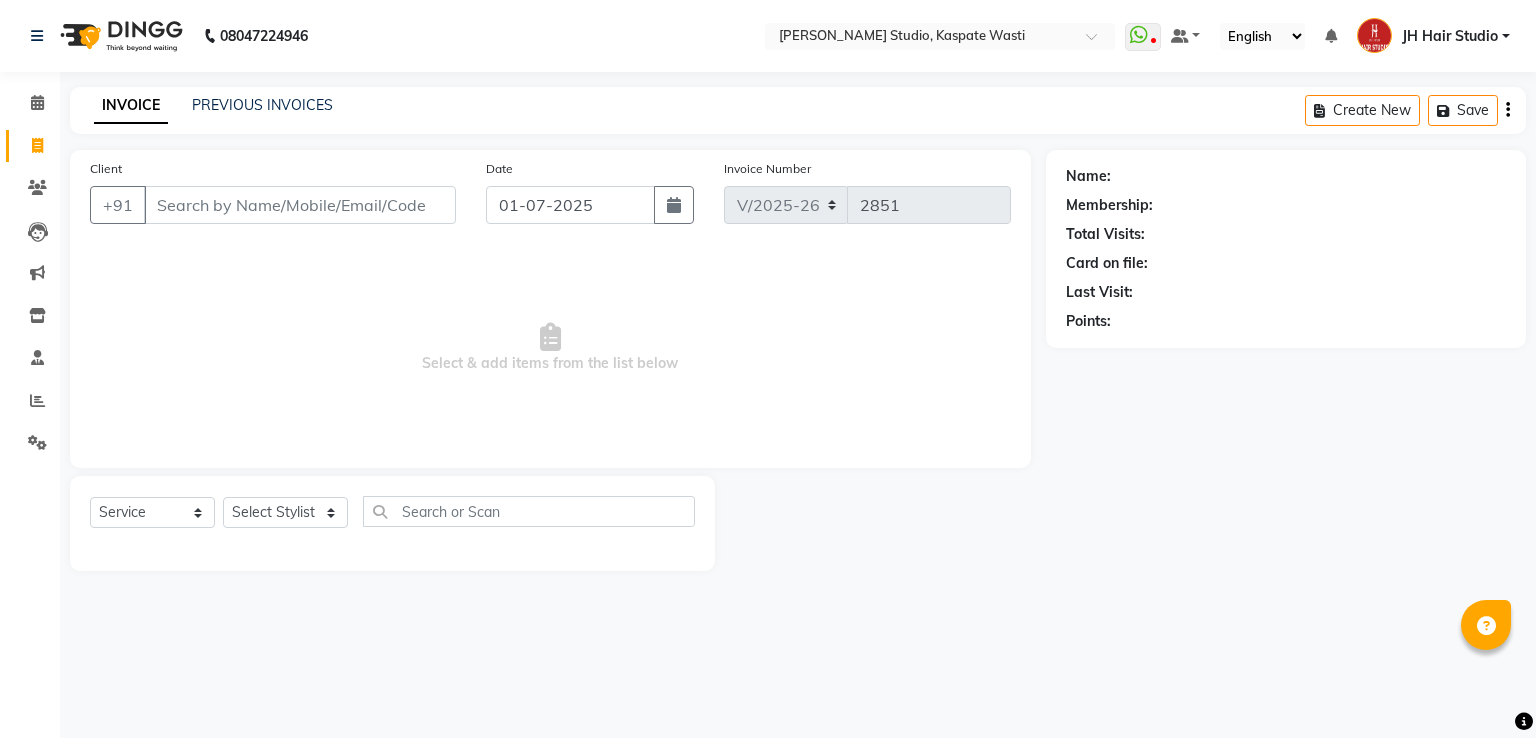 select on "130" 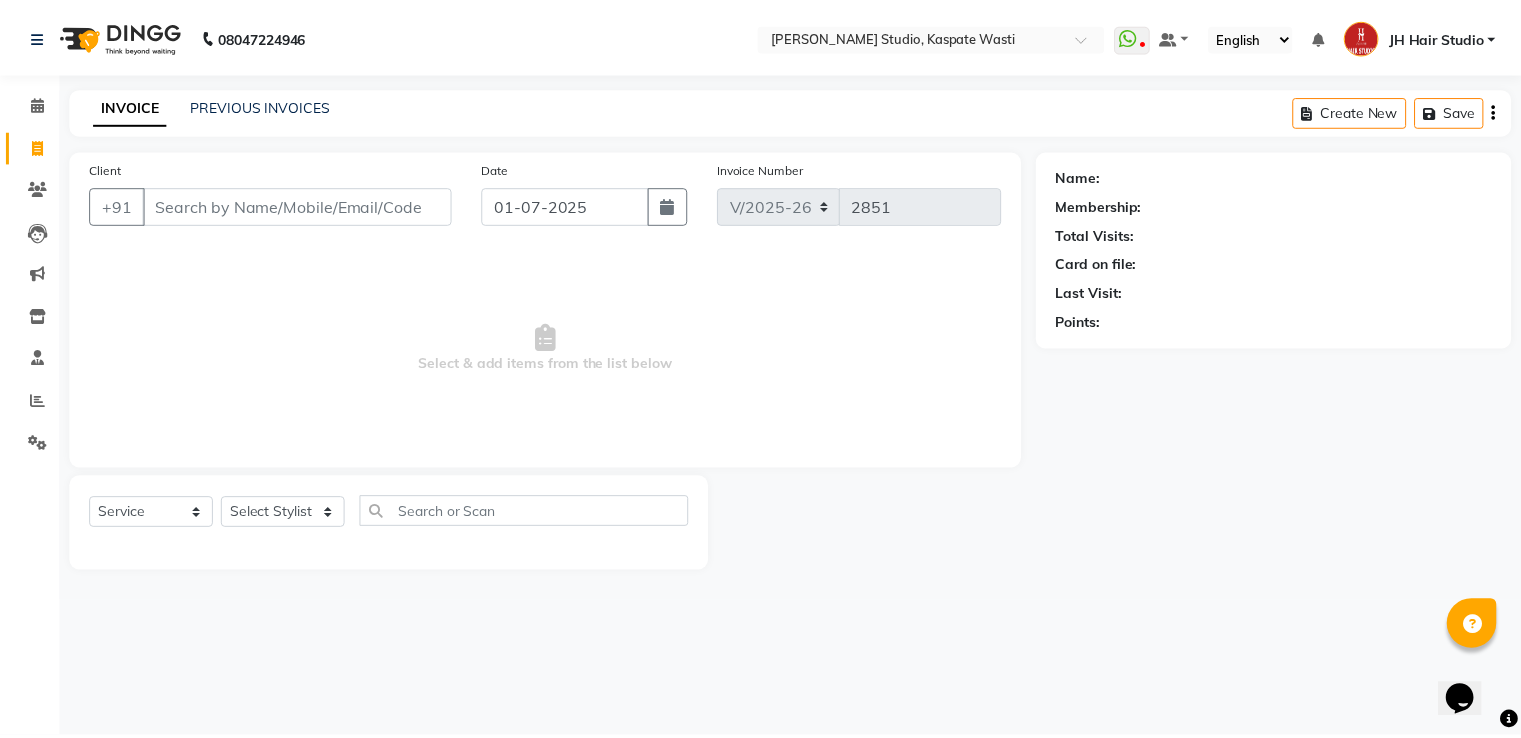 scroll, scrollTop: 0, scrollLeft: 0, axis: both 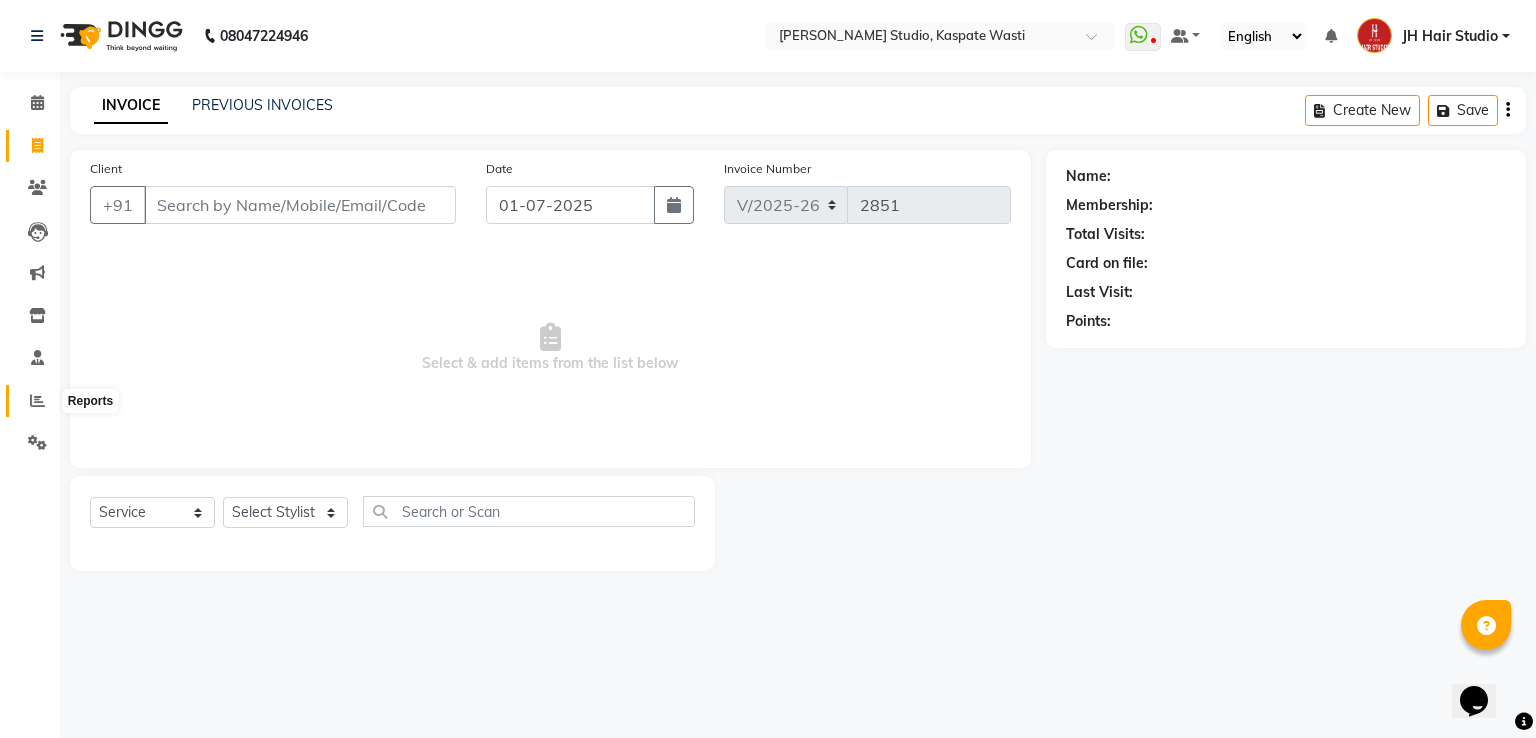 click 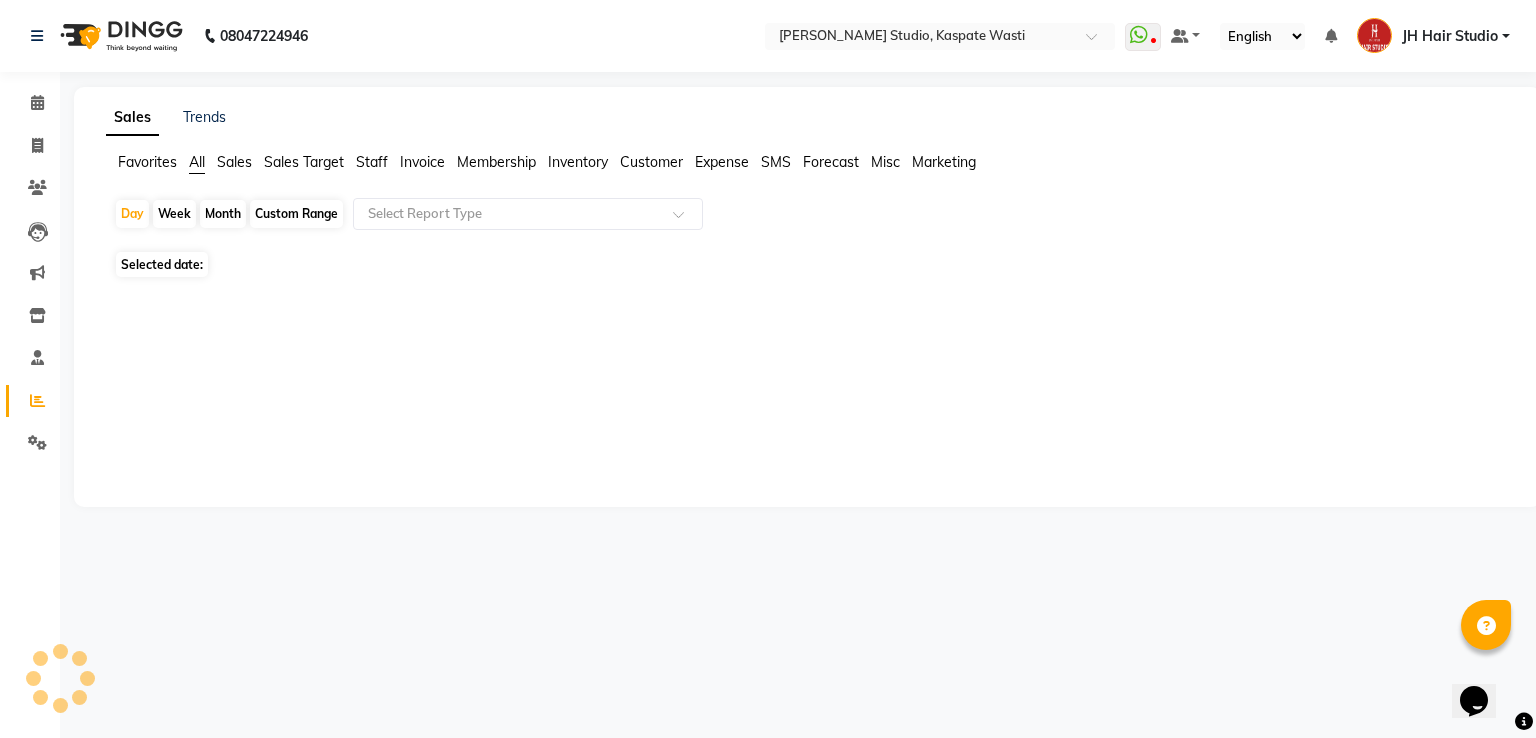 click on "Staff" 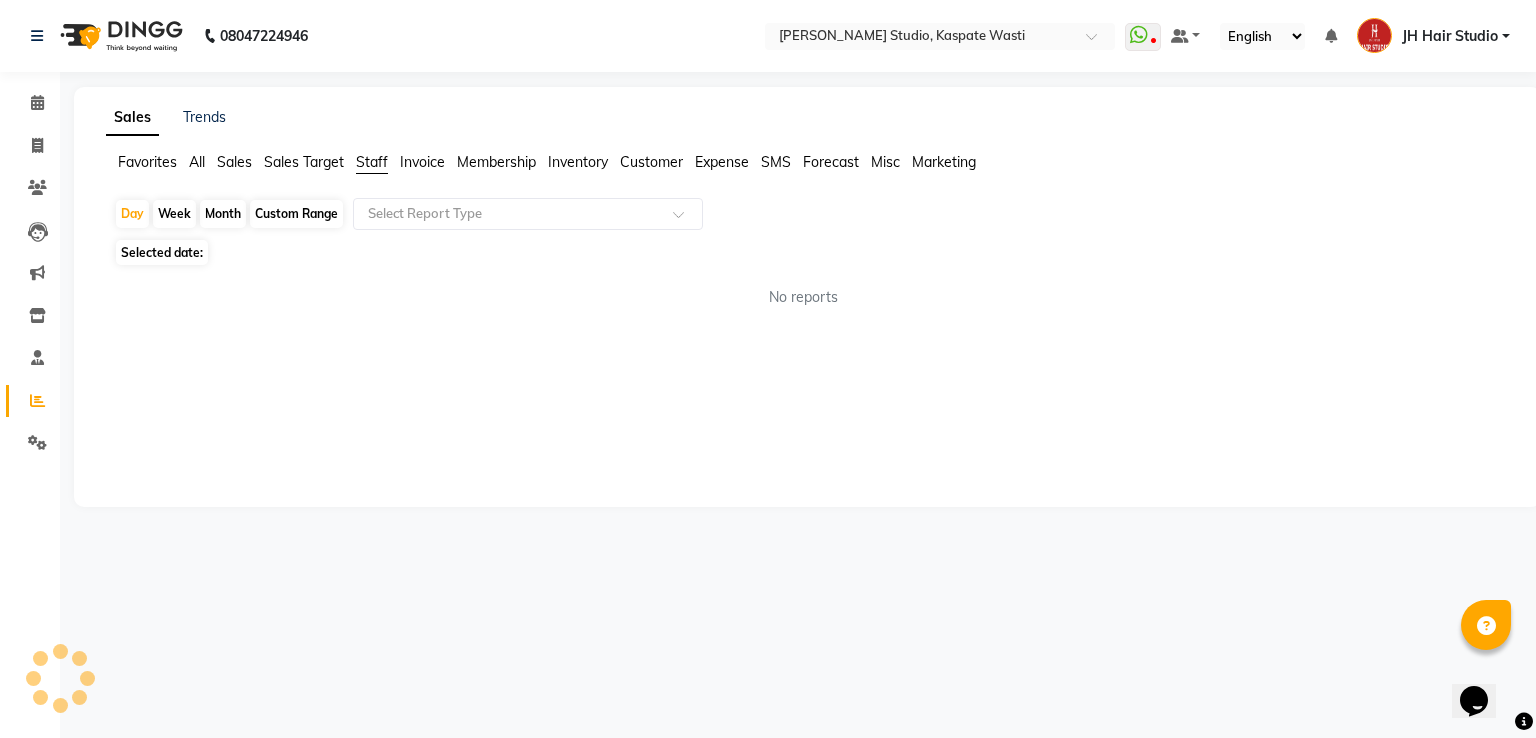 click on "Month" 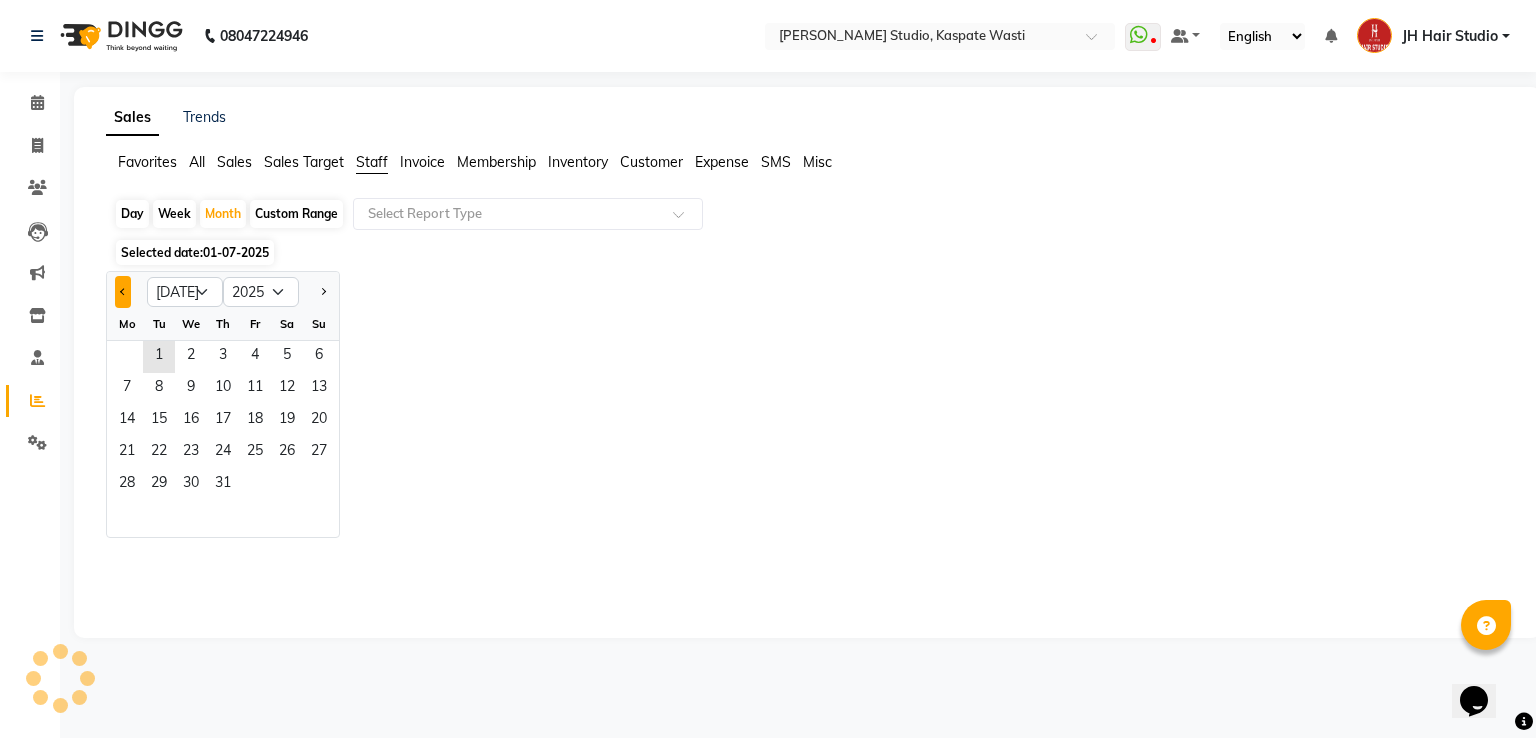 click 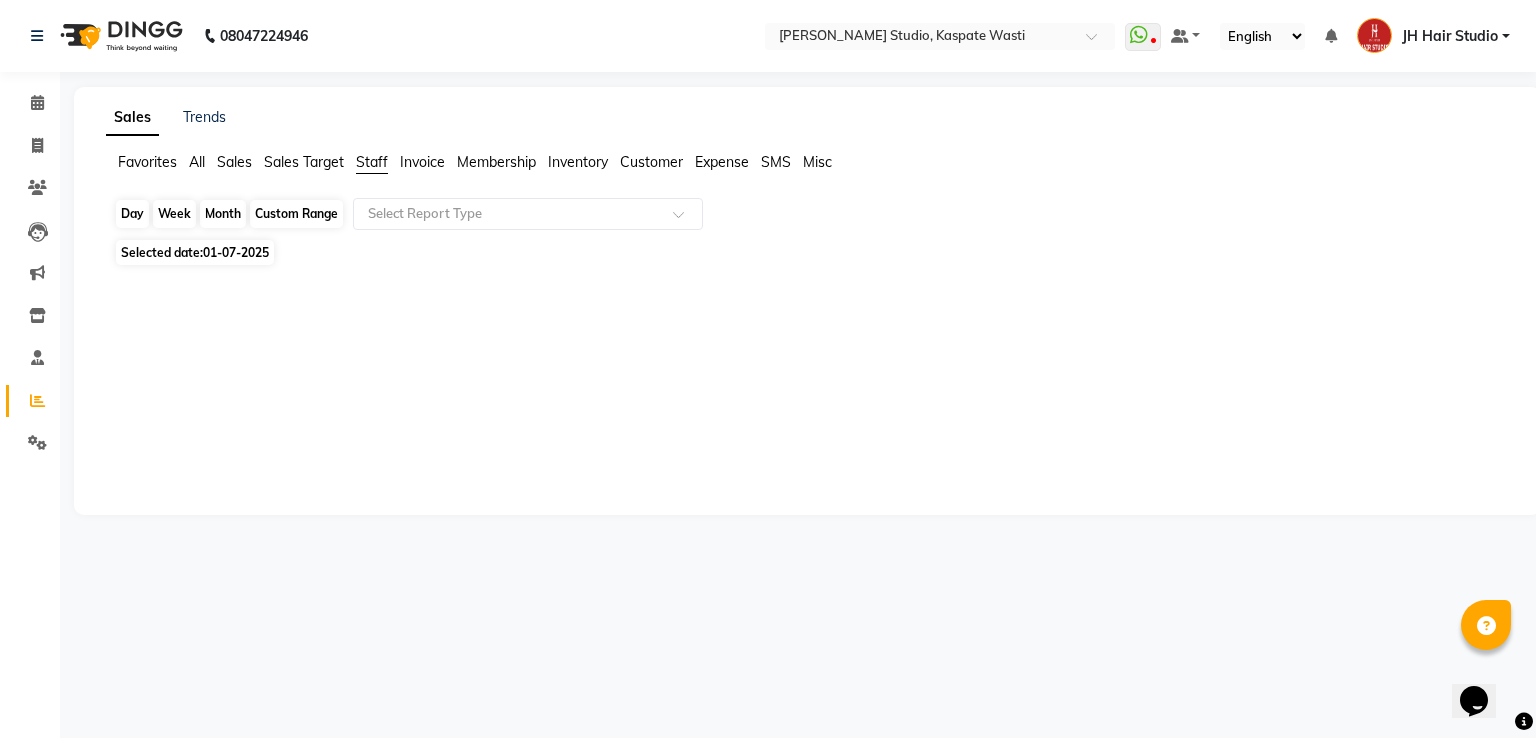 click on "Month" 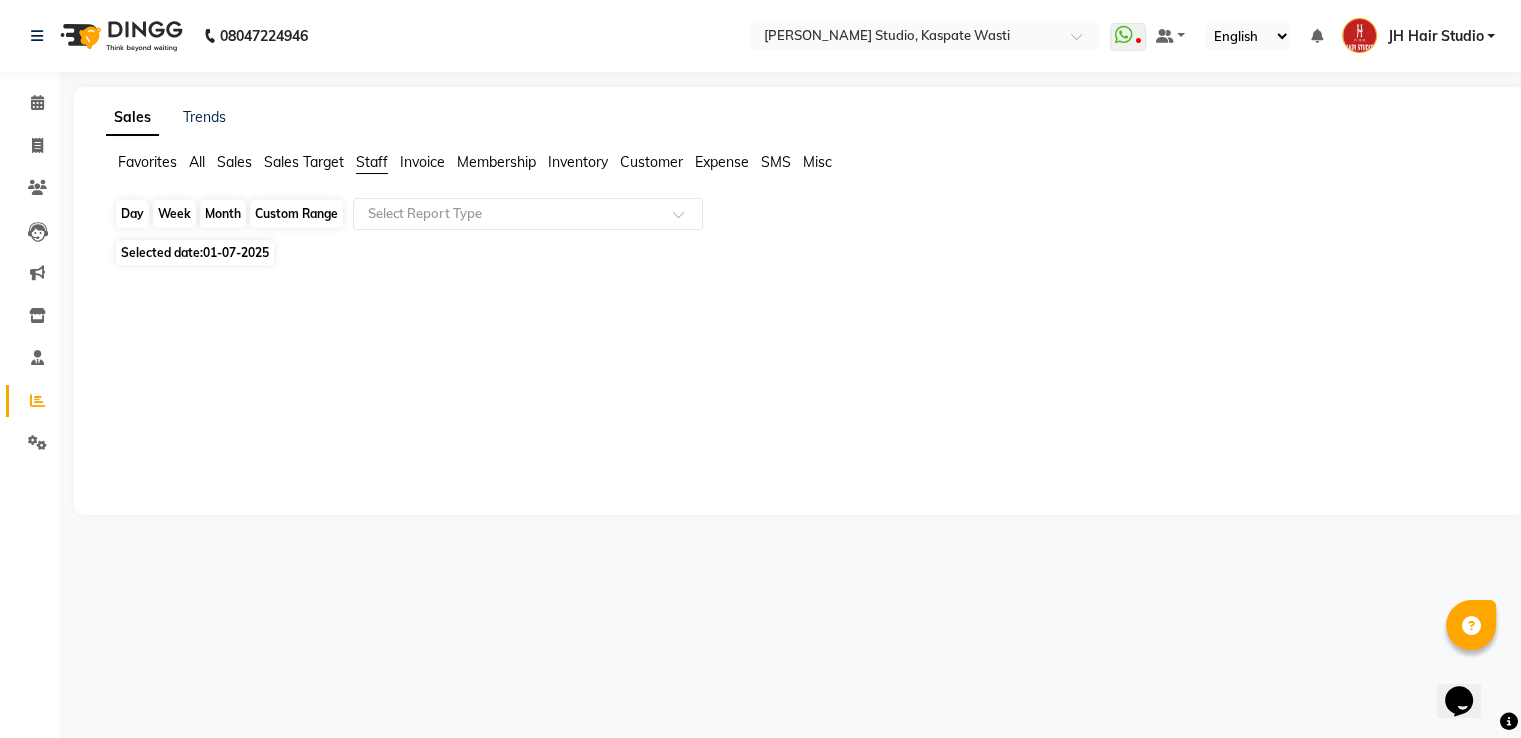 select on "7" 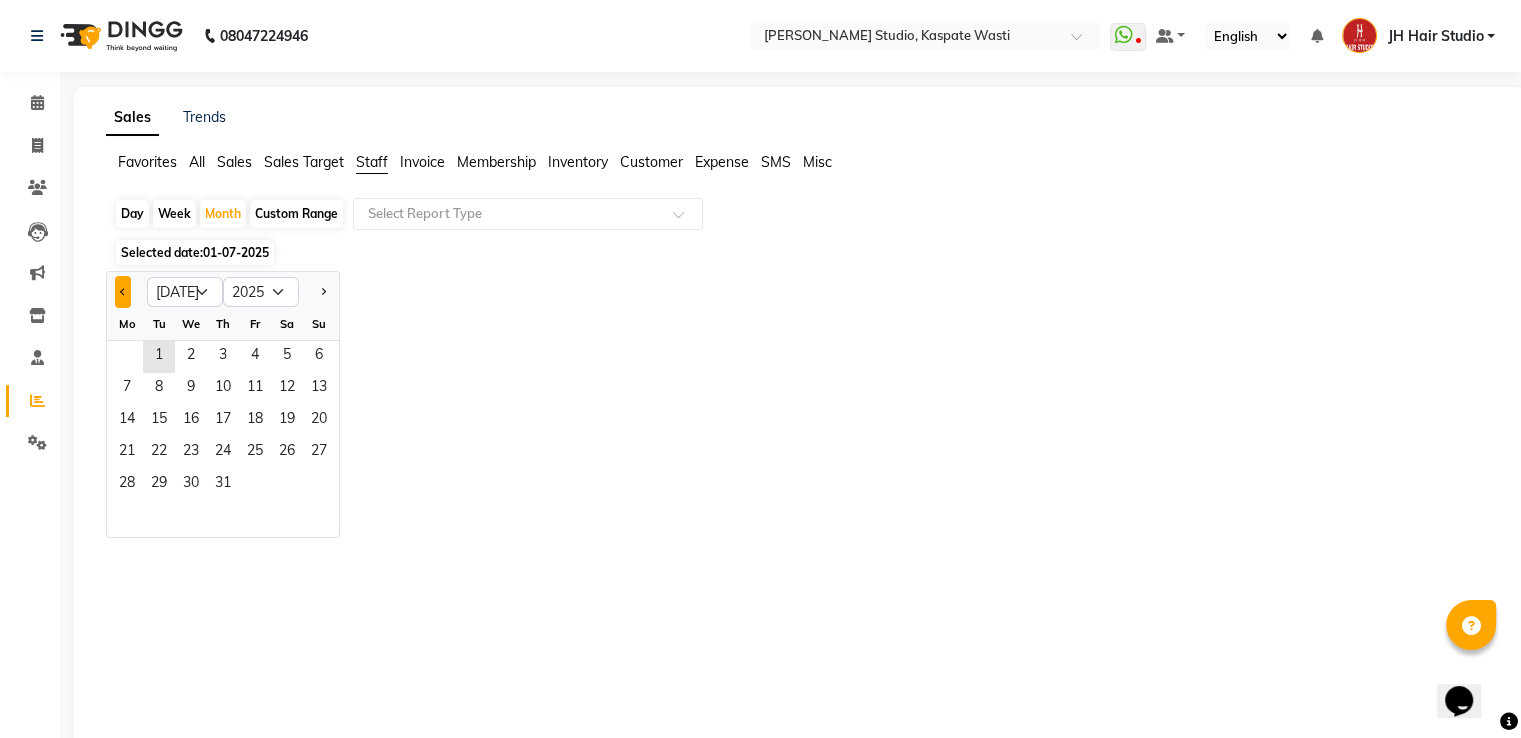 click 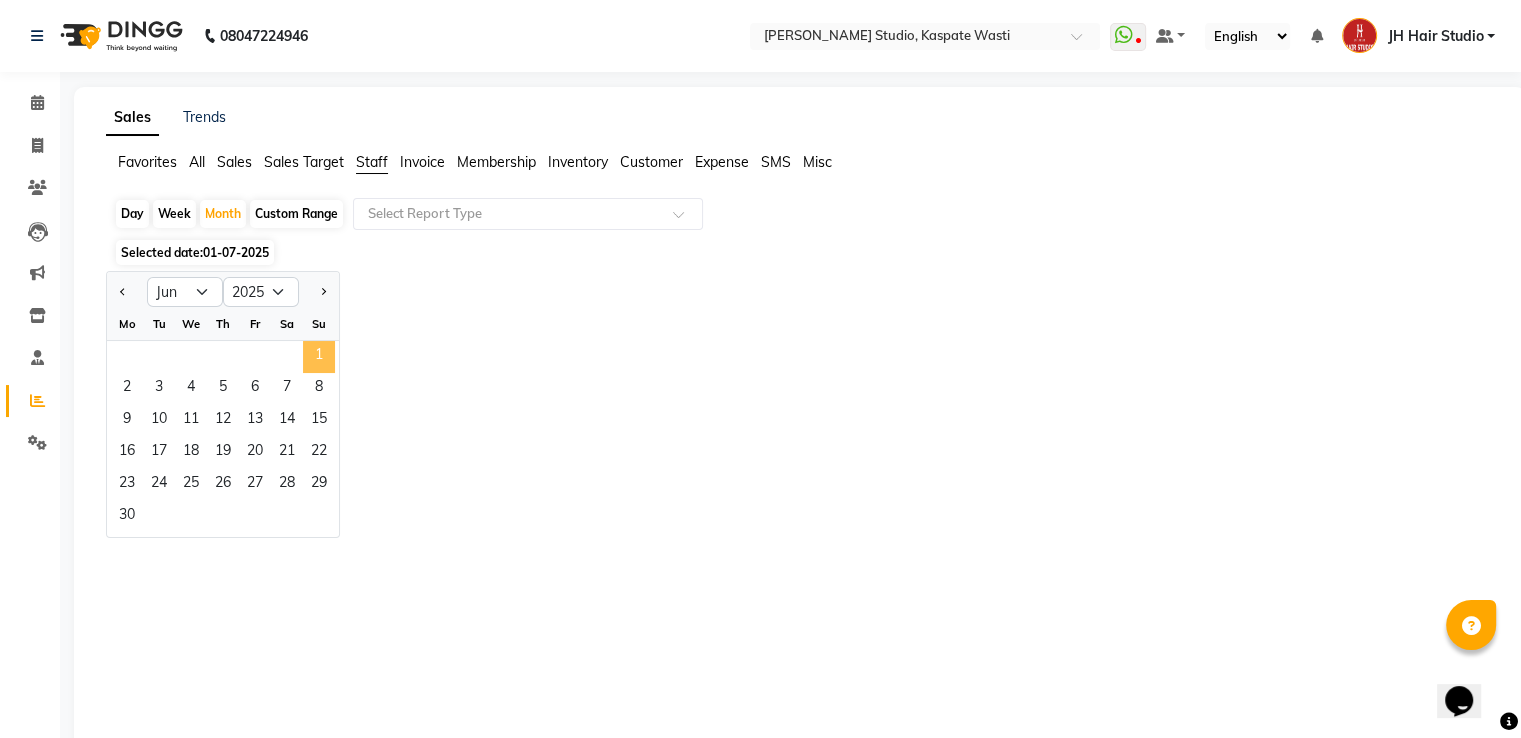 click on "1" 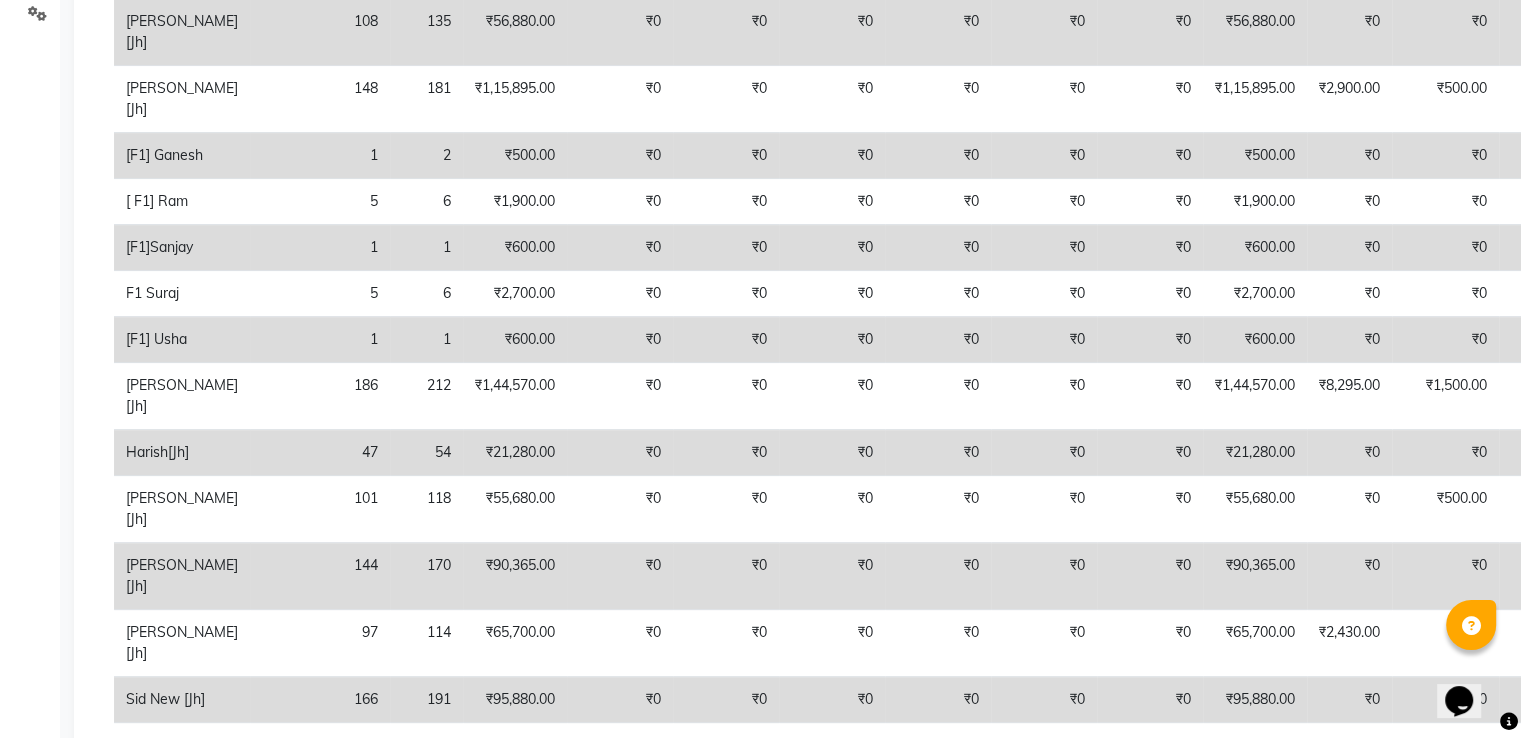 scroll, scrollTop: 0, scrollLeft: 0, axis: both 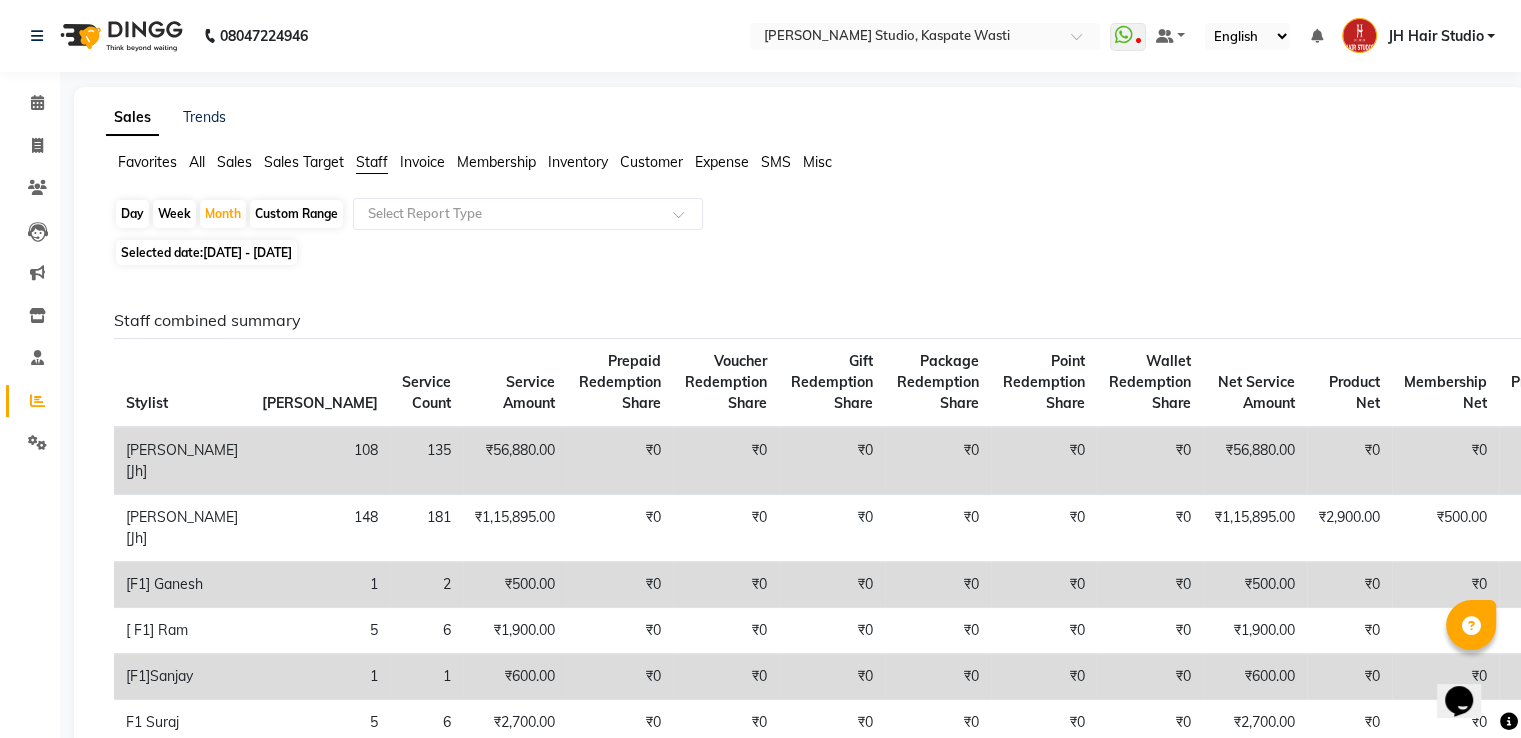 click on "All" 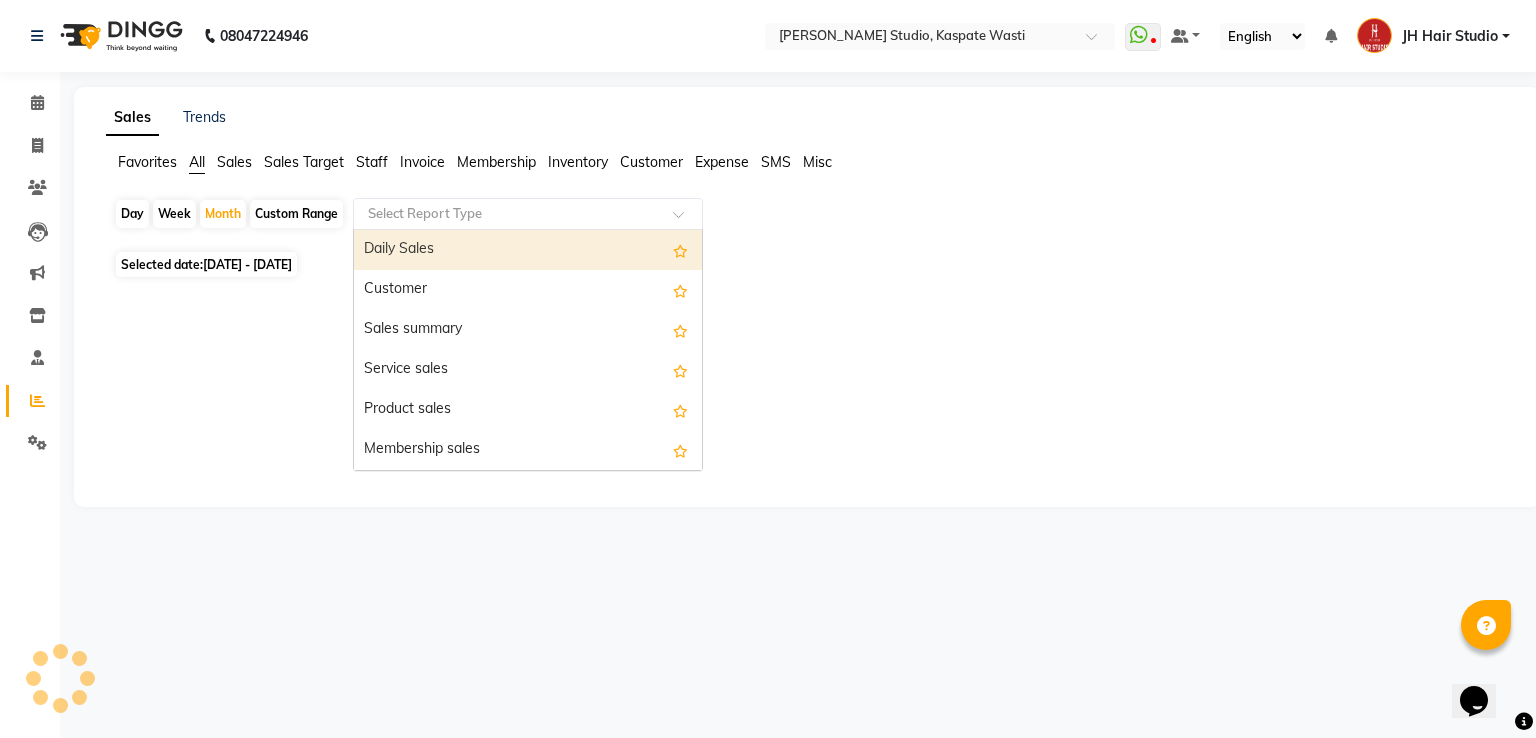 click 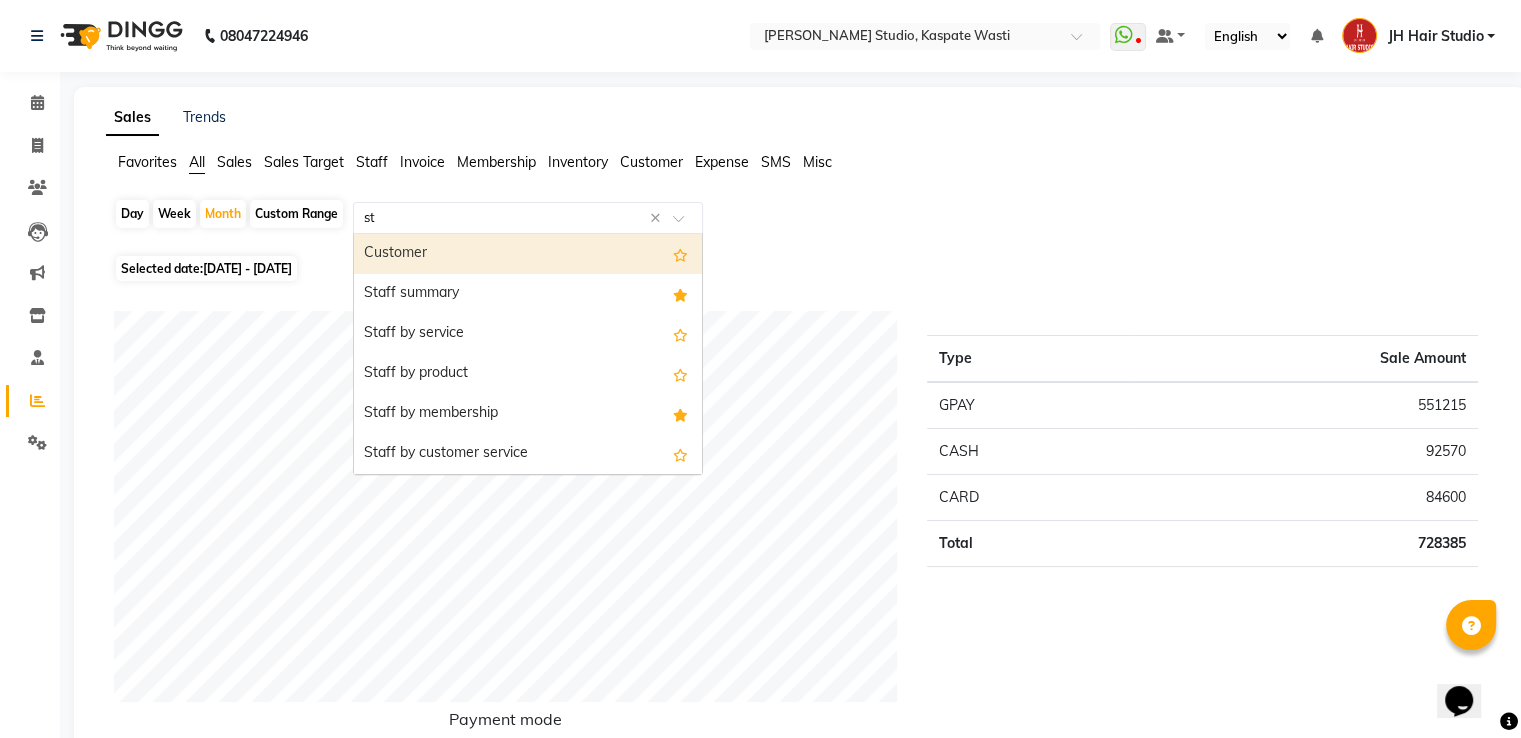 type on "sta" 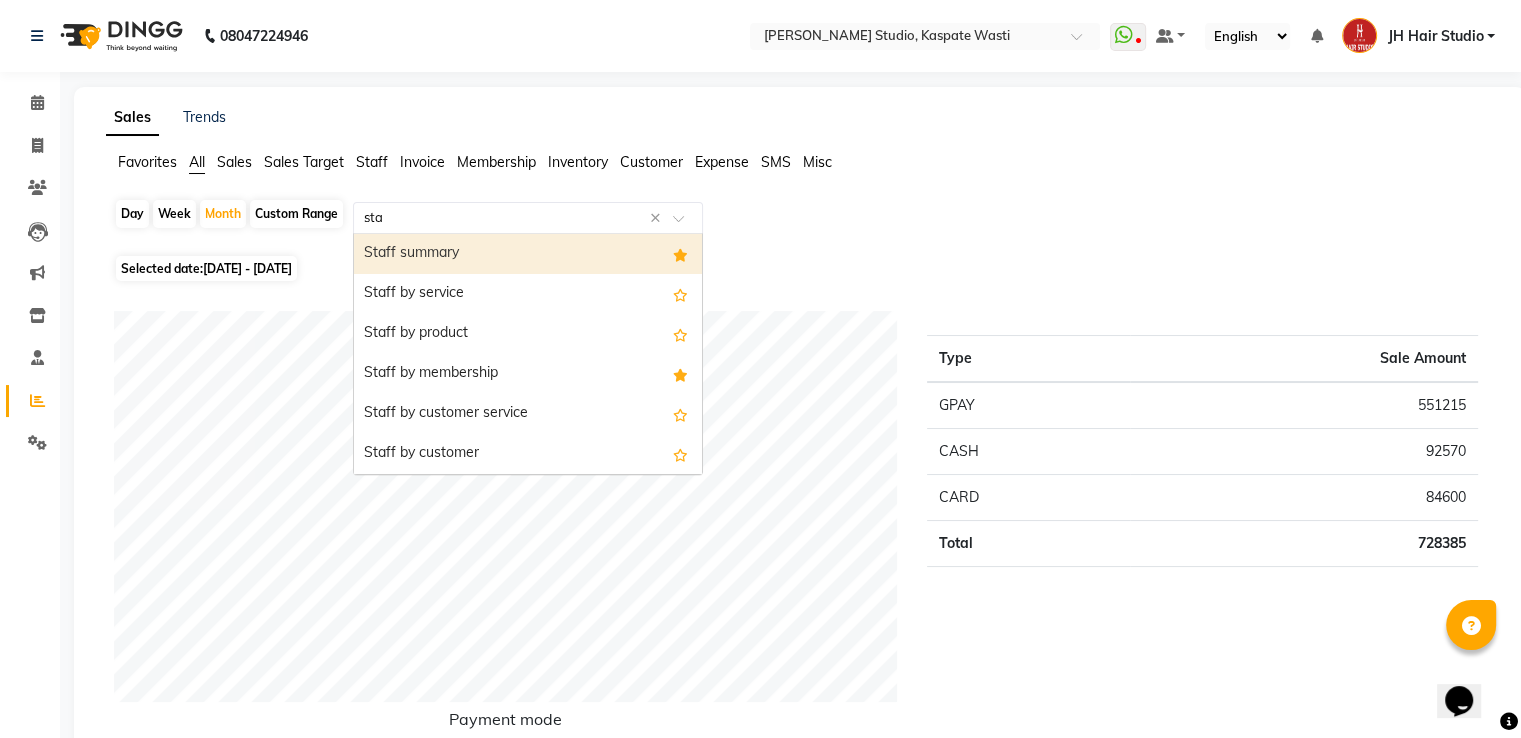 click on "Staff summary" at bounding box center [528, 254] 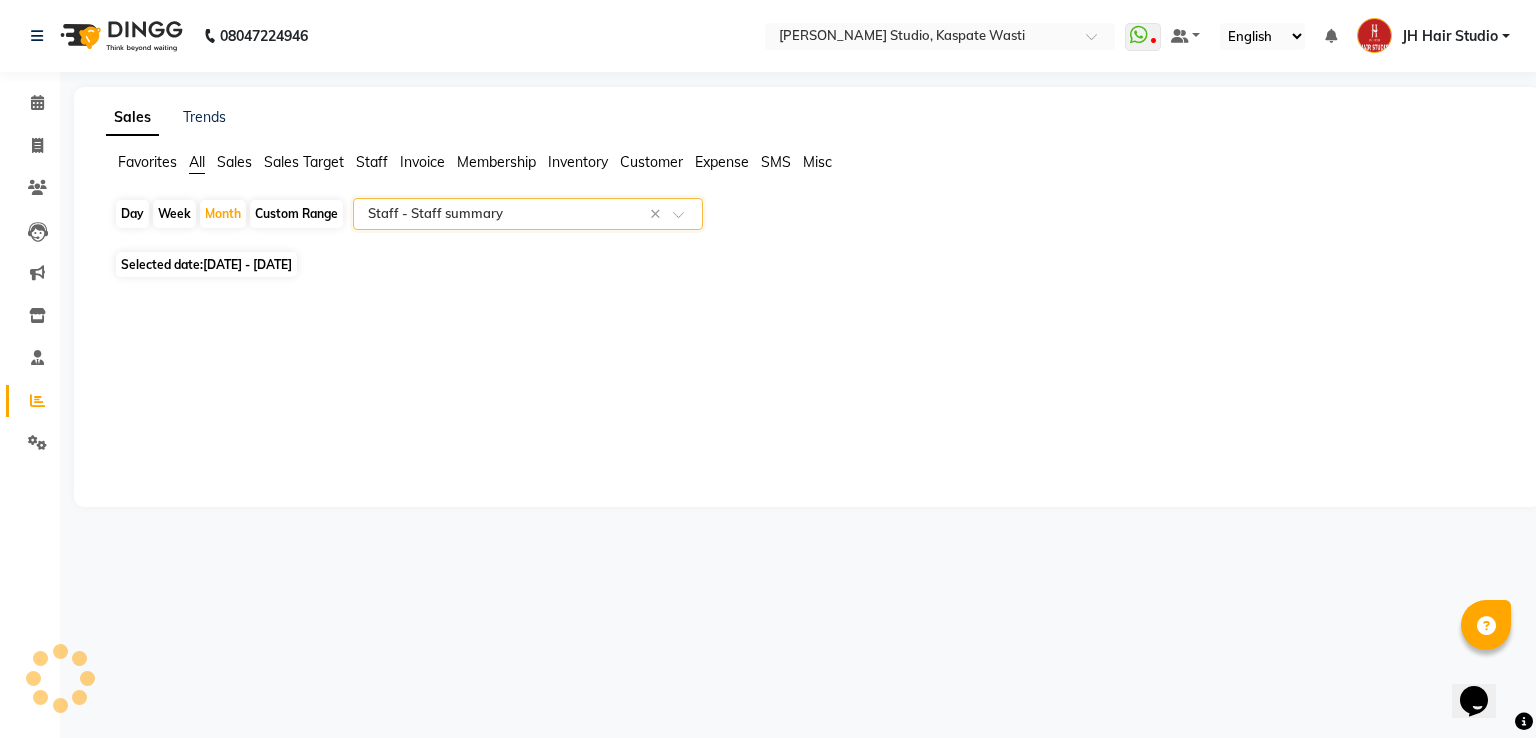 select on "pdf" 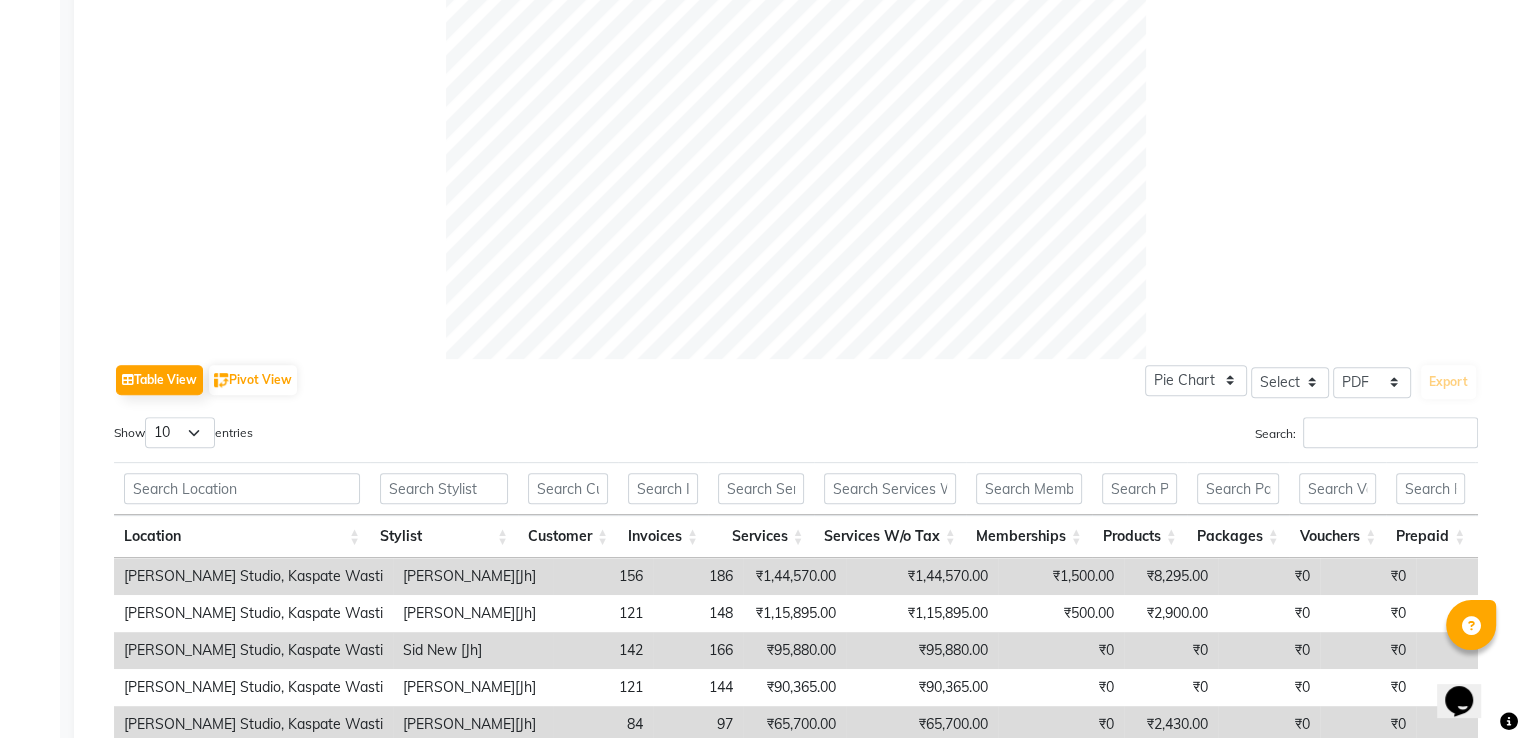 scroll, scrollTop: 699, scrollLeft: 0, axis: vertical 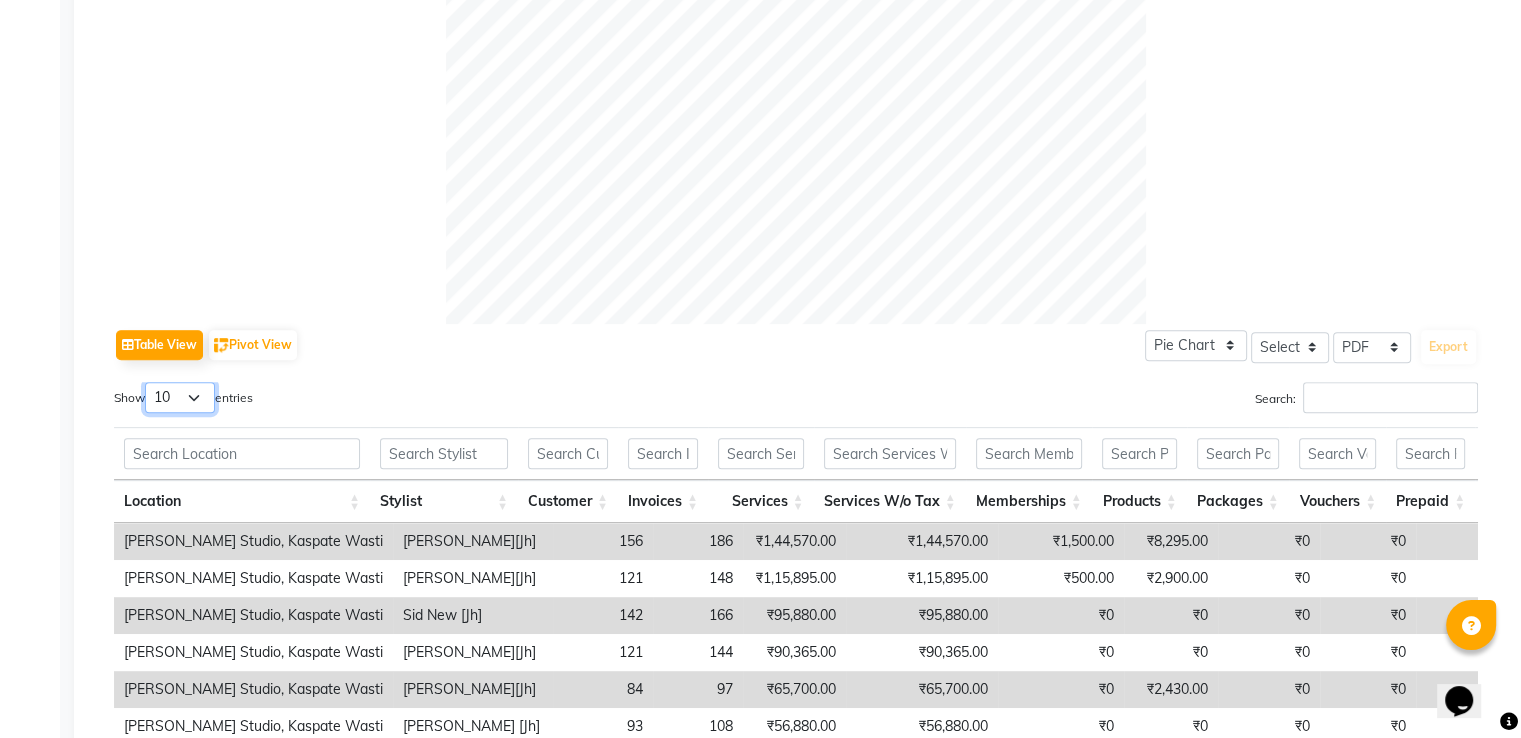 click on "10 25 50 100" at bounding box center (180, 397) 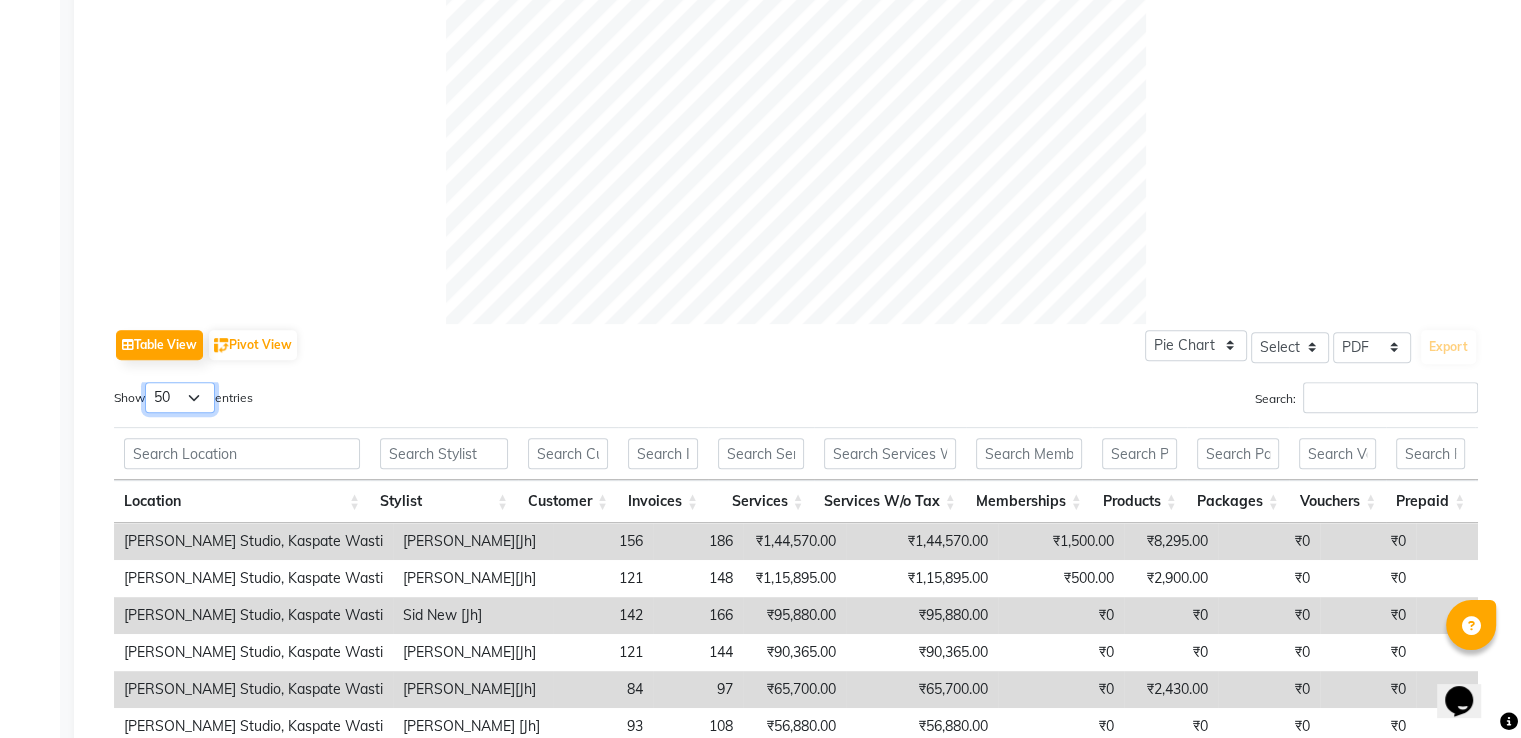 click on "10 25 50 100" at bounding box center (180, 397) 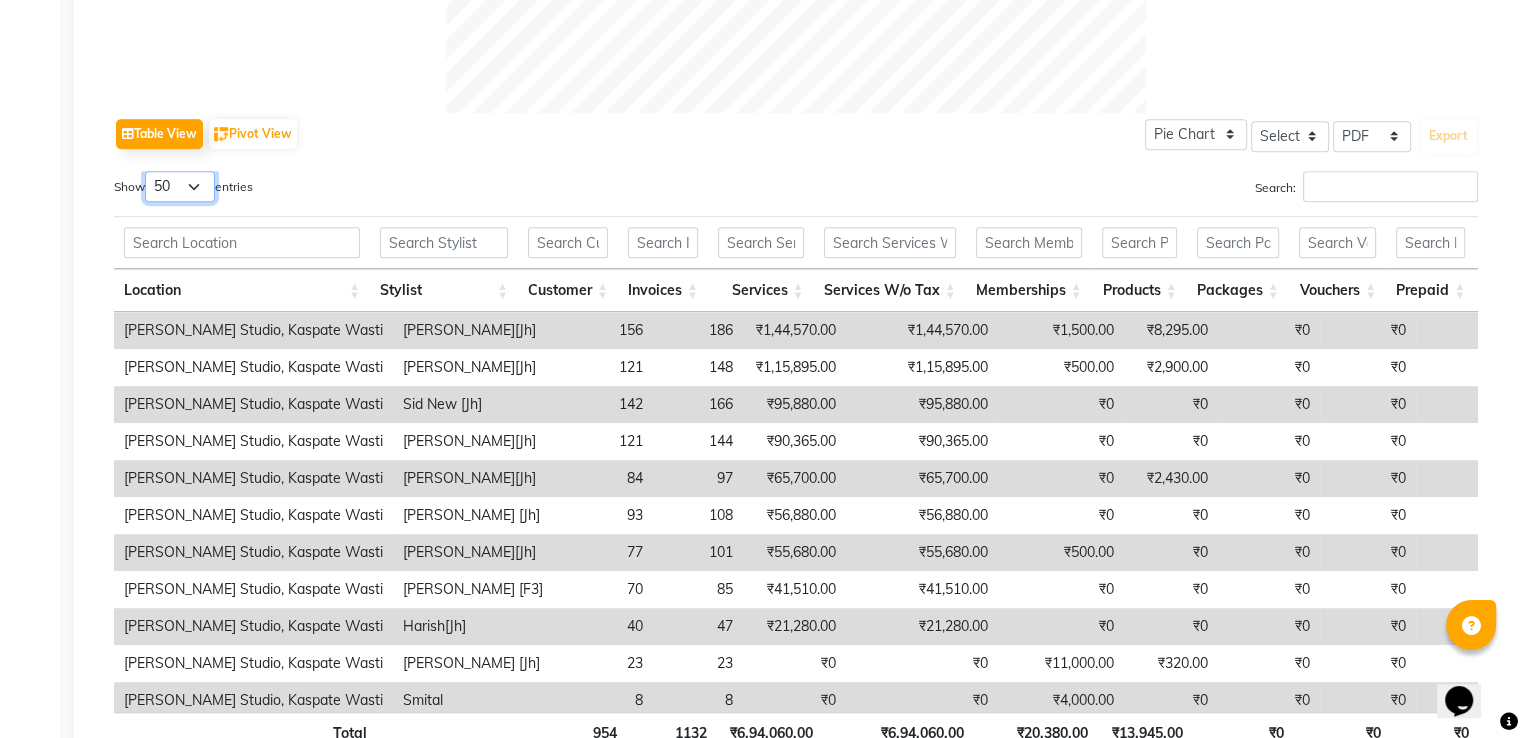 scroll, scrollTop: 957, scrollLeft: 0, axis: vertical 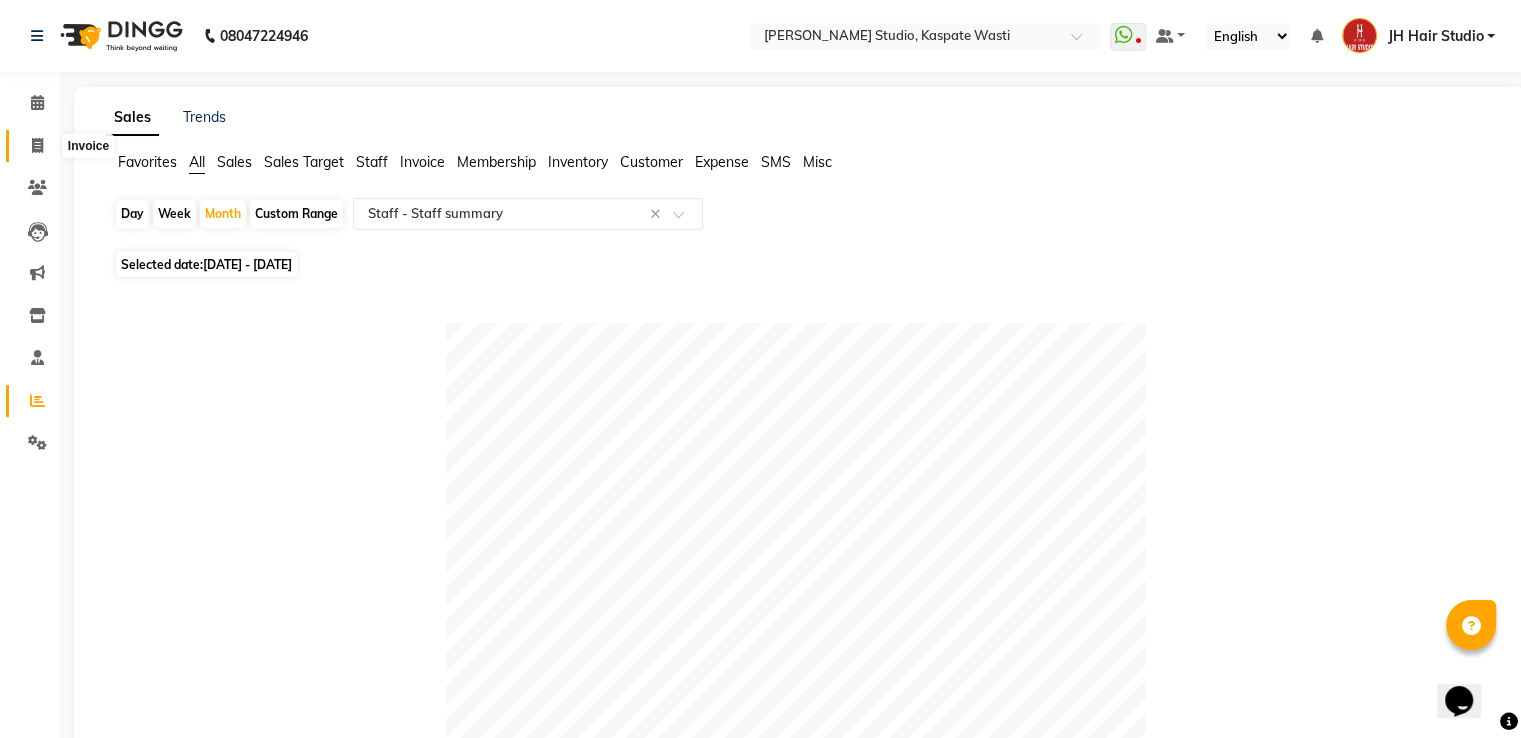 click 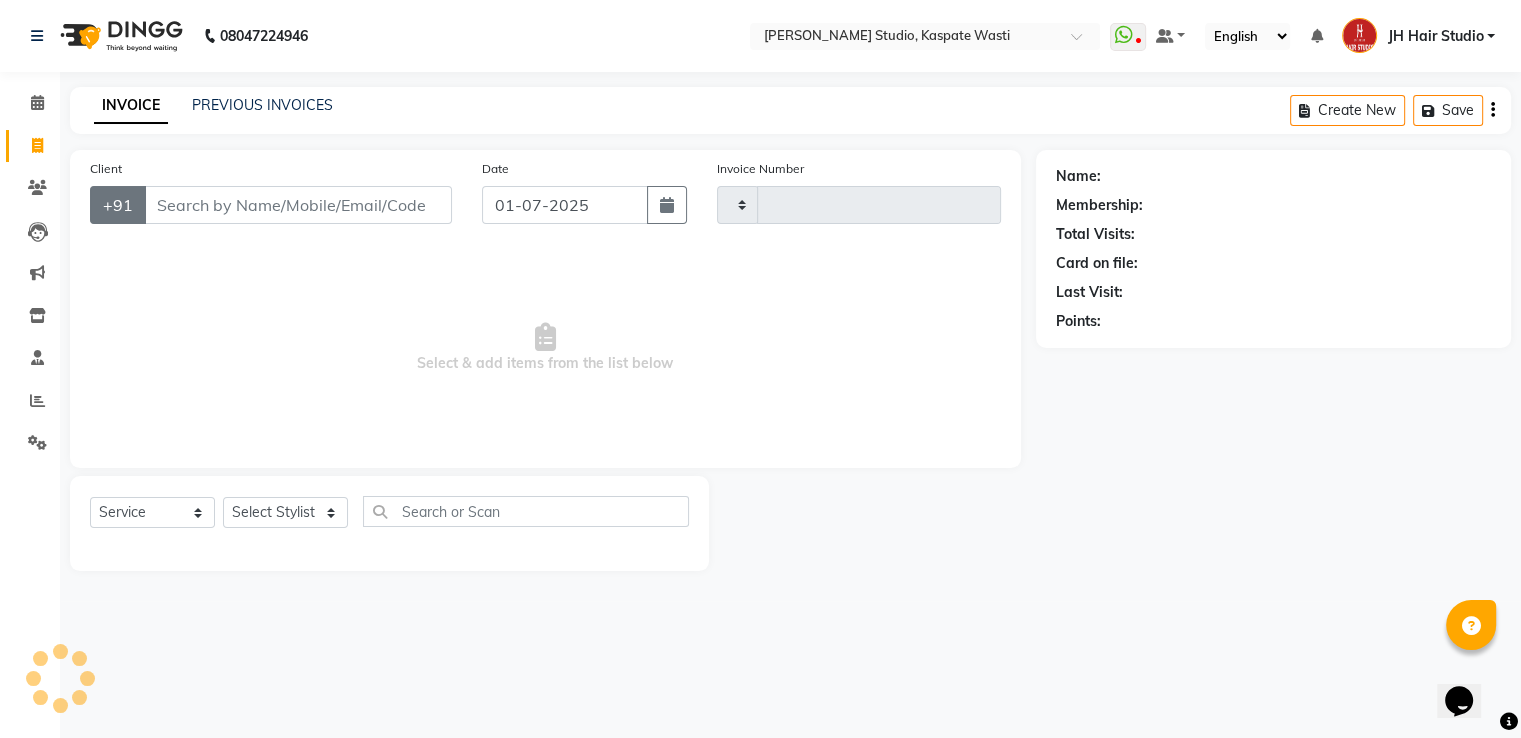 type on "2852" 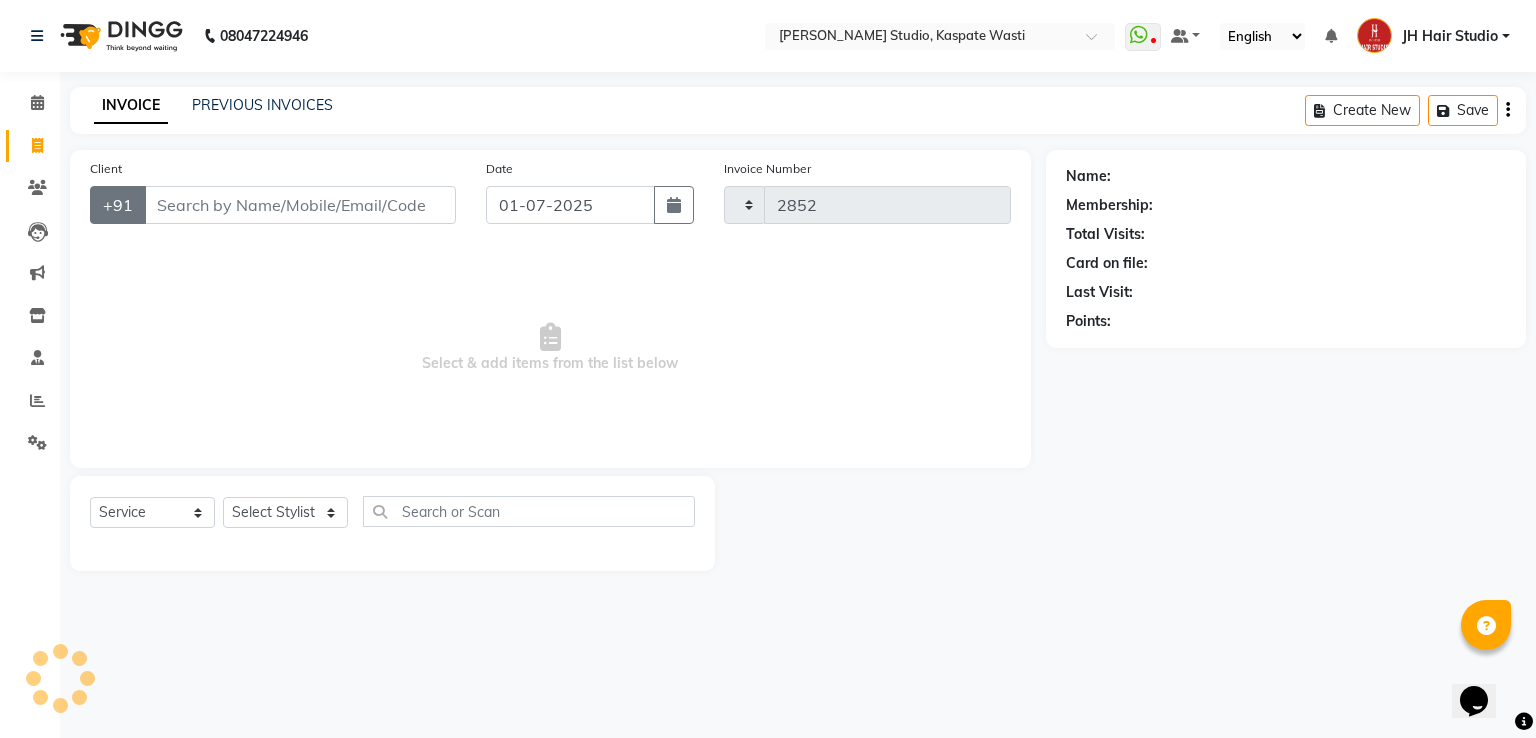 select on "130" 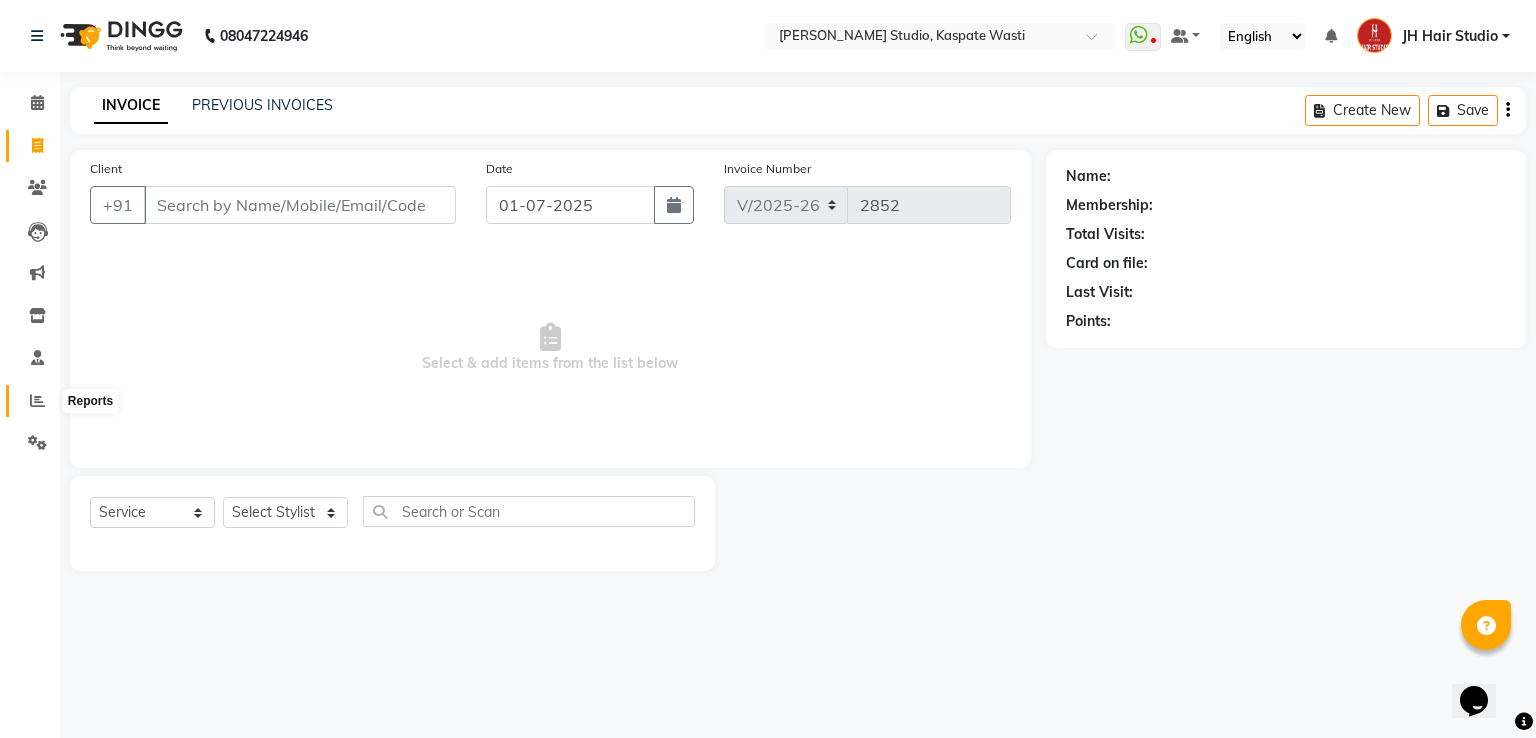click 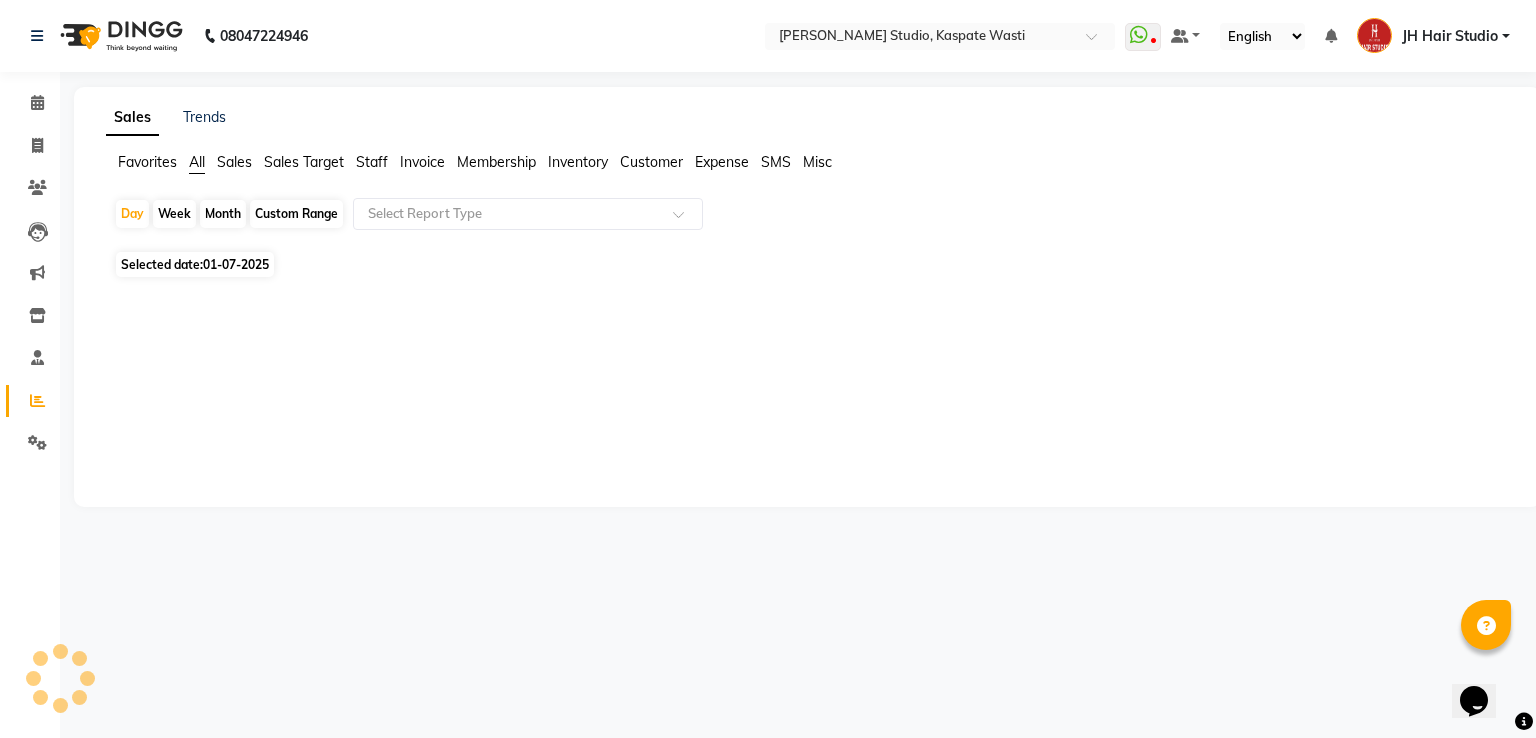 click on "Month" 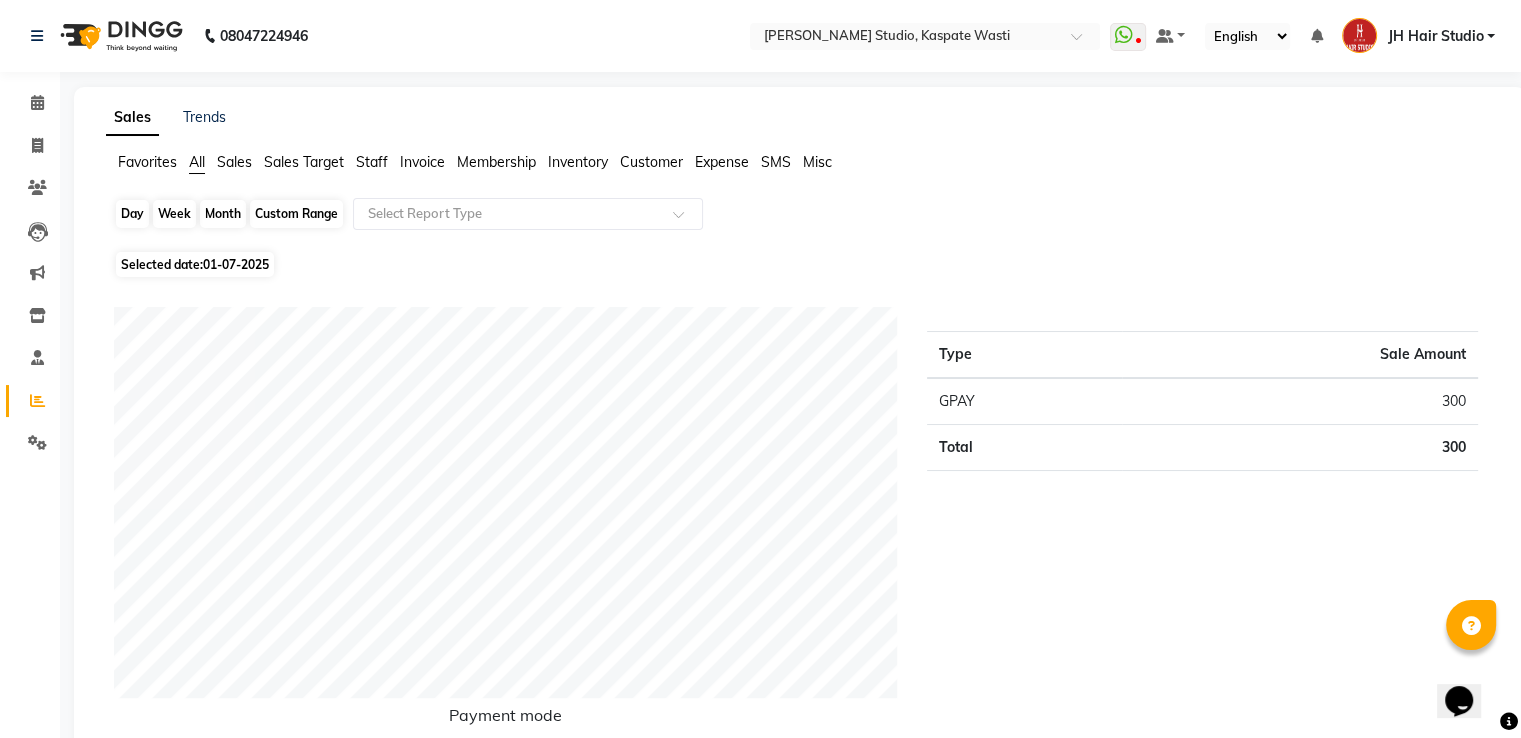 click on "Month" 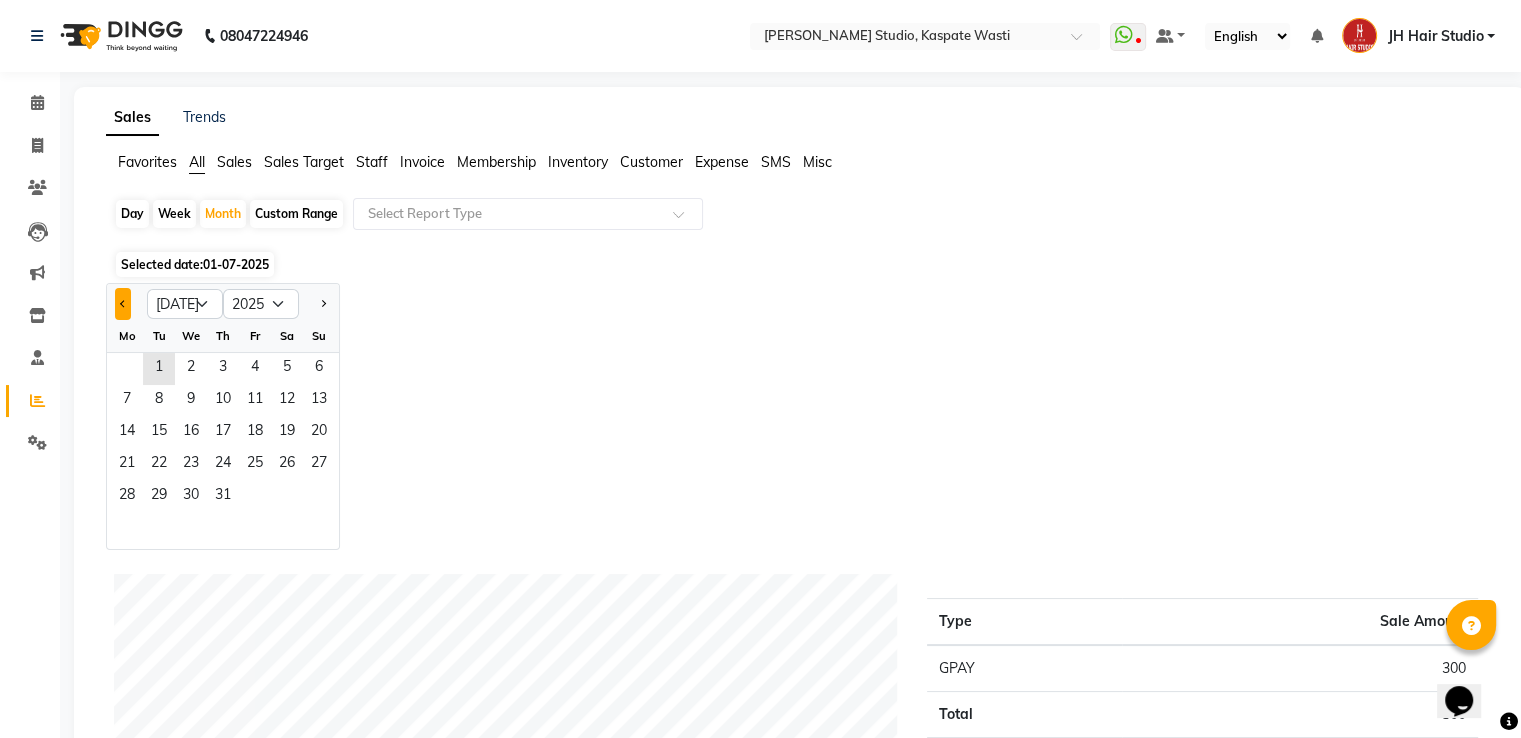 click 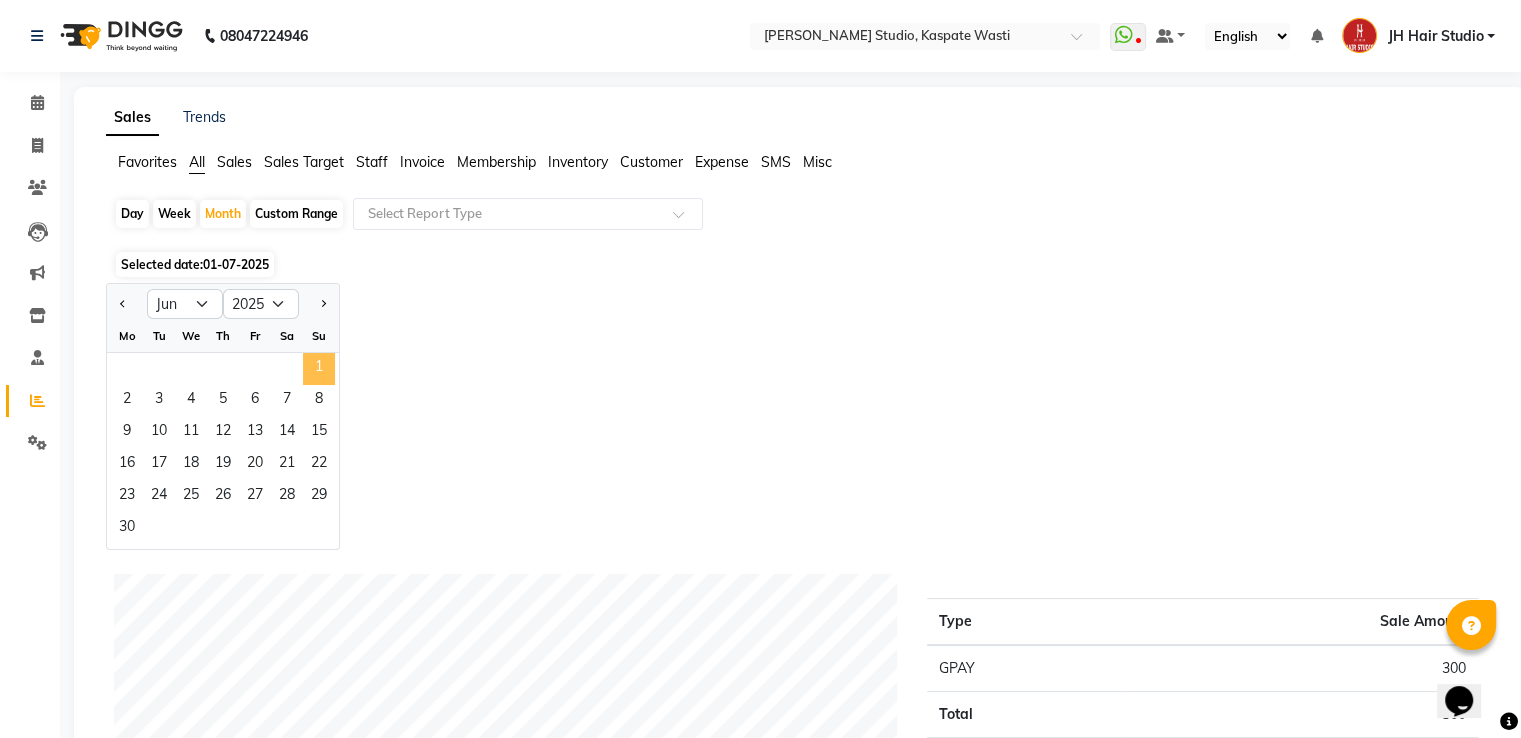 click on "1" 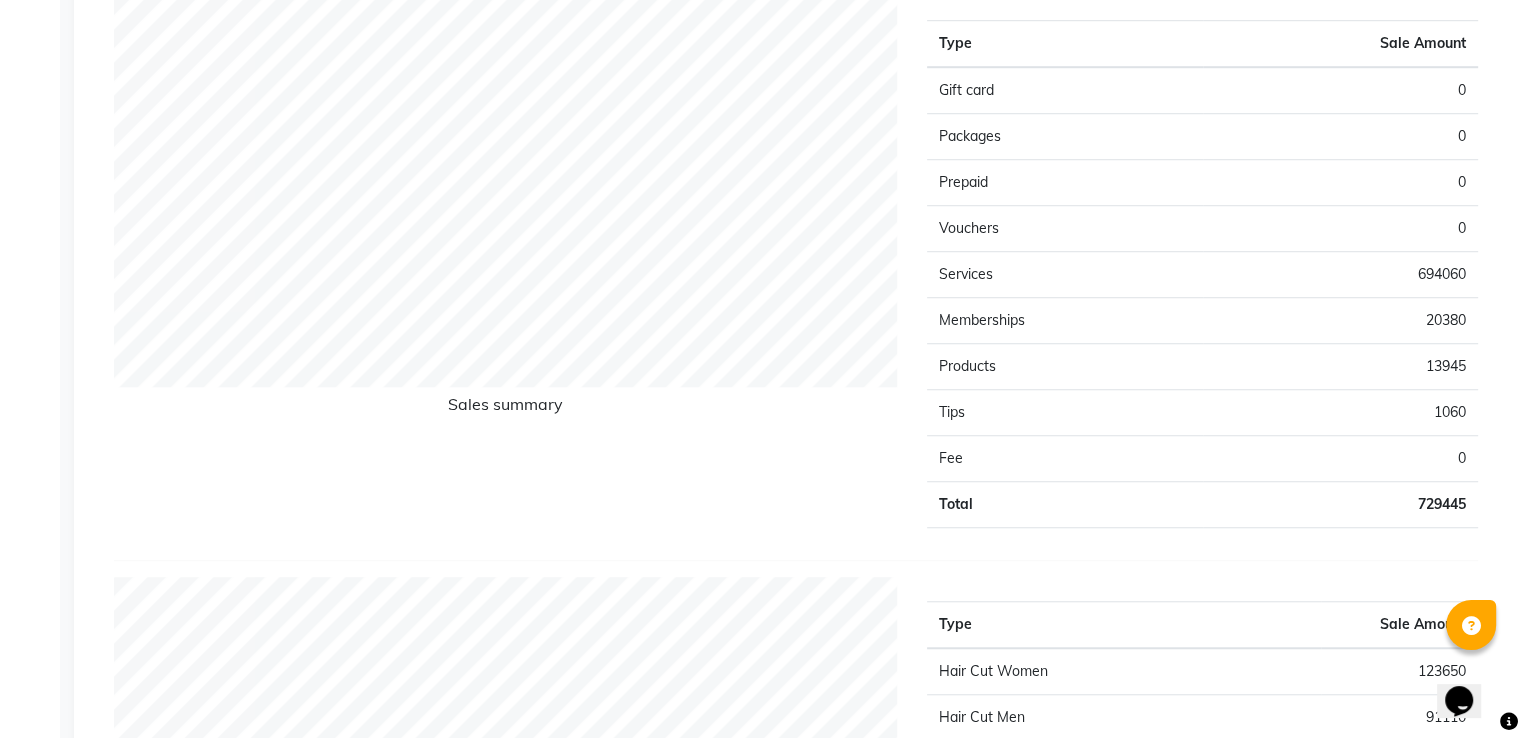 scroll, scrollTop: 1454, scrollLeft: 0, axis: vertical 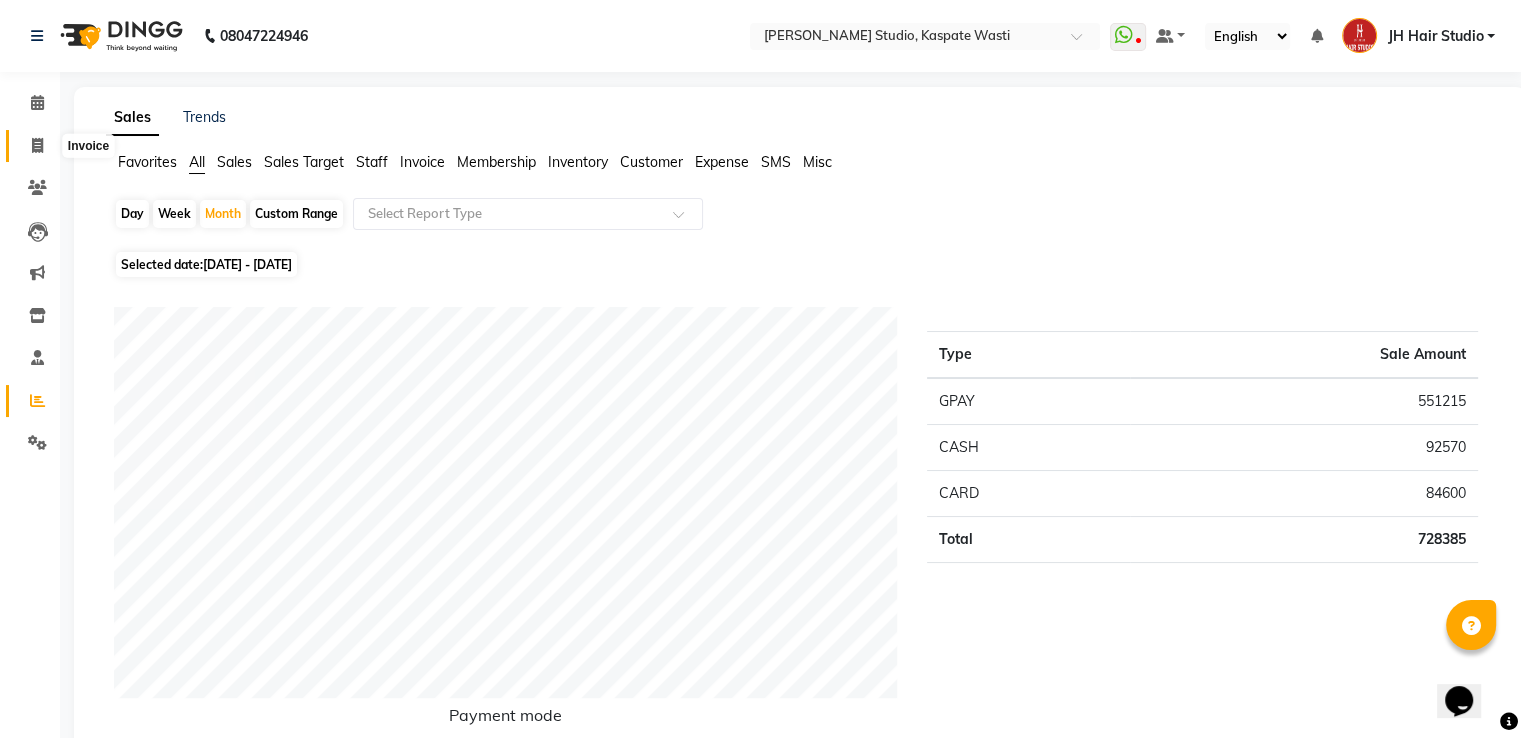 click 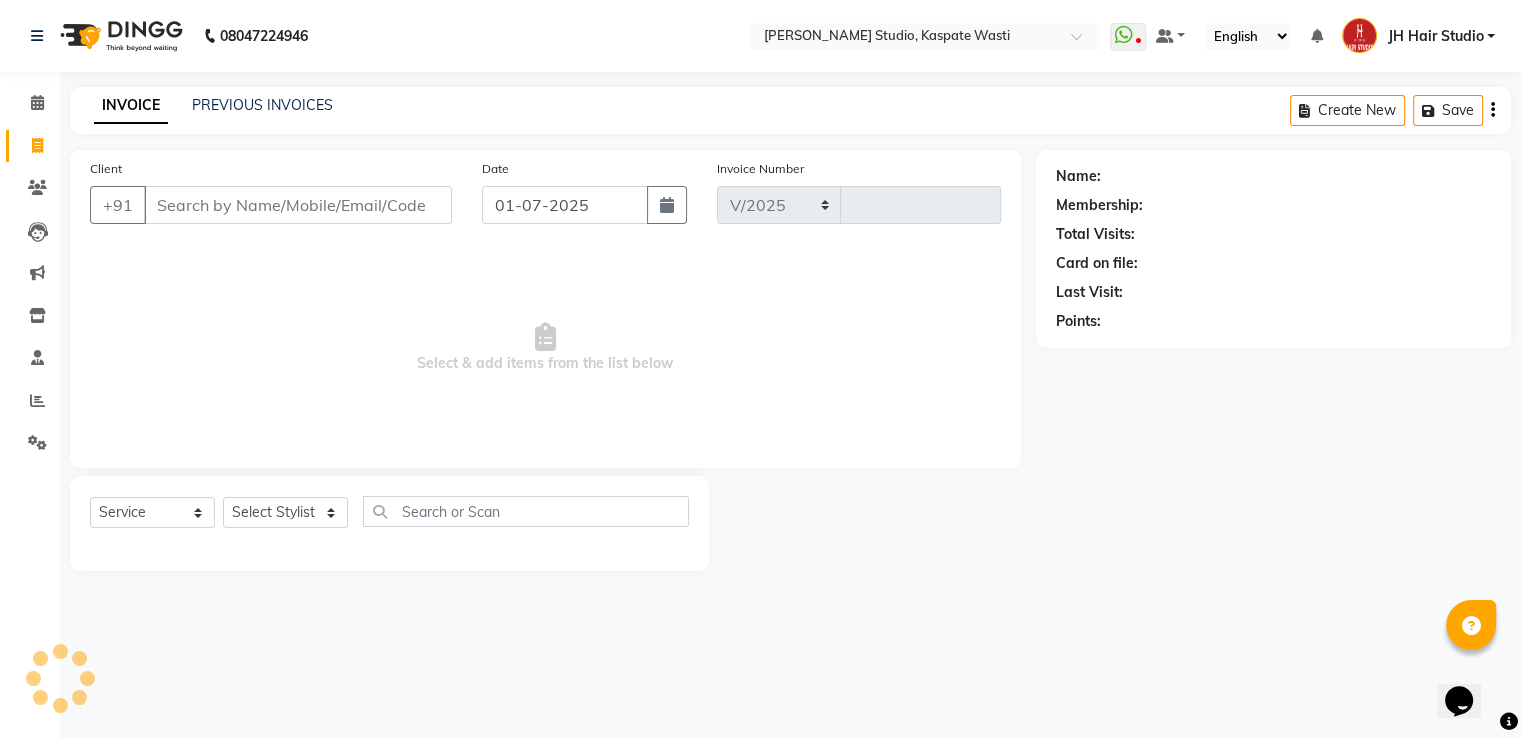 select on "130" 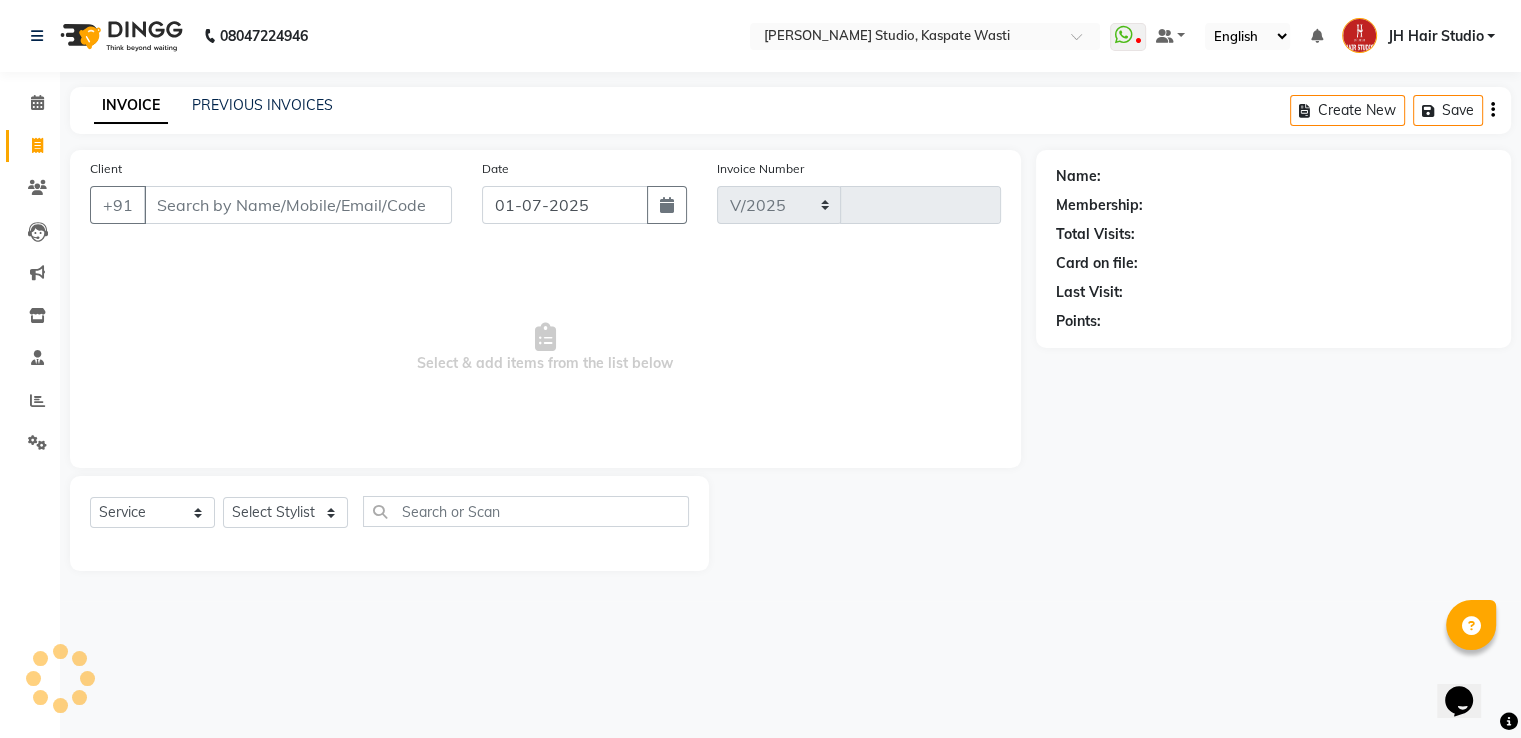 type on "2852" 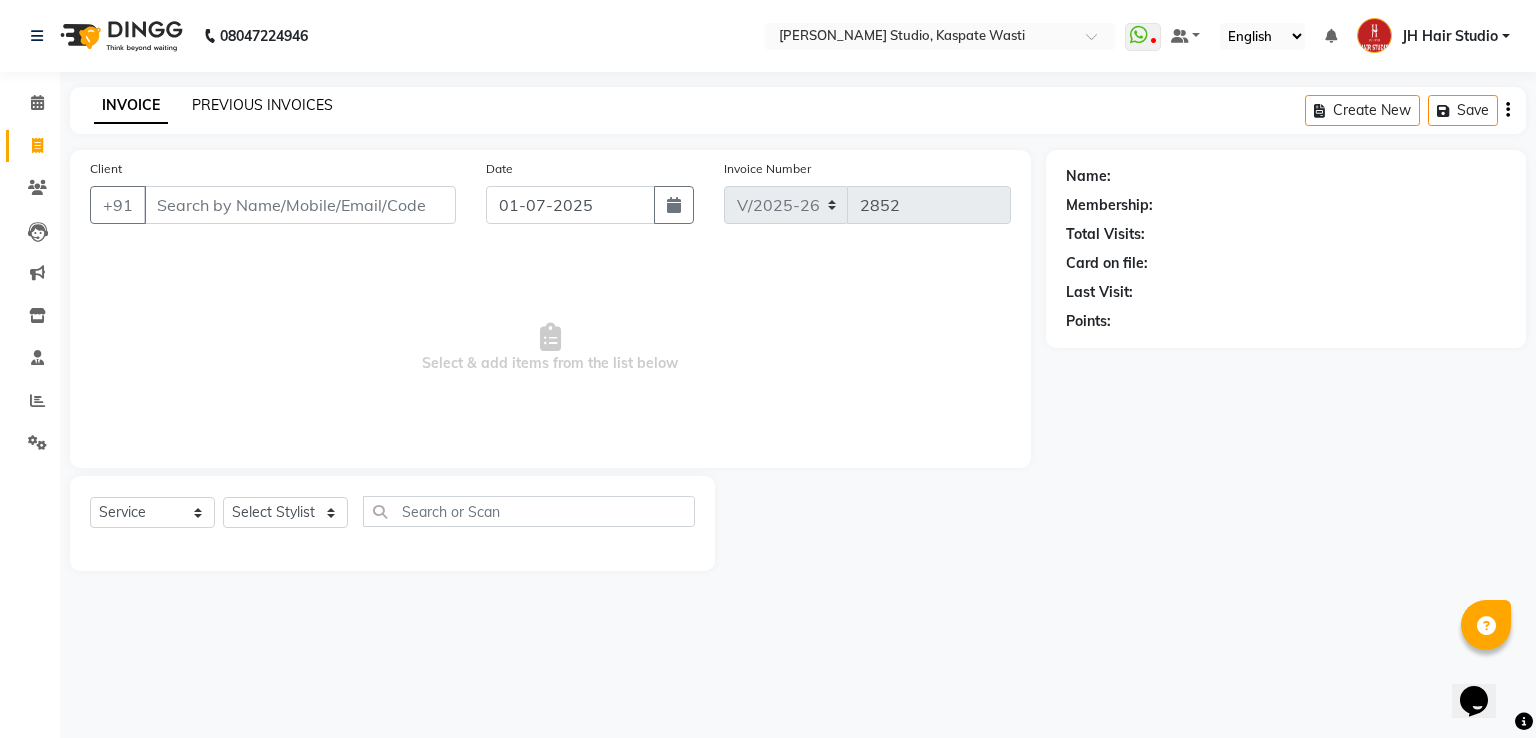 click on "PREVIOUS INVOICES" 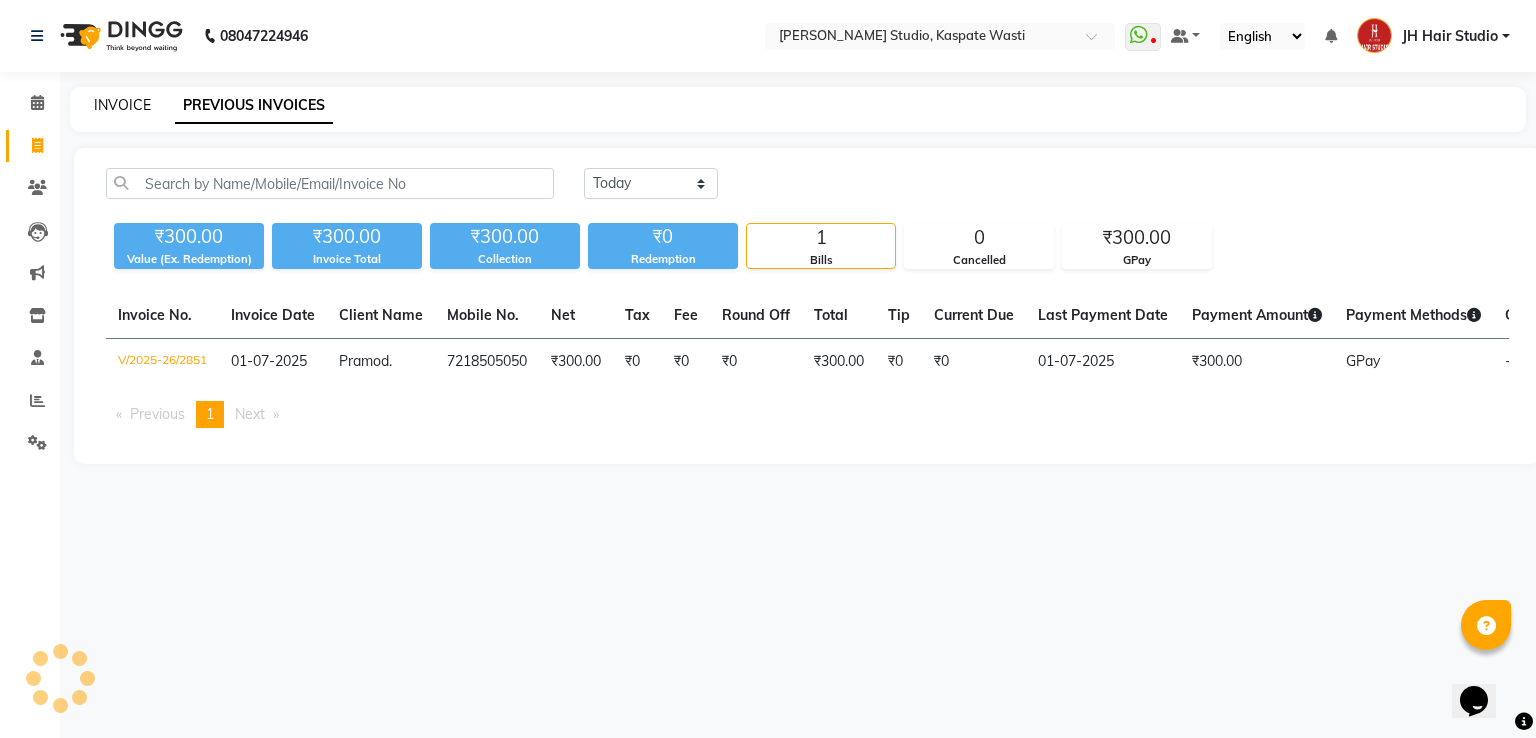 click on "INVOICE" 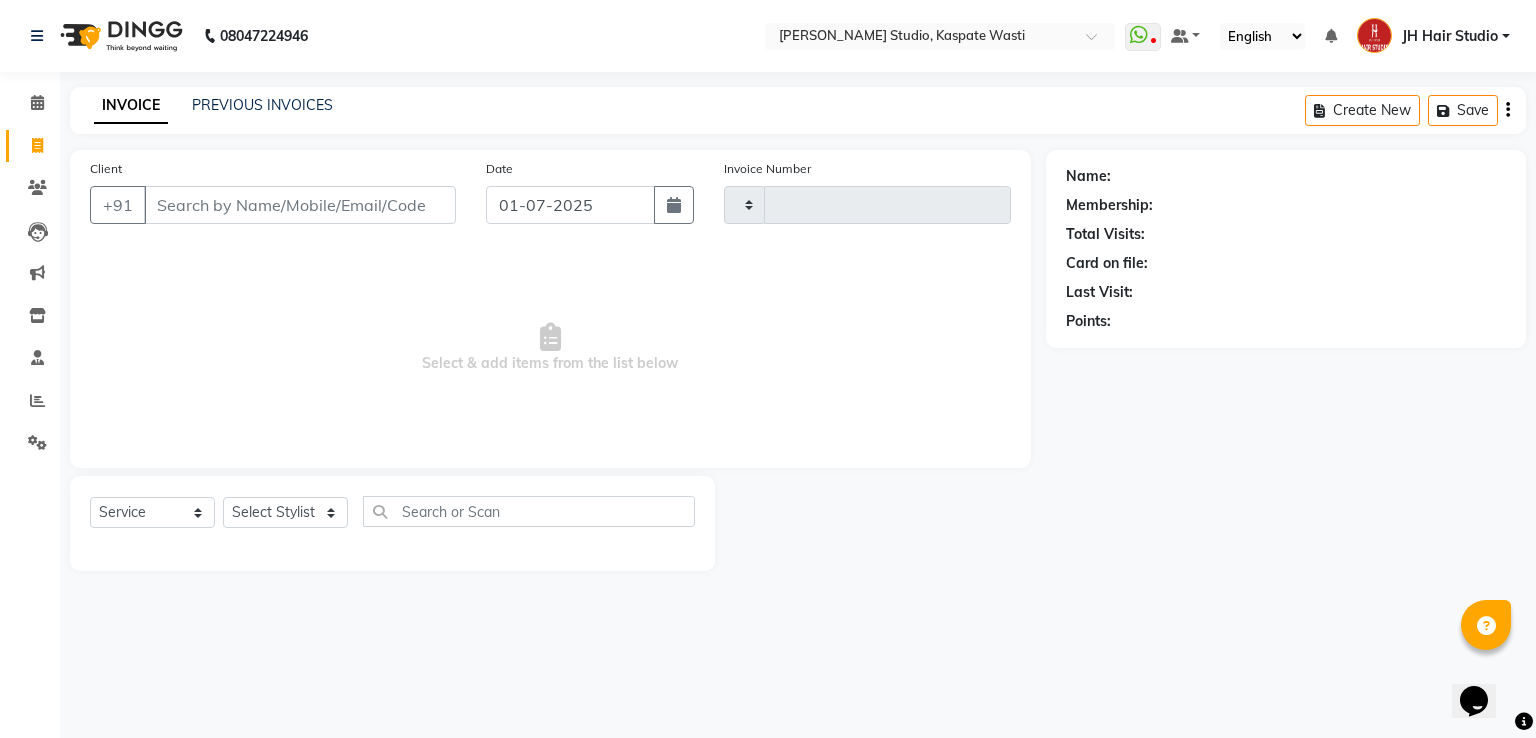 type on "2852" 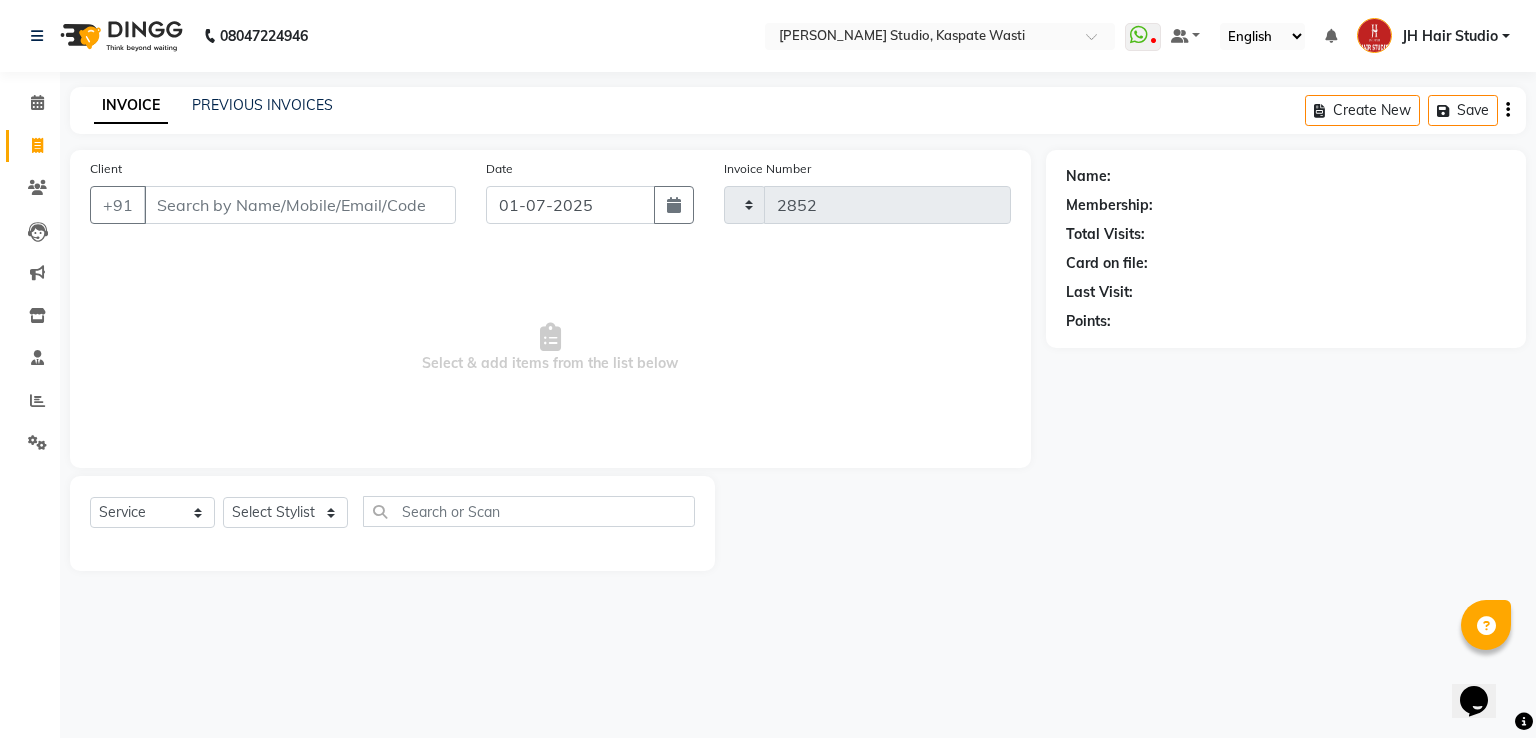 select on "130" 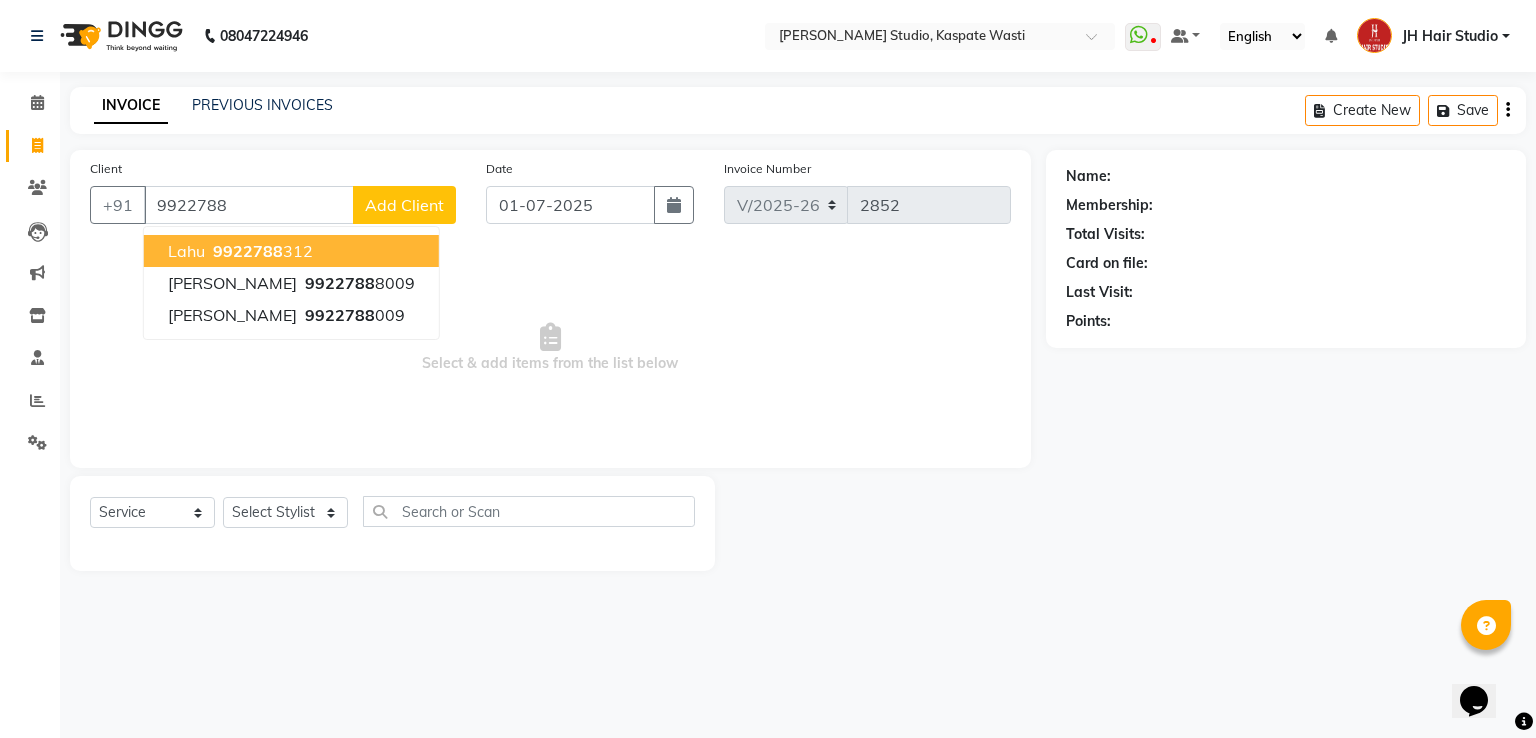 click on "9922788 312" at bounding box center [261, 251] 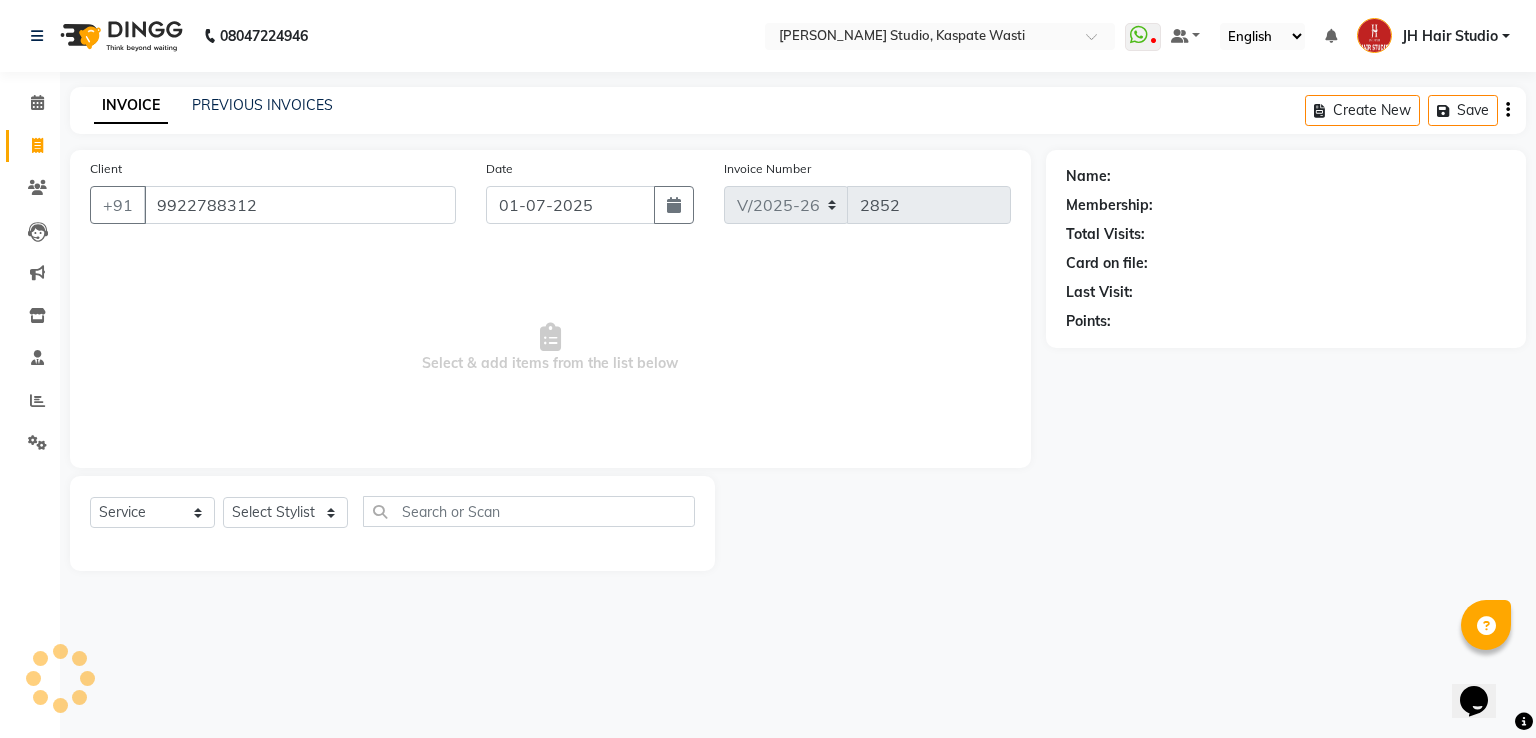 type on "9922788312" 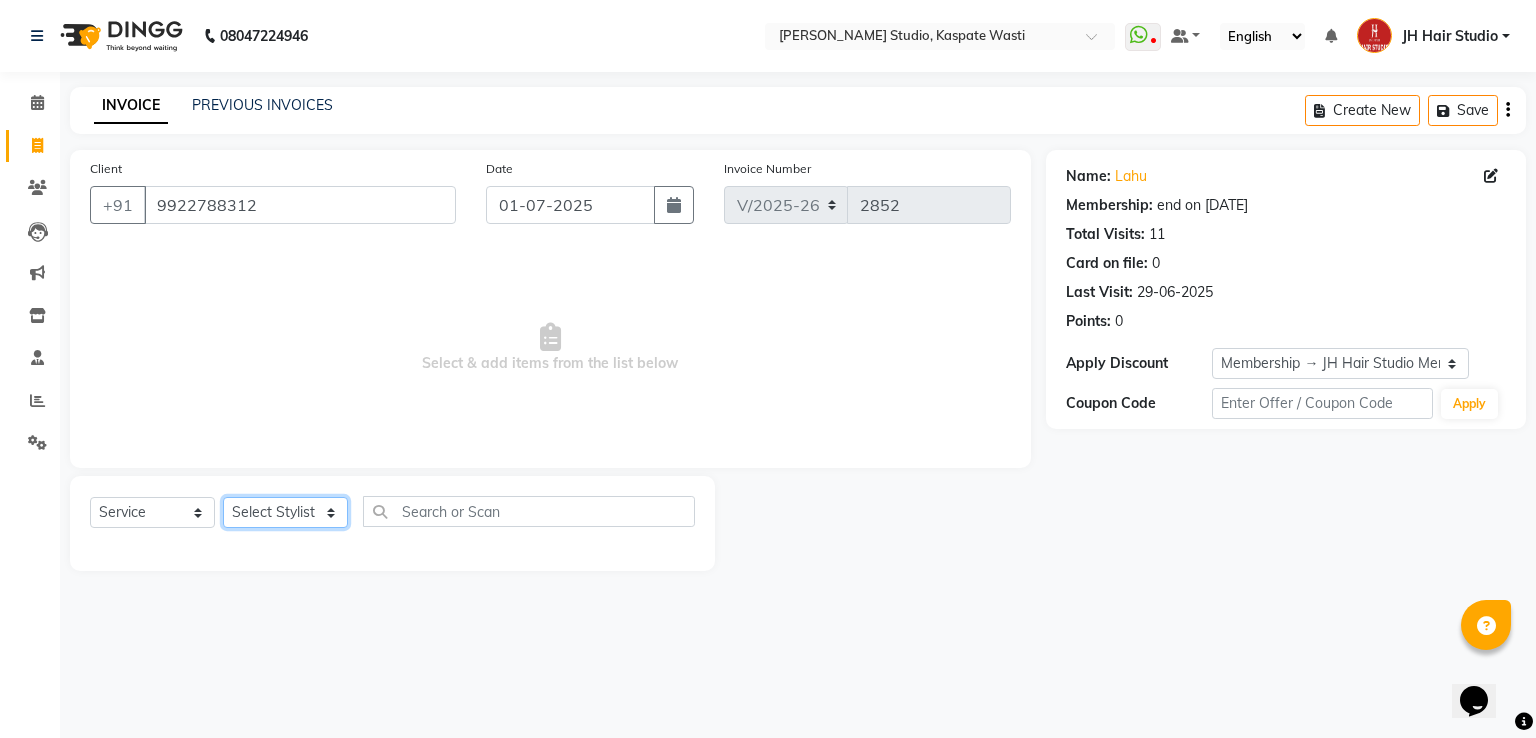 click on "Select Stylist [PERSON_NAME] [JH]  [PERSON_NAME][JH] [F1] GANESH [ F1] RAM [F1]Sanjay [F1][PERSON_NAME]  [F1][PERSON_NAME]  F1 Suraj  [F1] USHA [PERSON_NAME][JH] [PERSON_NAME][JH] JH Hair Studio [PERSON_NAME][JH] [PERSON_NAME][JH] [PERSON_NAME][JH] SID NEW [JH] [PERSON_NAME] [F3] [PERSON_NAME] [JH]" 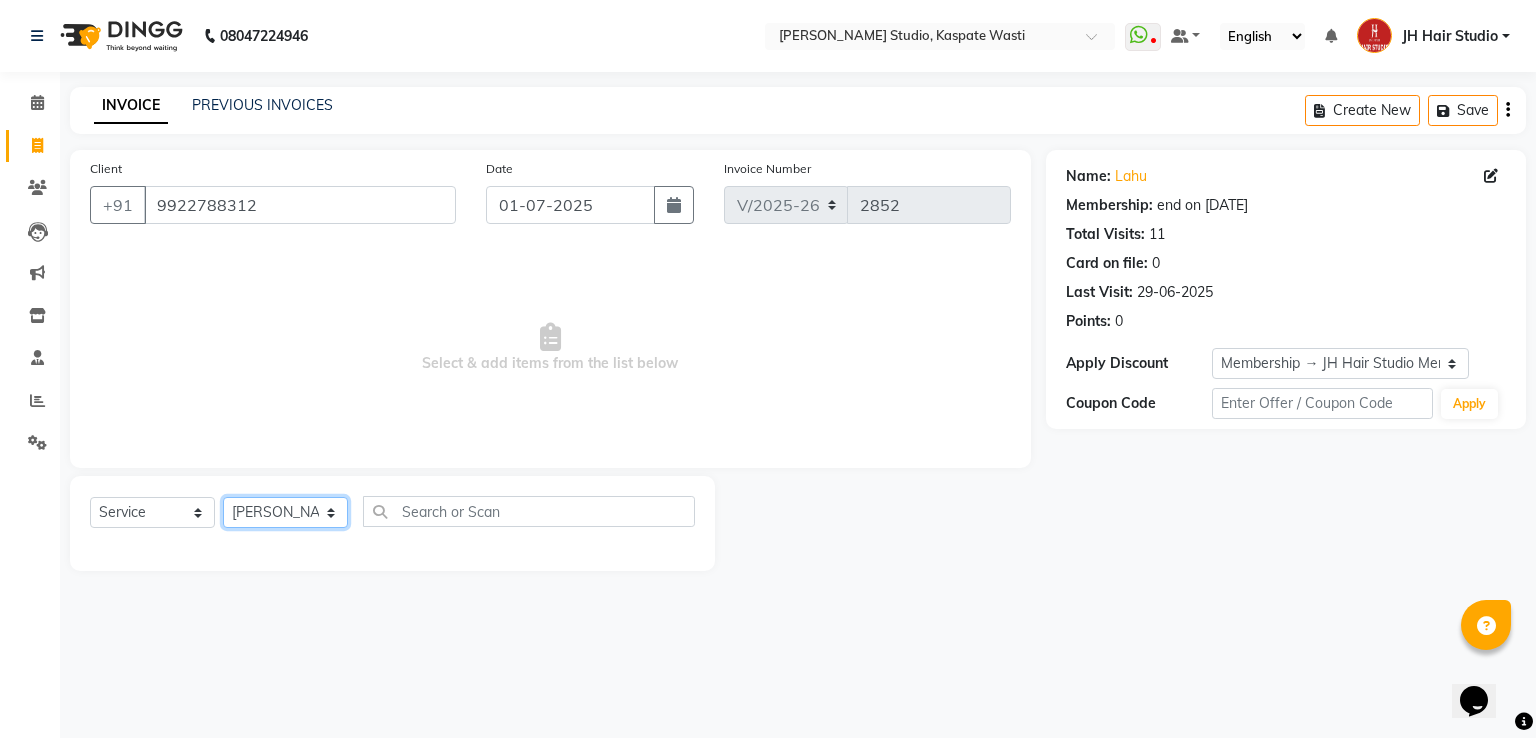 click on "Select Stylist [PERSON_NAME] [JH]  [PERSON_NAME][JH] [F1] GANESH [ F1] RAM [F1]Sanjay [F1][PERSON_NAME]  [F1][PERSON_NAME]  F1 Suraj  [F1] USHA [PERSON_NAME][JH] [PERSON_NAME][JH] JH Hair Studio [PERSON_NAME][JH] [PERSON_NAME][JH] [PERSON_NAME][JH] SID NEW [JH] [PERSON_NAME] [F3] [PERSON_NAME] [JH]" 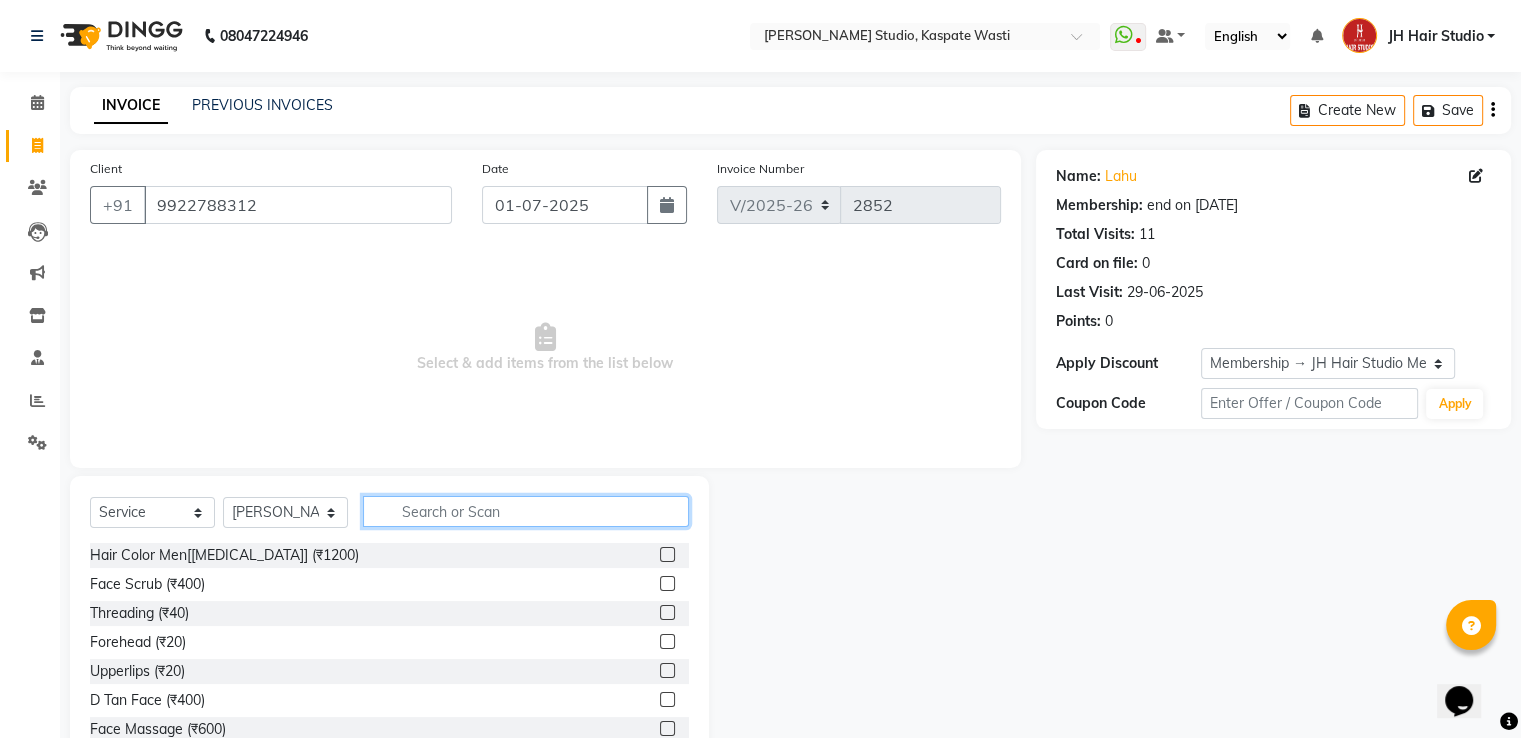 click 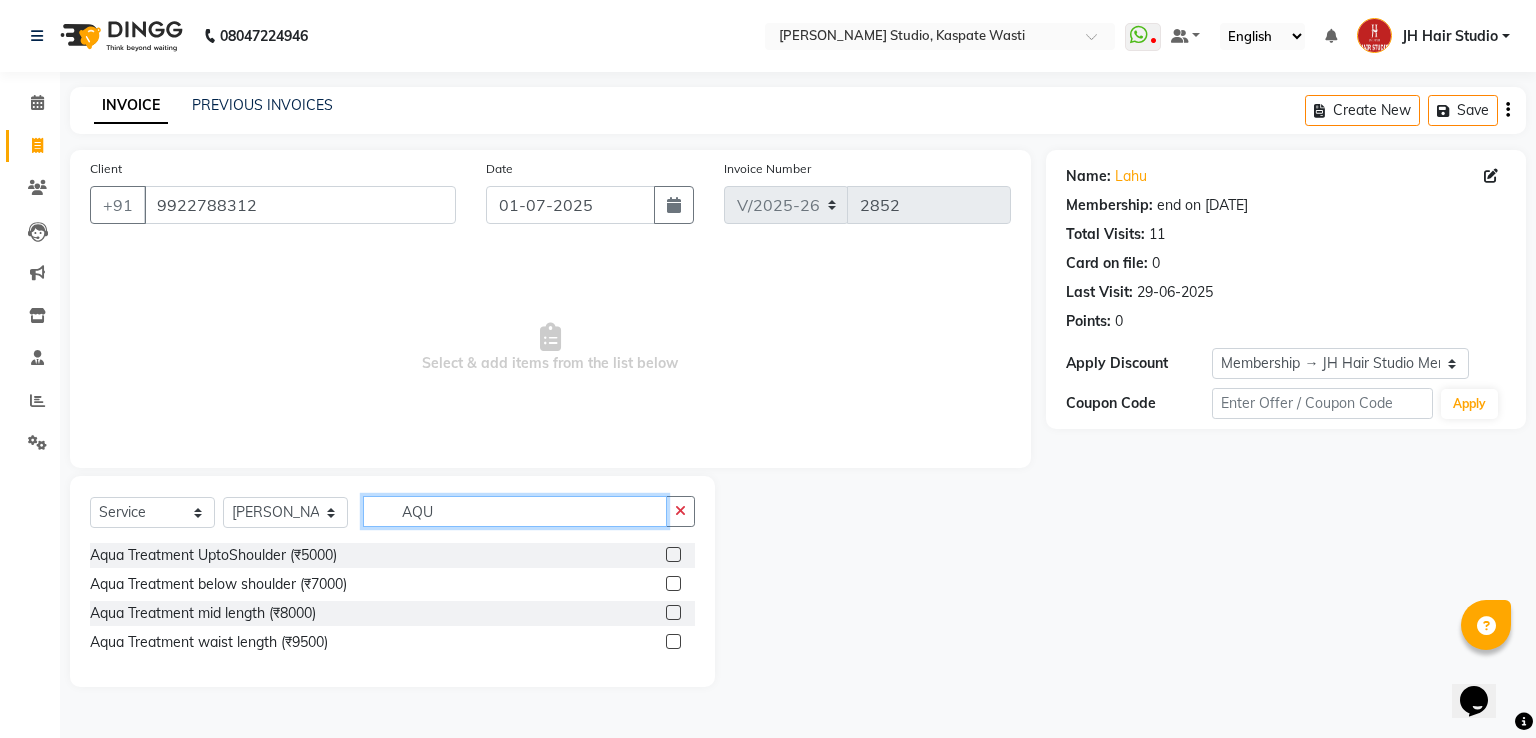 type on "AQU" 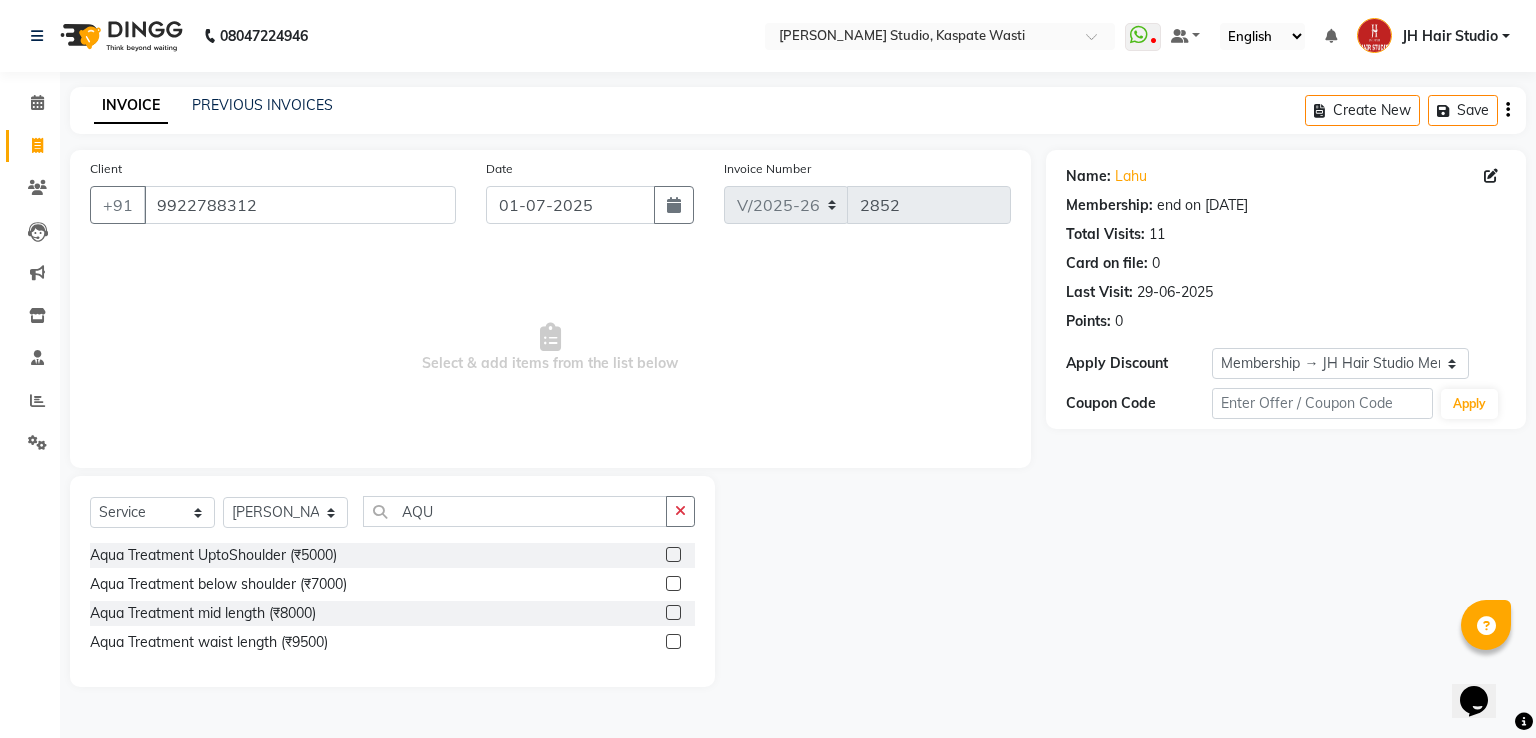 click 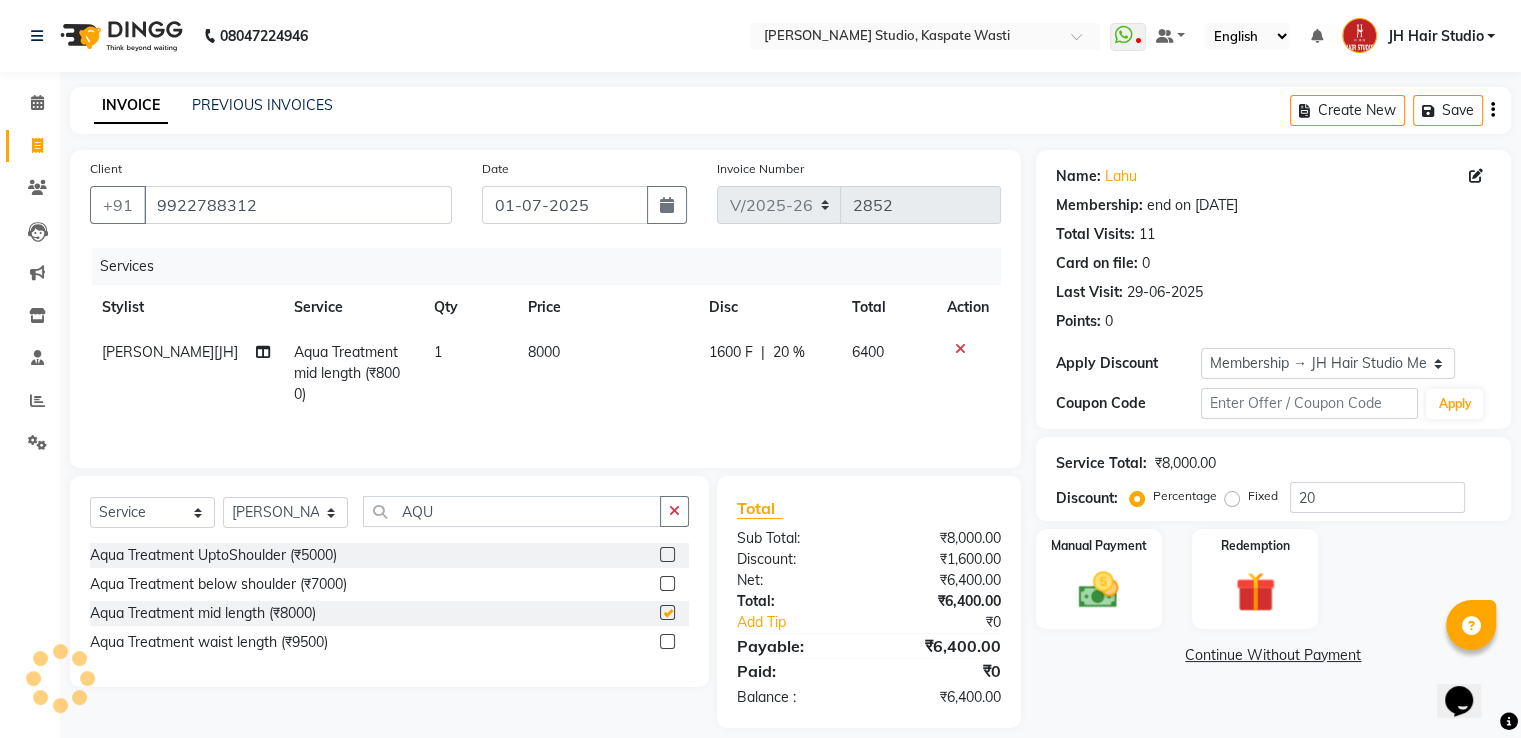 checkbox on "false" 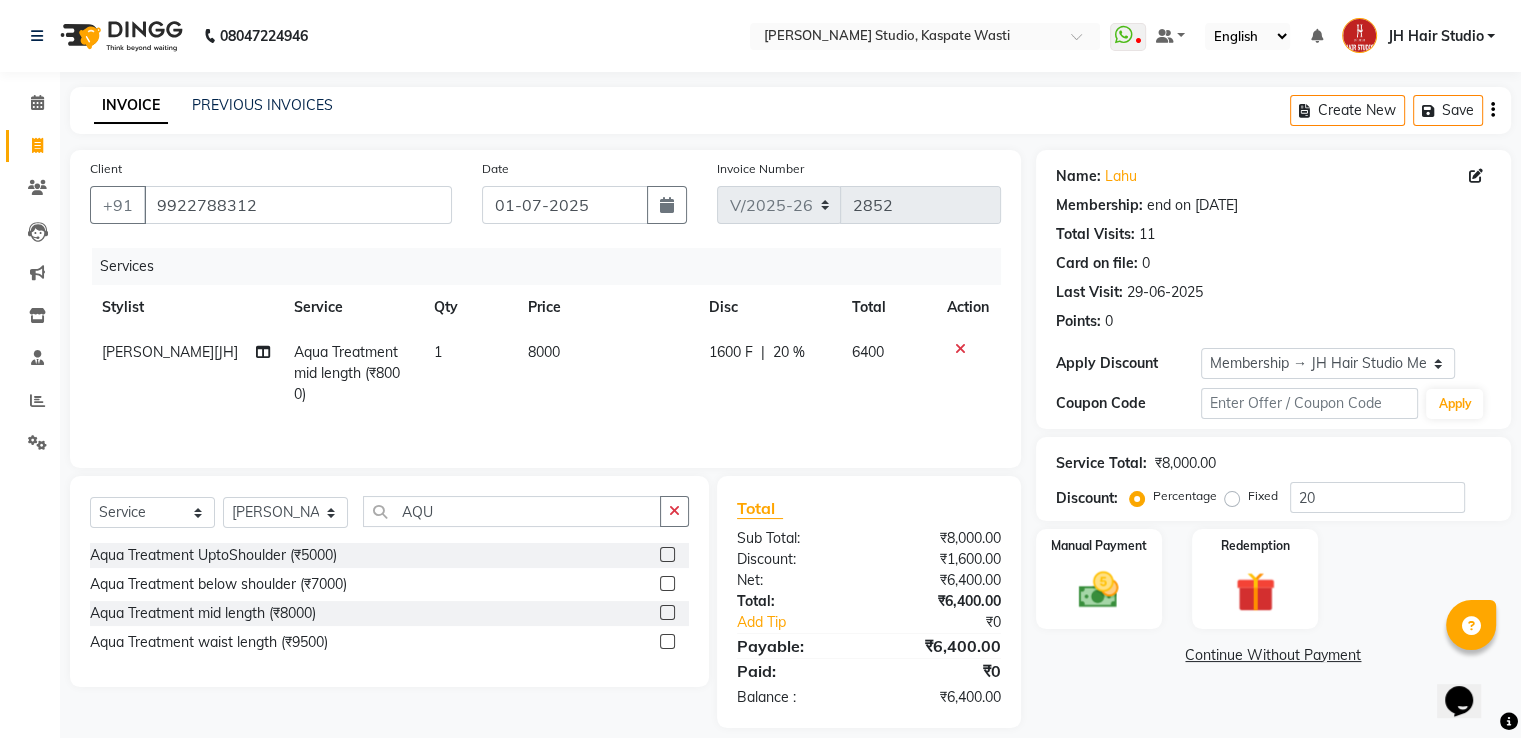 click on "8000" 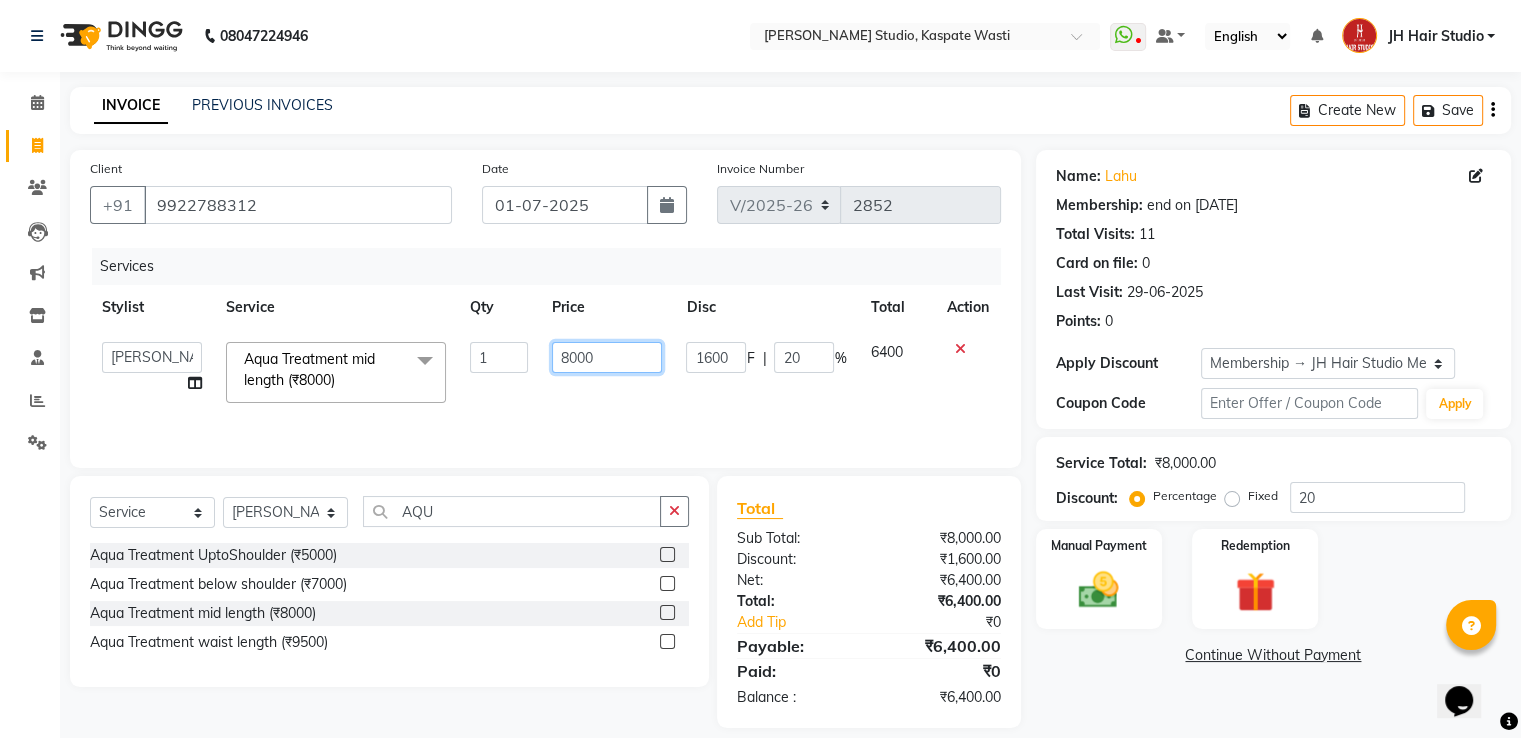 click on "8000" 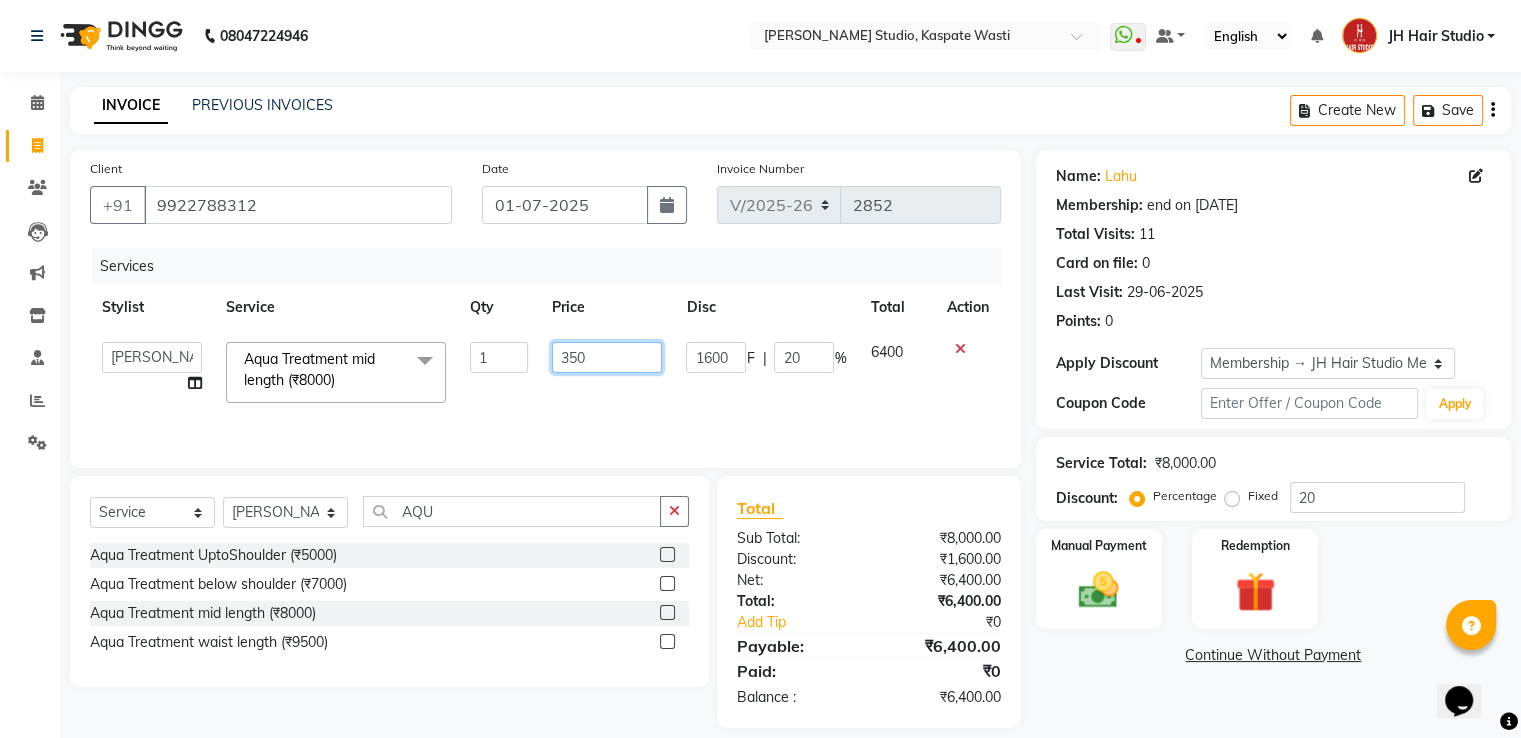 type on "3500" 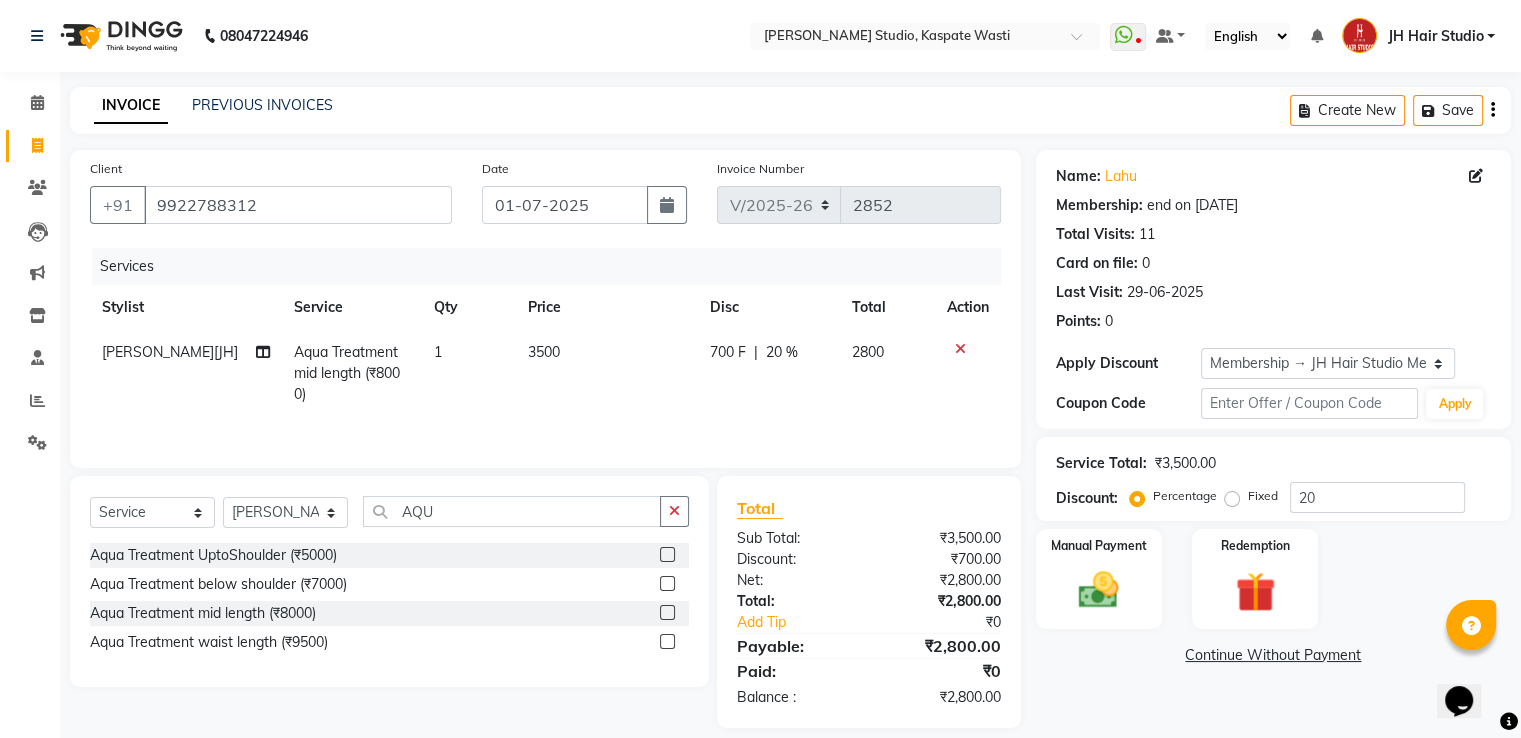 click on "3500" 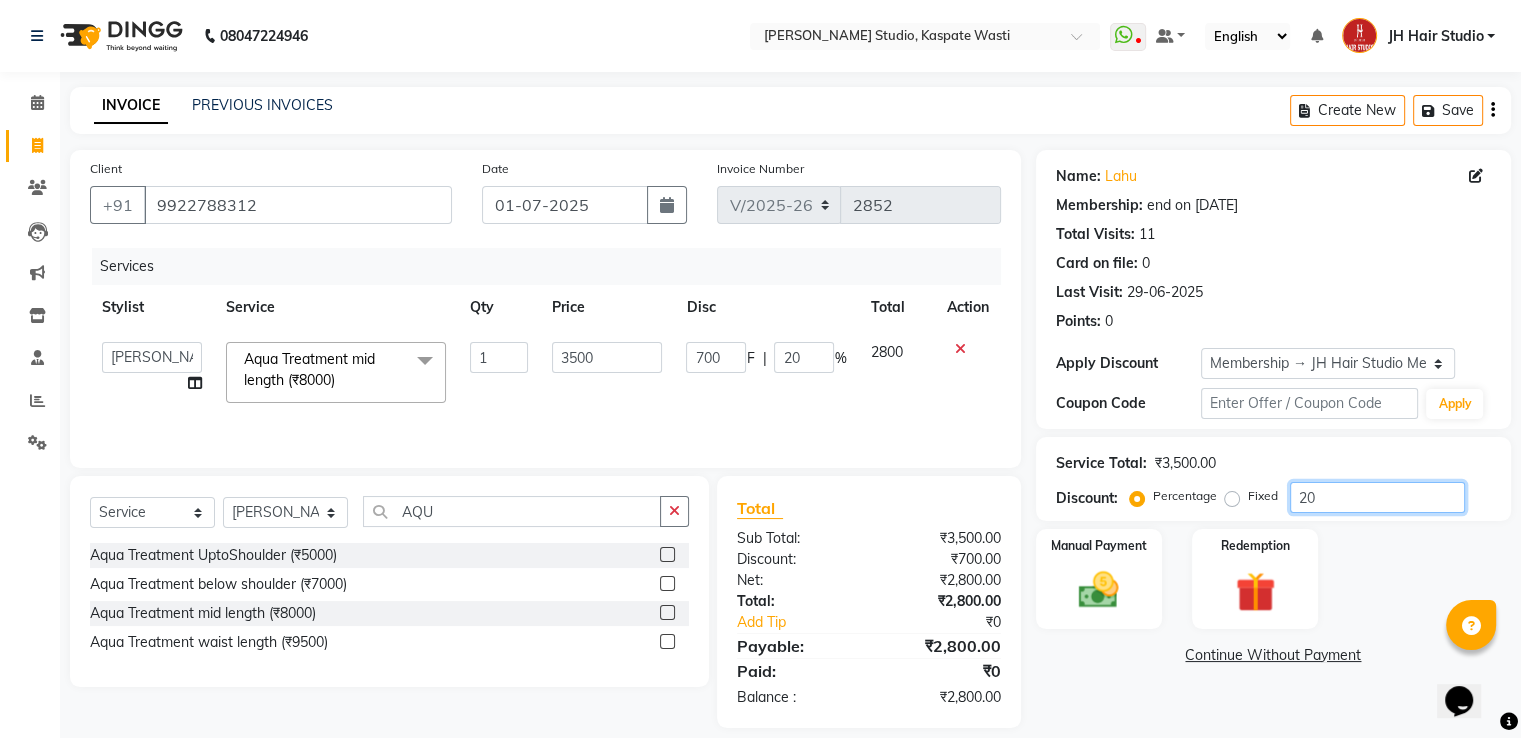click on "20" 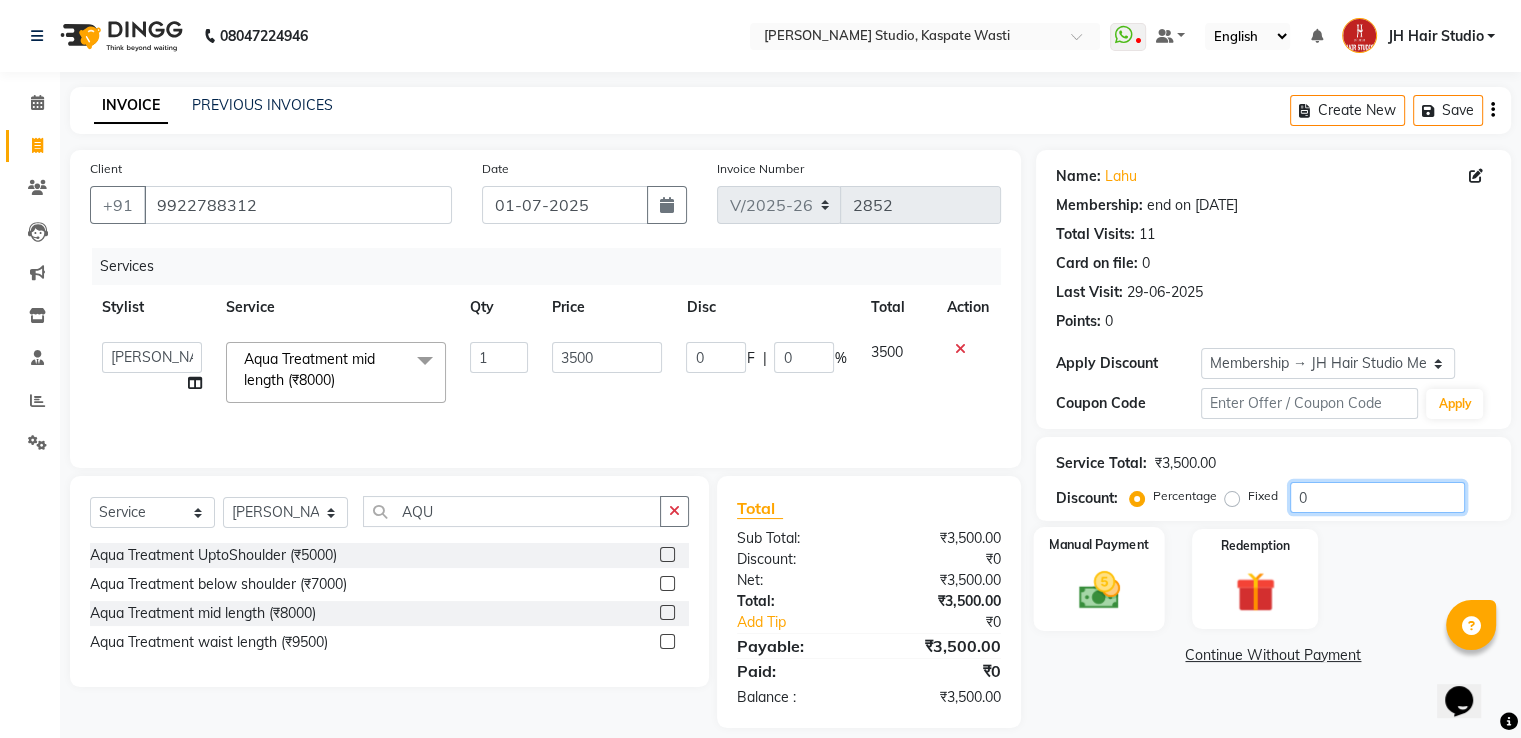 type on "0" 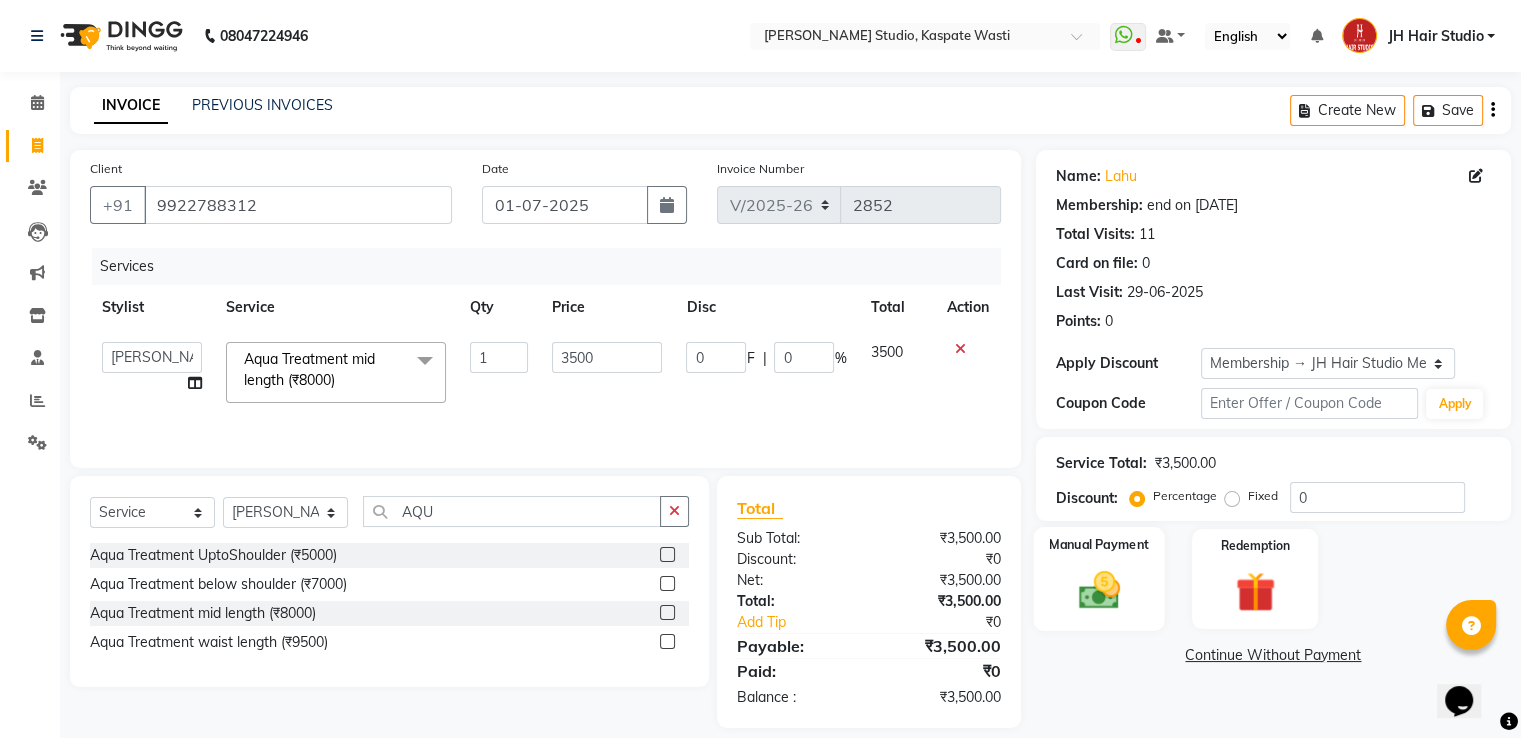 click 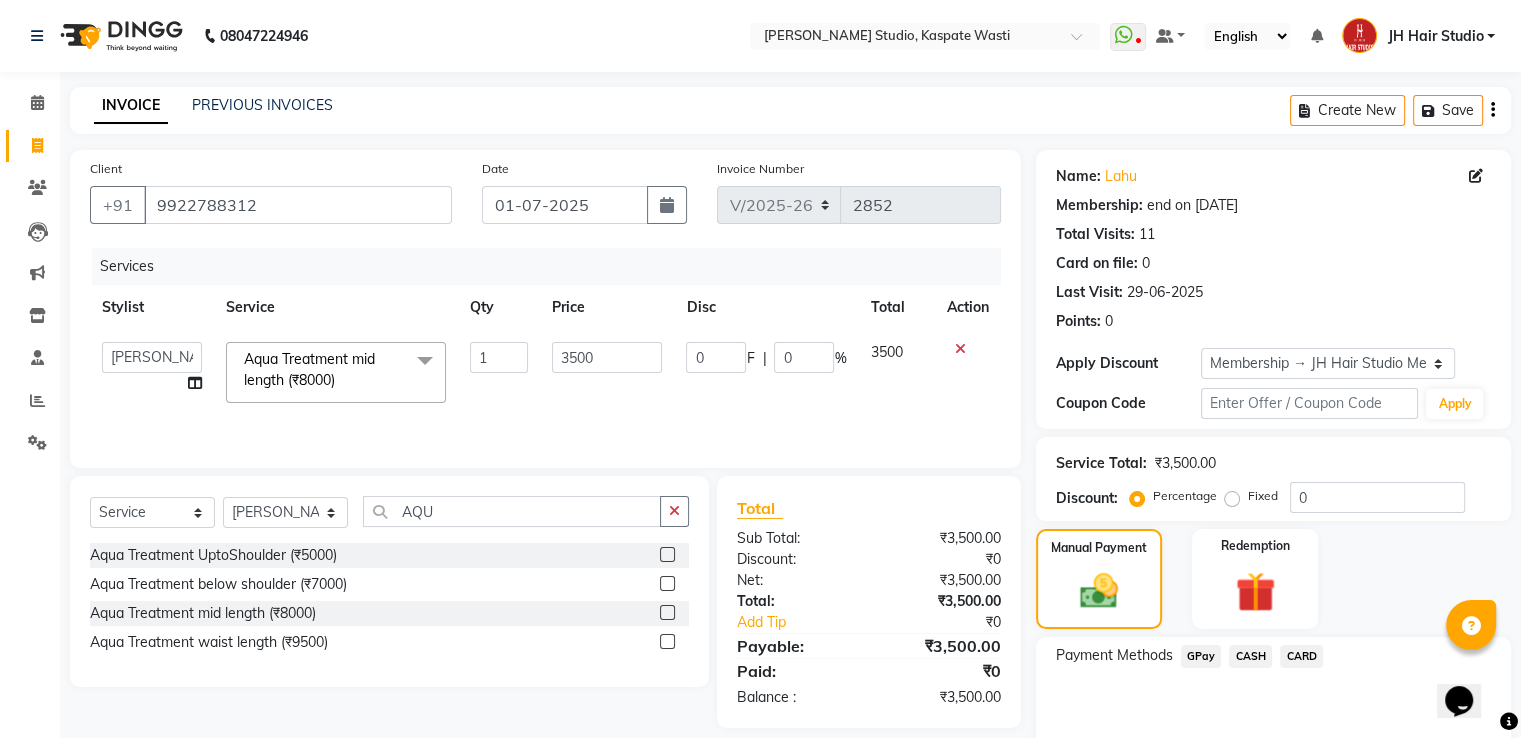 click on "CARD" 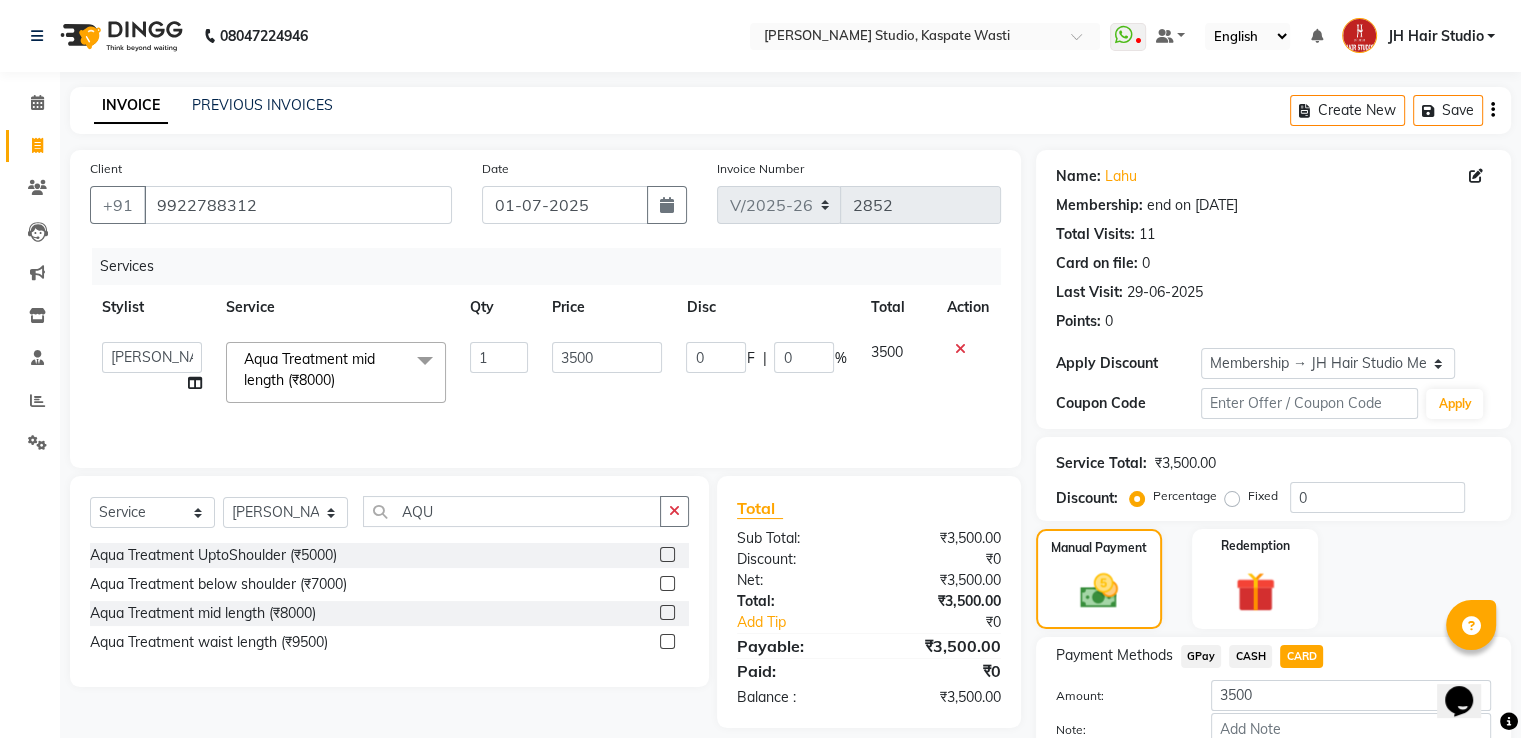 scroll, scrollTop: 120, scrollLeft: 0, axis: vertical 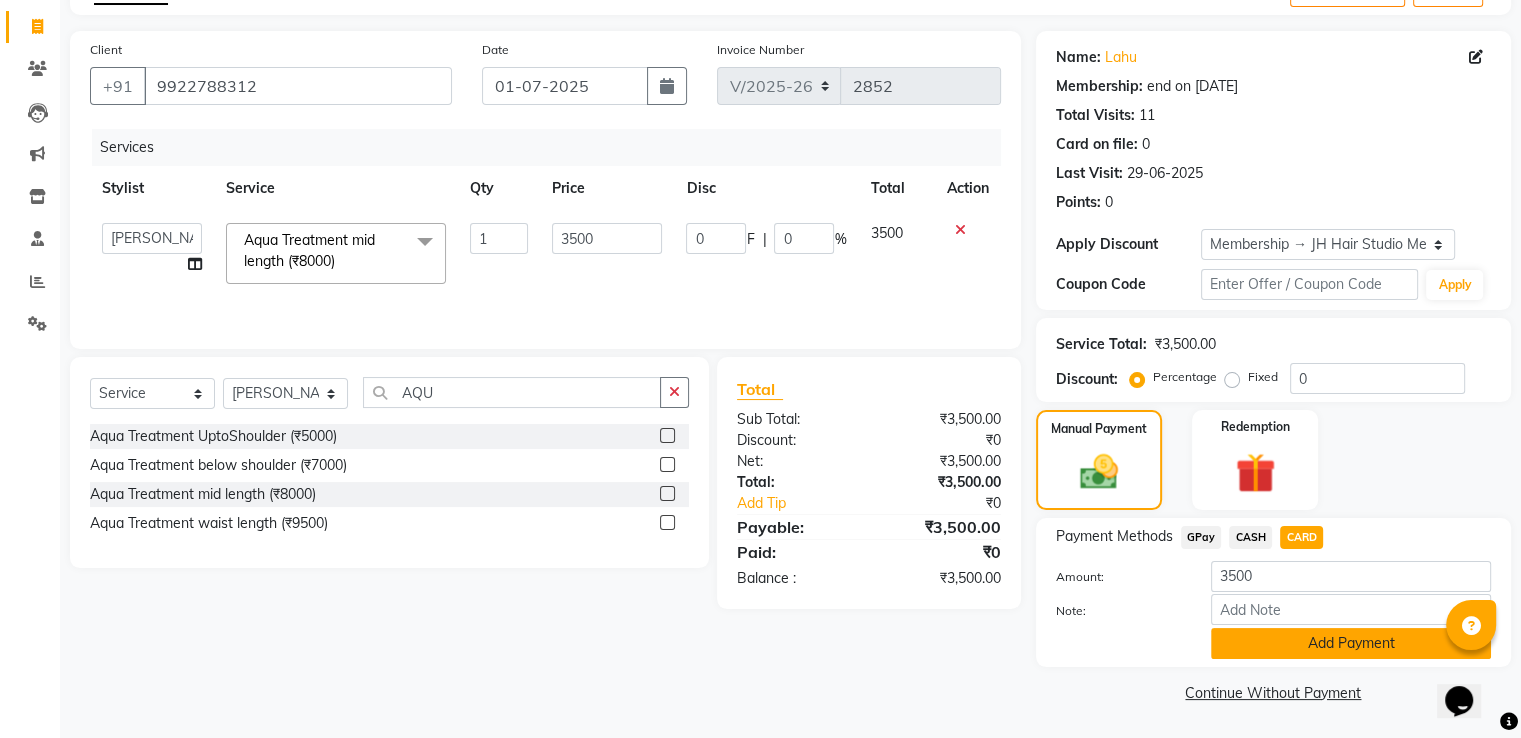 click on "Add Payment" 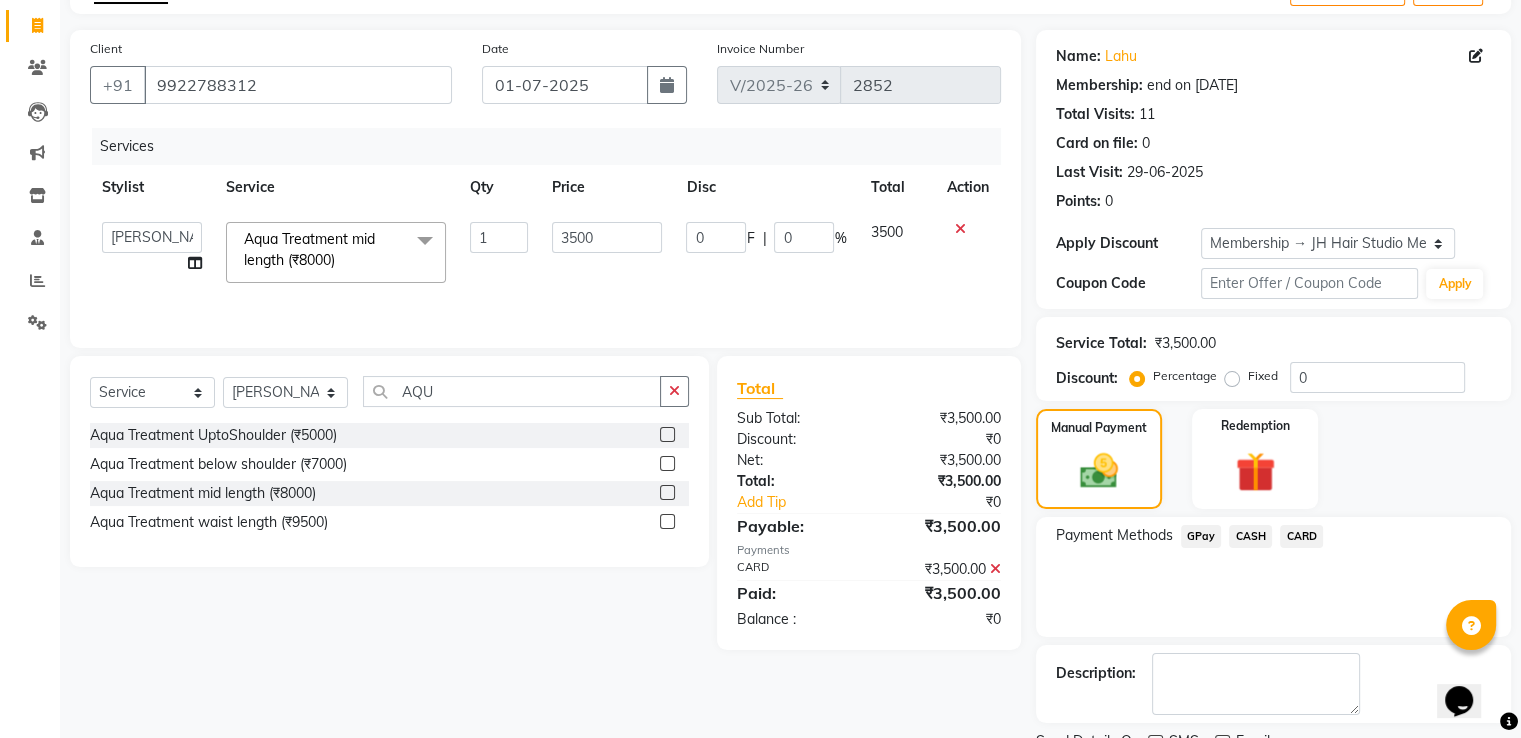 scroll, scrollTop: 201, scrollLeft: 0, axis: vertical 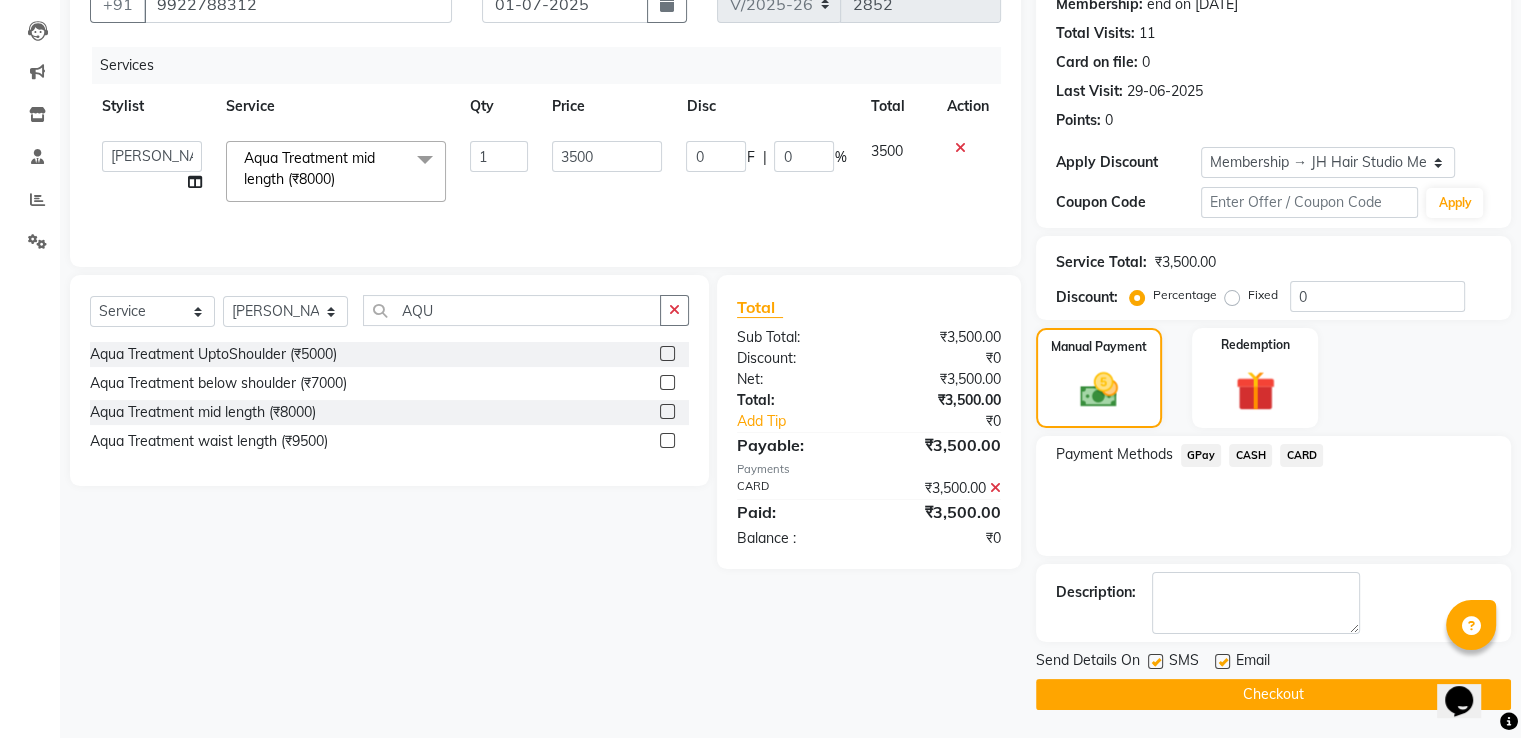 click on "Checkout" 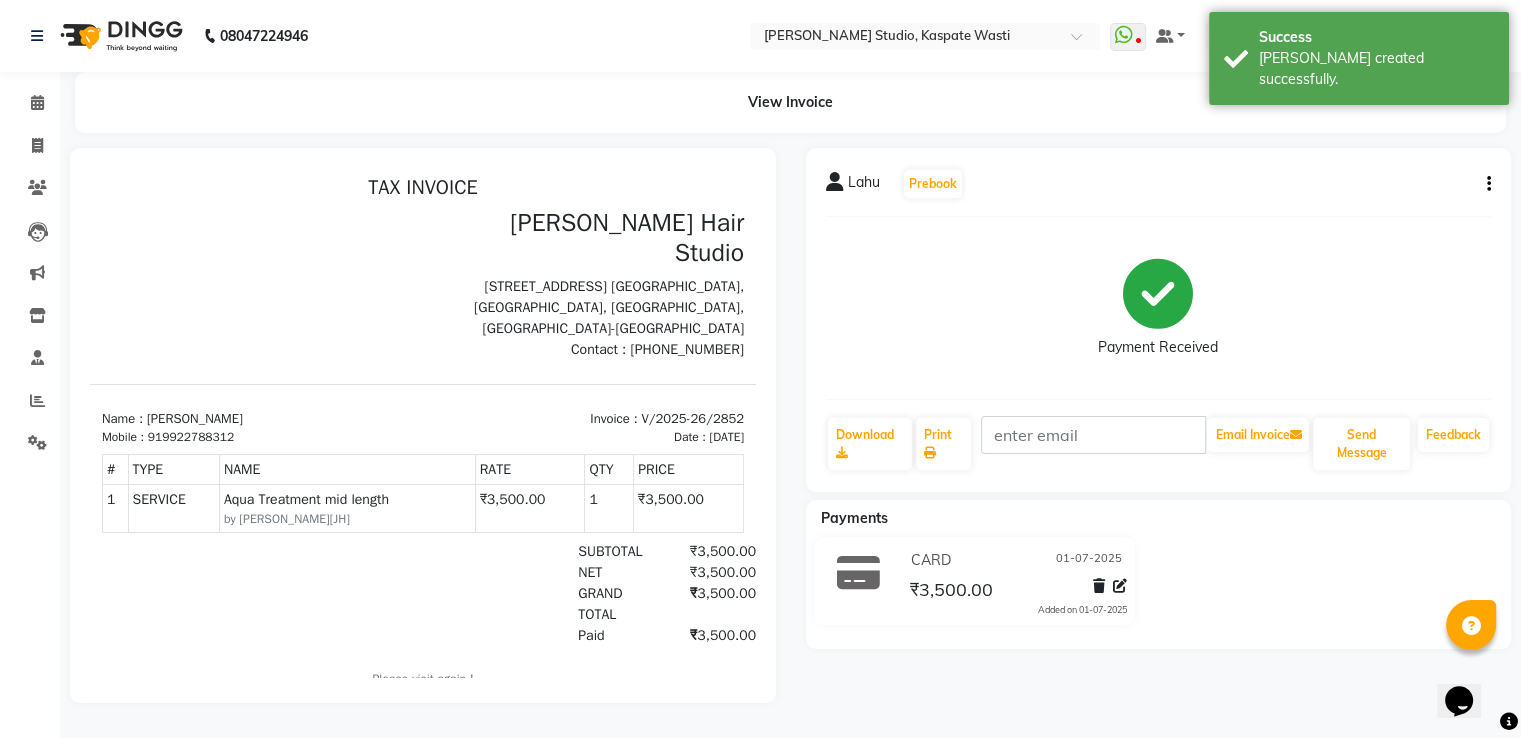 scroll, scrollTop: 0, scrollLeft: 0, axis: both 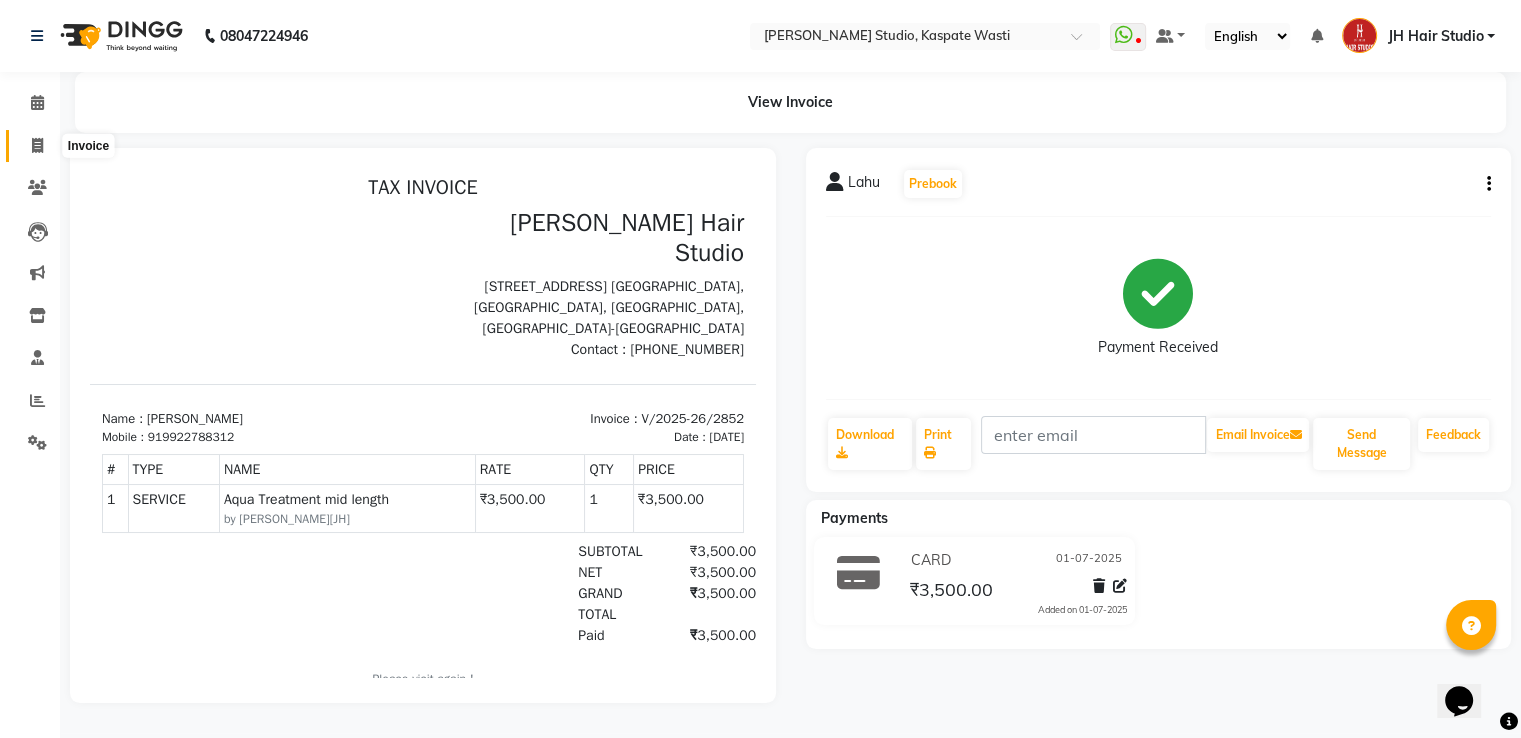 click 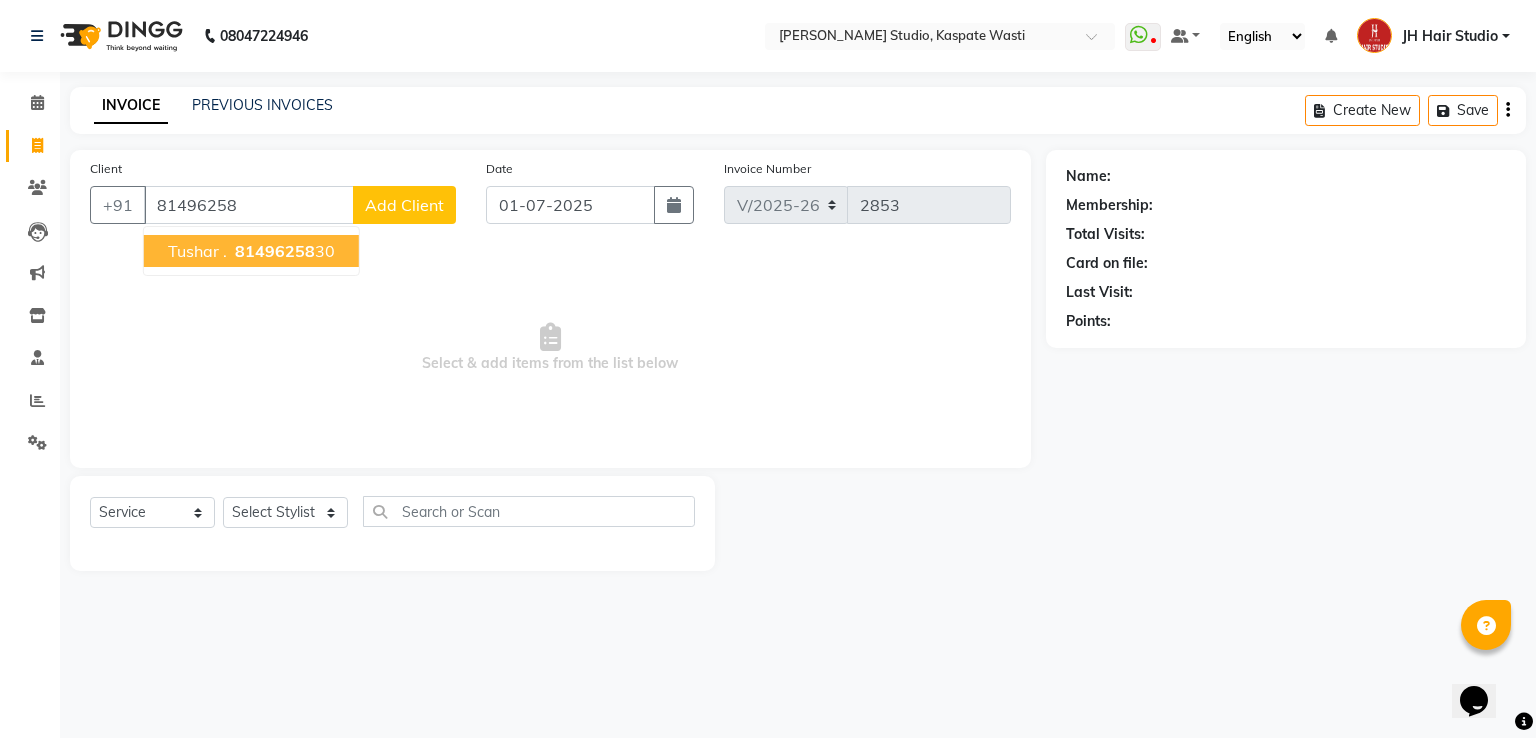 click on "81496258" at bounding box center (275, 251) 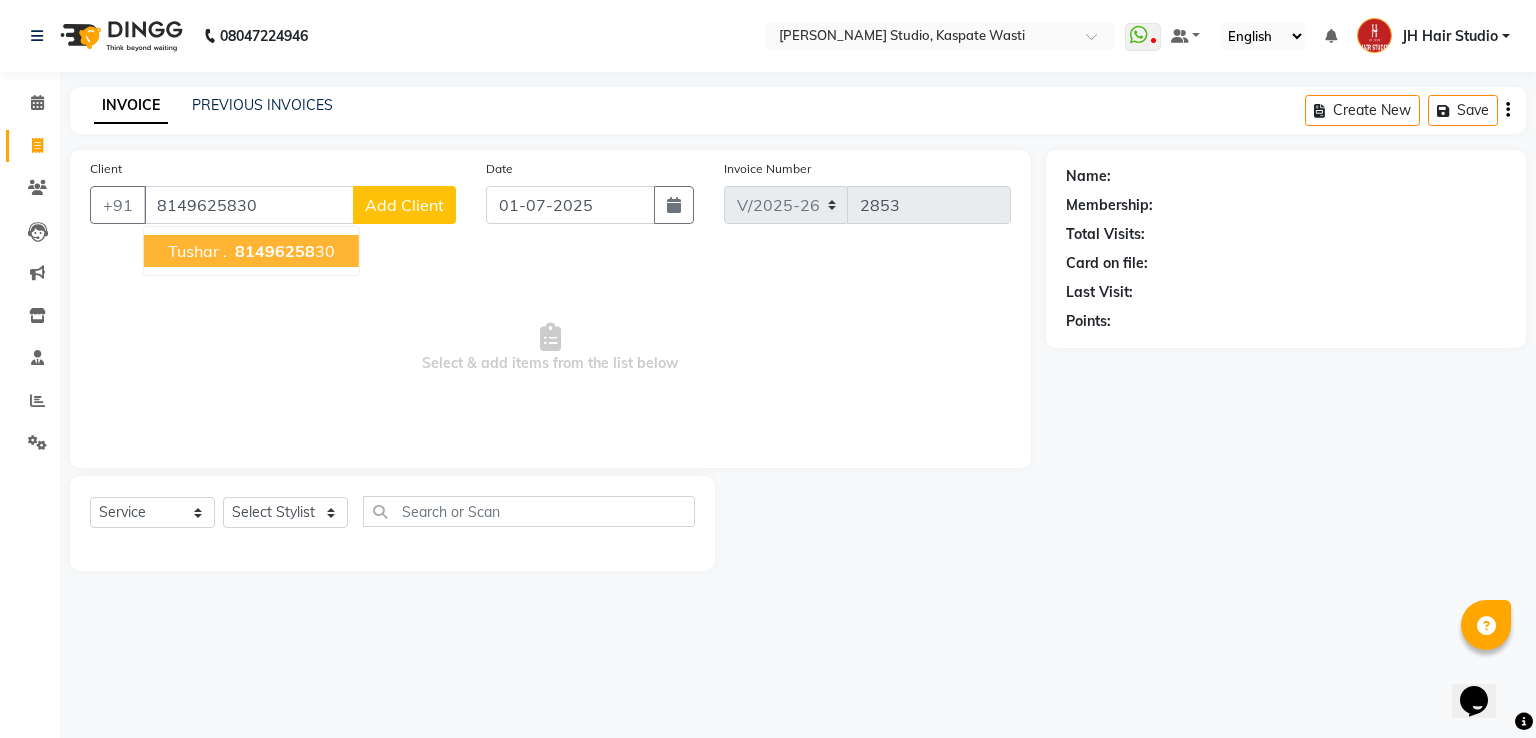 type on "8149625830" 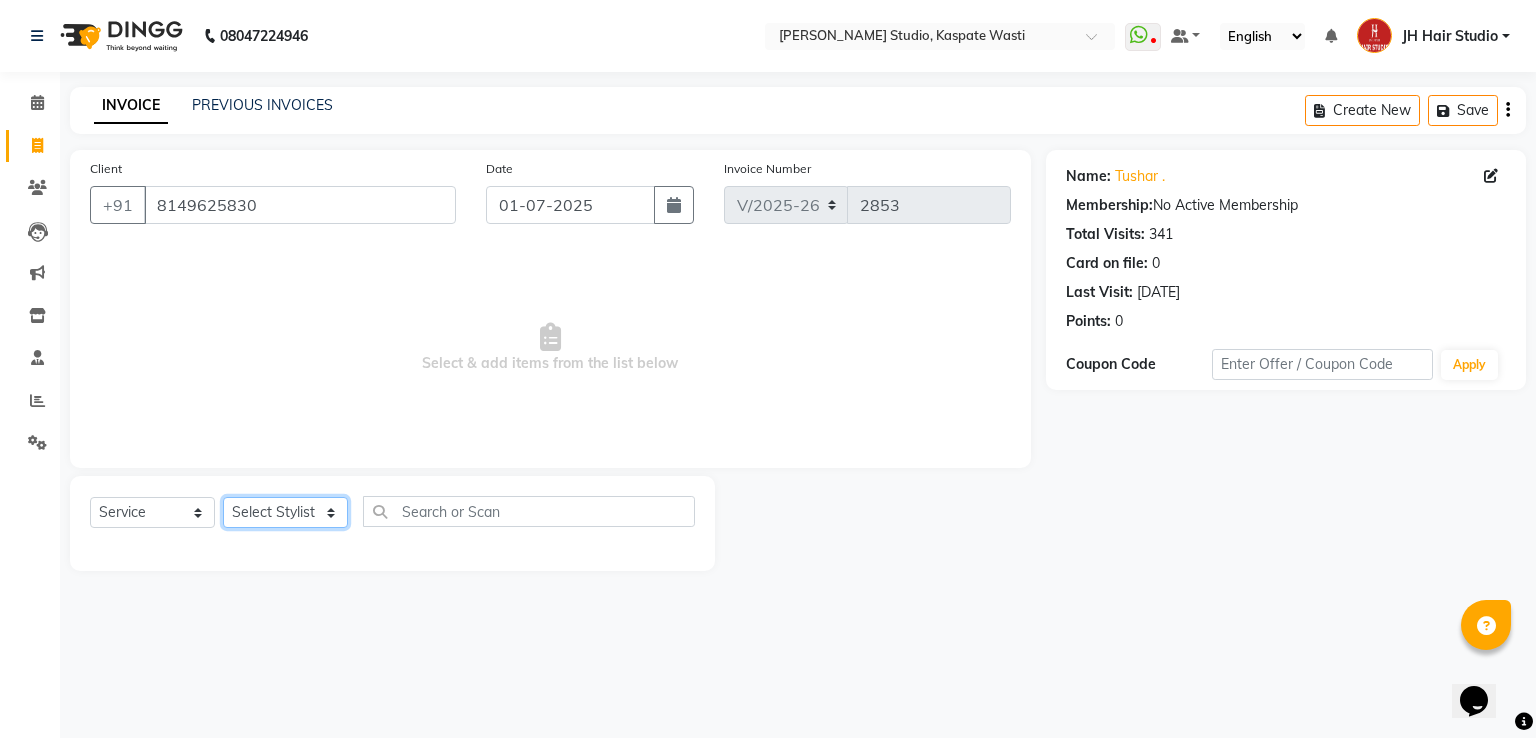click on "Select Stylist [PERSON_NAME] [JH]  [PERSON_NAME][JH] [F1] GANESH [ F1] RAM [F1]Sanjay [F1][PERSON_NAME]  [F1][PERSON_NAME]  F1 Suraj  [F1] USHA [PERSON_NAME][JH] [PERSON_NAME][JH] JH Hair Studio [PERSON_NAME][JH] [PERSON_NAME][JH] [PERSON_NAME][JH] SID NEW [JH] [PERSON_NAME] [F3] [PERSON_NAME] [JH]" 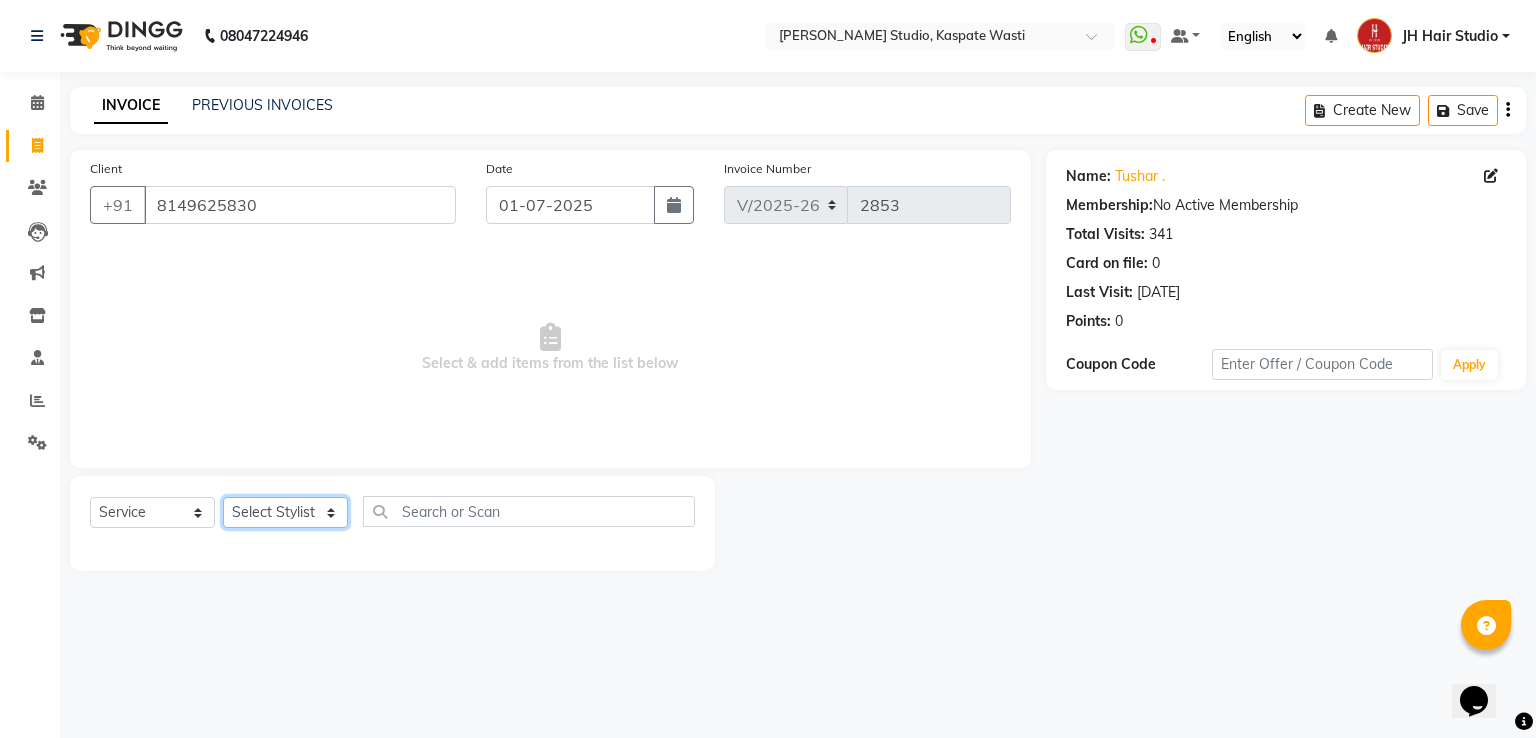 select on "47594" 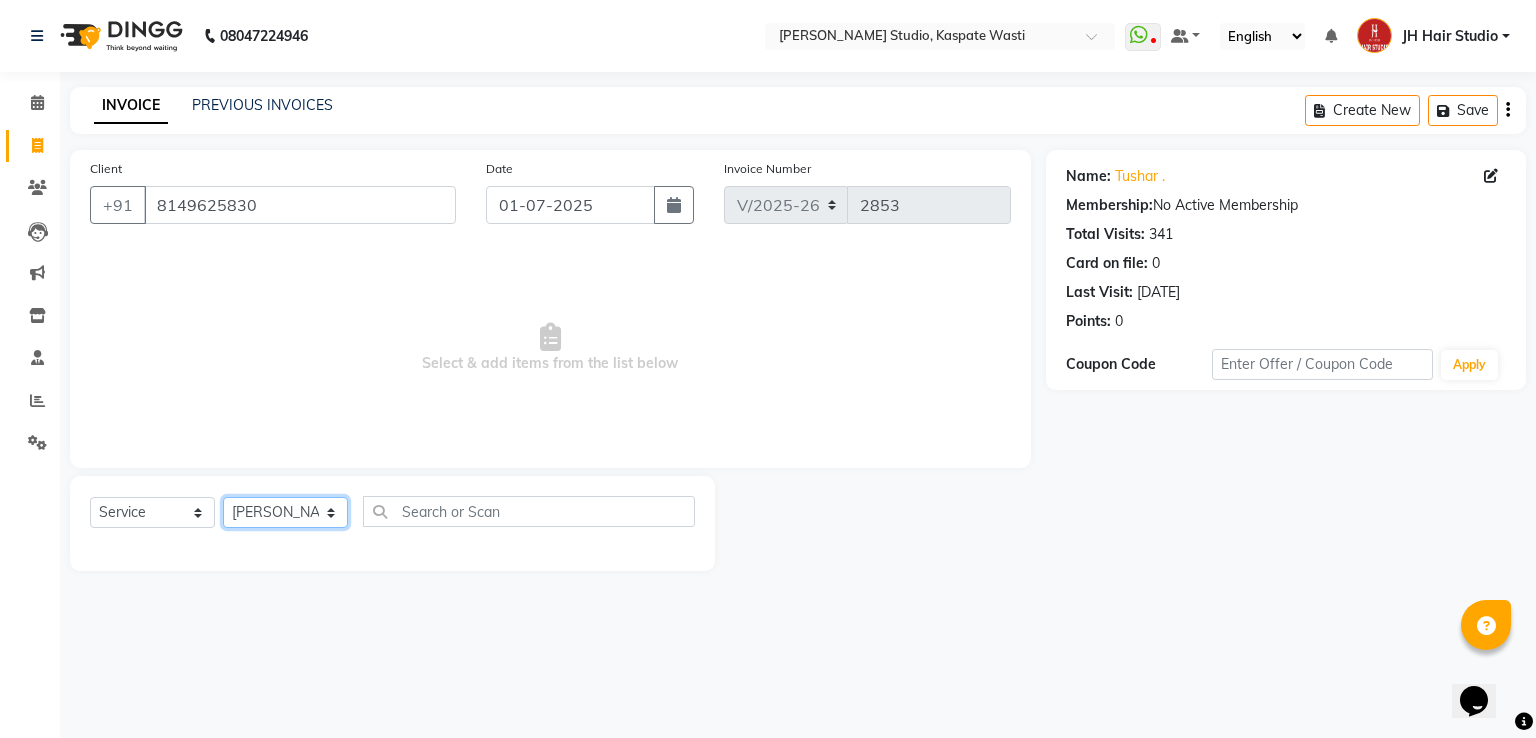 click on "Select Stylist [PERSON_NAME] [JH]  [PERSON_NAME][JH] [F1] GANESH [ F1] RAM [F1]Sanjay [F1][PERSON_NAME]  [F1][PERSON_NAME]  F1 Suraj  [F1] USHA [PERSON_NAME][JH] [PERSON_NAME][JH] JH Hair Studio [PERSON_NAME][JH] [PERSON_NAME][JH] [PERSON_NAME][JH] SID NEW [JH] [PERSON_NAME] [F3] [PERSON_NAME] [JH]" 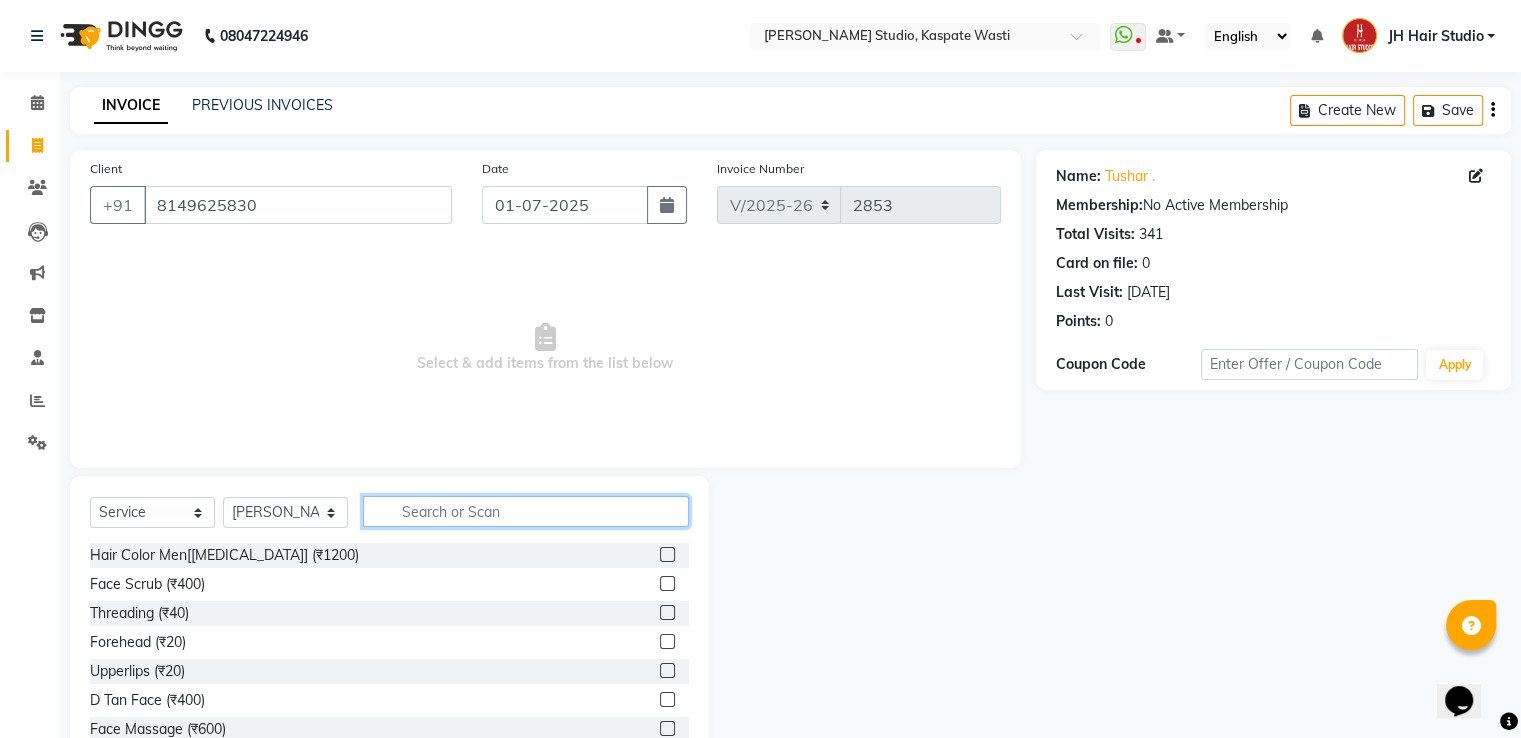 click 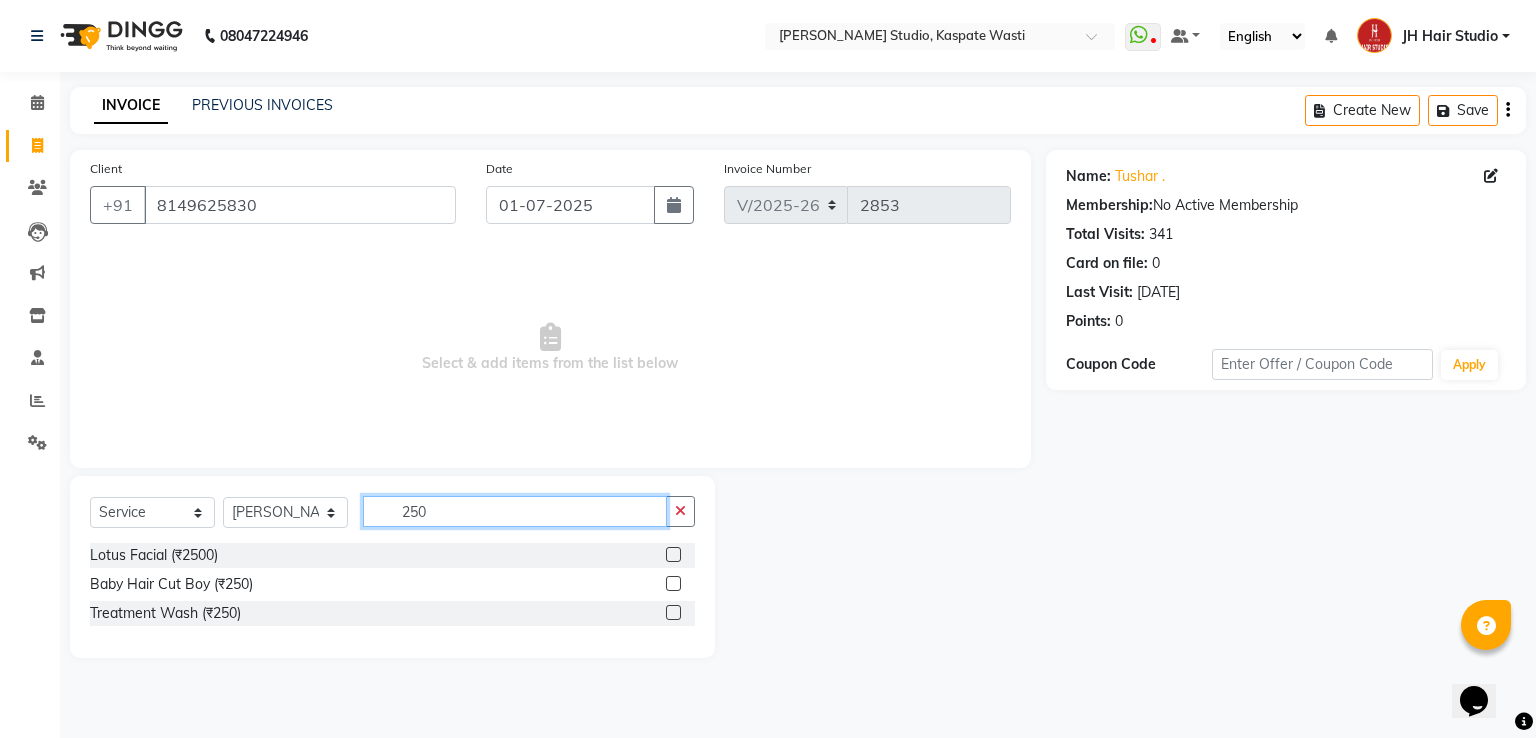 type on "250" 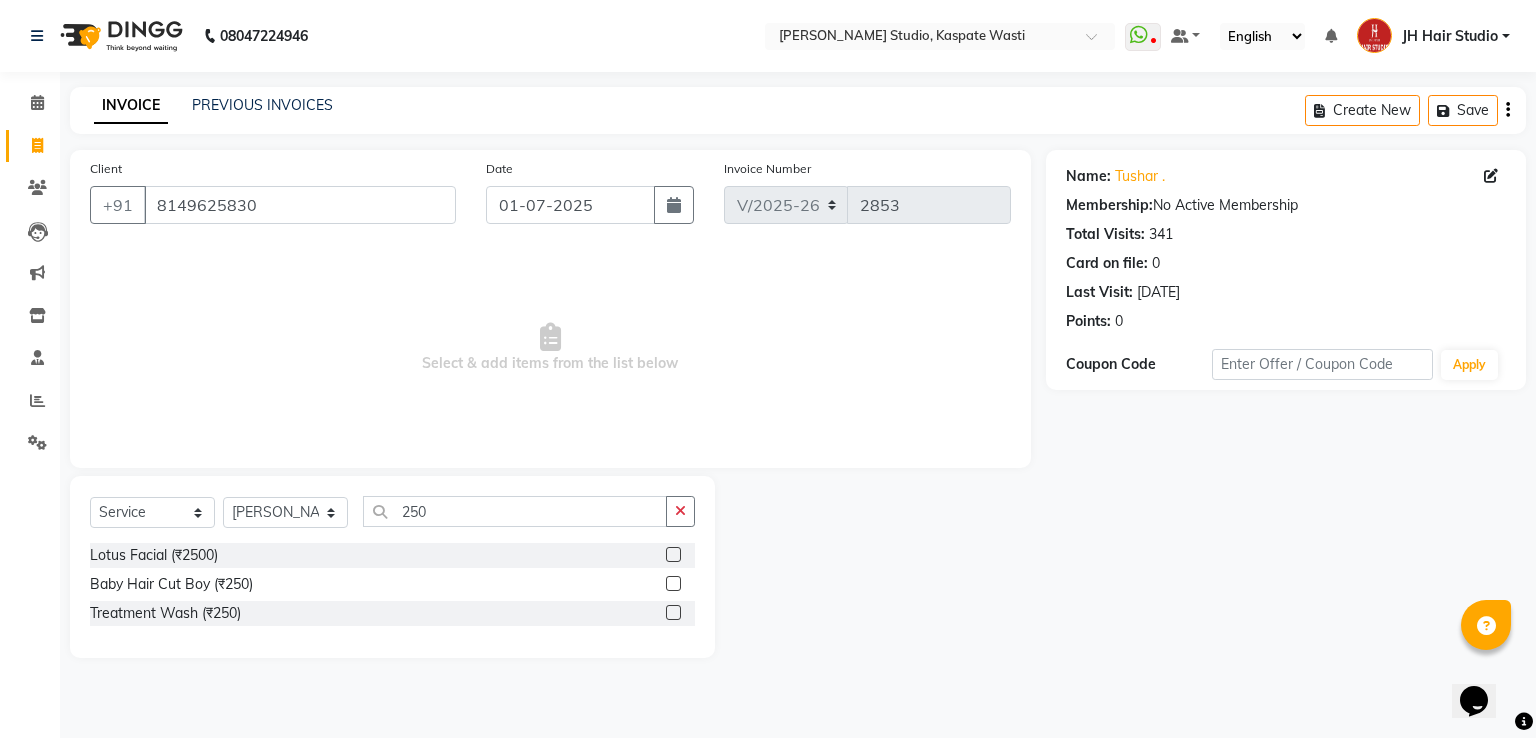 click 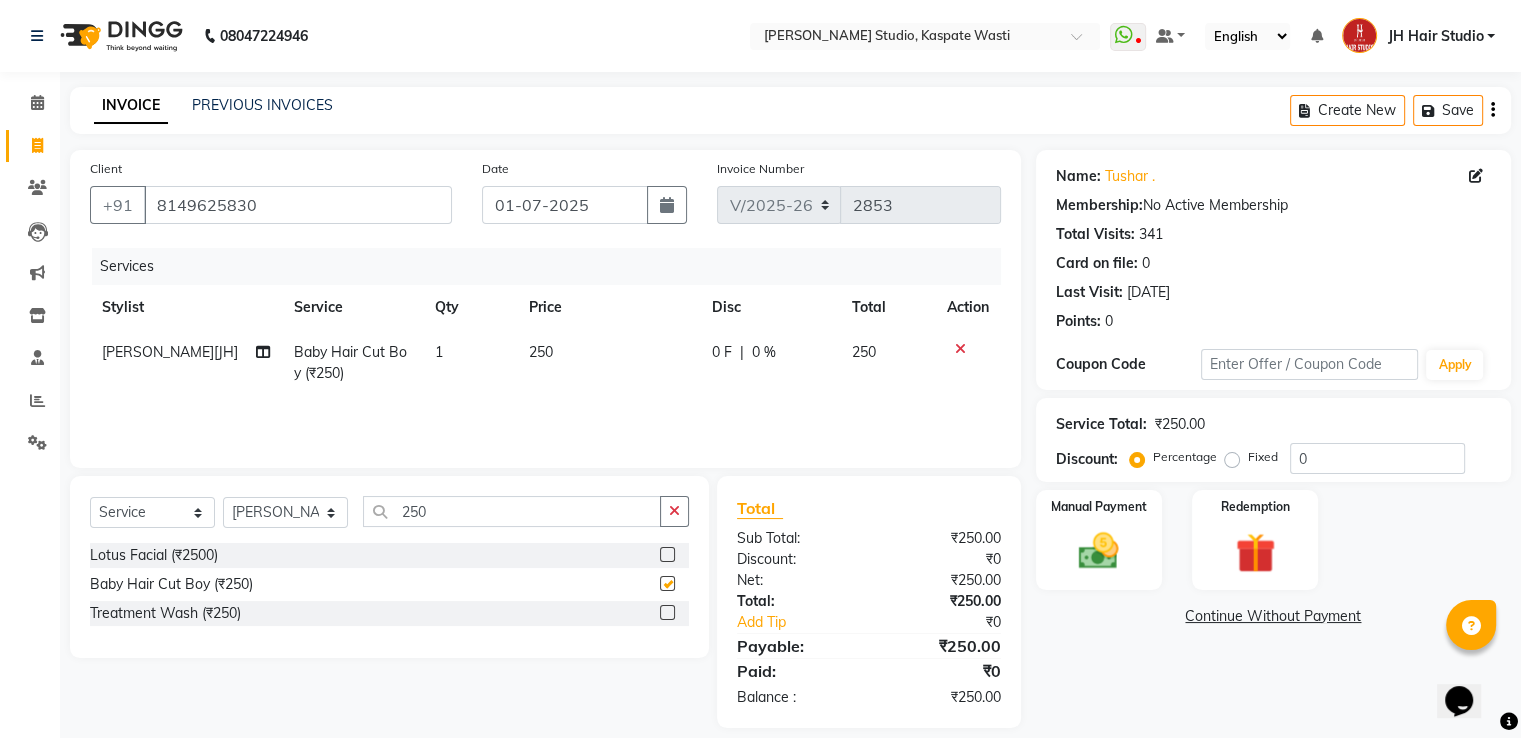 checkbox on "false" 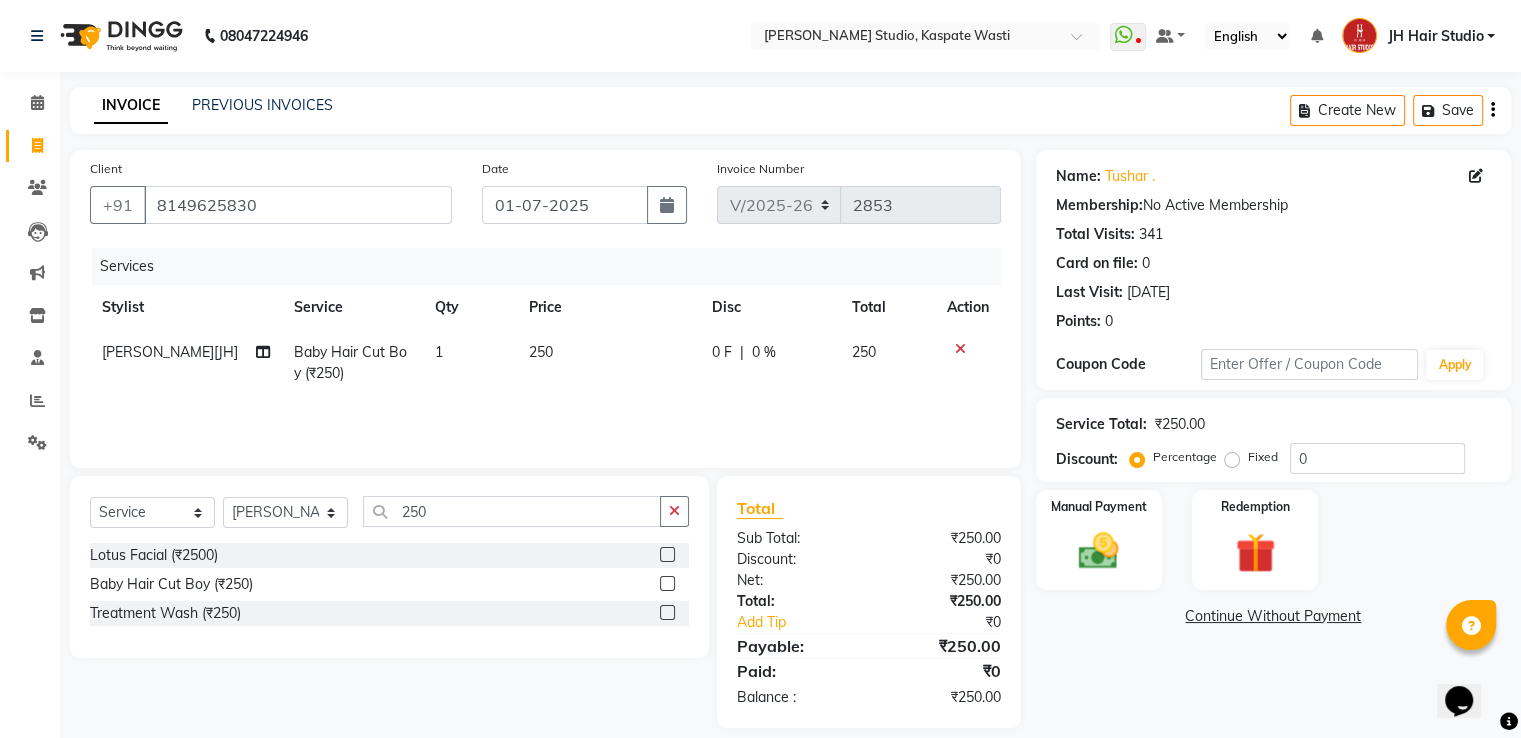 click on "250" 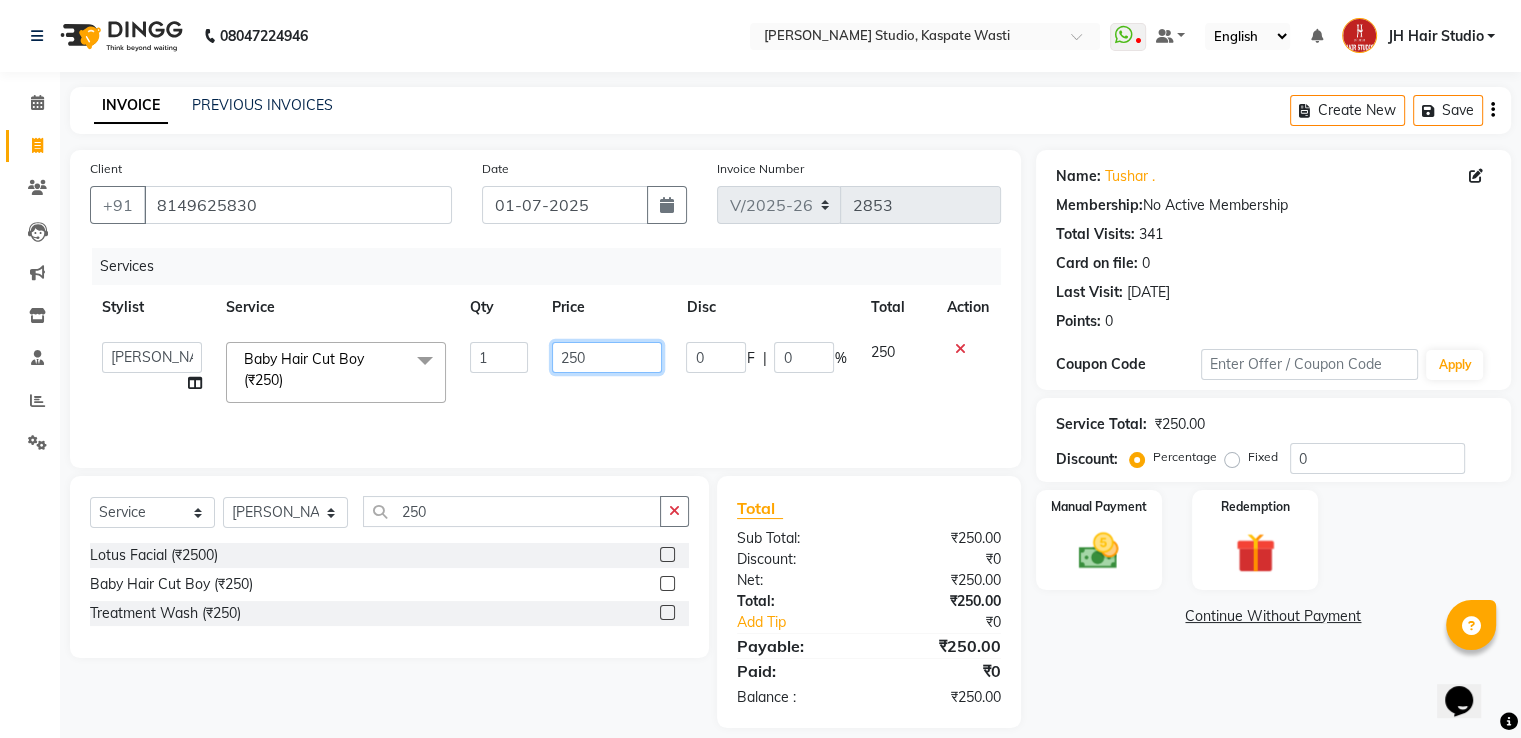 click on "250" 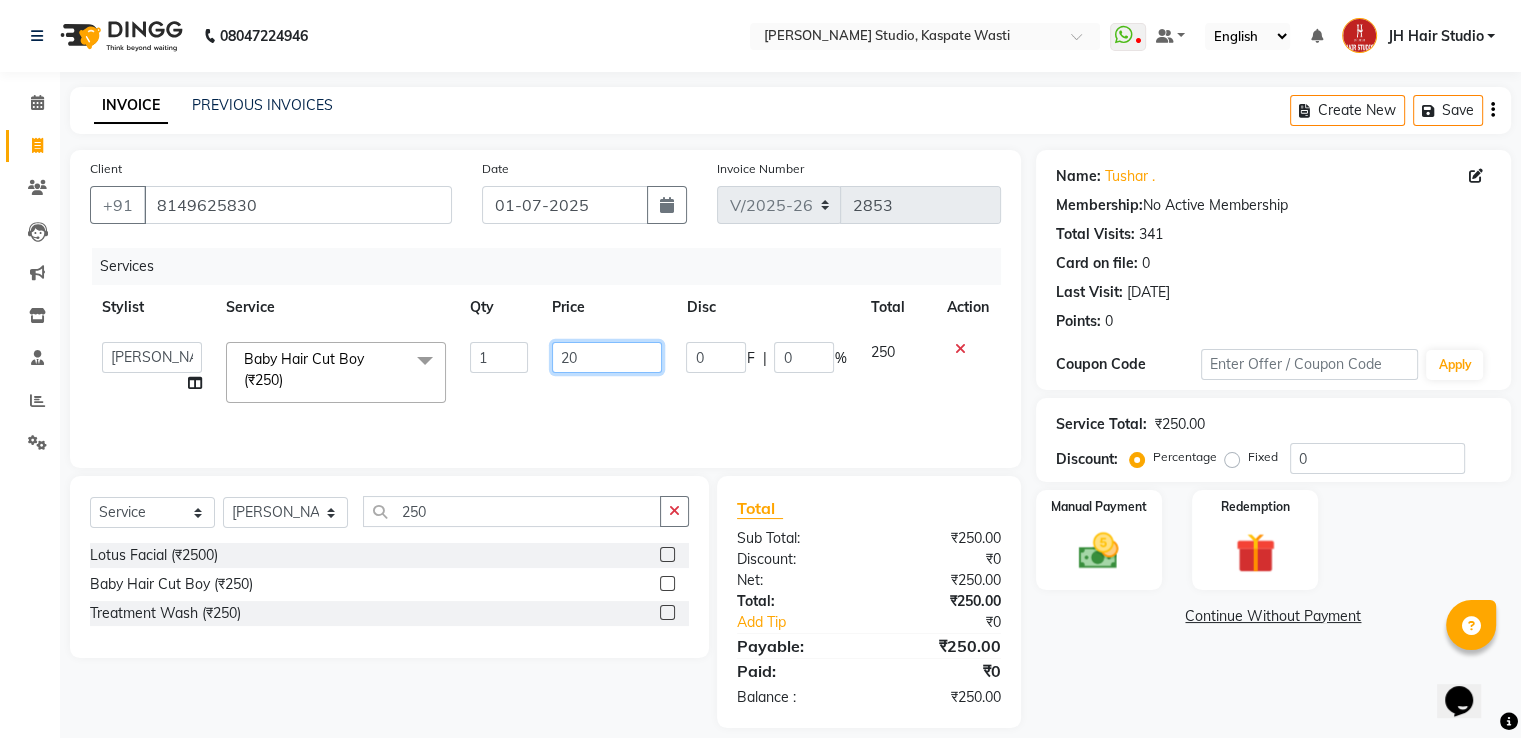 type on "200" 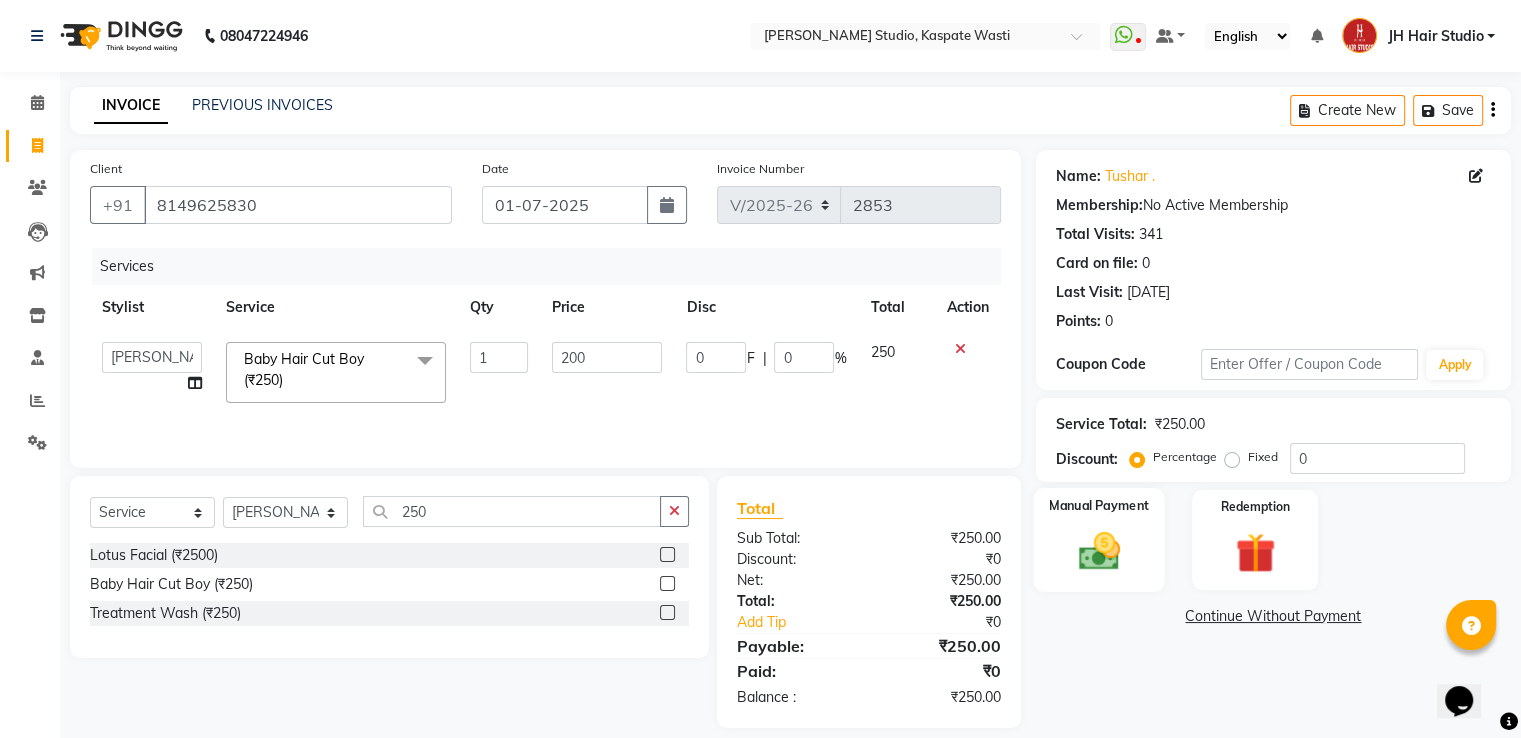 click 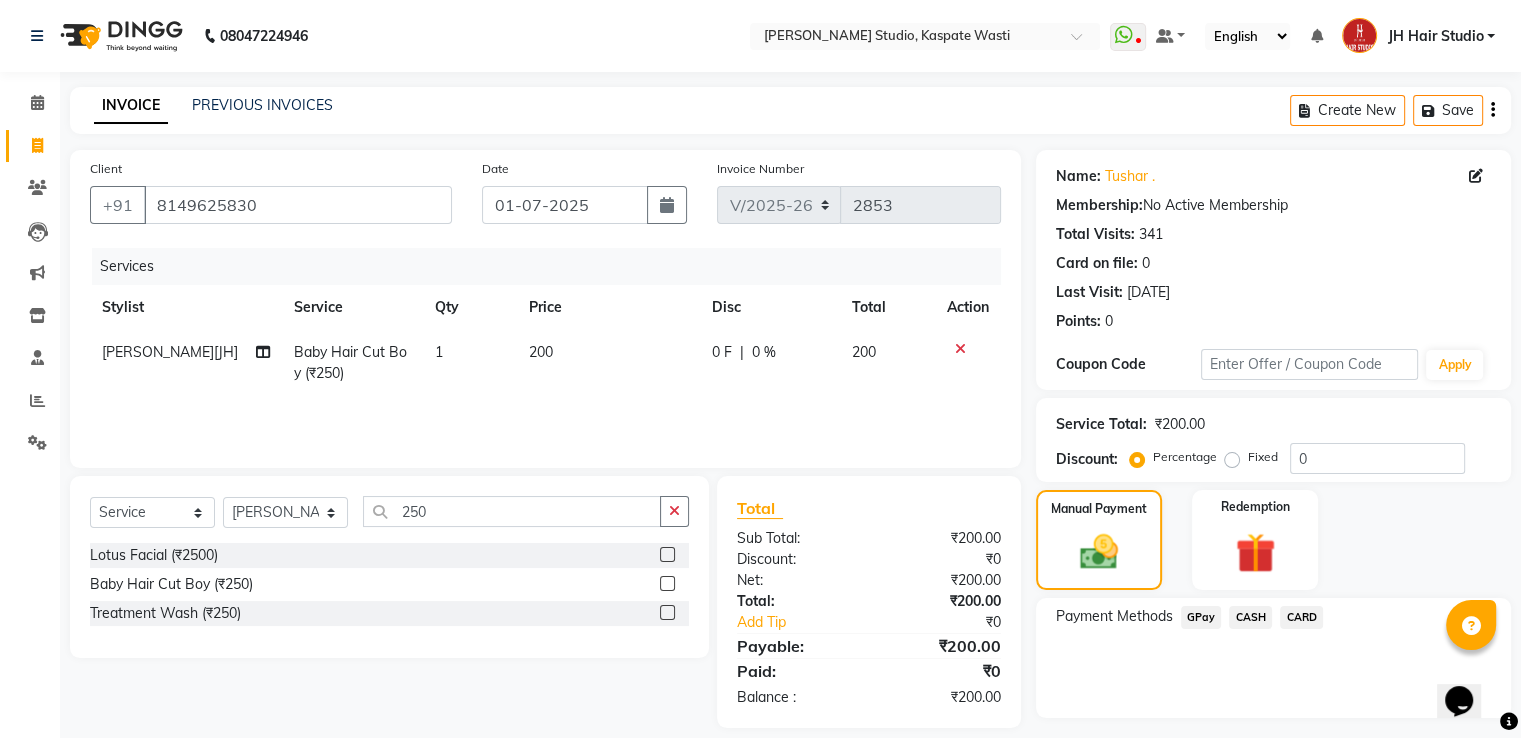 click on "GPay" 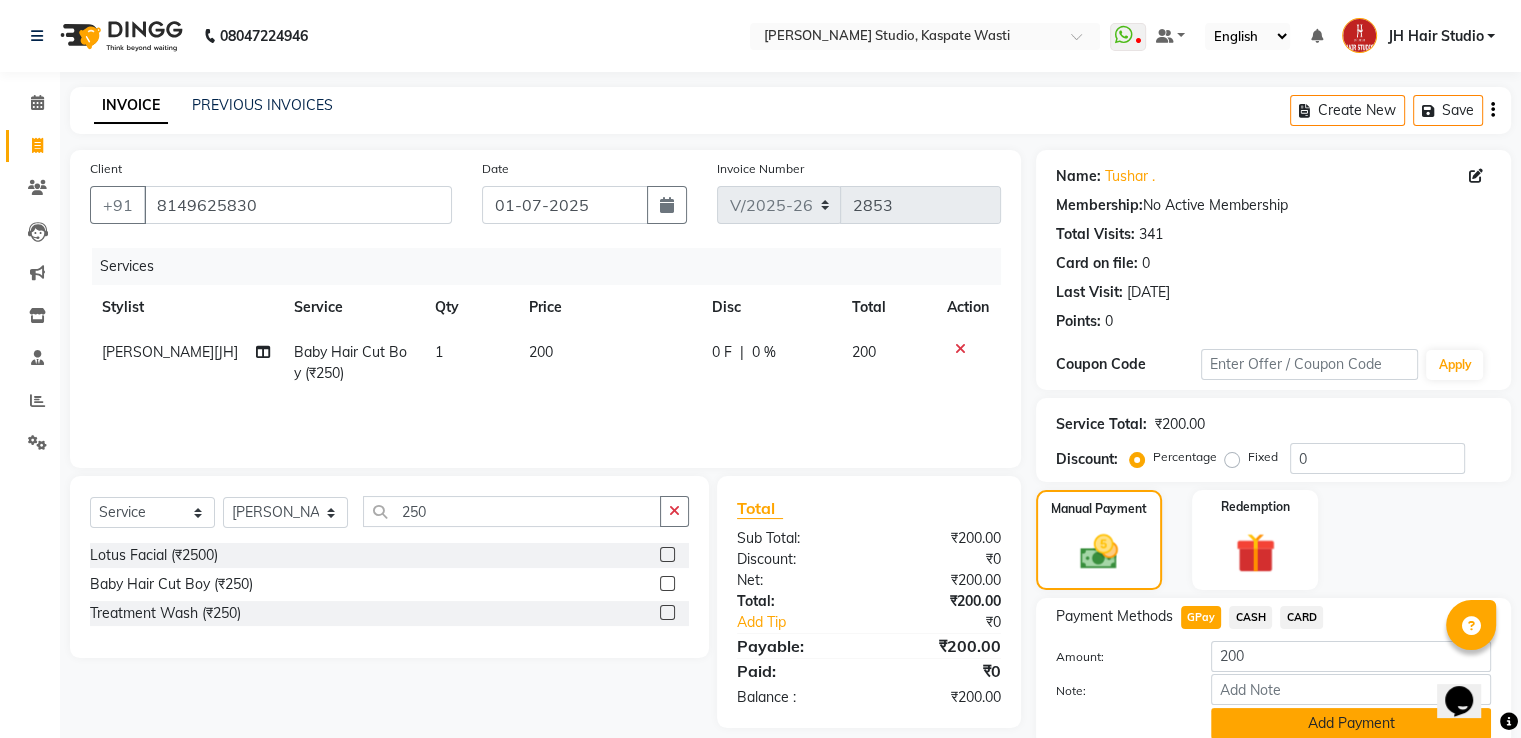 click on "Add Payment" 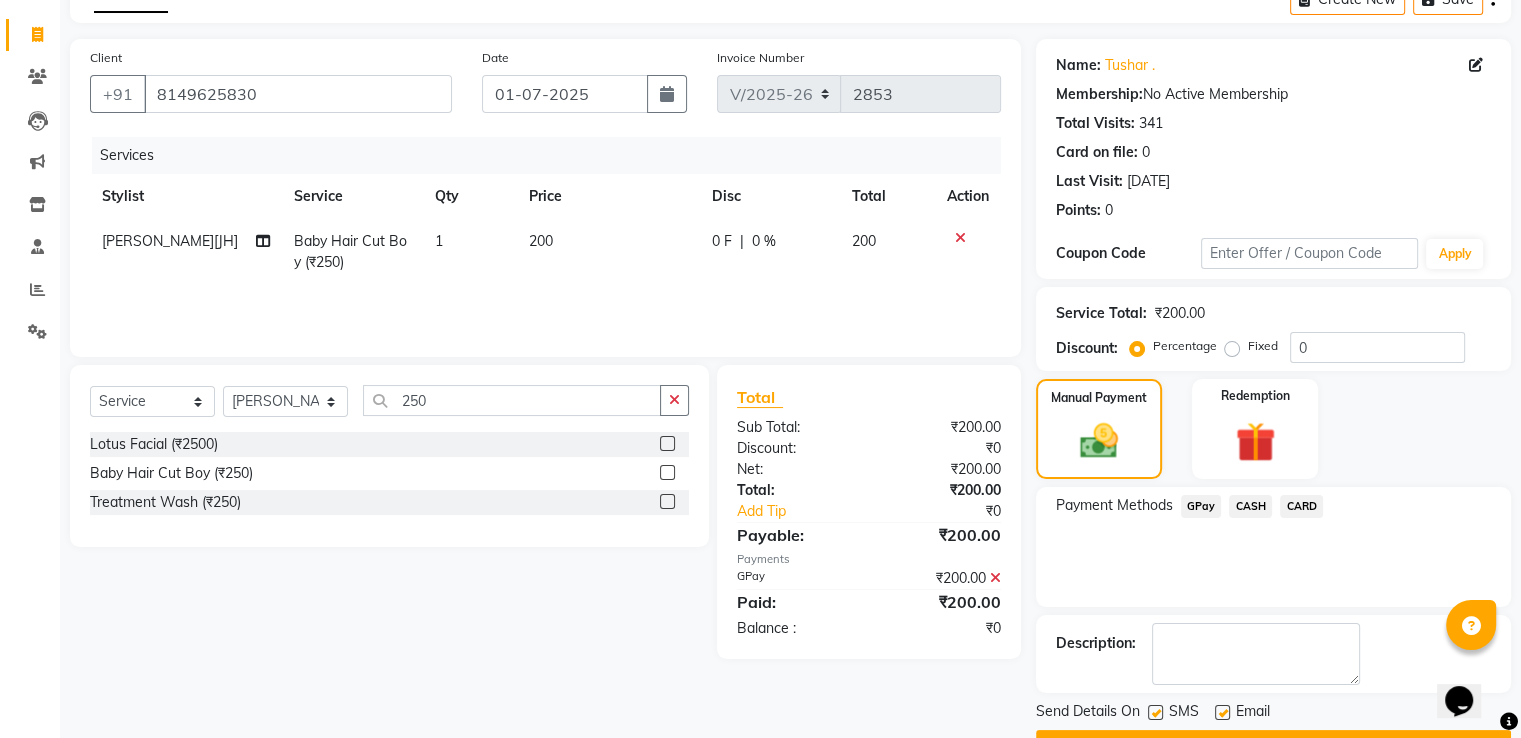 scroll, scrollTop: 163, scrollLeft: 0, axis: vertical 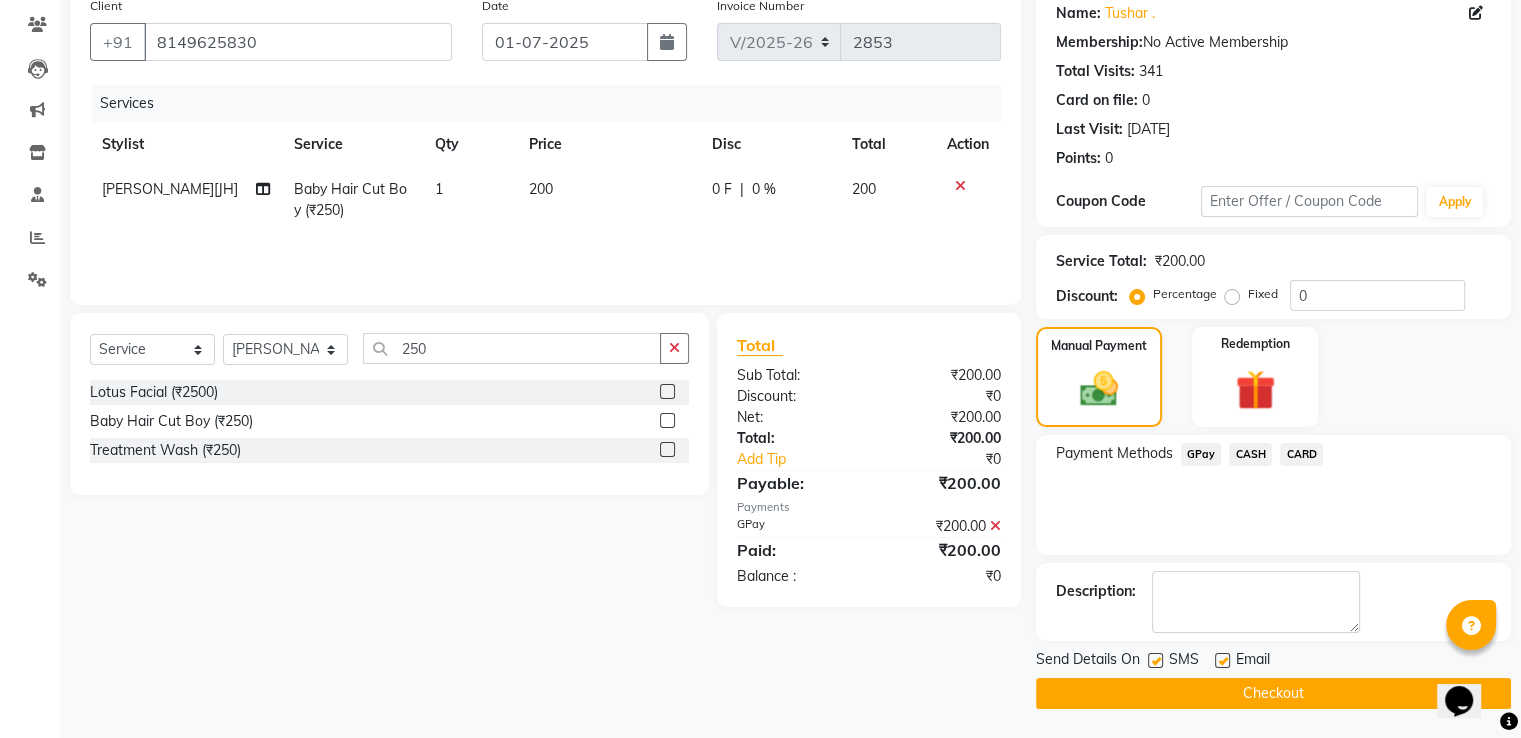 click on "Checkout" 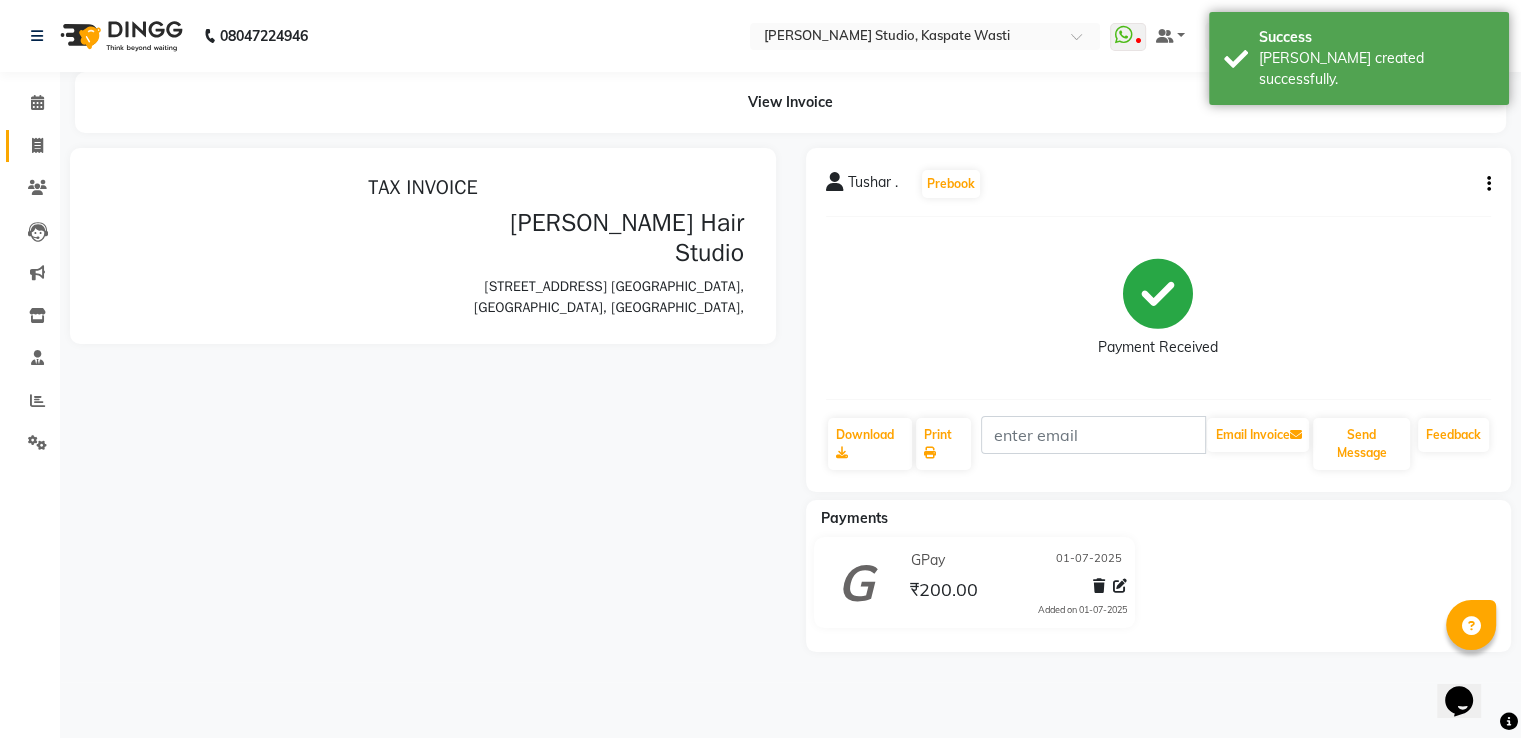 scroll, scrollTop: 0, scrollLeft: 0, axis: both 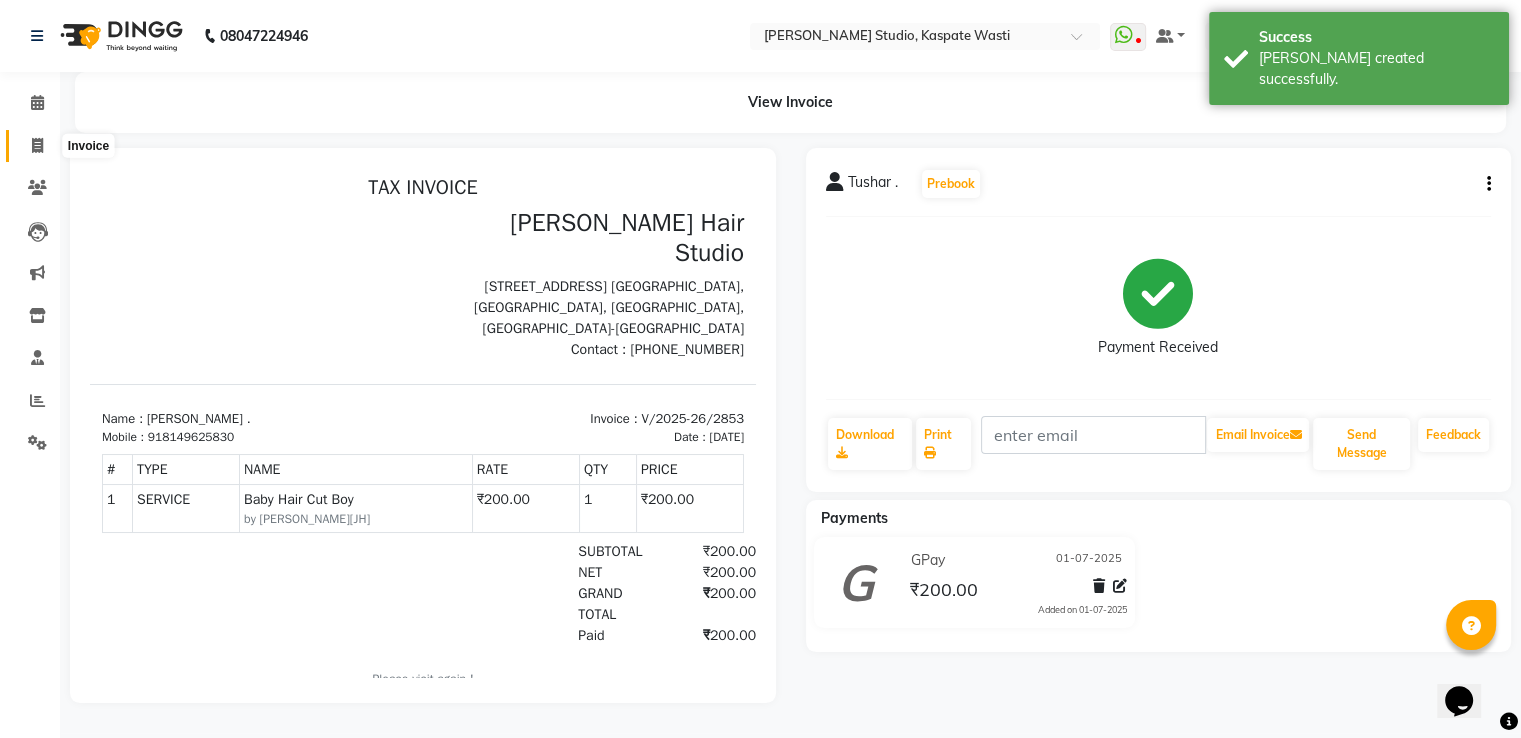 click 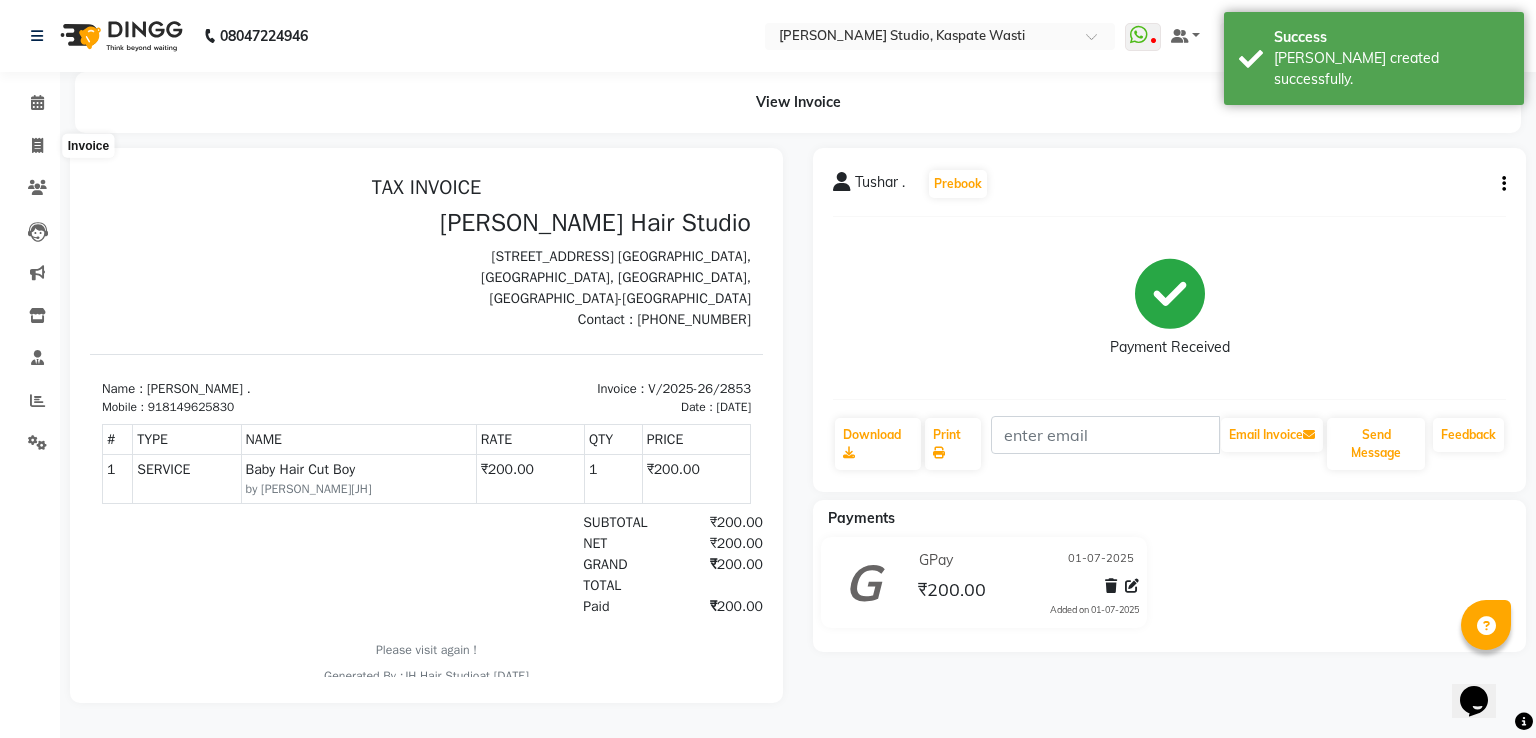 select on "130" 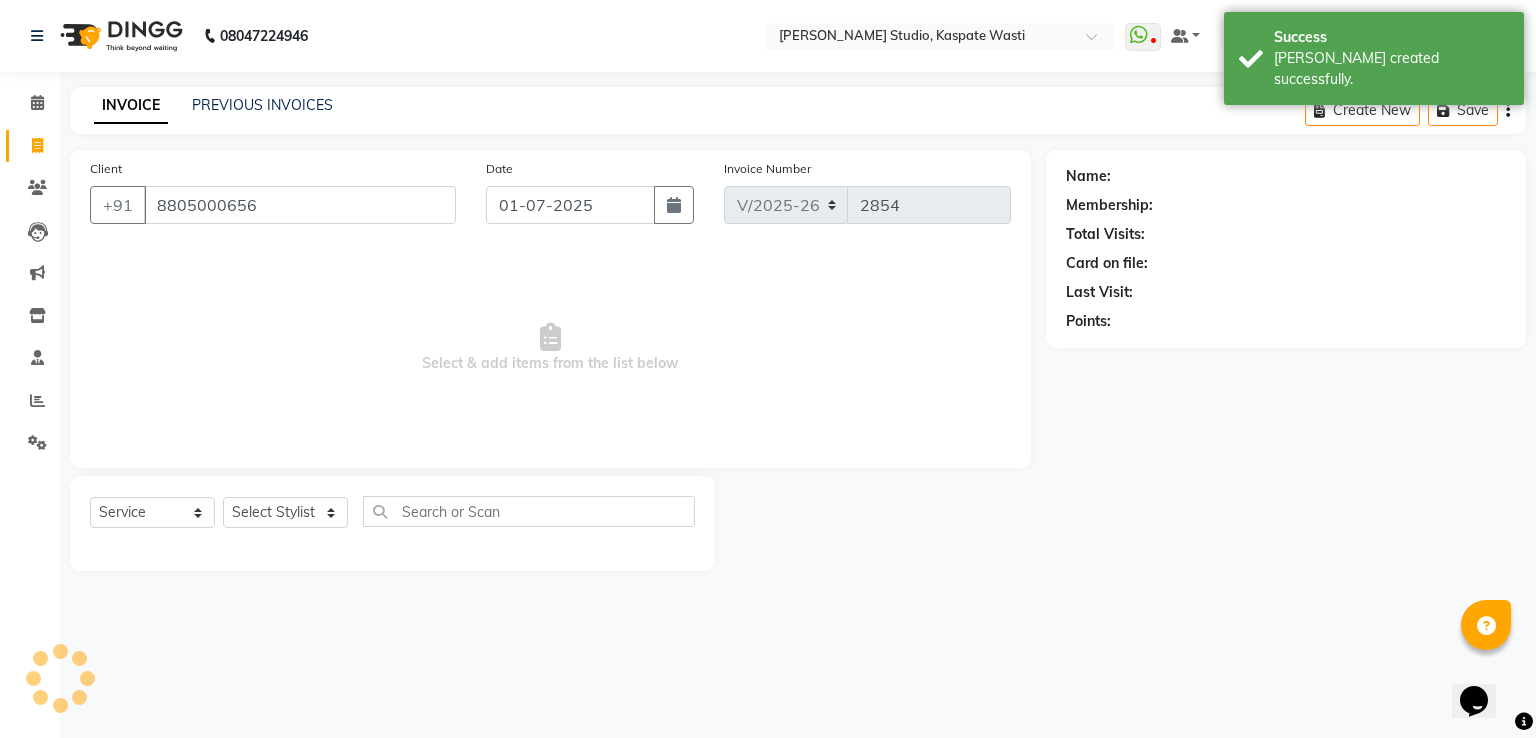 type on "8805000656" 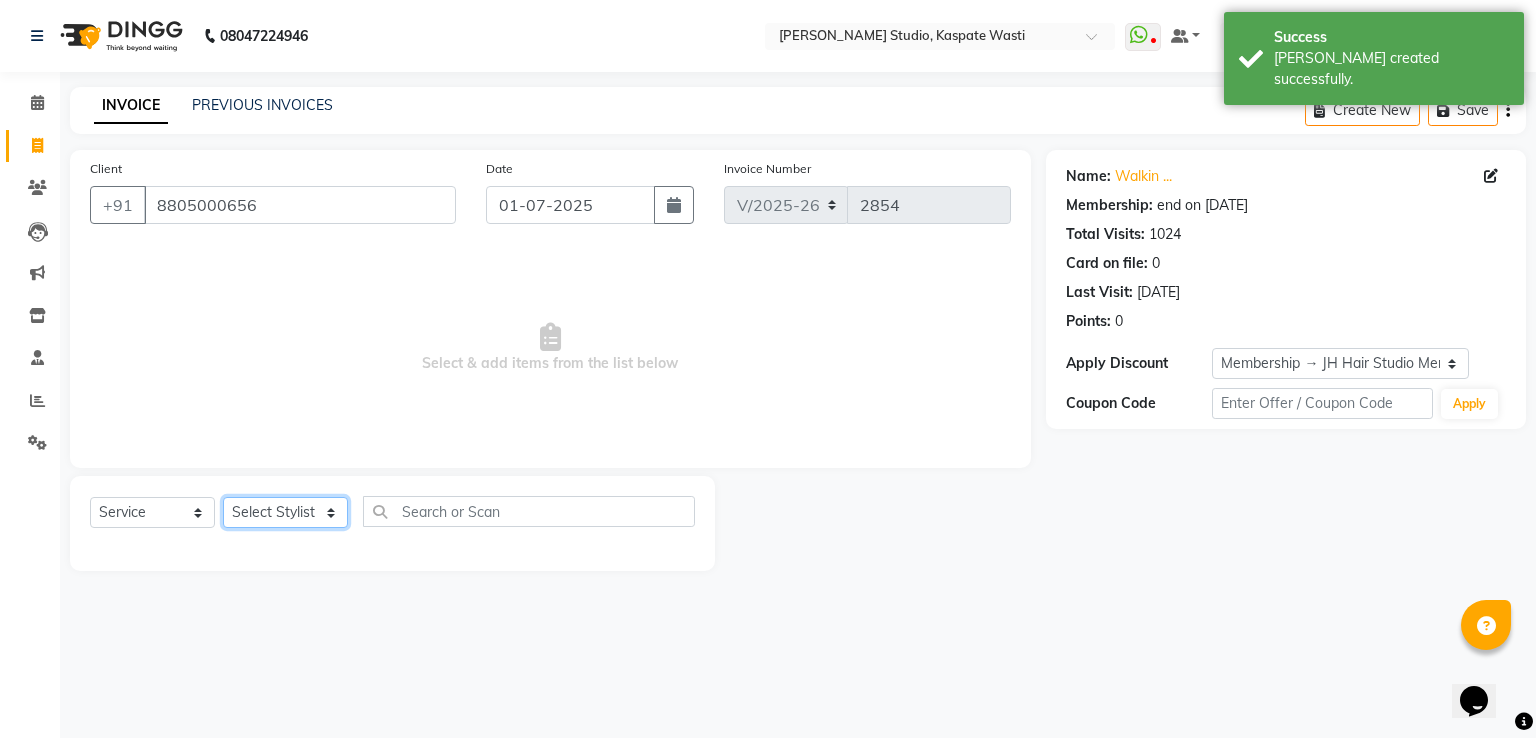click on "Select Stylist [PERSON_NAME] [JH]  [PERSON_NAME][JH] [F1] GANESH [ F1] RAM [F1]Sanjay [F1][PERSON_NAME]  [F1][PERSON_NAME]  F1 Suraj  [F1] USHA [PERSON_NAME][JH] [PERSON_NAME][JH] JH Hair Studio [PERSON_NAME][JH] [PERSON_NAME][JH] [PERSON_NAME][JH] SID NEW [JH] [PERSON_NAME] [F3] [PERSON_NAME] [JH]" 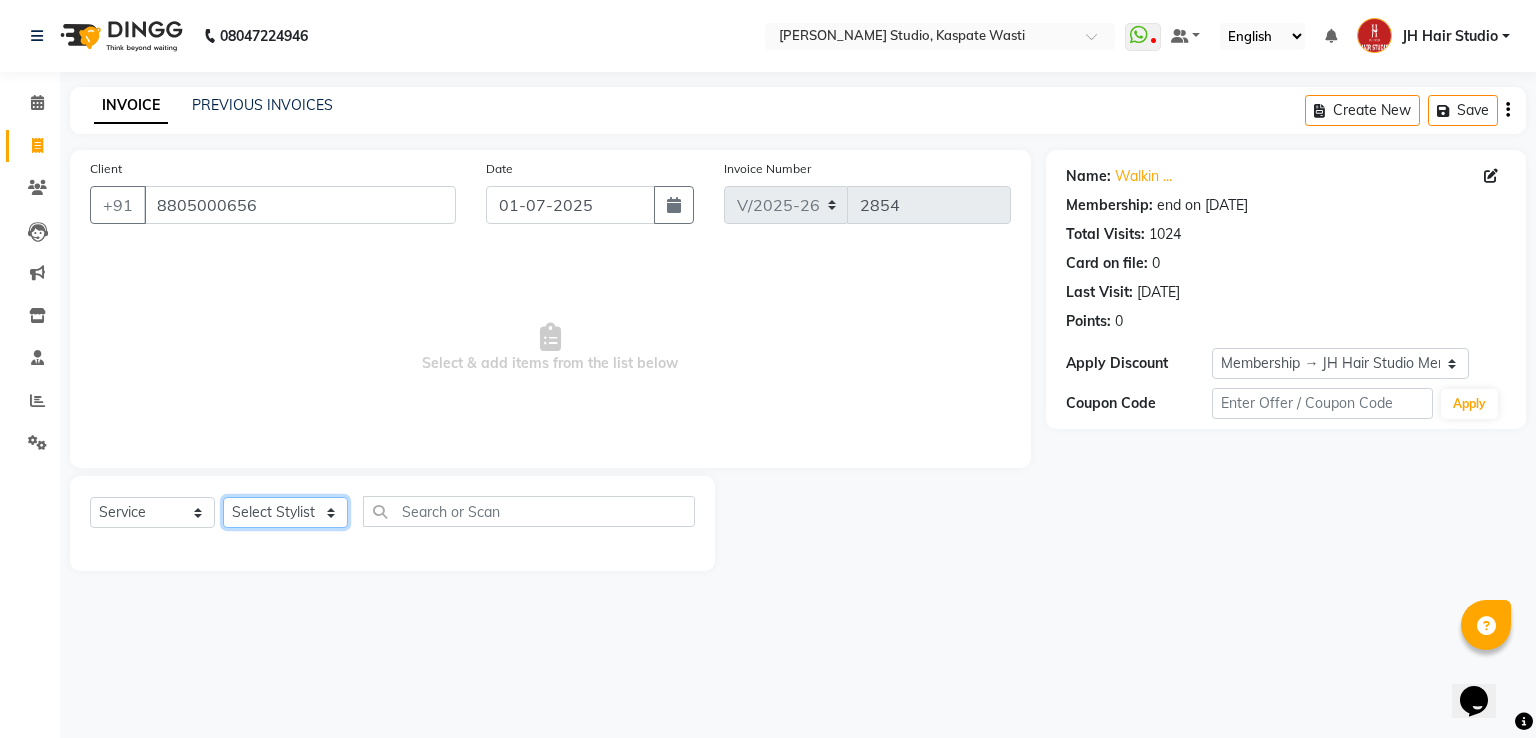 select on "47594" 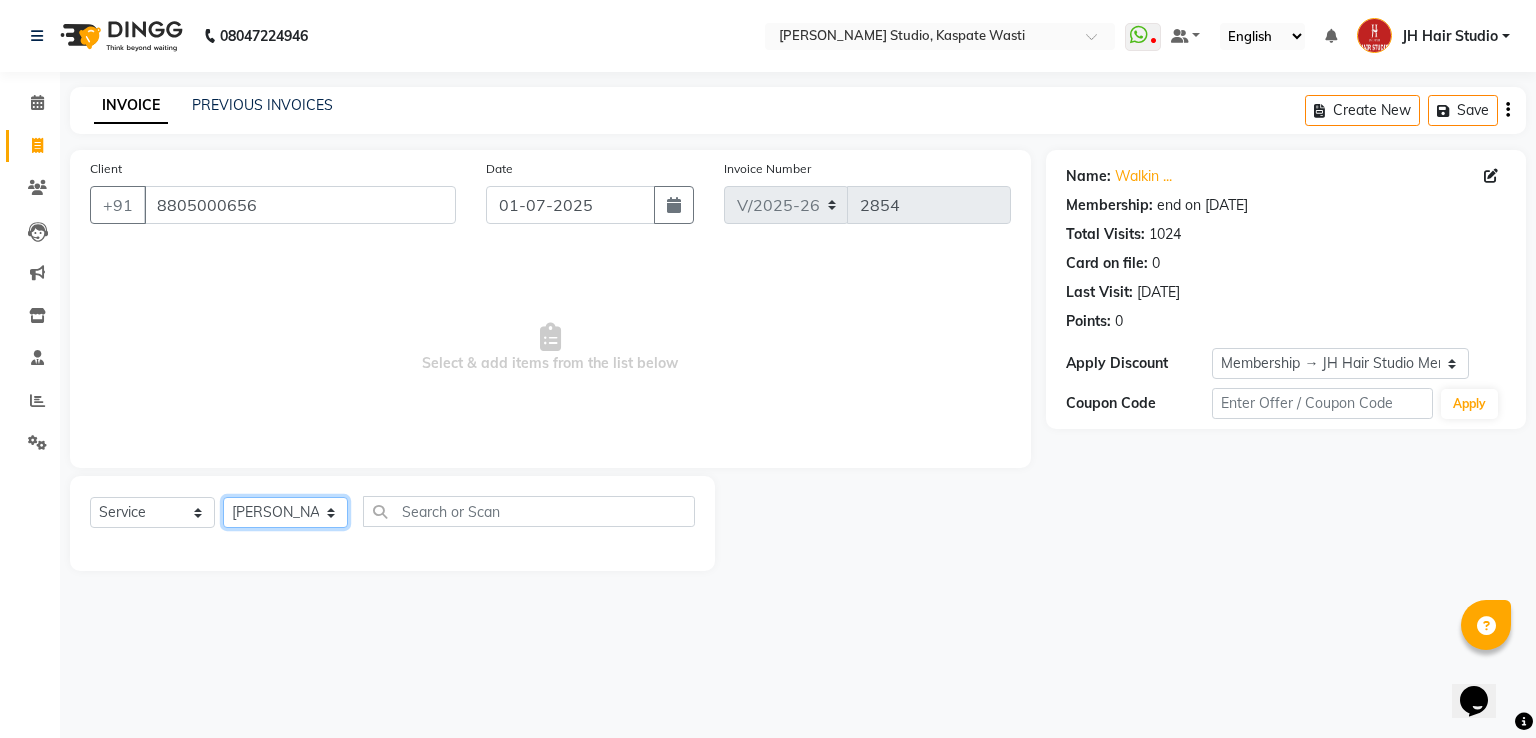 click on "Select Stylist [PERSON_NAME] [JH]  [PERSON_NAME][JH] [F1] GANESH [ F1] RAM [F1]Sanjay [F1][PERSON_NAME]  [F1][PERSON_NAME]  F1 Suraj  [F1] USHA [PERSON_NAME][JH] [PERSON_NAME][JH] JH Hair Studio [PERSON_NAME][JH] [PERSON_NAME][JH] [PERSON_NAME][JH] SID NEW [JH] [PERSON_NAME] [F3] [PERSON_NAME] [JH]" 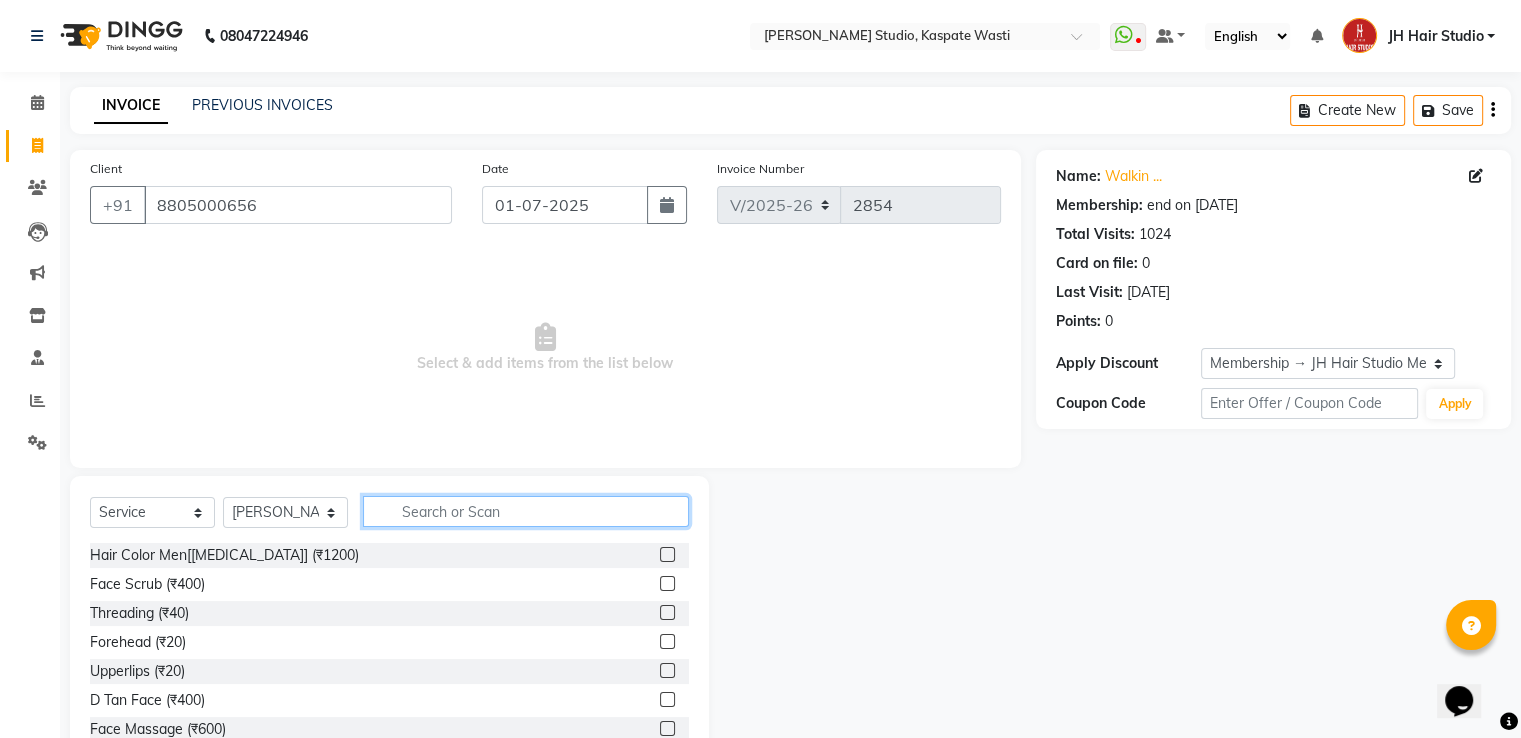 click 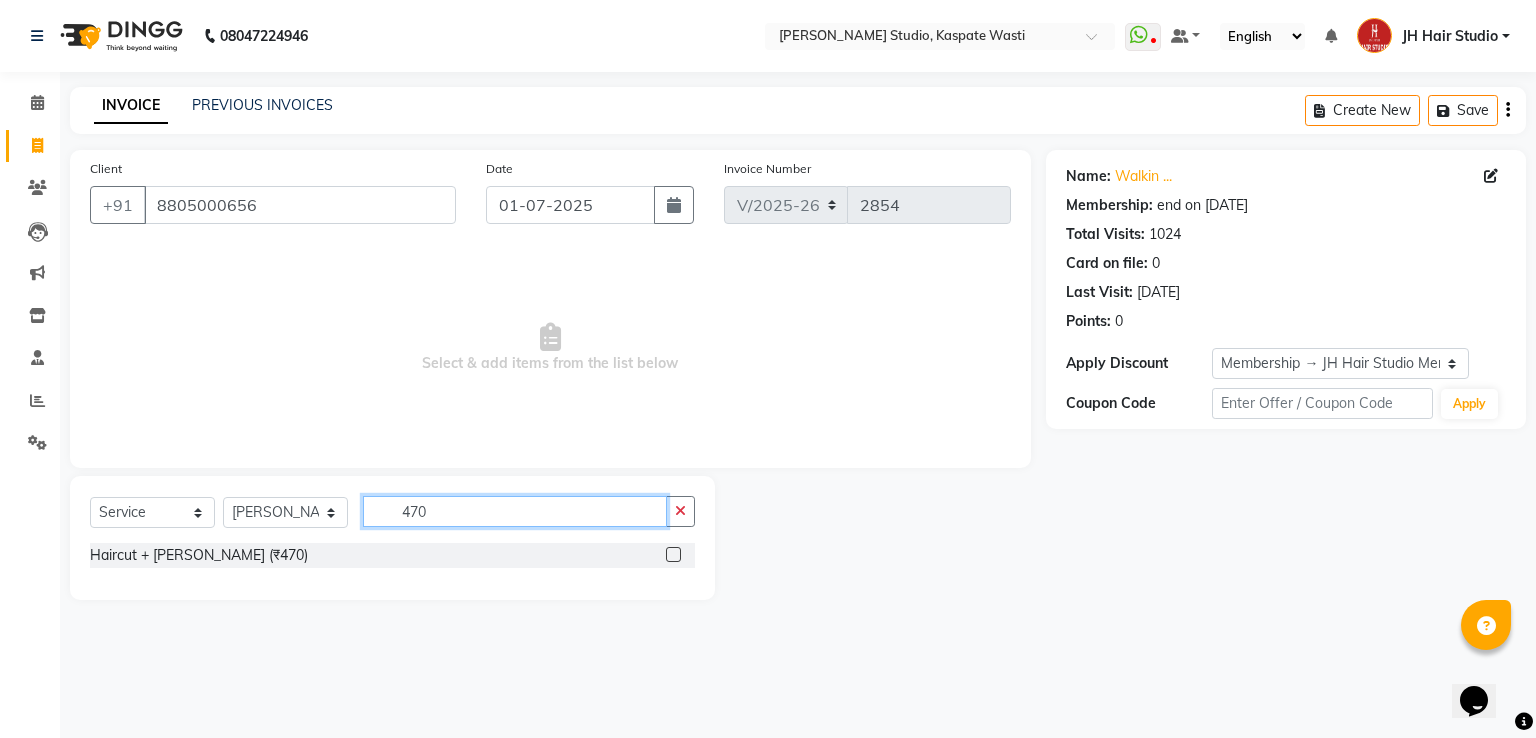 type on "470" 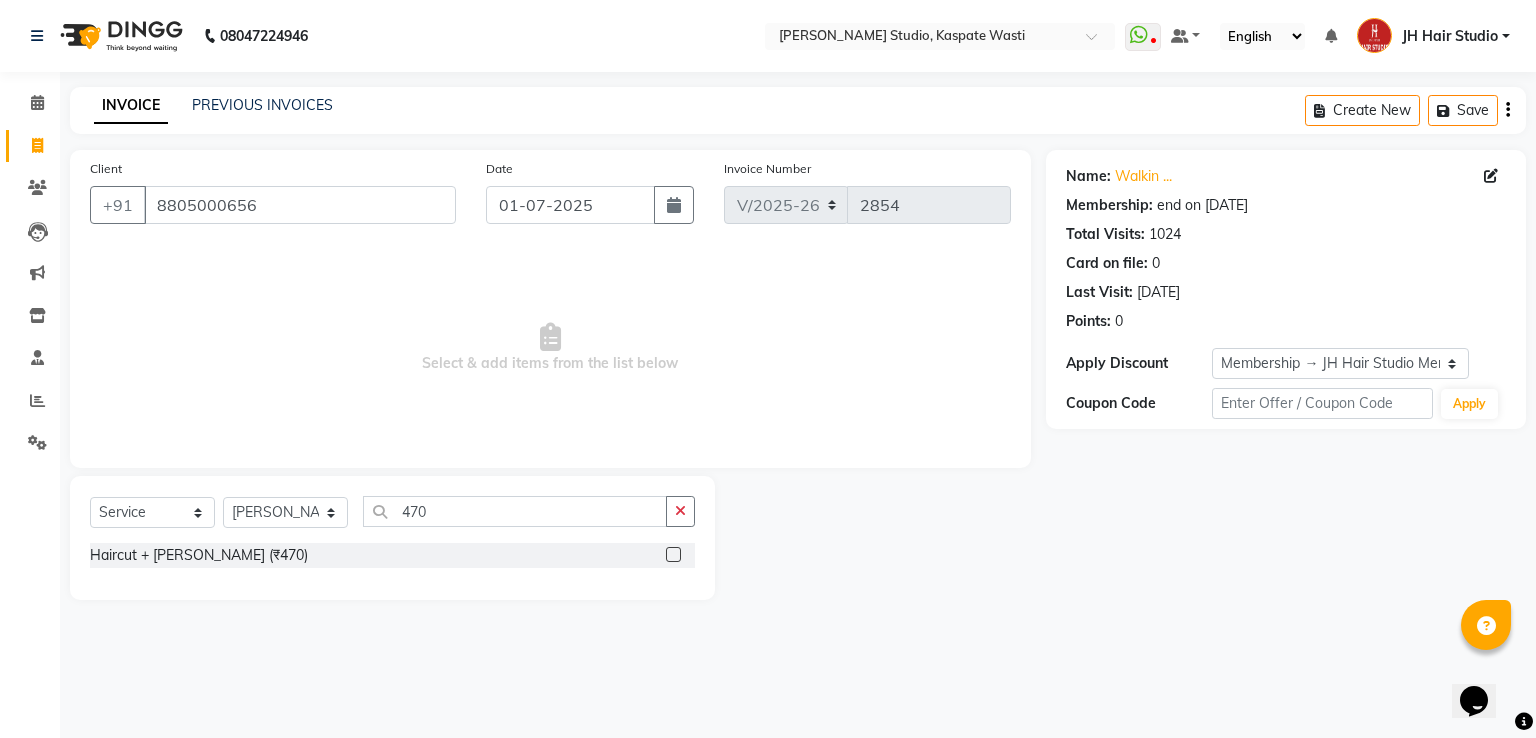 click 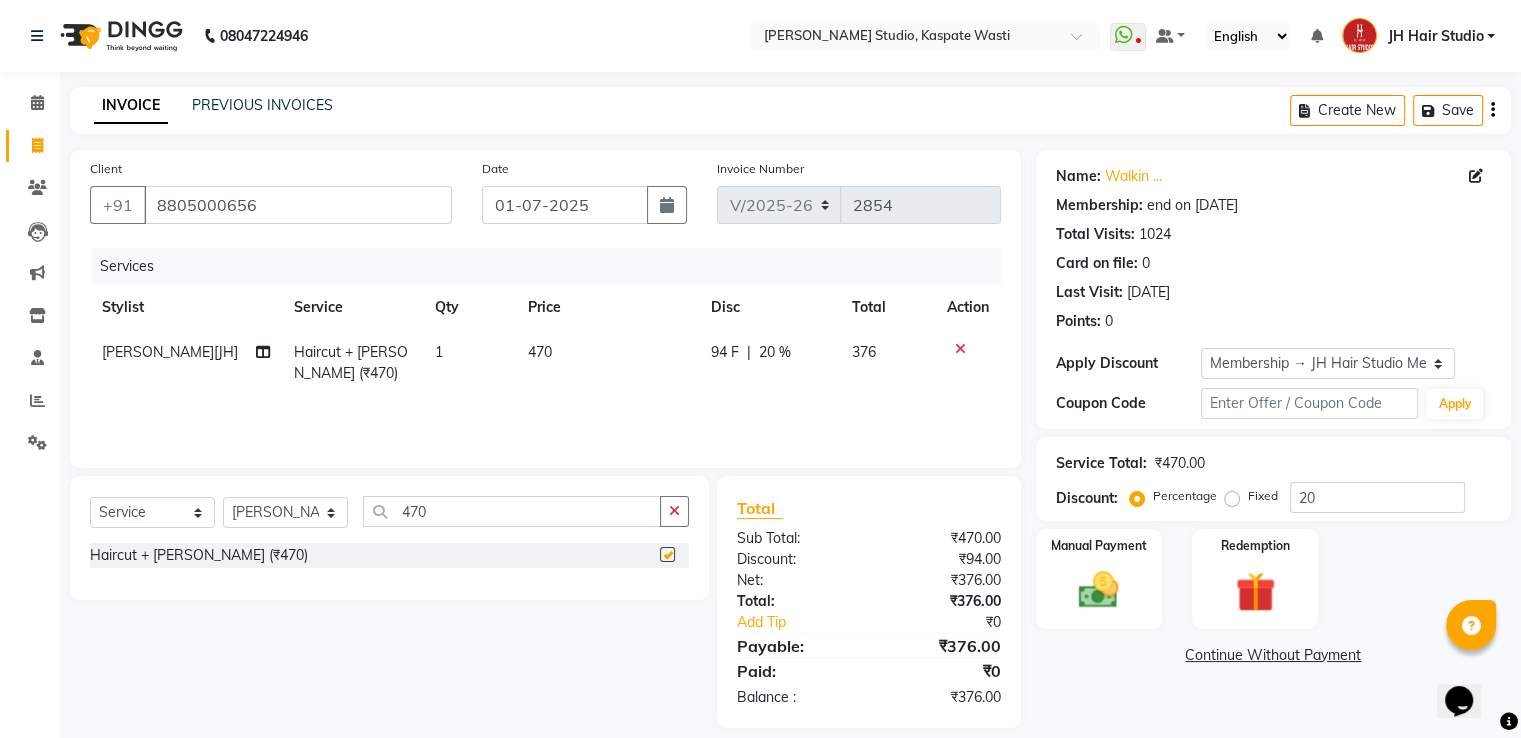 checkbox on "false" 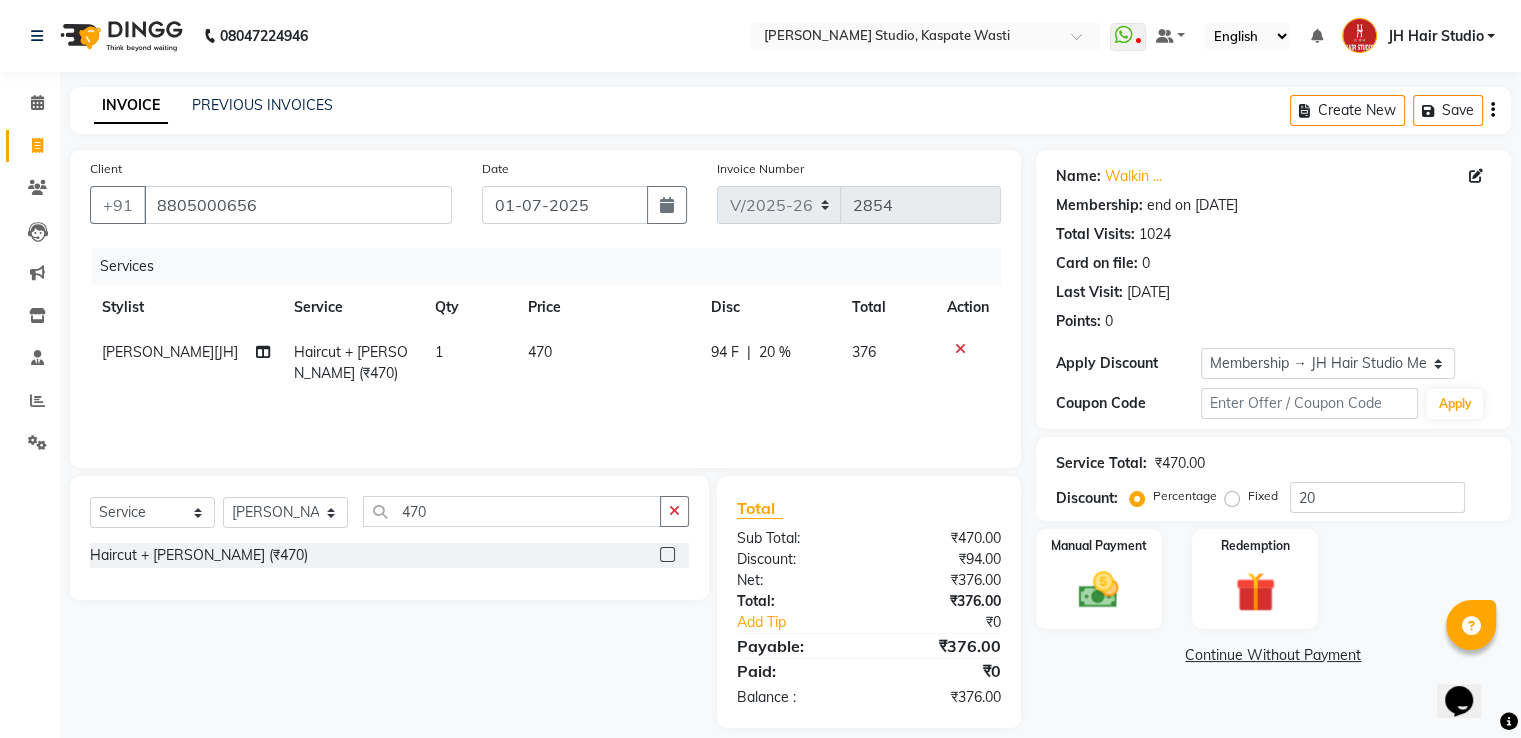 click on "470" 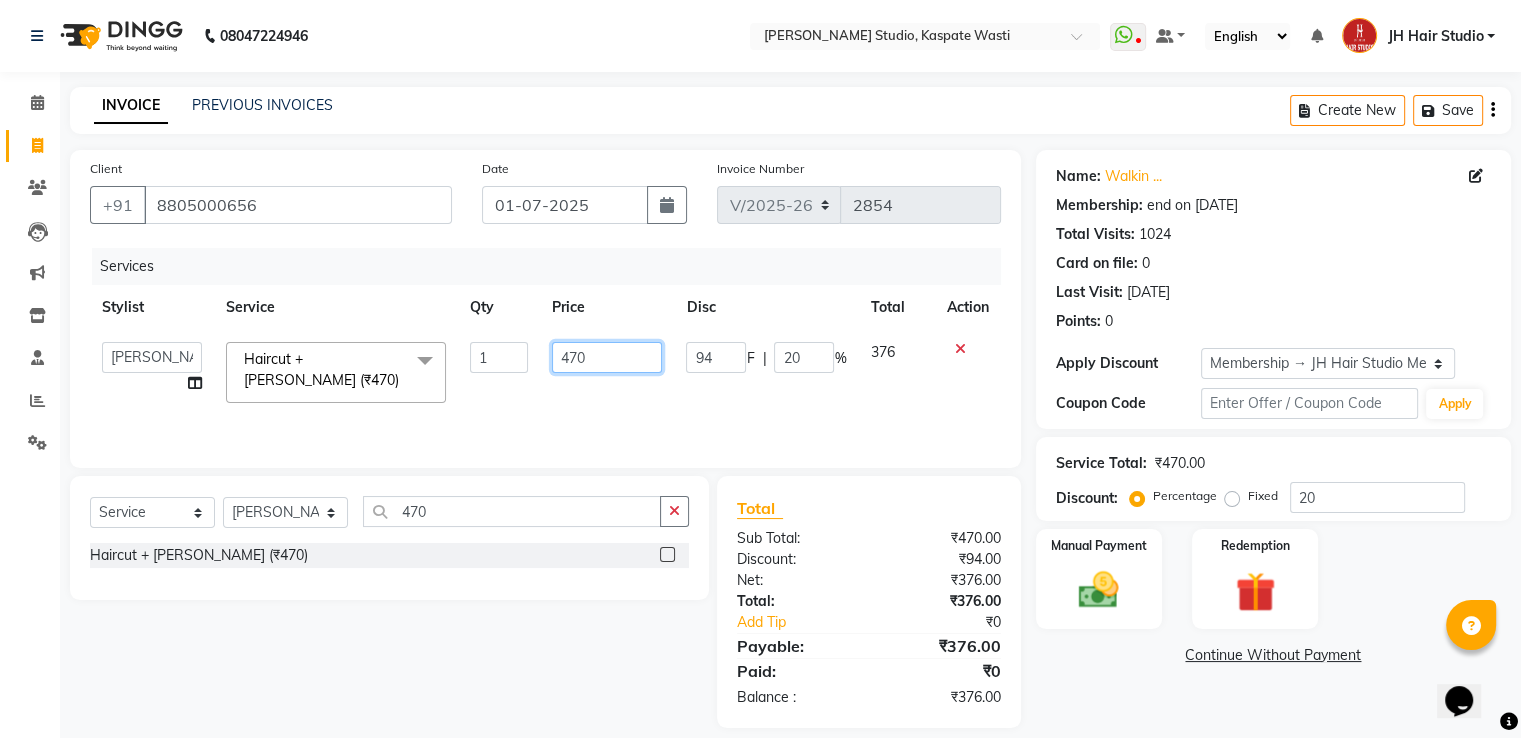 click on "470" 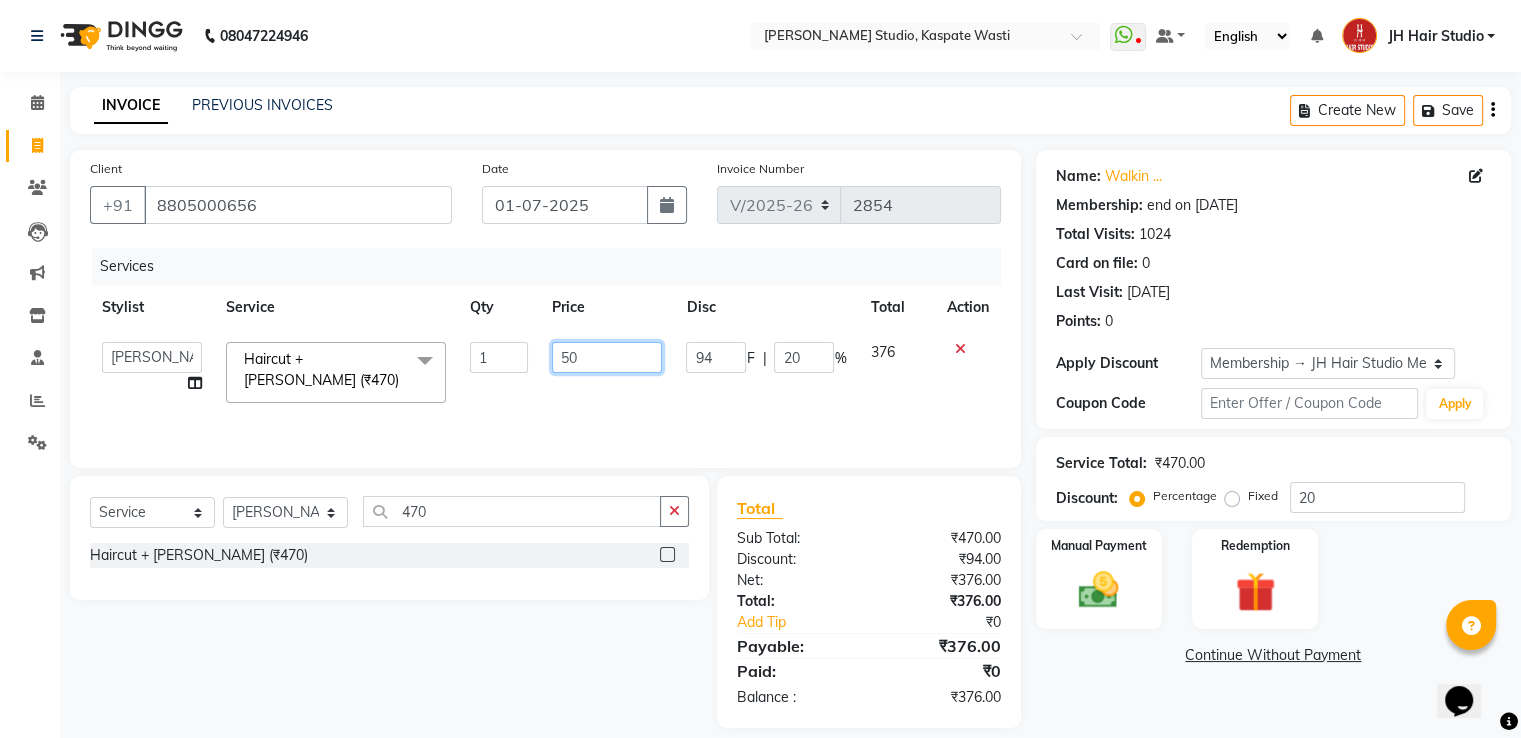 type on "500" 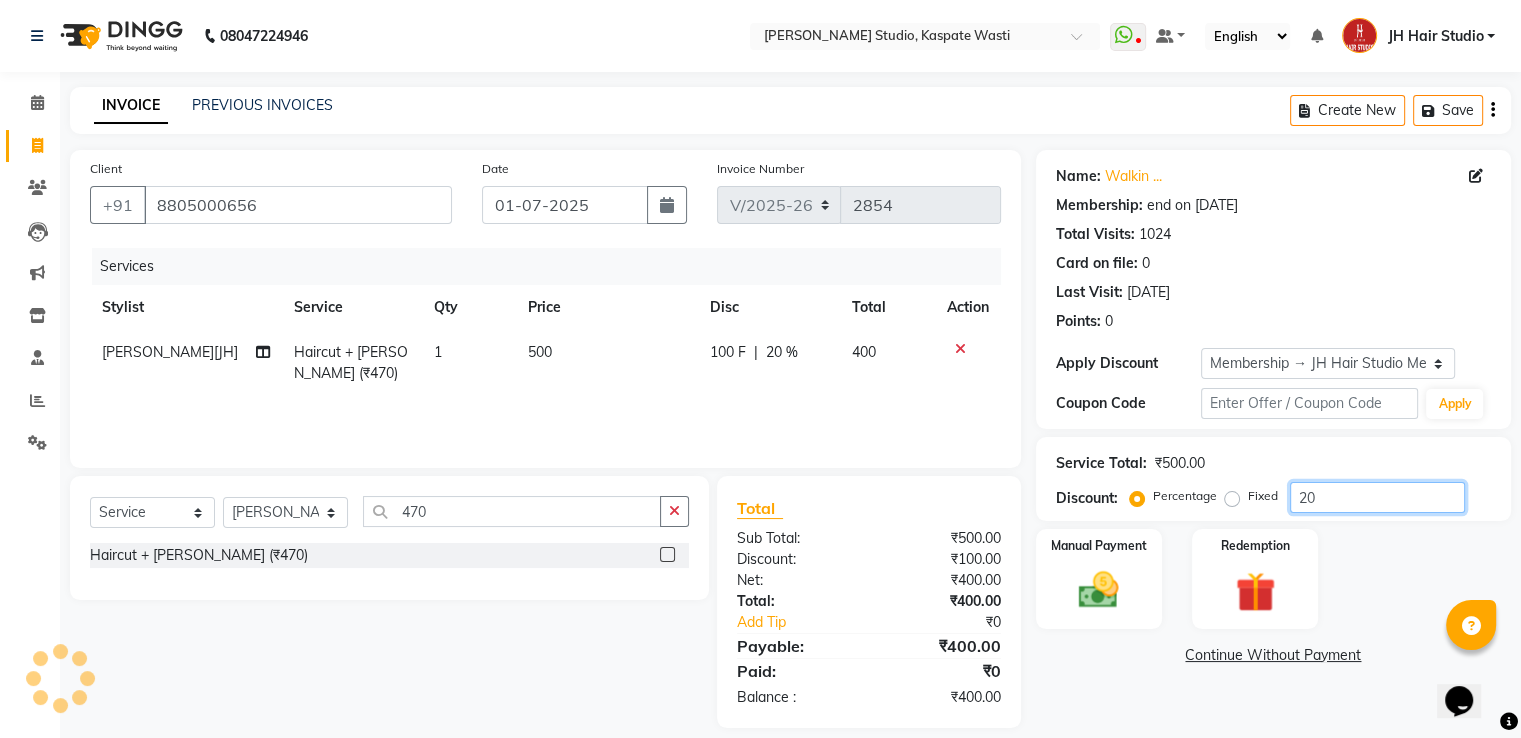 click on "20" 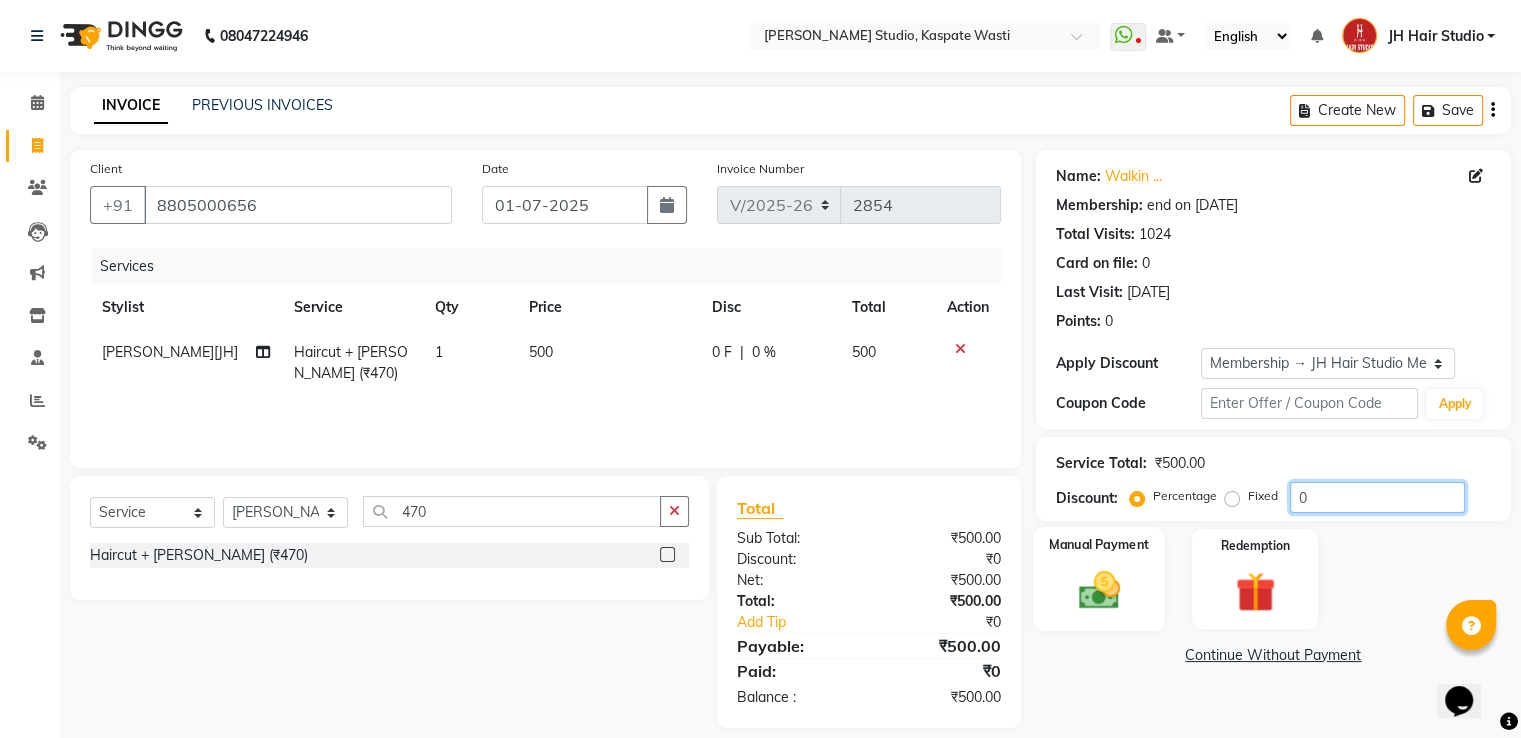 type on "0" 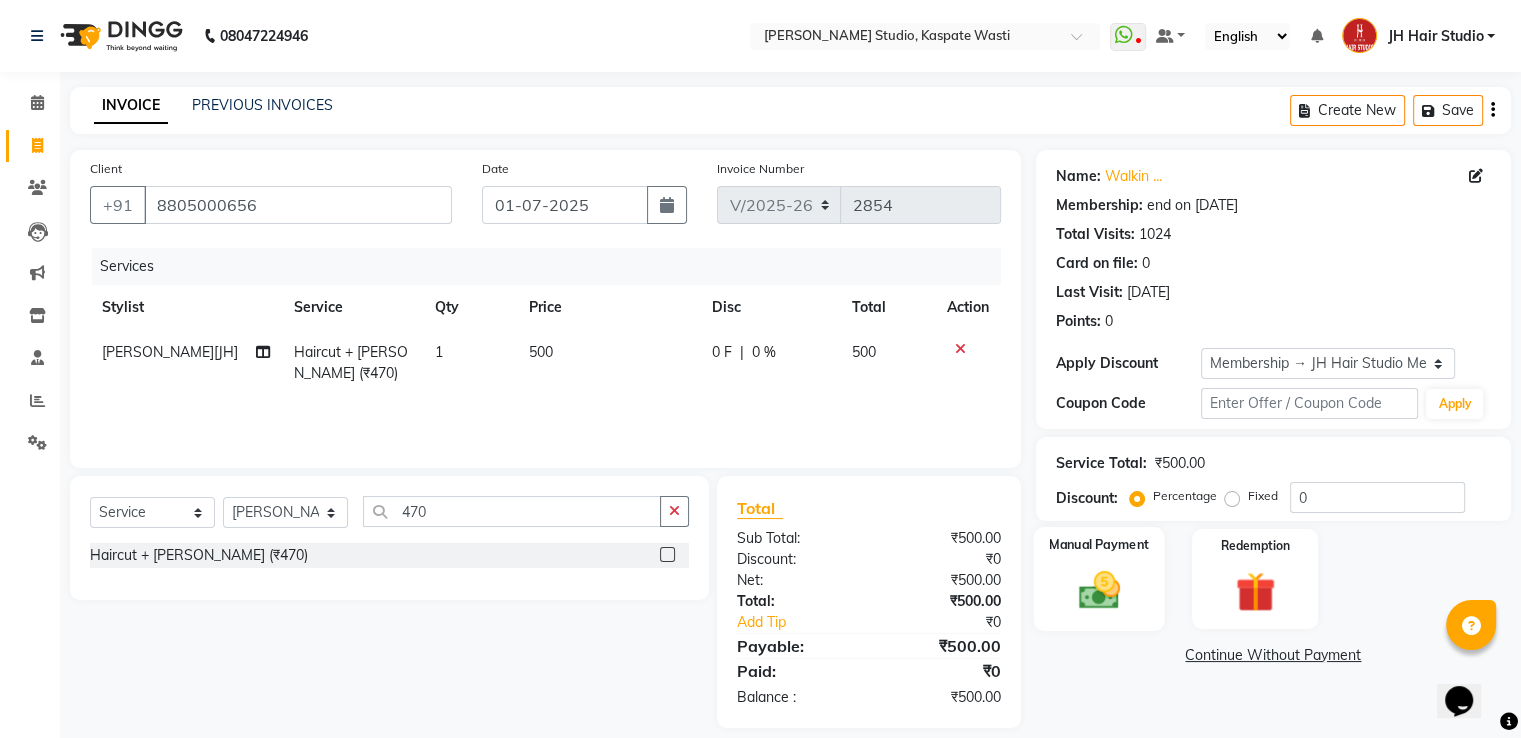 click 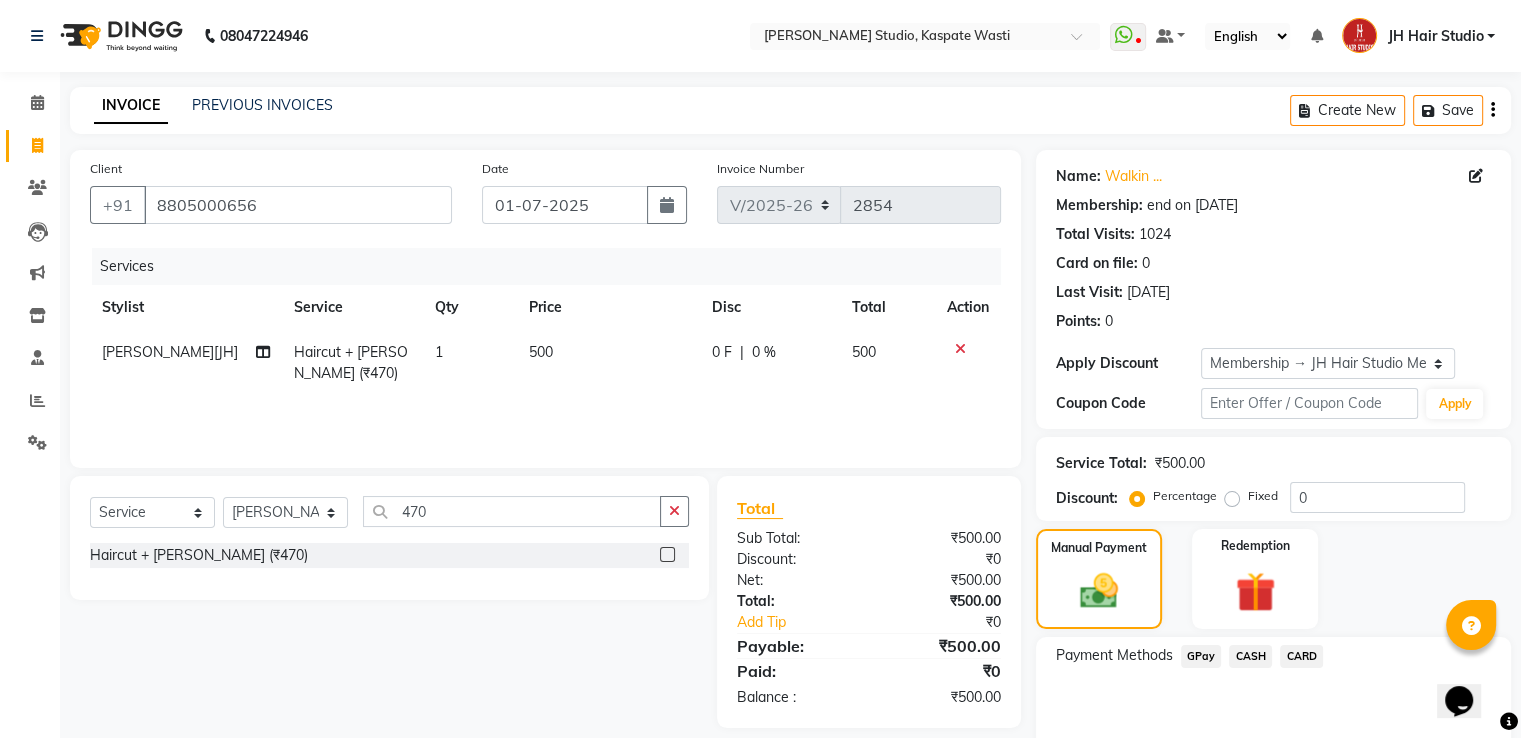 click on "GPay" 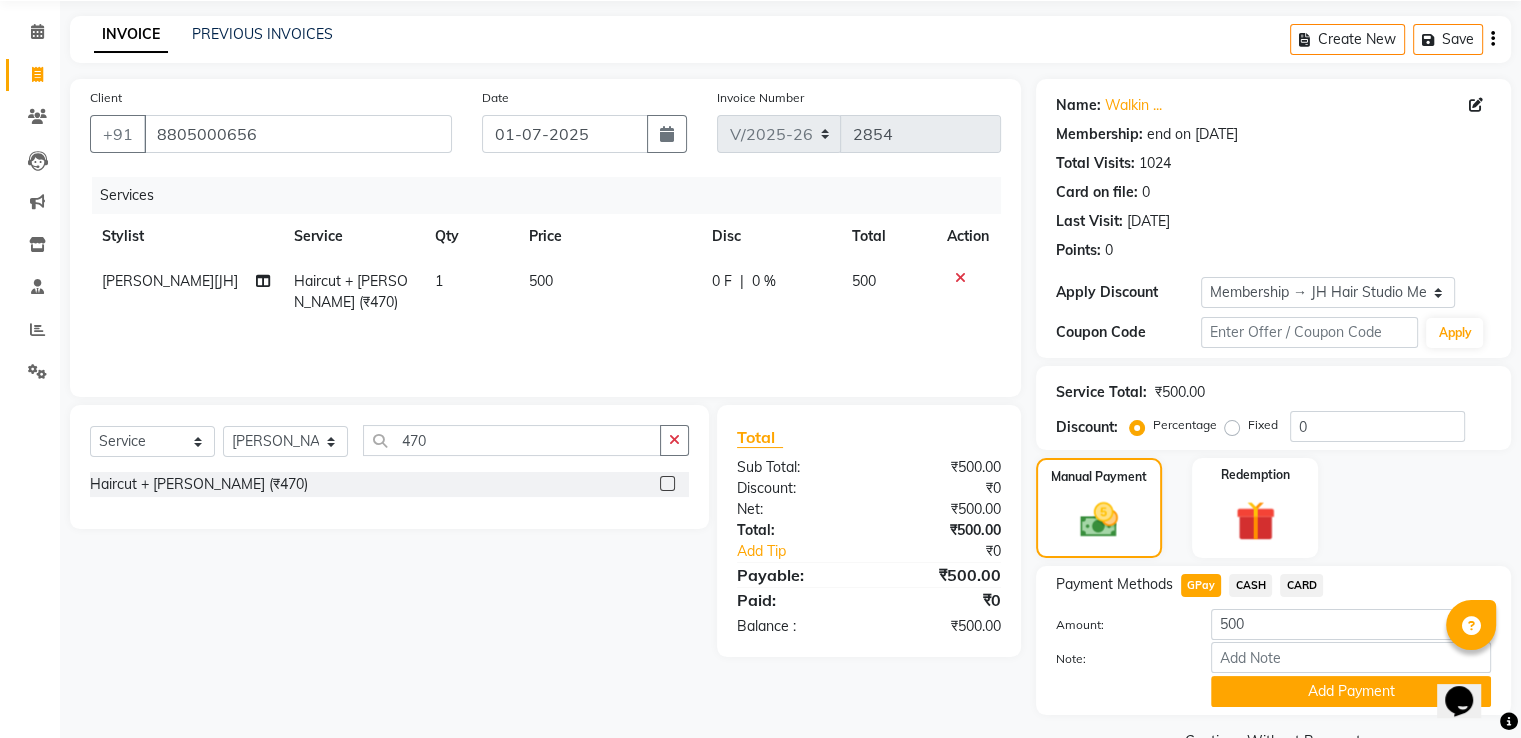 scroll, scrollTop: 120, scrollLeft: 0, axis: vertical 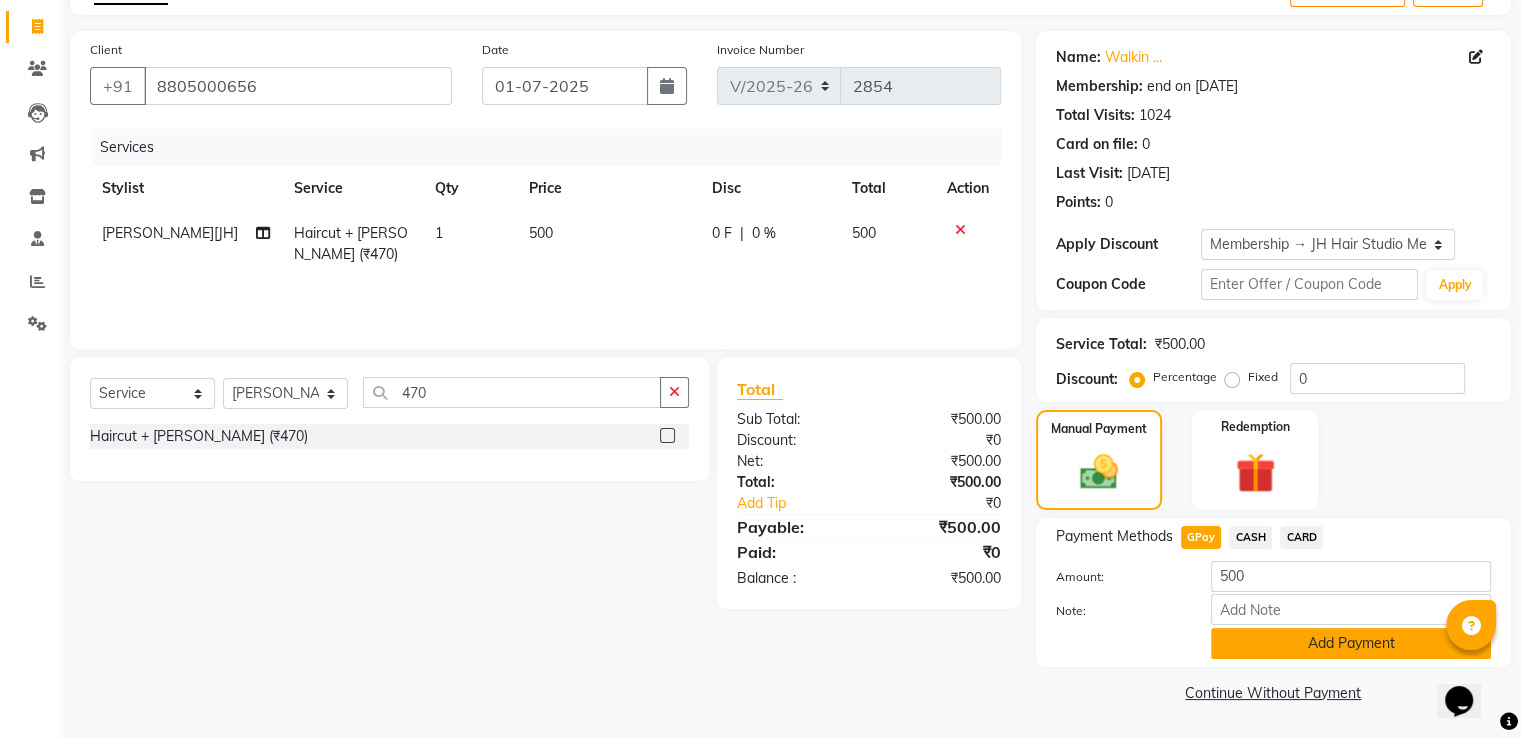 click on "Add Payment" 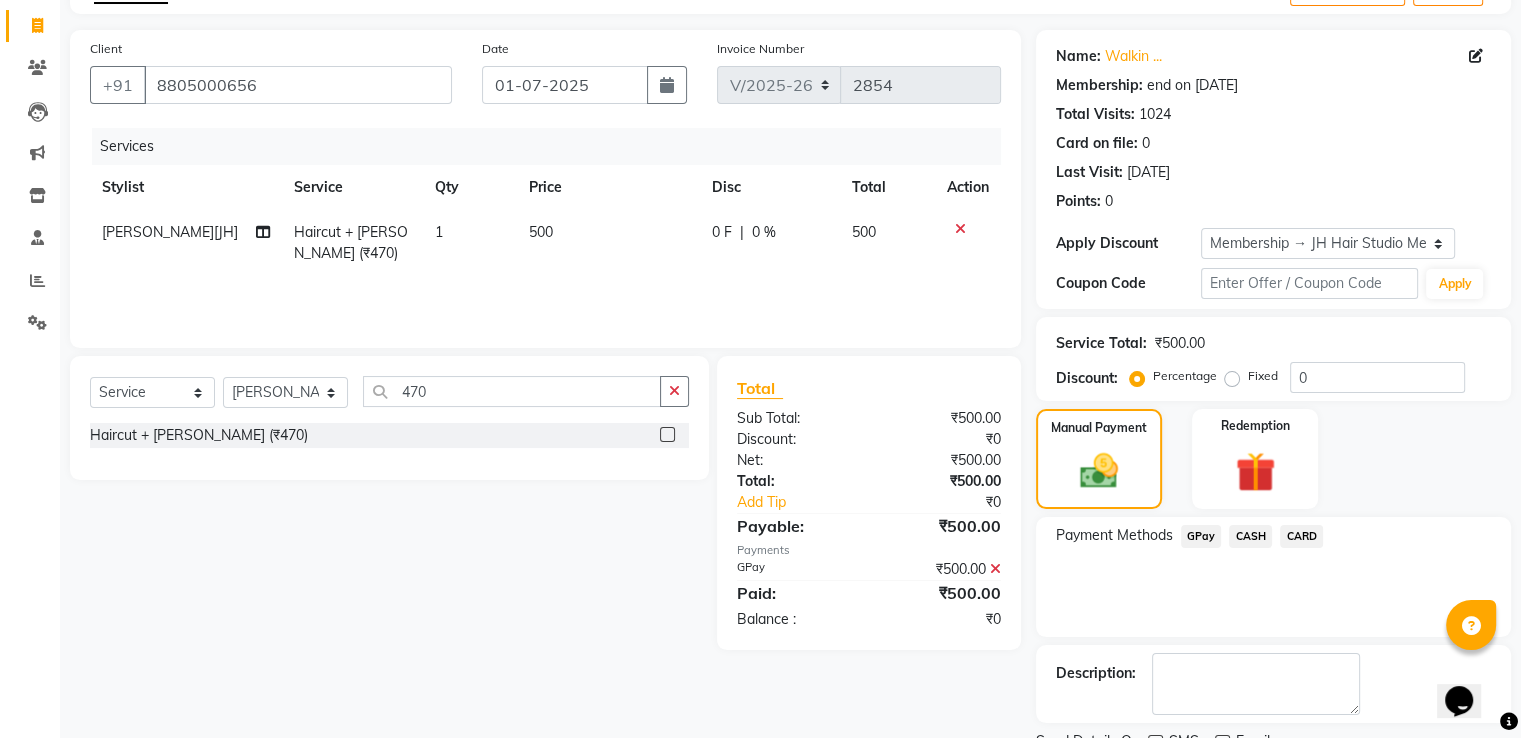 scroll, scrollTop: 201, scrollLeft: 0, axis: vertical 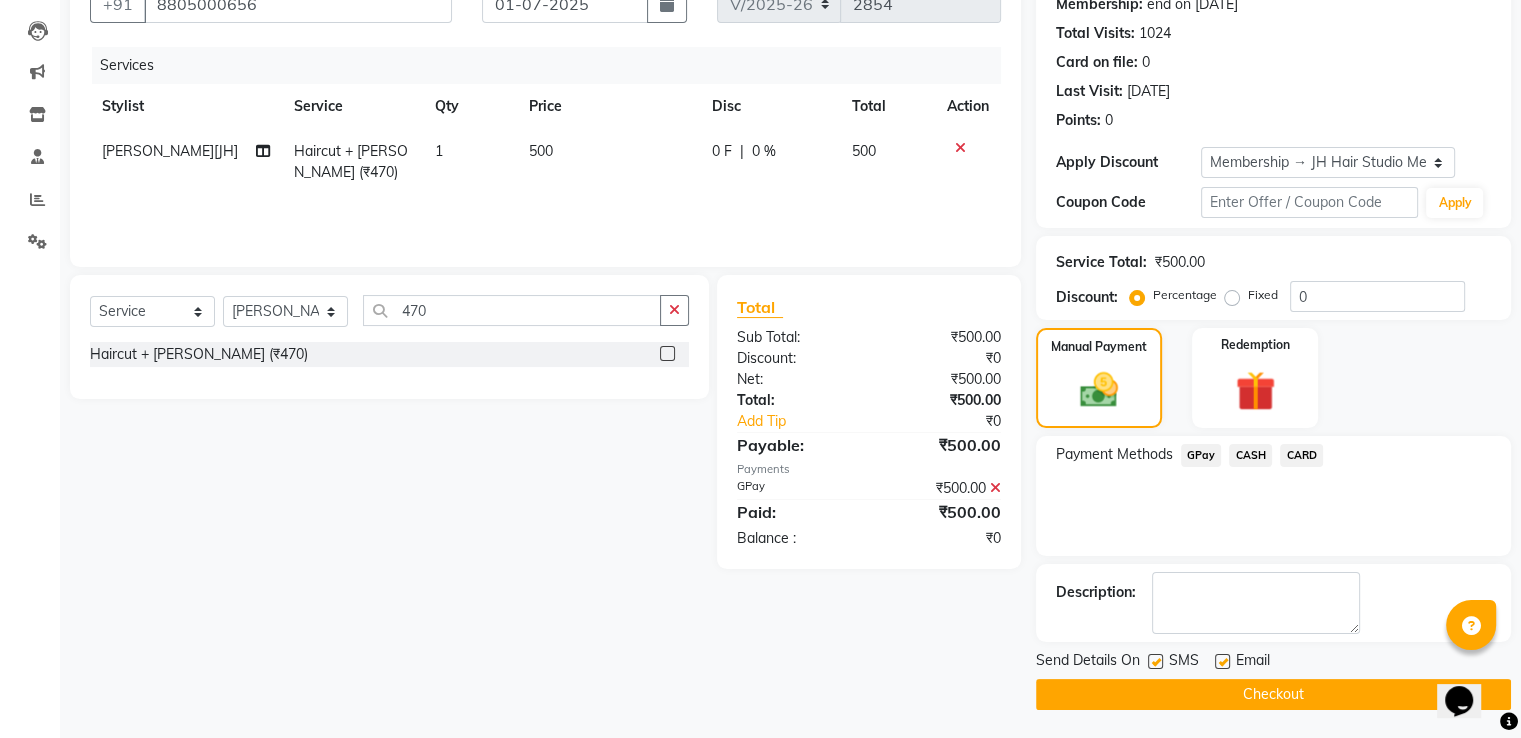 click on "Checkout" 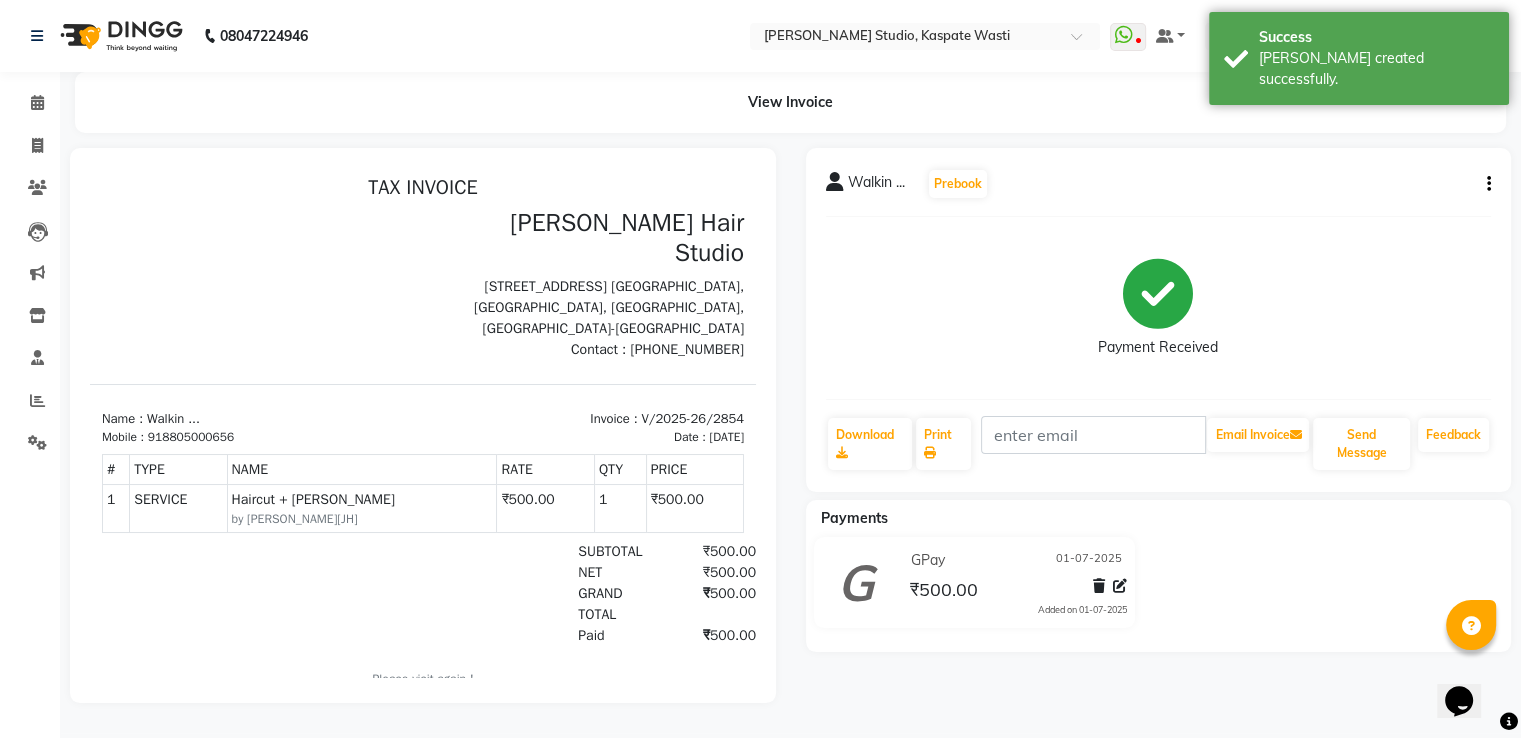 scroll, scrollTop: 0, scrollLeft: 0, axis: both 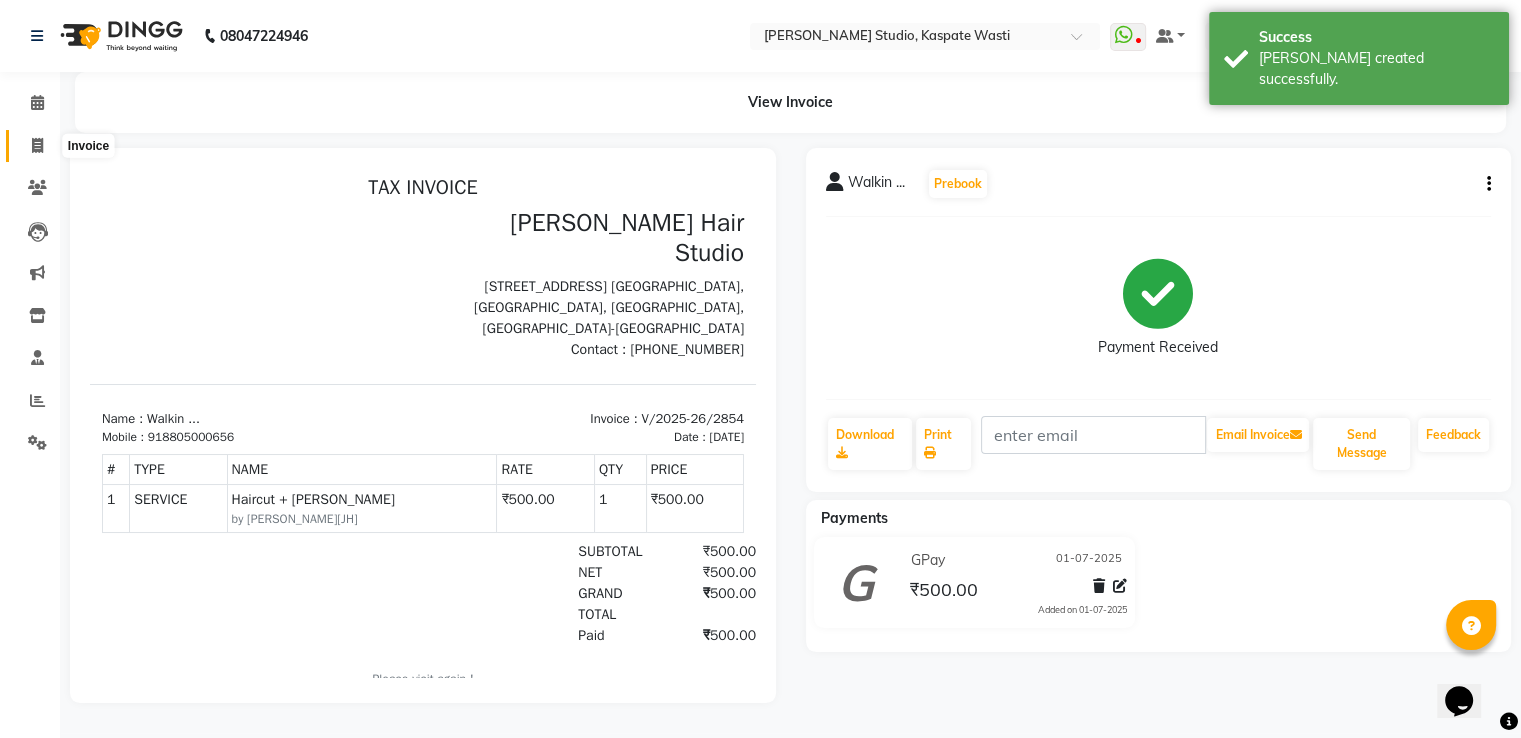 click 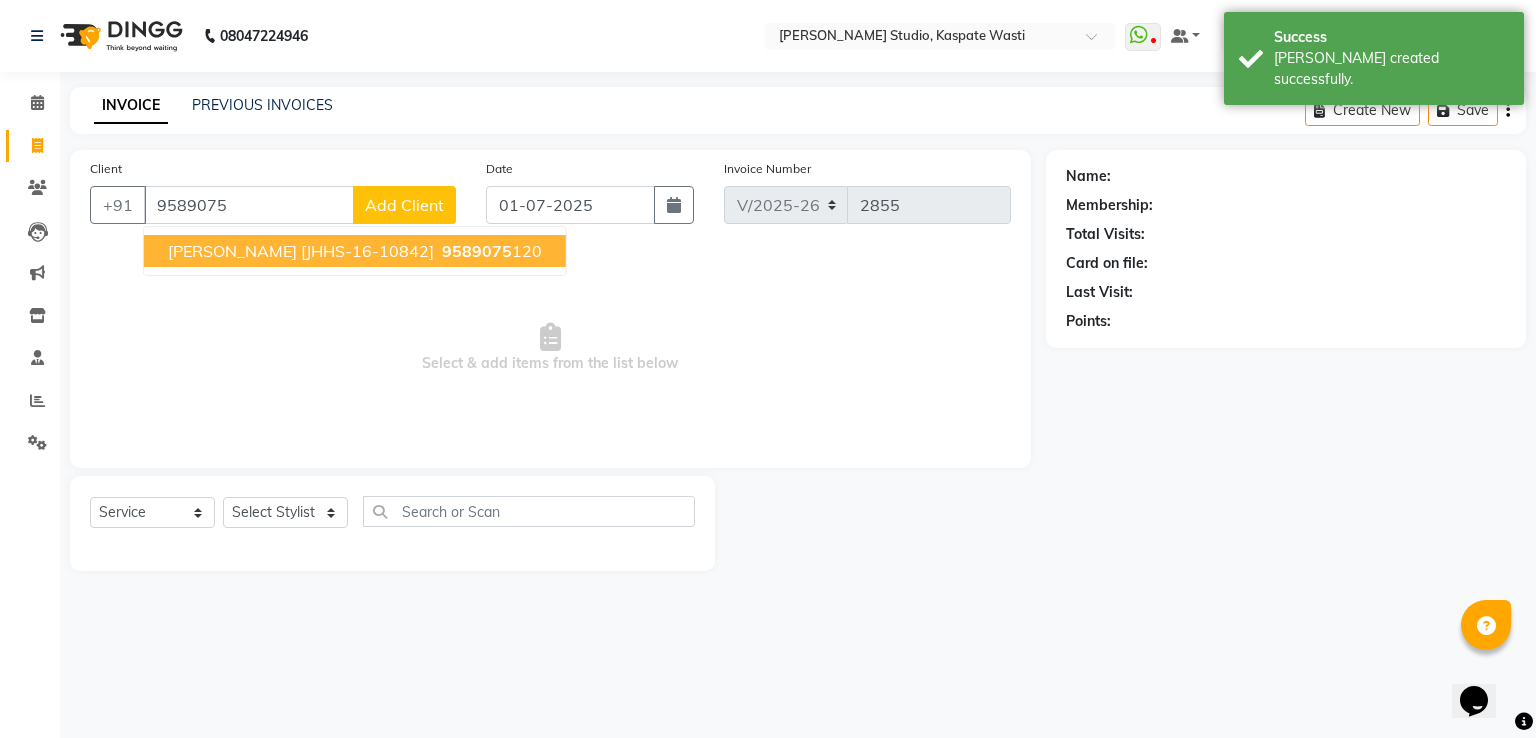 click on "[PERSON_NAME] [JHHS-16-10842]   9589075 120" at bounding box center [355, 251] 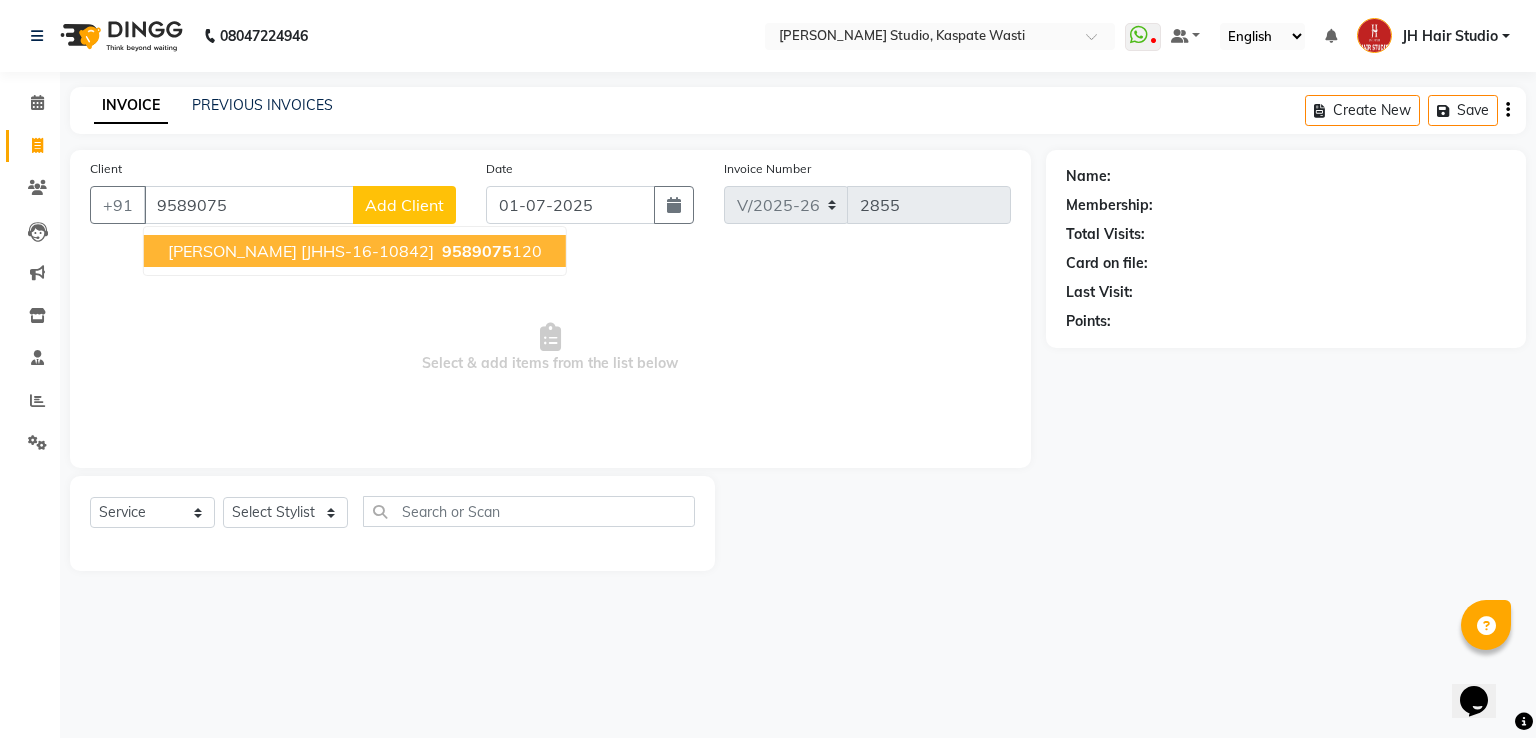 click on "[PERSON_NAME] [JHHS-16-10842]" at bounding box center [301, 251] 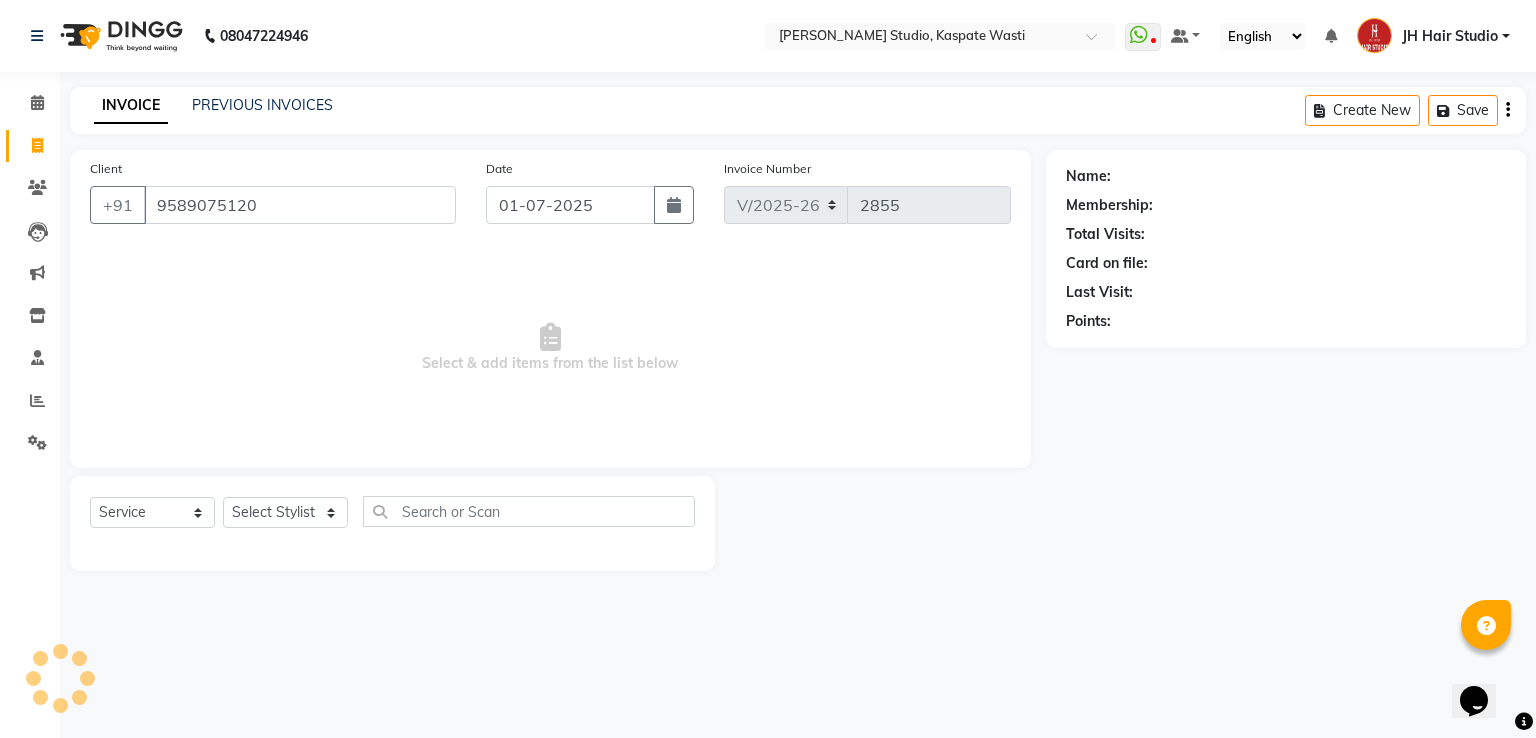 type on "9589075120" 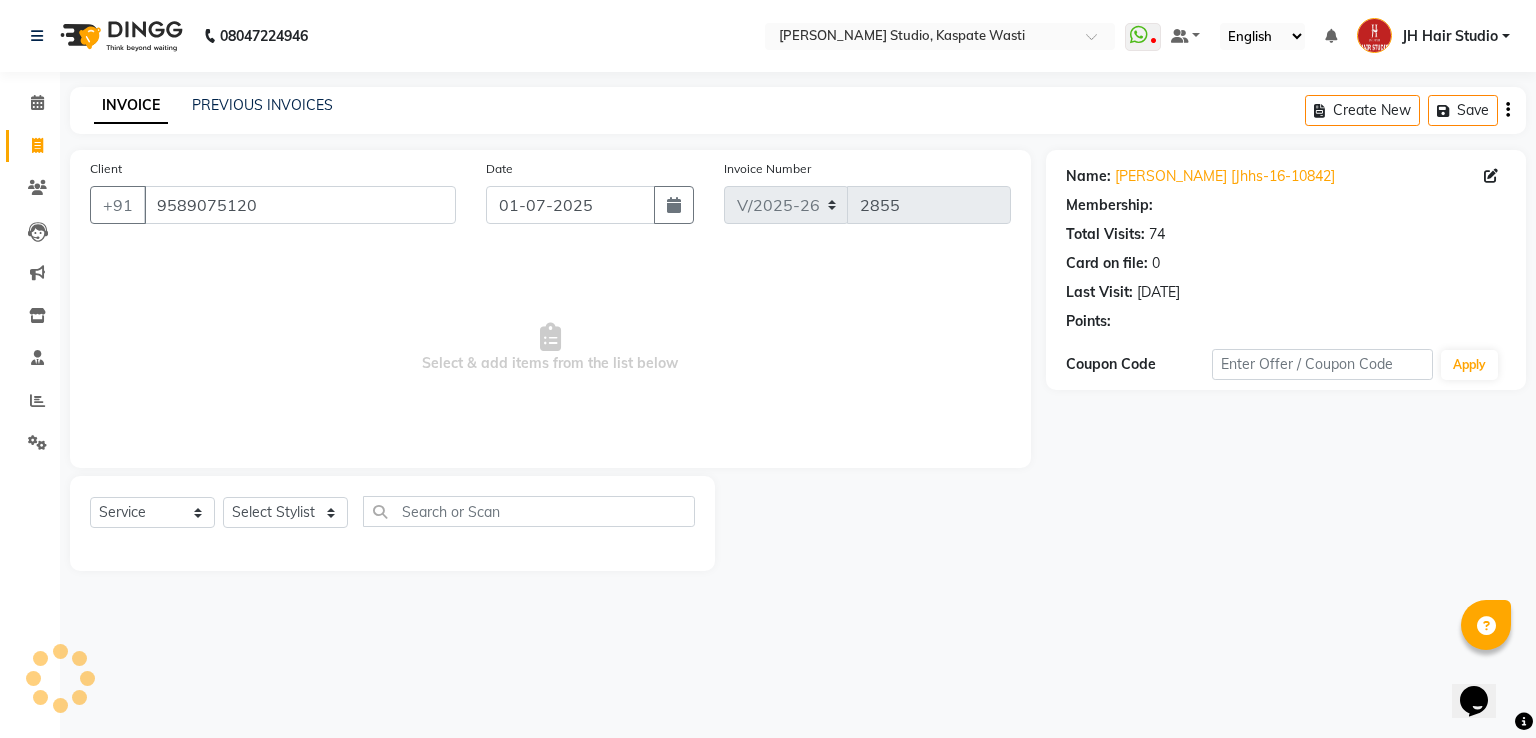 select on "1: Object" 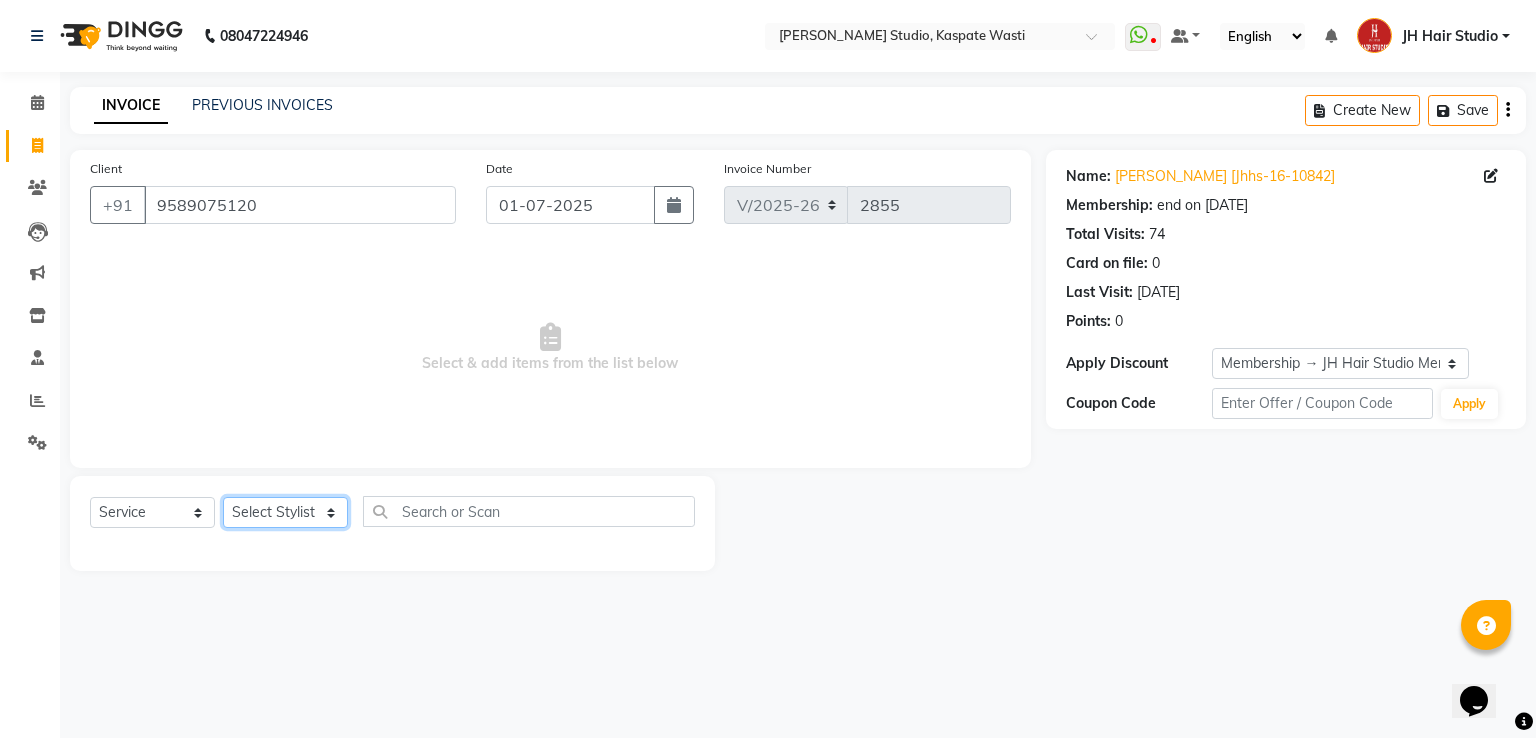 click on "Select Stylist [PERSON_NAME] [JH]  [PERSON_NAME][JH] [F1] GANESH [ F1] RAM [F1]Sanjay [F1][PERSON_NAME]  [F1][PERSON_NAME]  F1 Suraj  [F1] USHA [PERSON_NAME][JH] [PERSON_NAME][JH] JH Hair Studio [PERSON_NAME][JH] [PERSON_NAME][JH] [PERSON_NAME][JH] SID NEW [JH] [PERSON_NAME] [F3] [PERSON_NAME] [JH]" 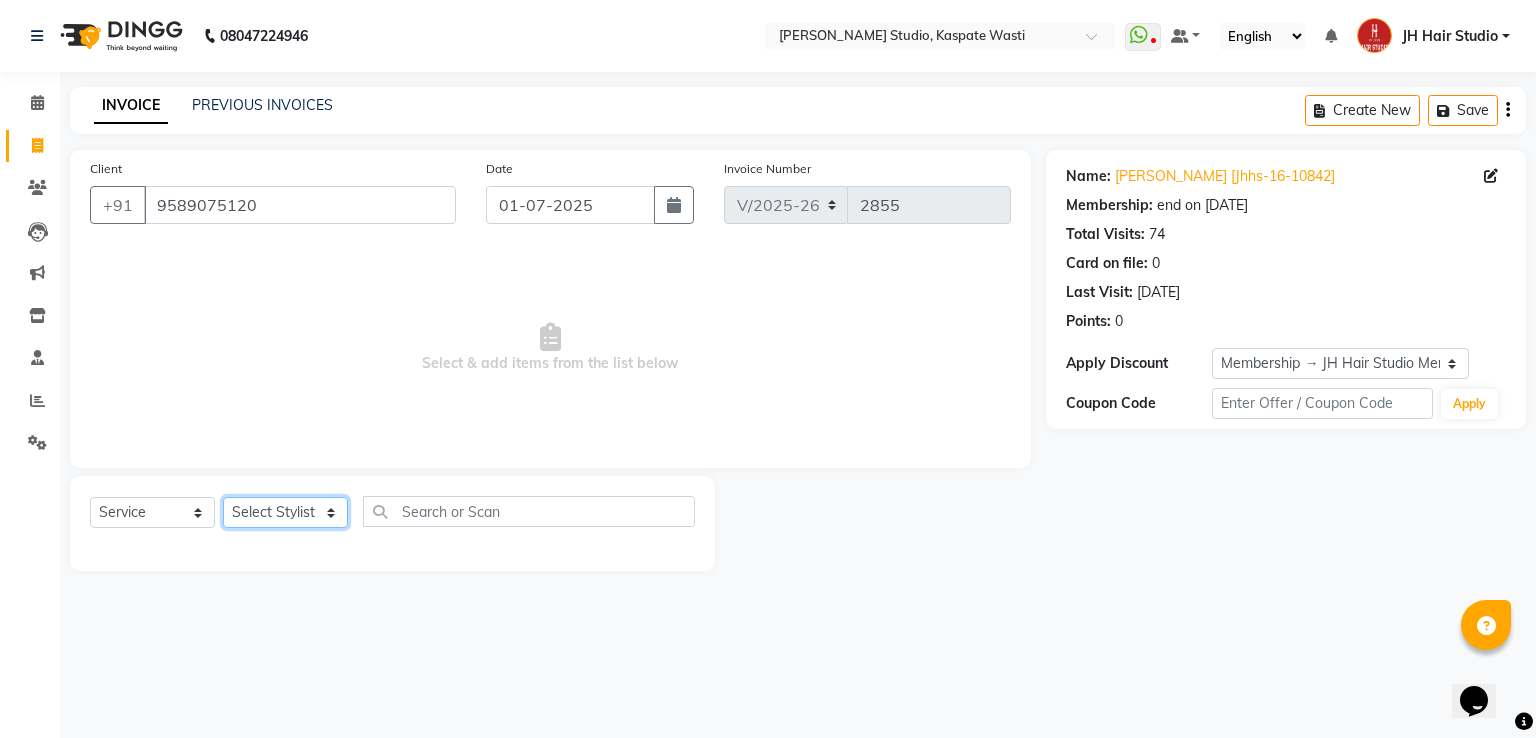 select on "74484" 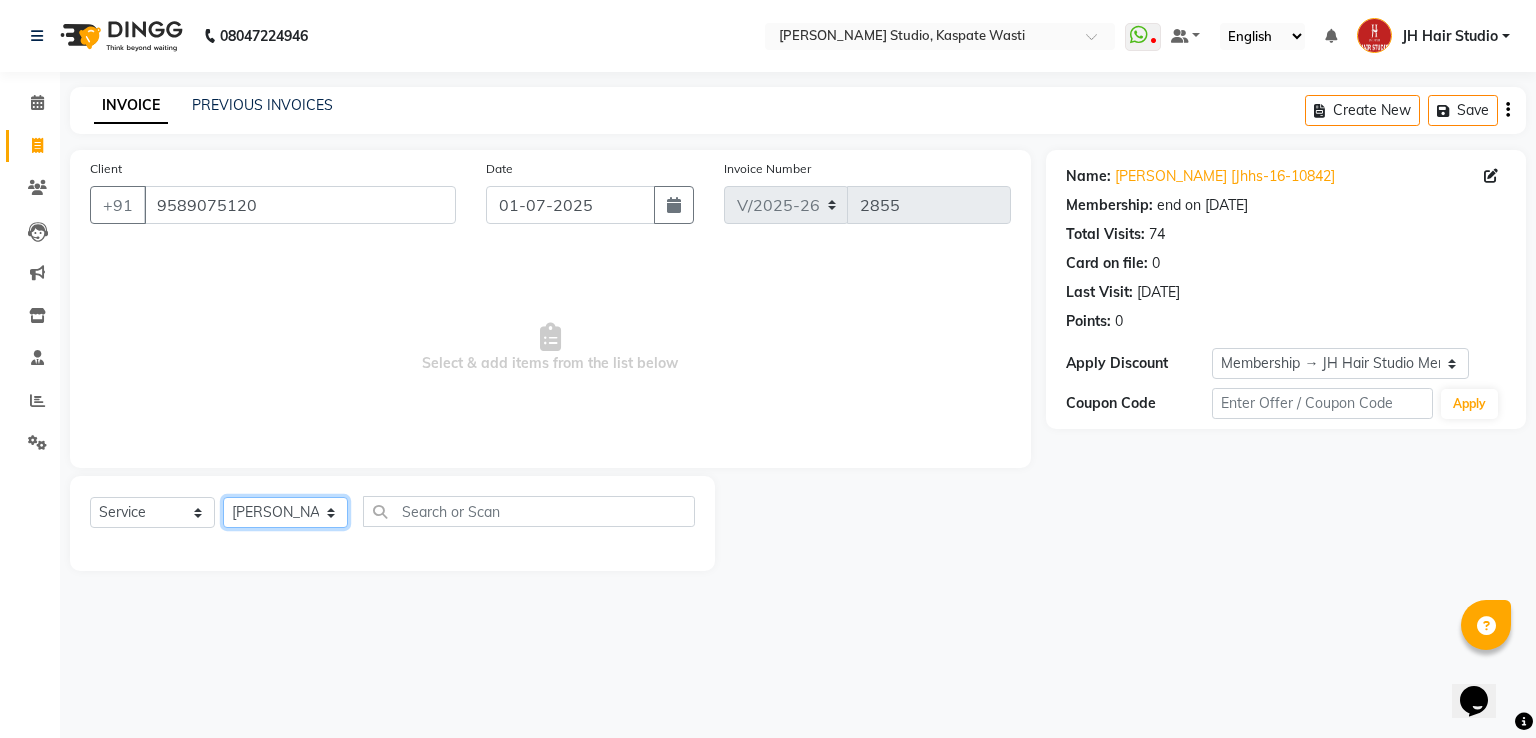 click on "Select Stylist [PERSON_NAME] [JH]  [PERSON_NAME][JH] [F1] GANESH [ F1] RAM [F1]Sanjay [F1][PERSON_NAME]  [F1][PERSON_NAME]  F1 Suraj  [F1] USHA [PERSON_NAME][JH] [PERSON_NAME][JH] JH Hair Studio [PERSON_NAME][JH] [PERSON_NAME][JH] [PERSON_NAME][JH] SID NEW [JH] [PERSON_NAME] [F3] [PERSON_NAME] [JH]" 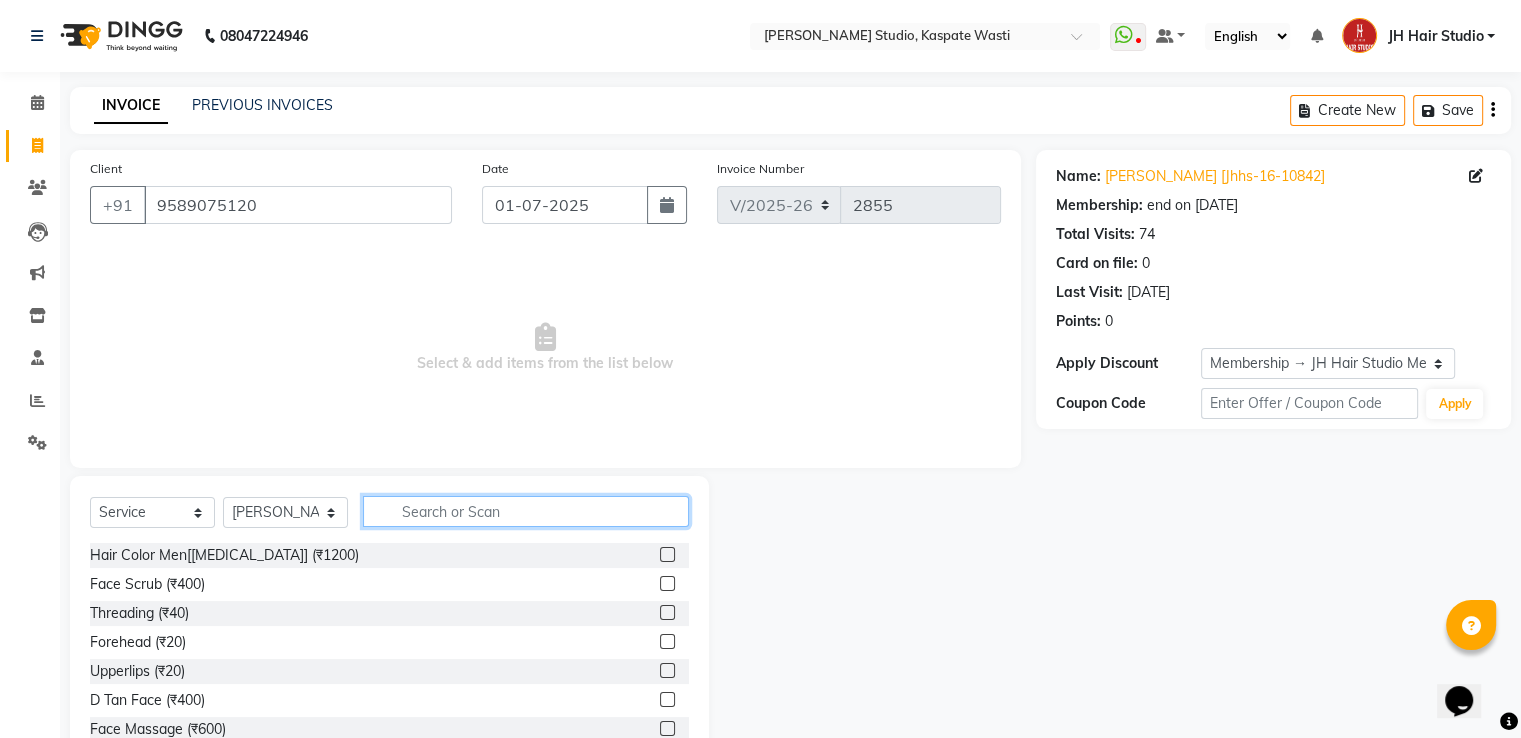 click 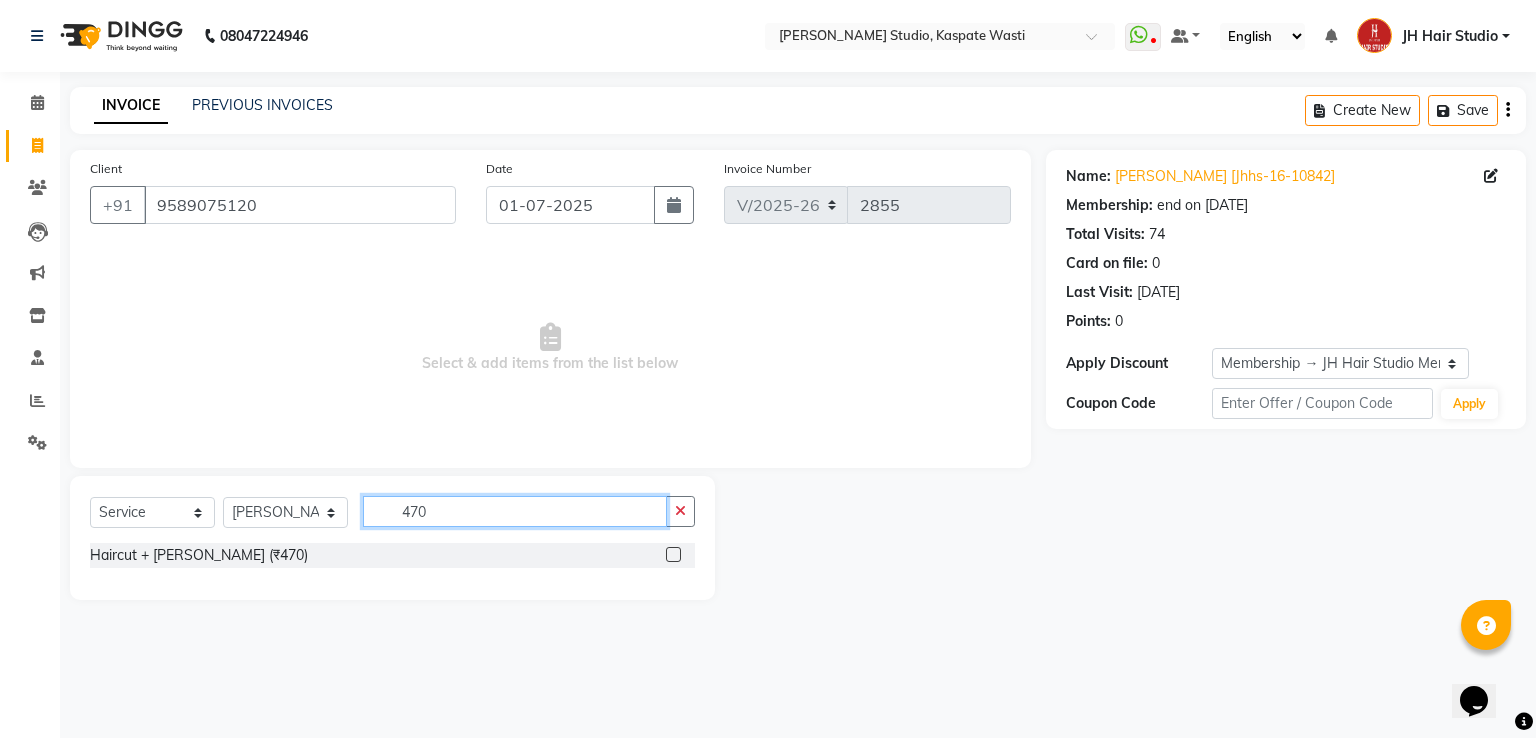 type on "470" 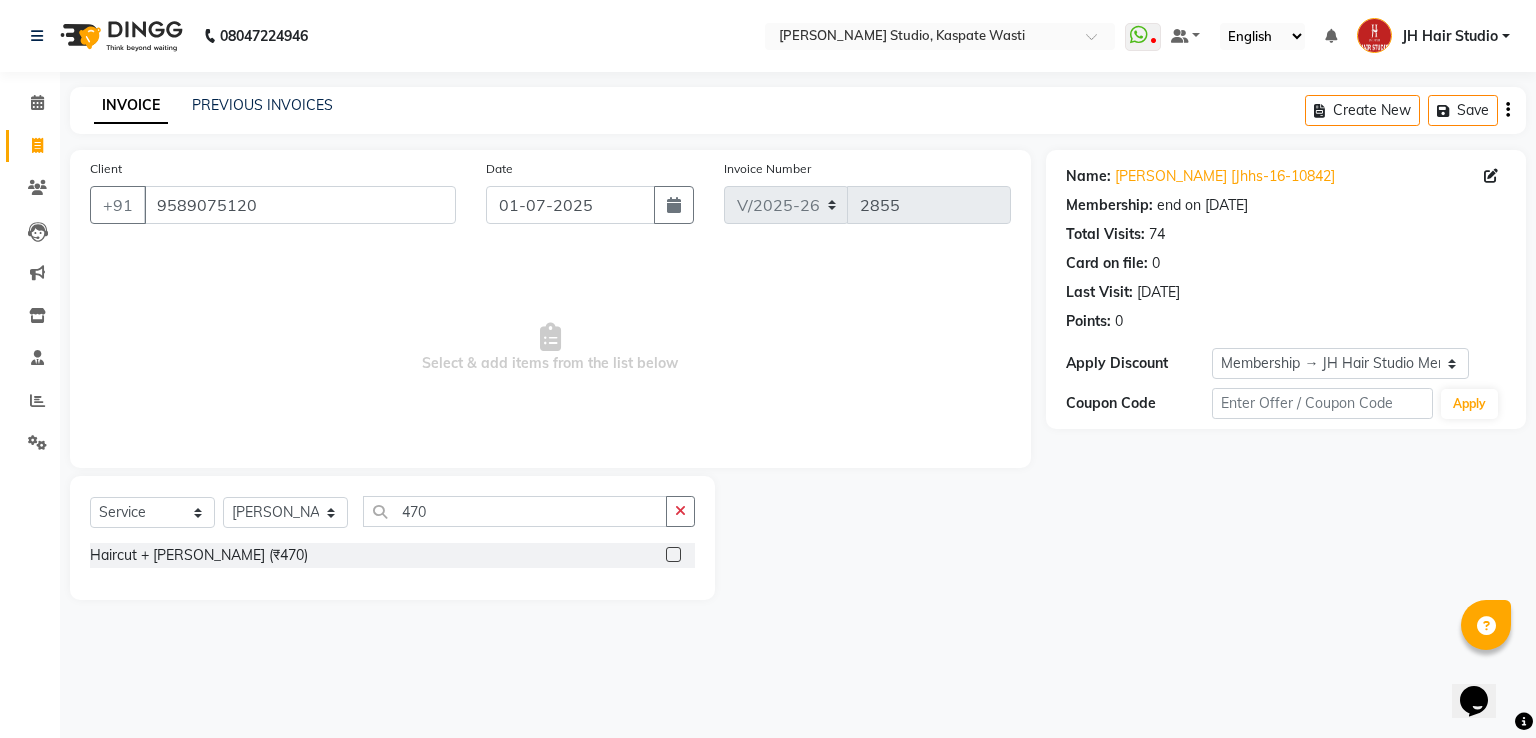 click 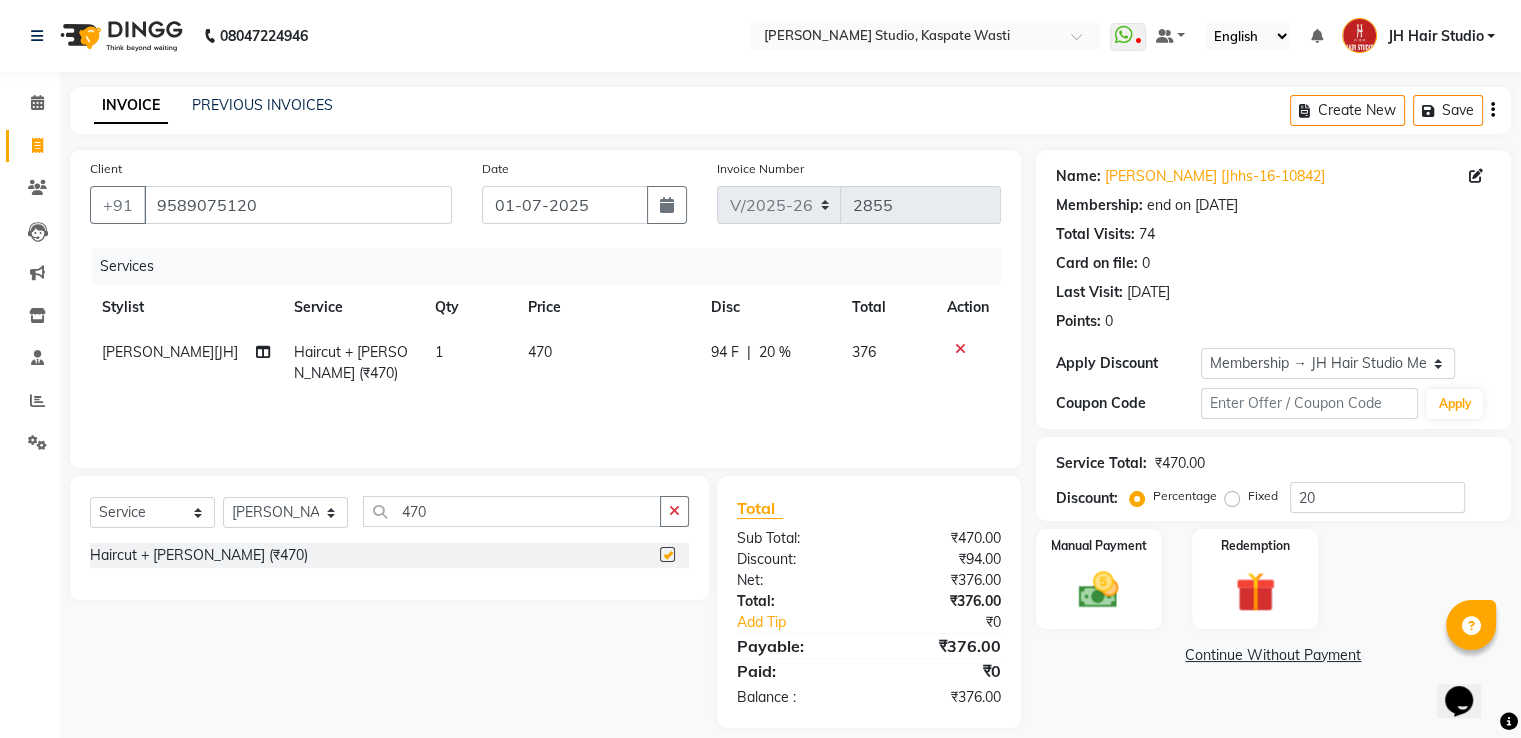 checkbox on "false" 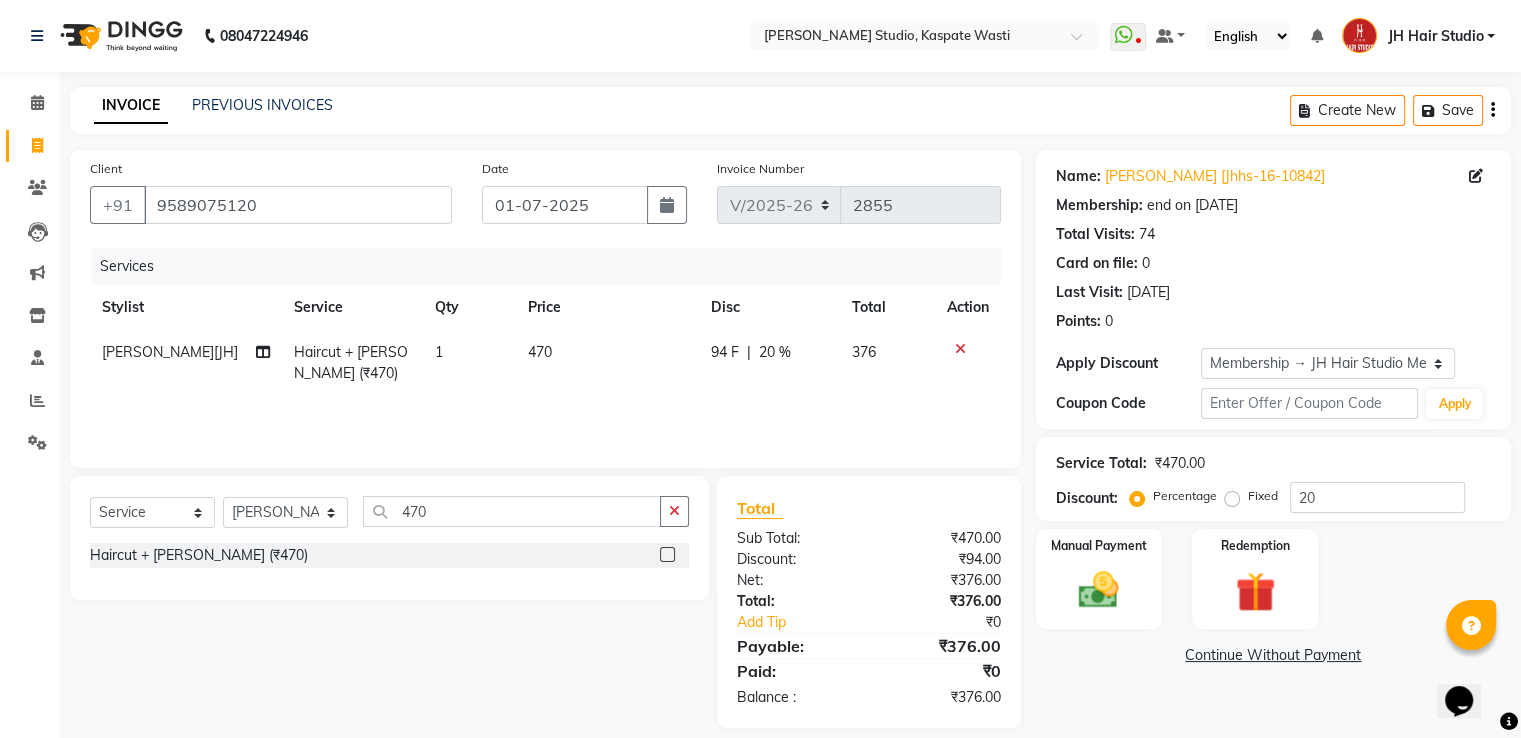 click on "470" 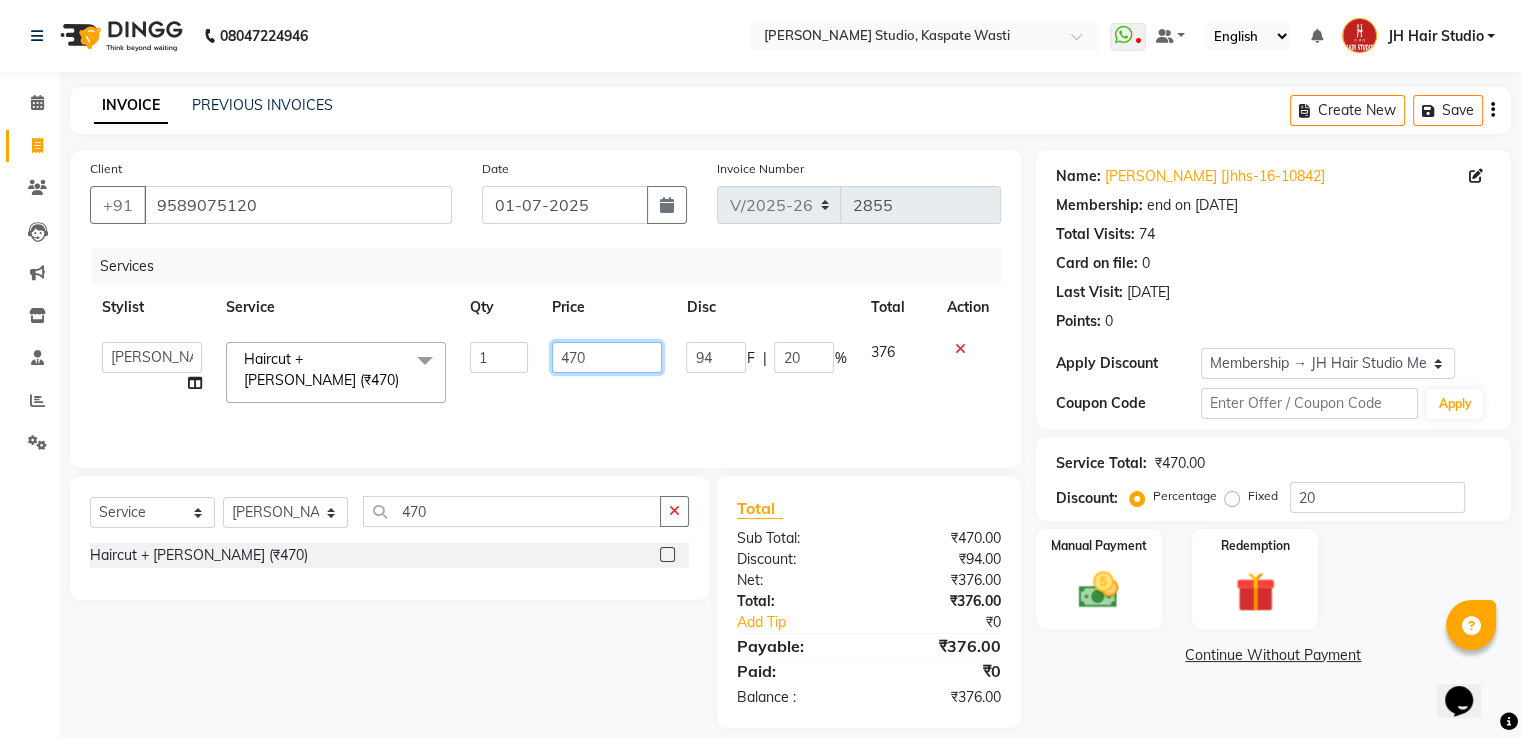 click on "470" 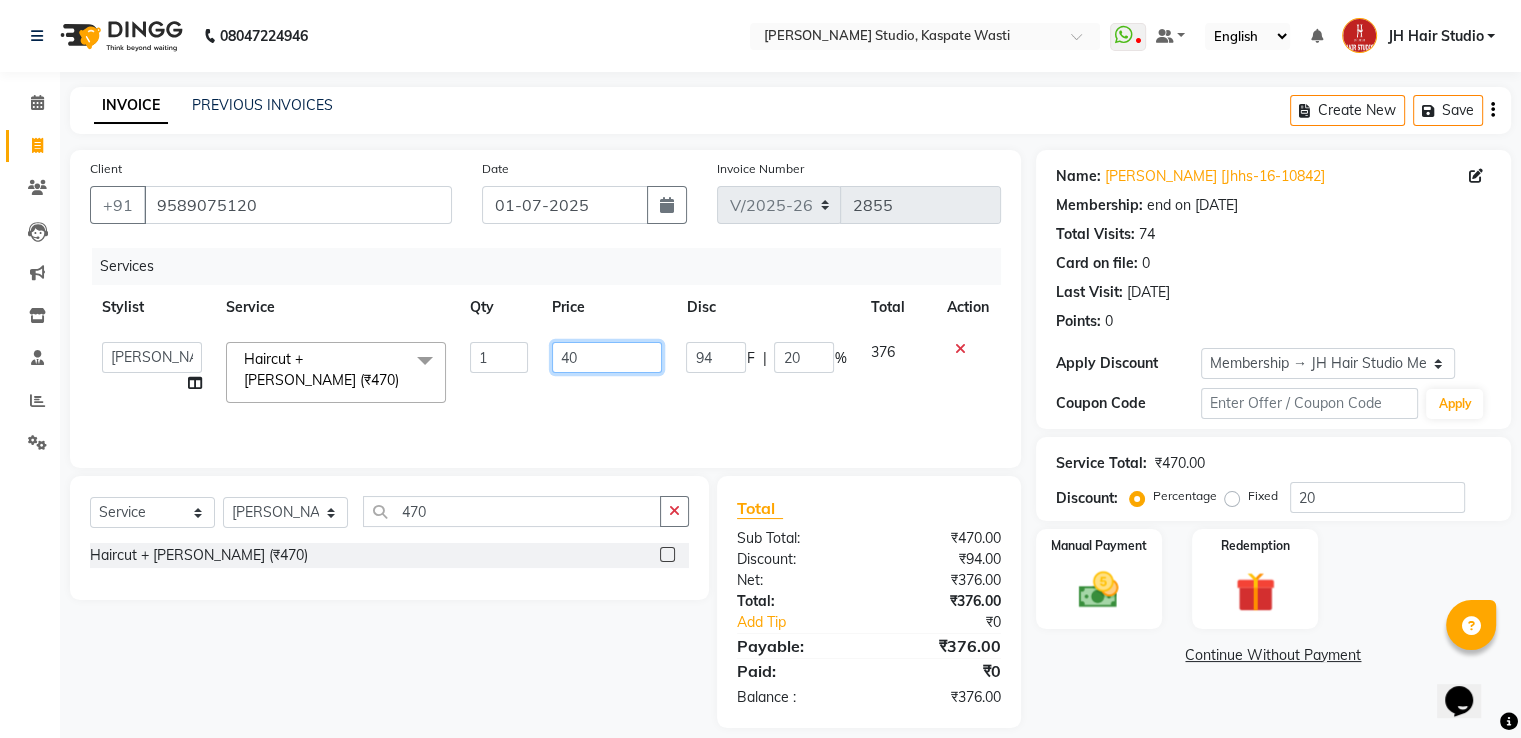 type on "420" 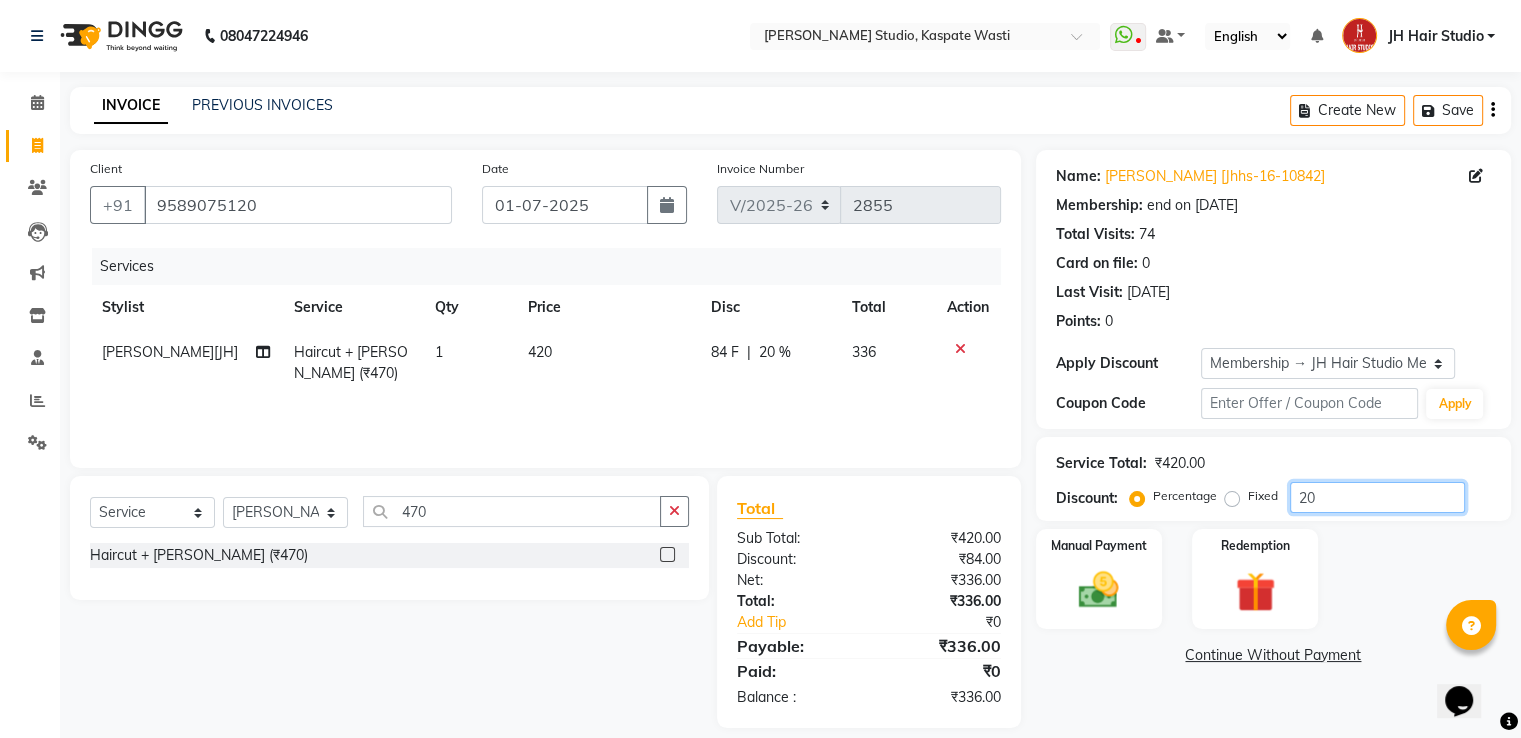 click on "20" 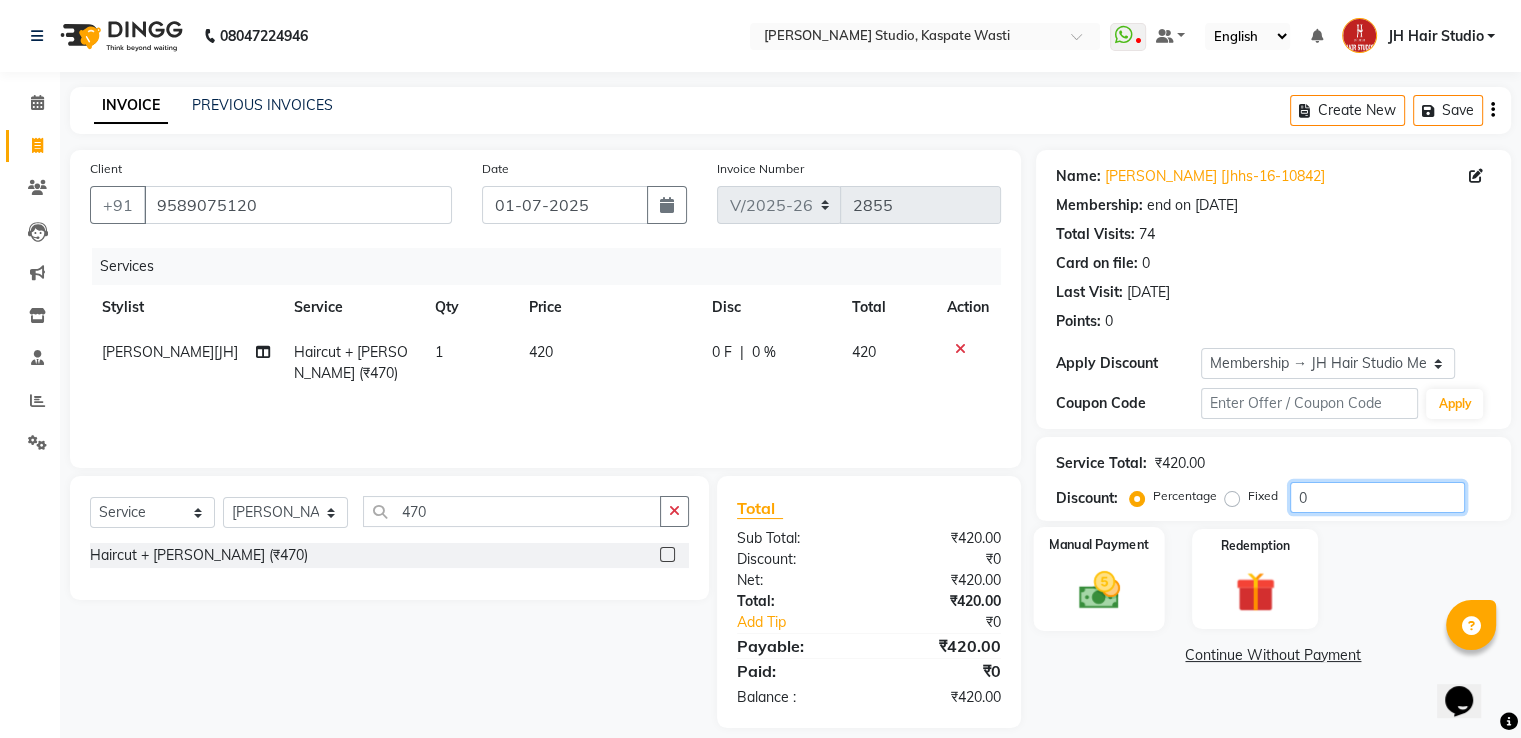 type on "0" 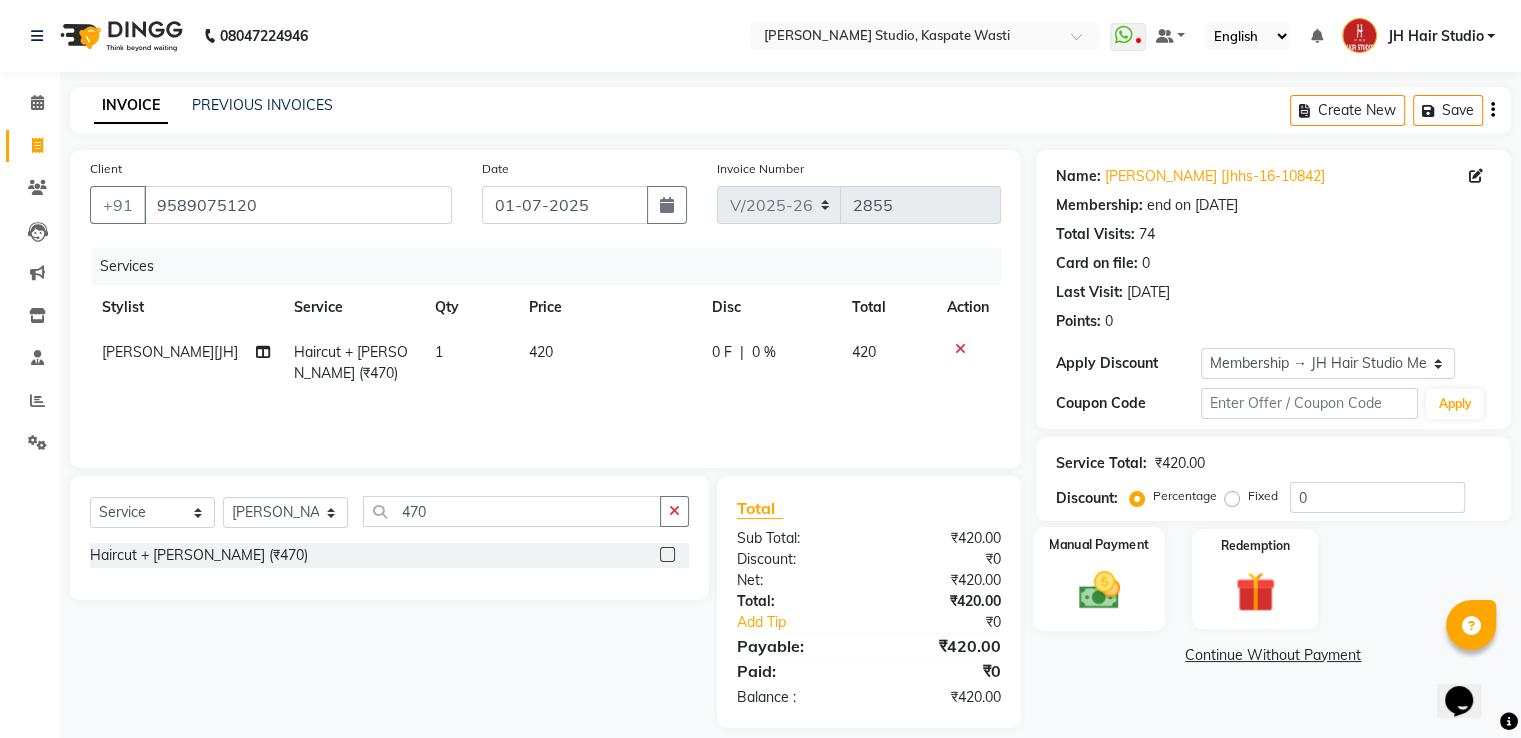 click 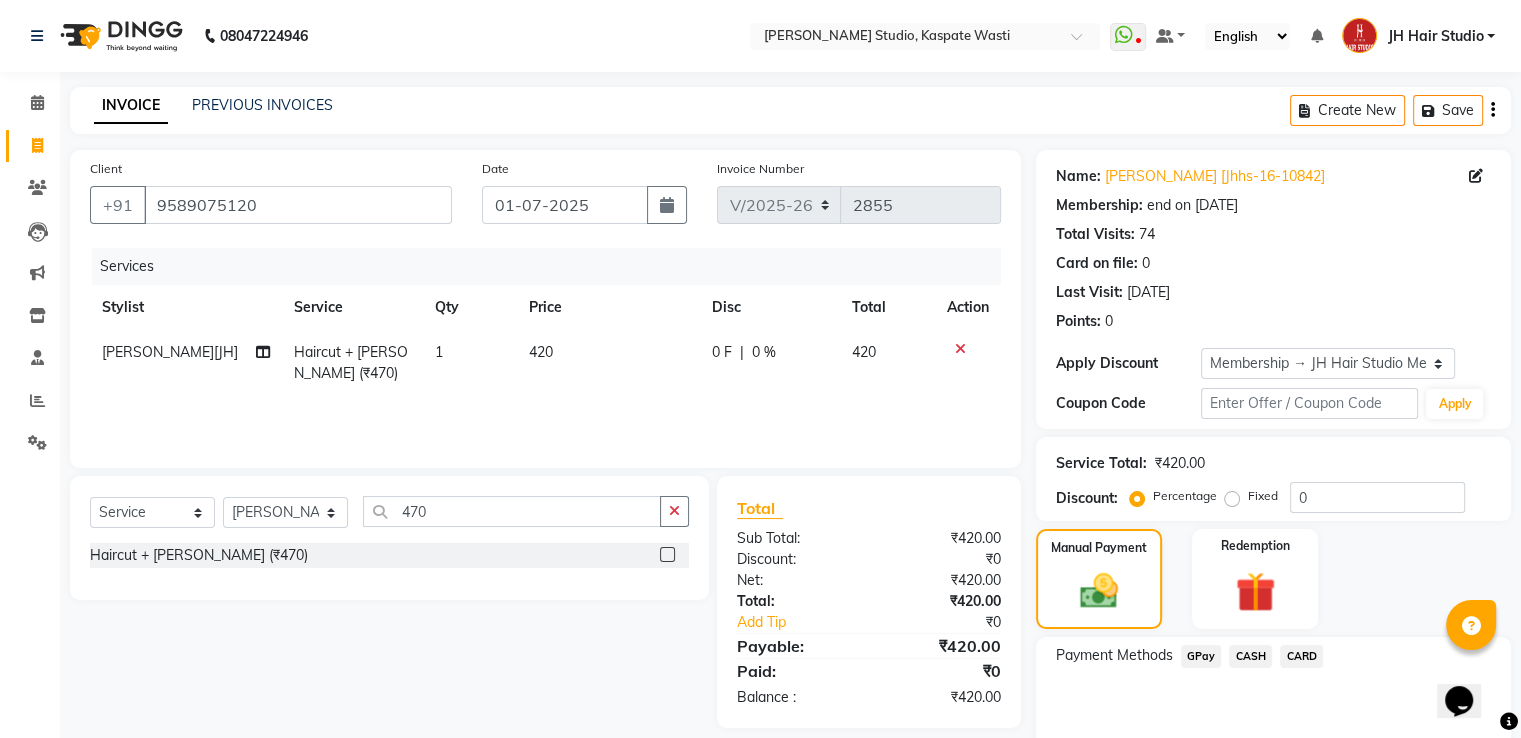 click on "GPay" 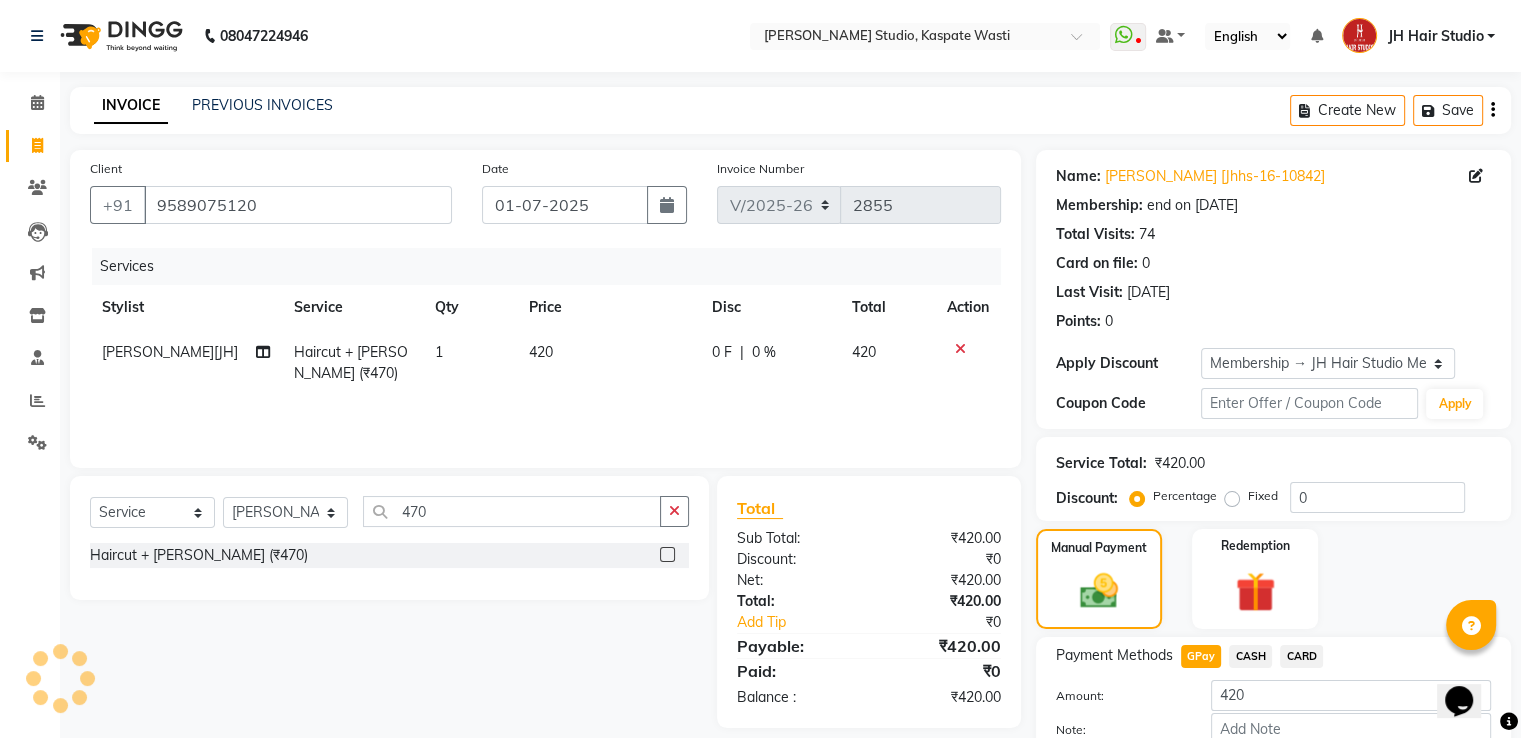 scroll, scrollTop: 120, scrollLeft: 0, axis: vertical 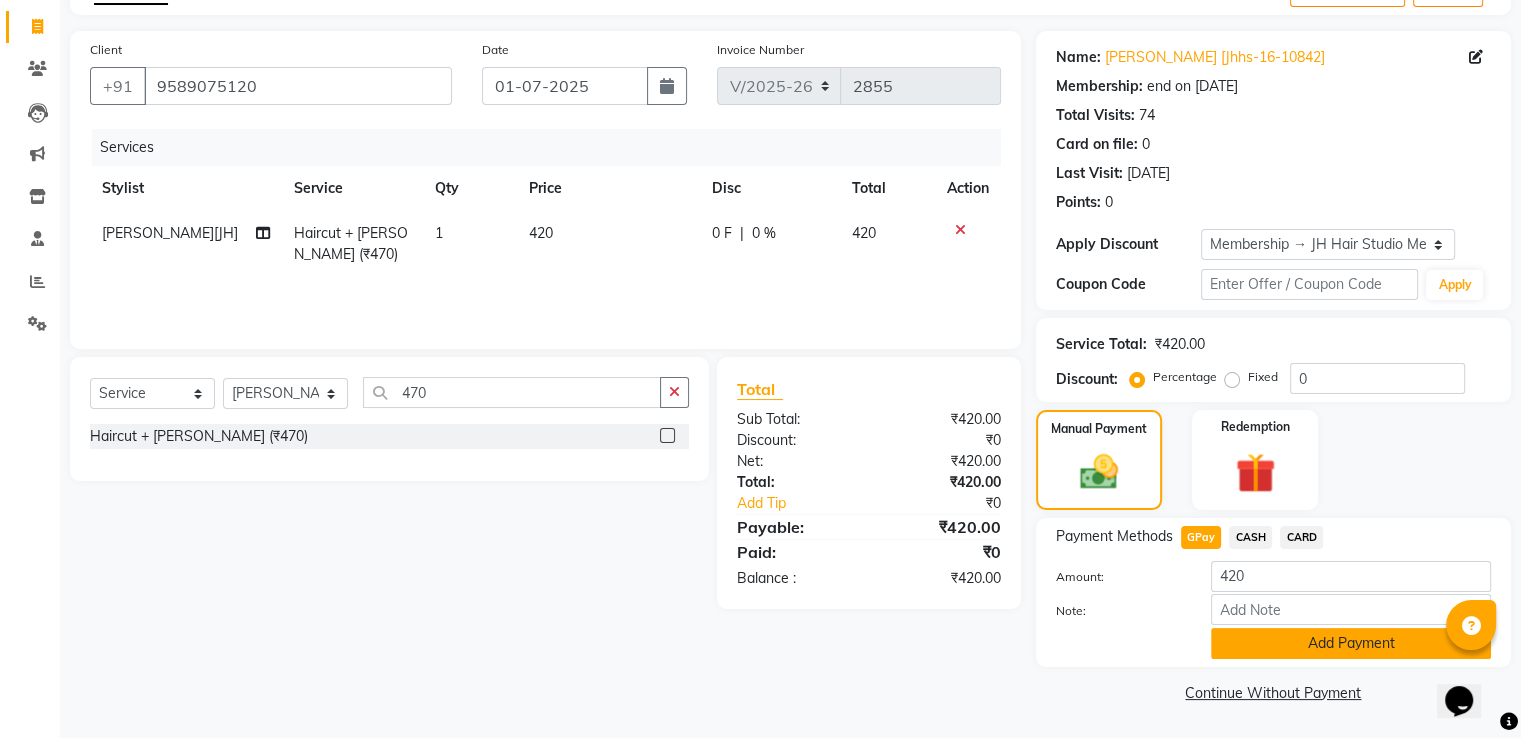 click on "Add Payment" 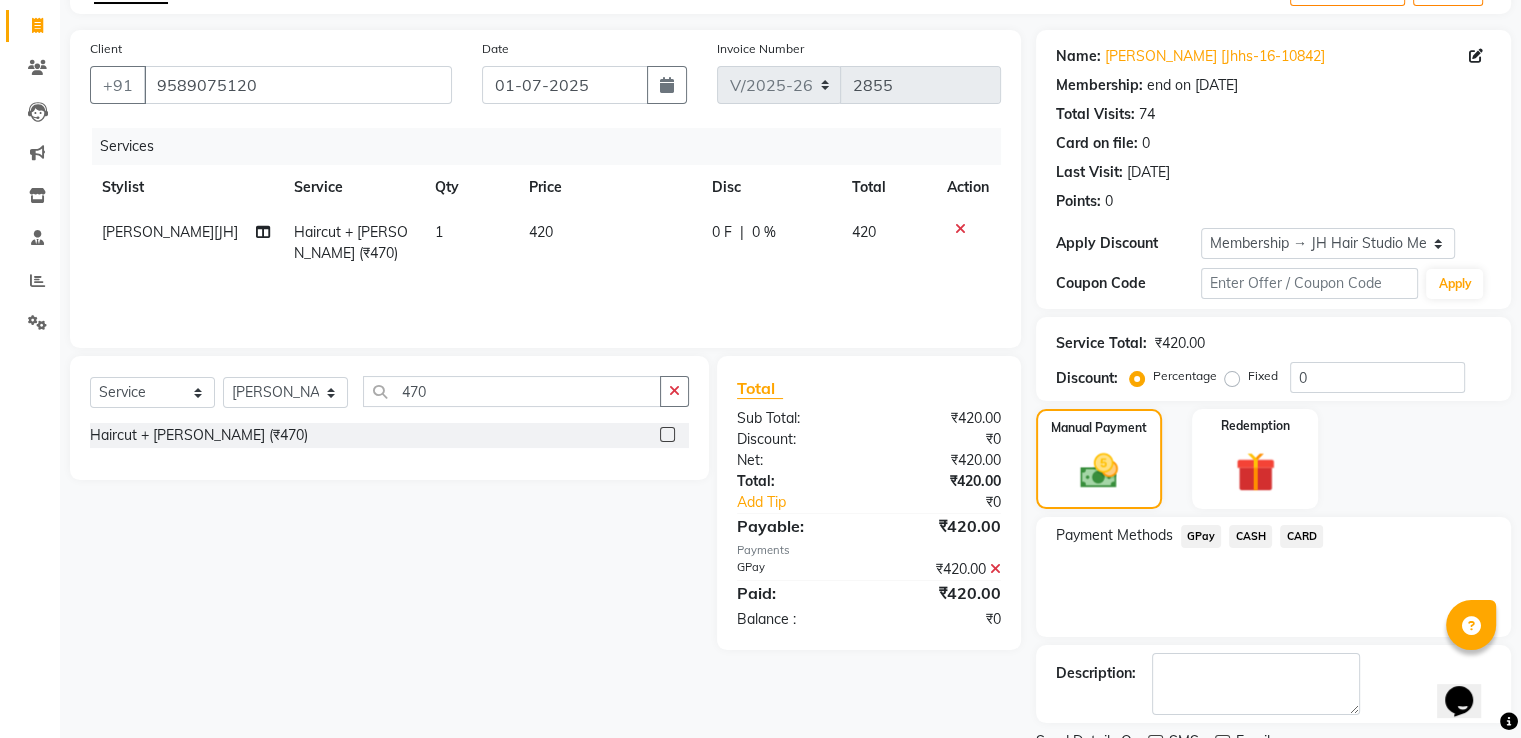 scroll, scrollTop: 201, scrollLeft: 0, axis: vertical 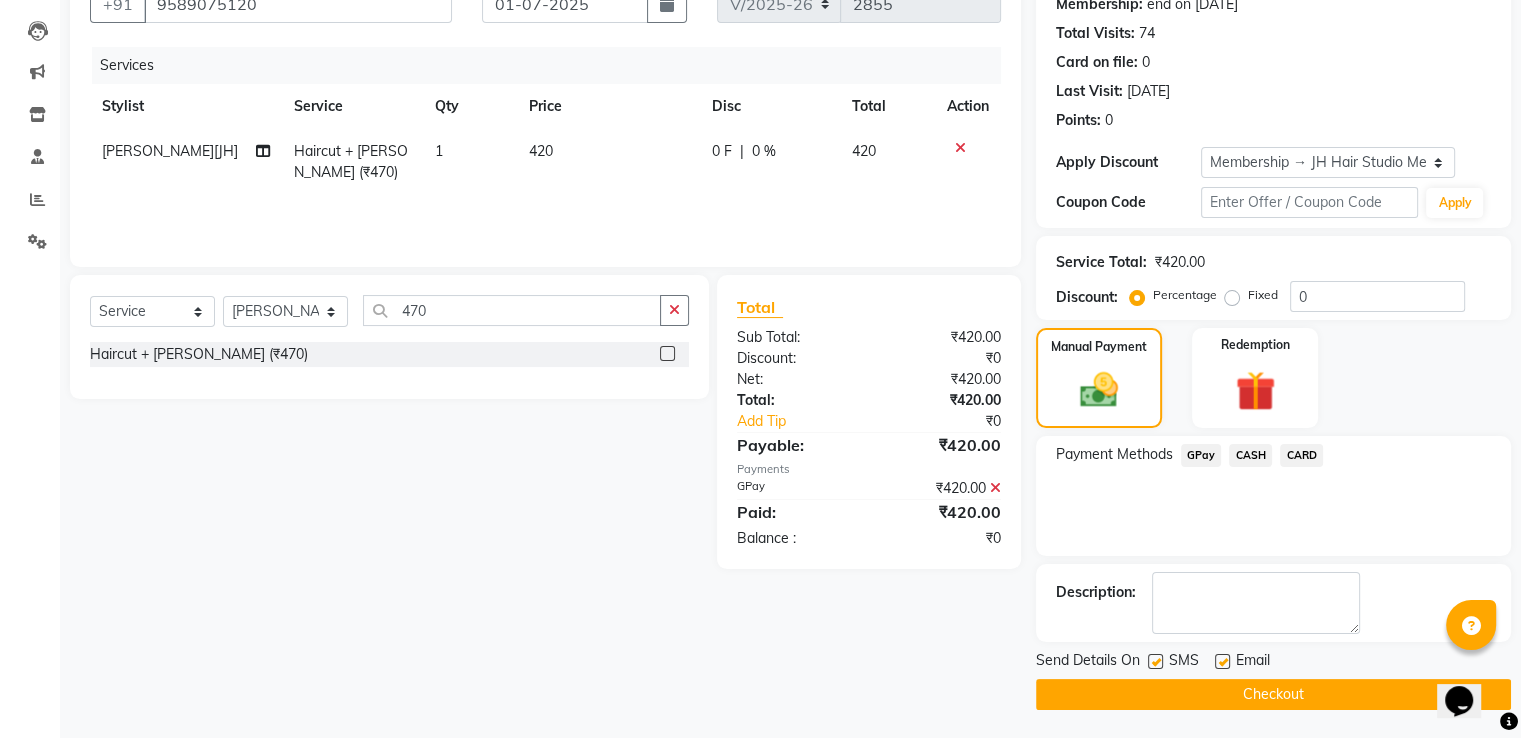 click on "Checkout" 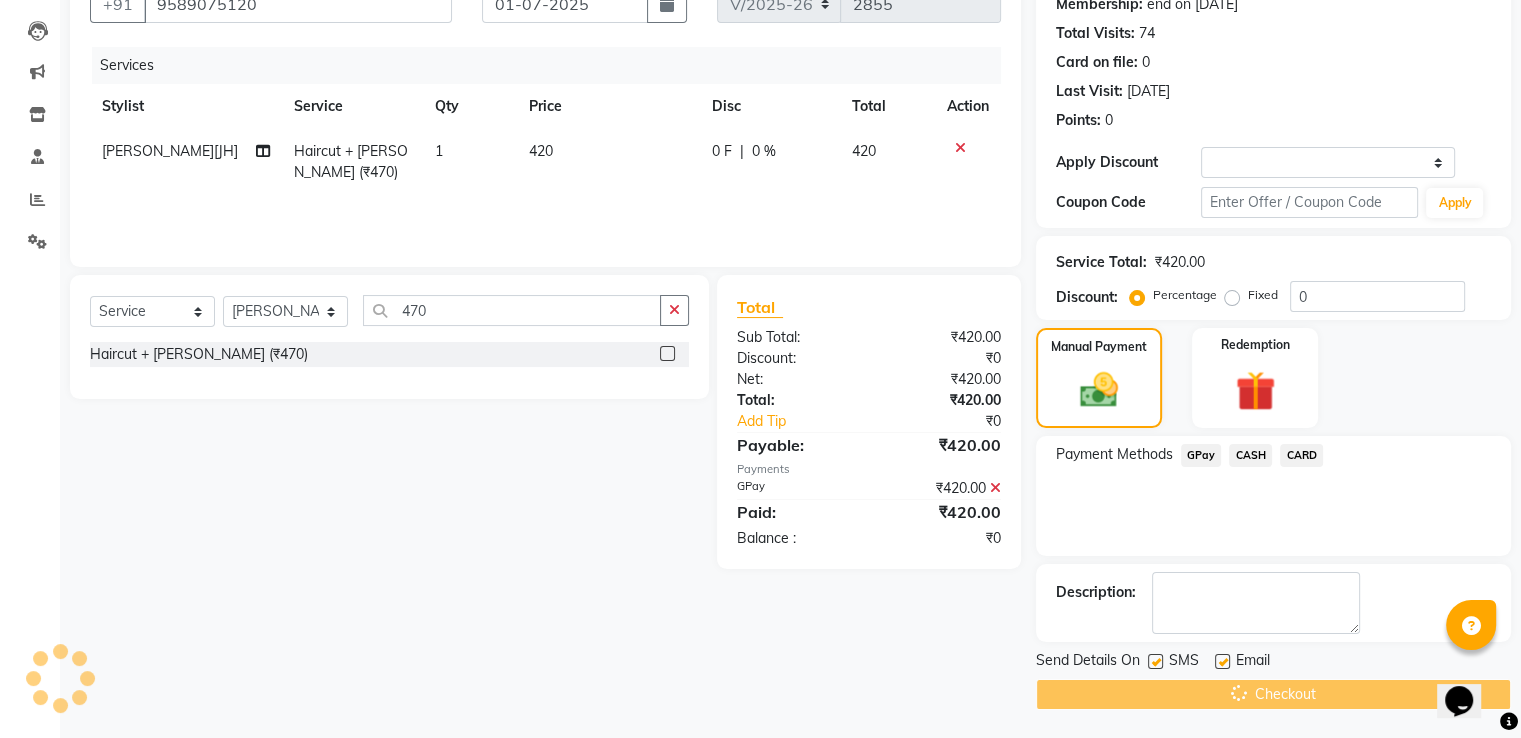 scroll, scrollTop: 0, scrollLeft: 0, axis: both 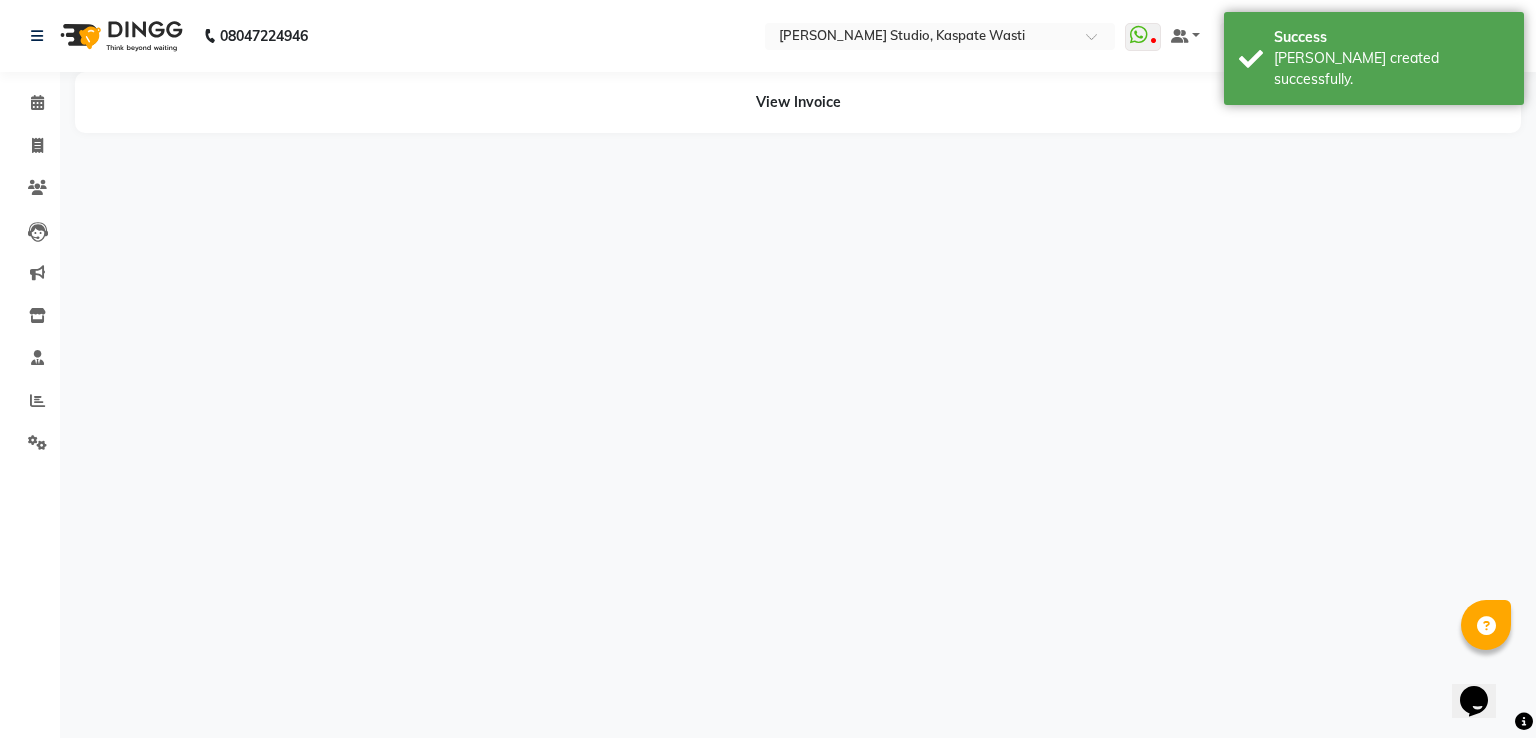 drag, startPoint x: 1535, startPoint y: 537, endPoint x: 1534, endPoint y: 413, distance: 124.004036 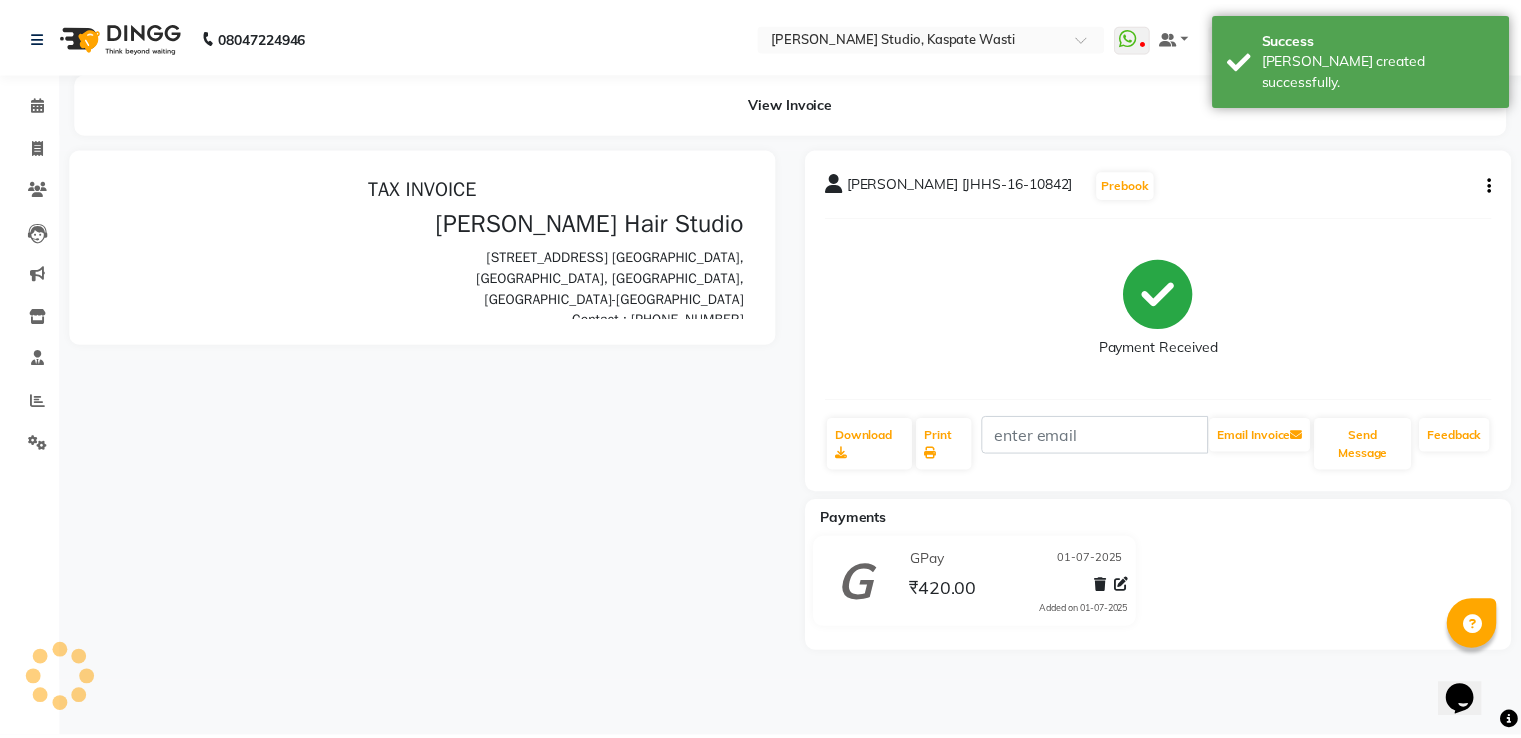 scroll, scrollTop: 0, scrollLeft: 0, axis: both 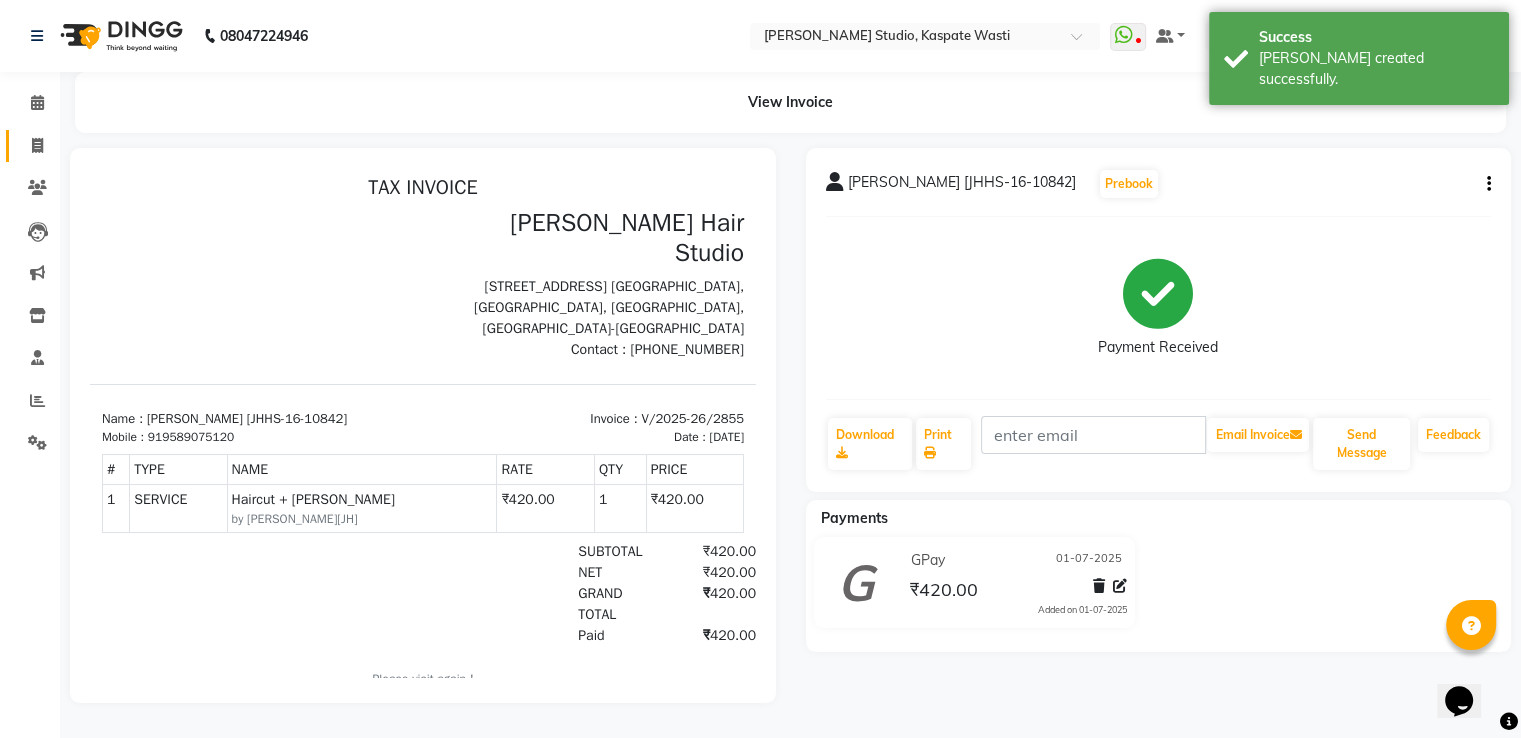 click on "Invoice" 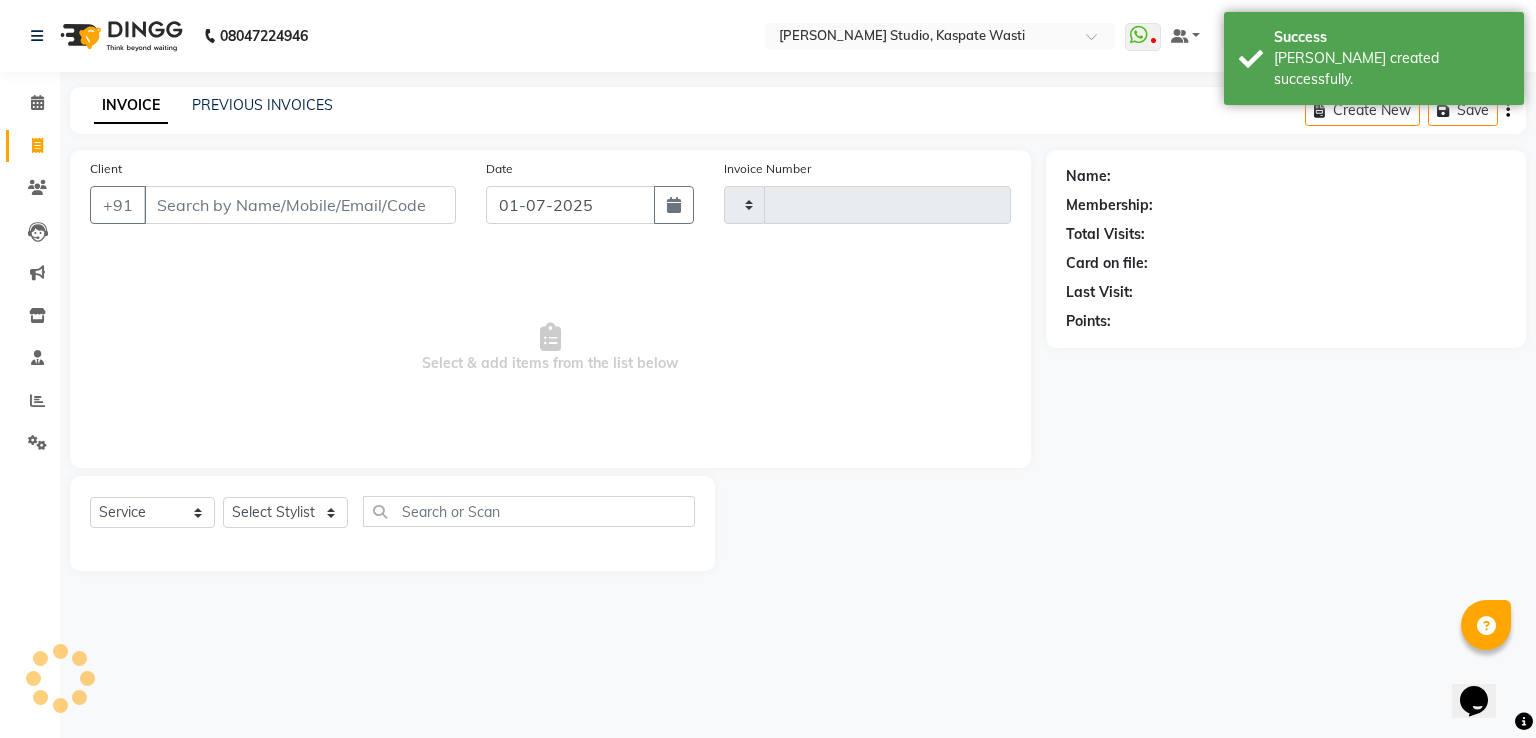 type on "2856" 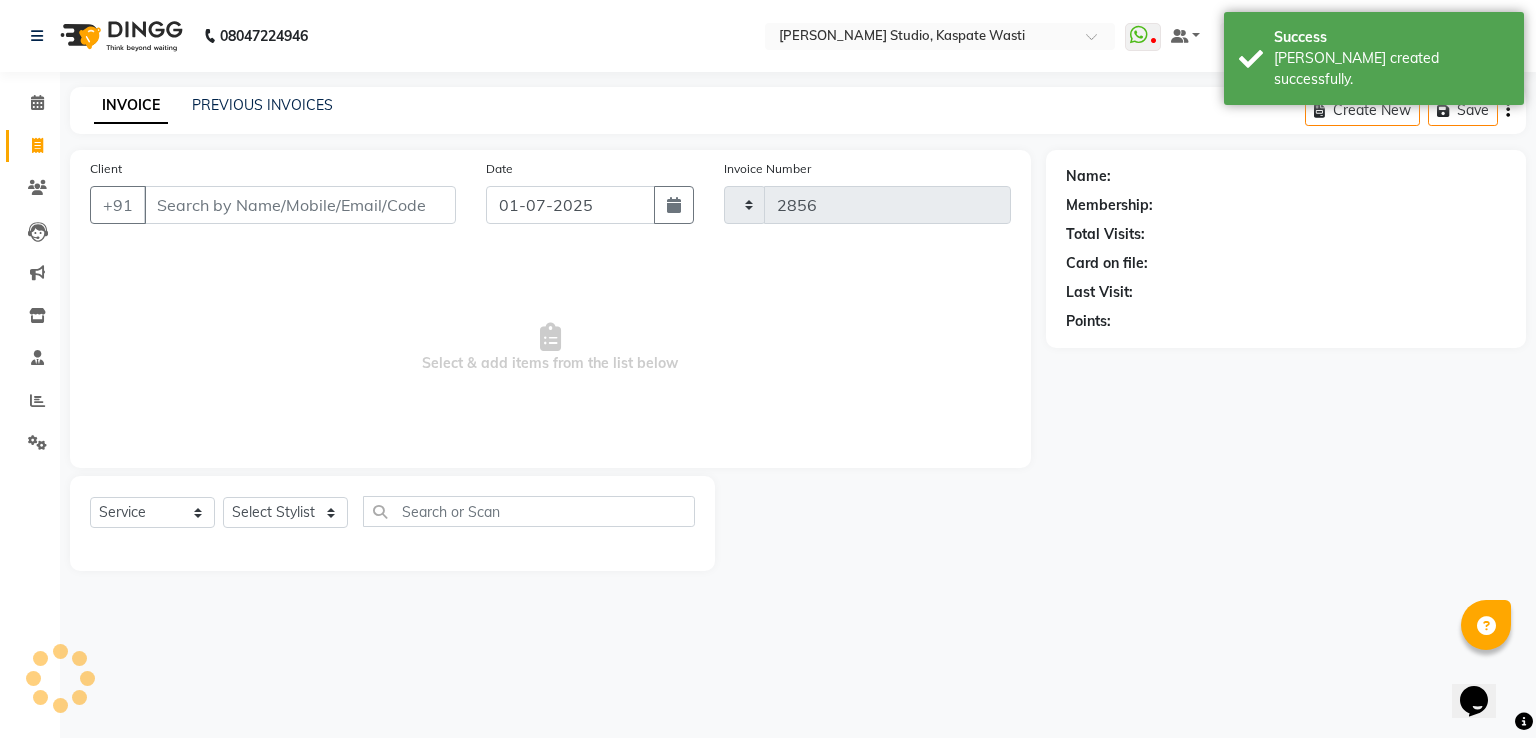 select on "130" 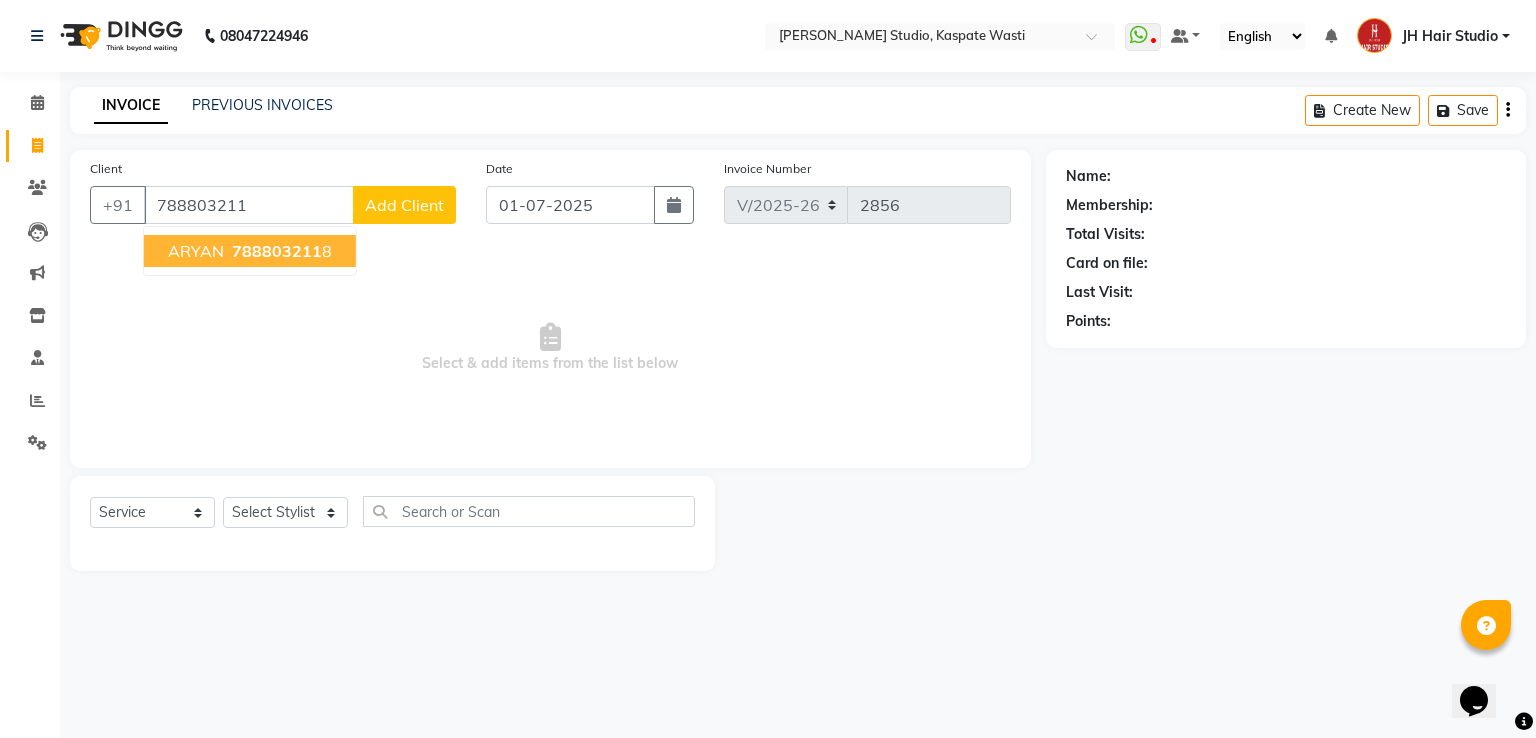click on "ARYAN" at bounding box center [196, 251] 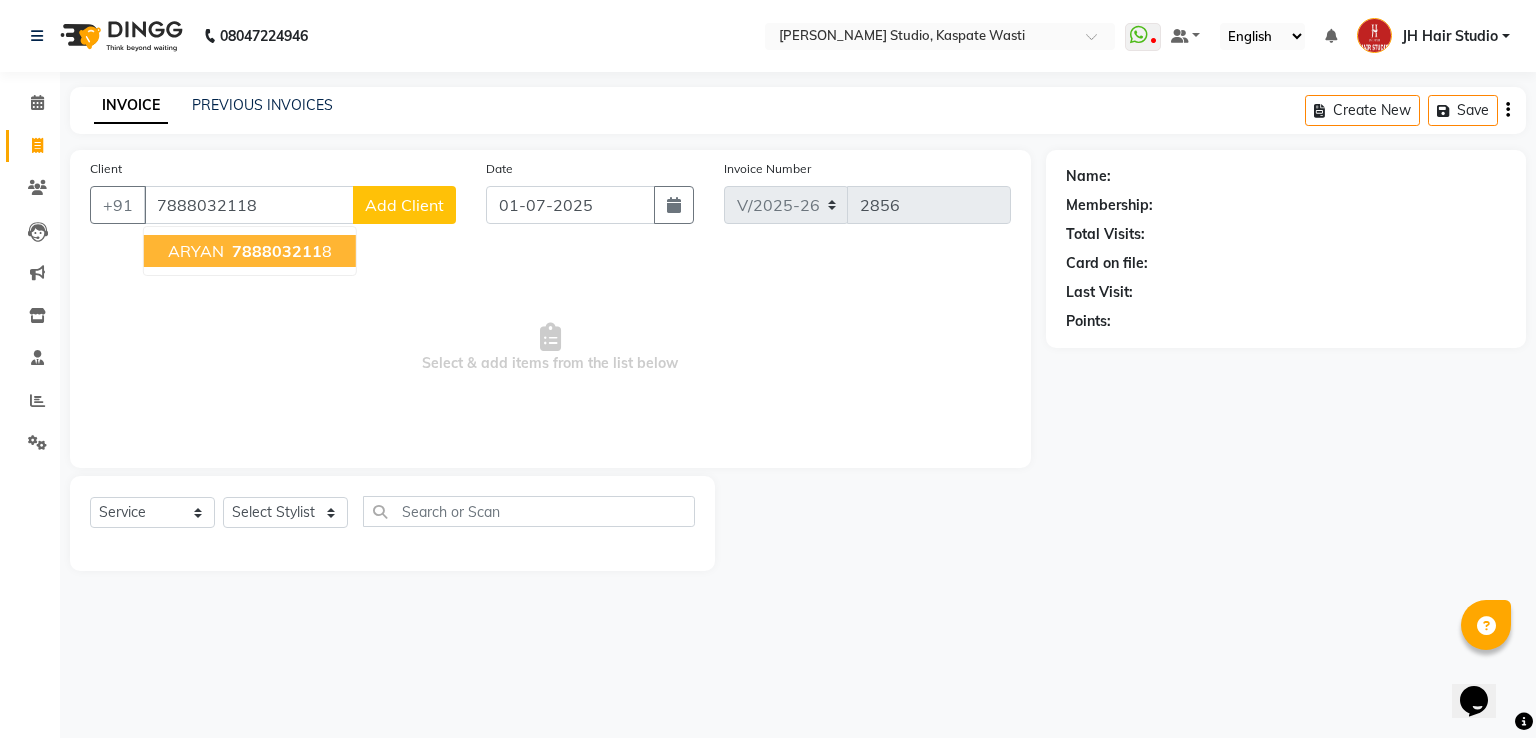 type on "7888032118" 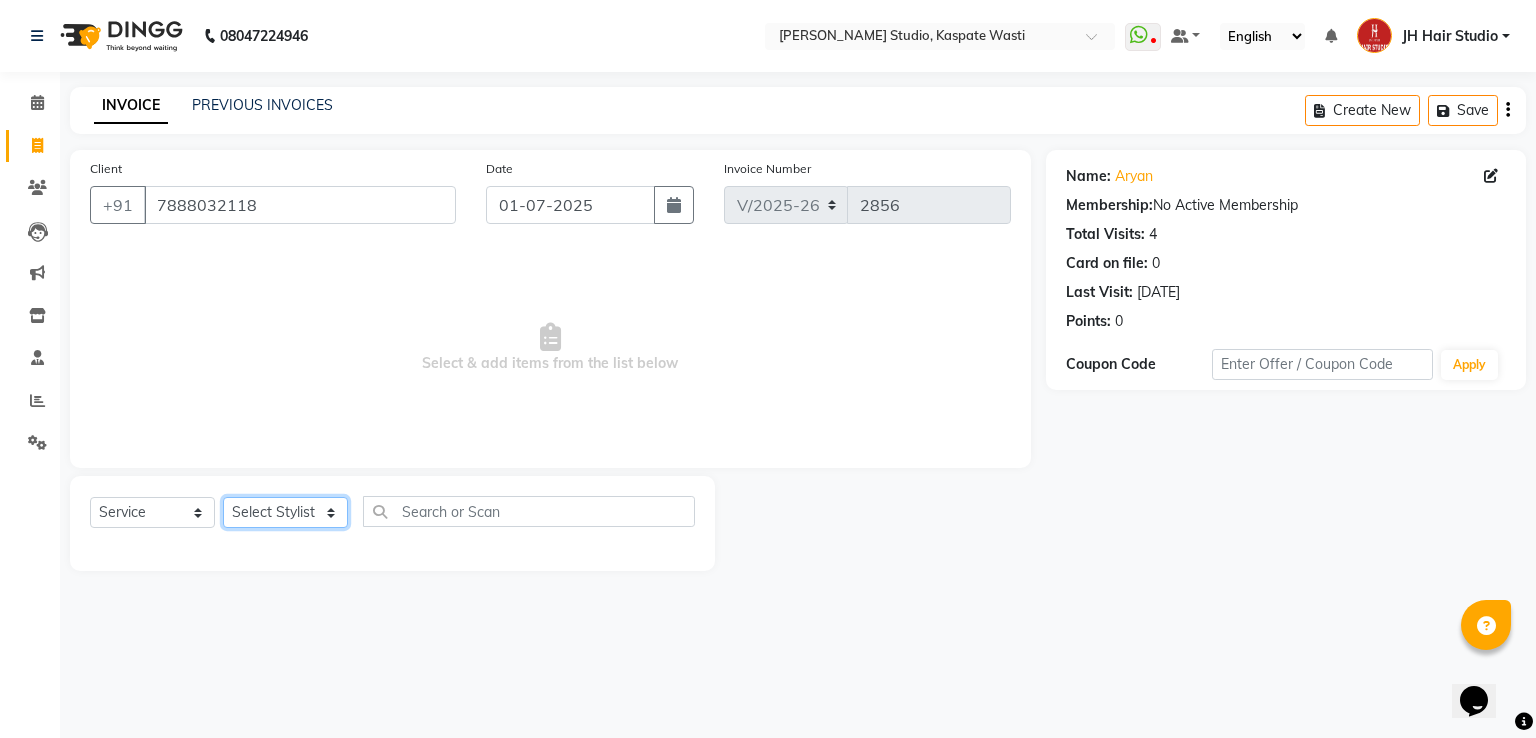 click on "Select Stylist [PERSON_NAME] [JH]  [PERSON_NAME][JH] [F1] GANESH [ F1] RAM [F1]Sanjay [F1][PERSON_NAME]  [F1][PERSON_NAME]  F1 Suraj  [F1] USHA [PERSON_NAME][JH] [PERSON_NAME][JH] JH Hair Studio [PERSON_NAME][JH] [PERSON_NAME][JH] [PERSON_NAME][JH] SID NEW [JH] [PERSON_NAME] [F3] [PERSON_NAME] [JH]" 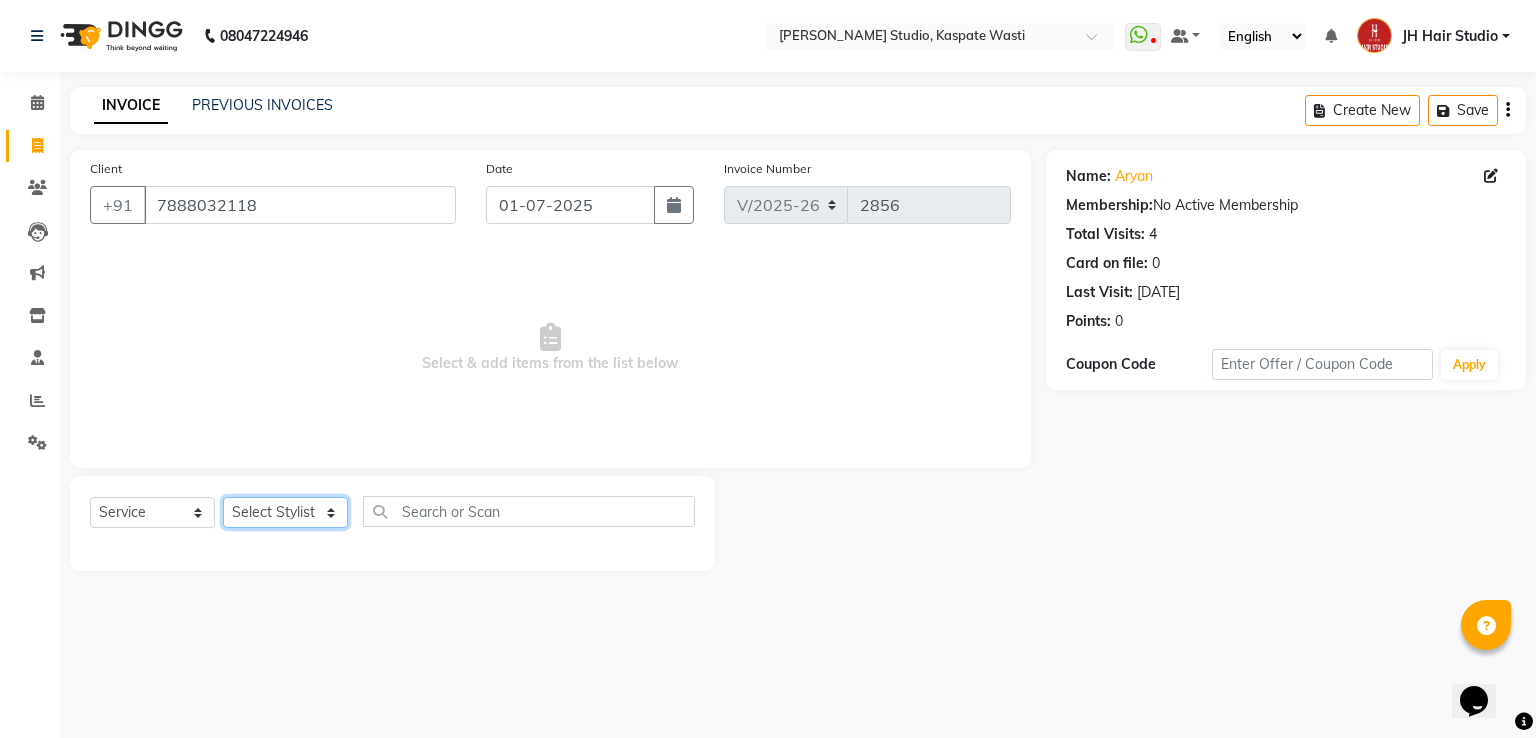 select on "47594" 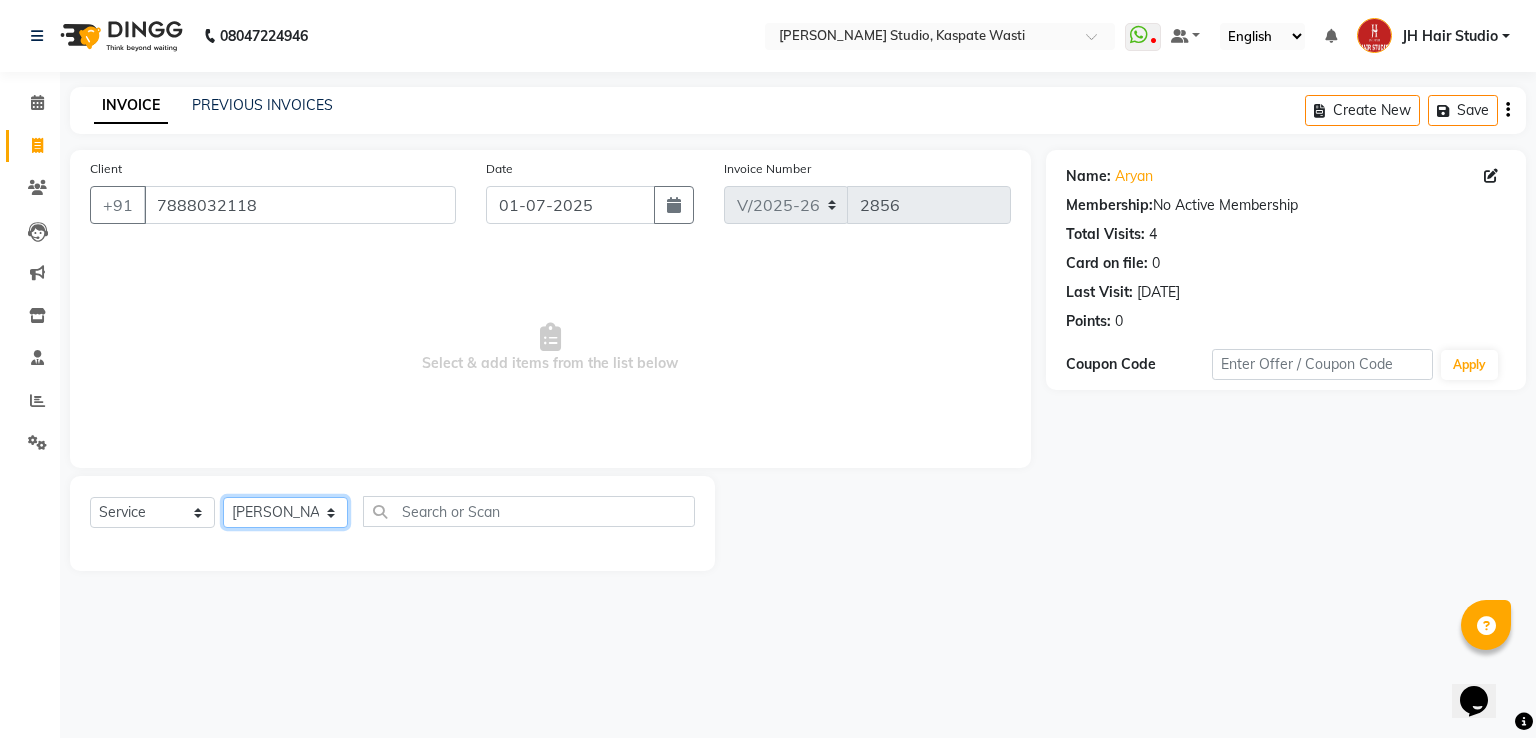 click on "Select Stylist [PERSON_NAME] [JH]  [PERSON_NAME][JH] [F1] GANESH [ F1] RAM [F1]Sanjay [F1][PERSON_NAME]  [F1][PERSON_NAME]  F1 Suraj  [F1] USHA [PERSON_NAME][JH] [PERSON_NAME][JH] JH Hair Studio [PERSON_NAME][JH] [PERSON_NAME][JH] [PERSON_NAME][JH] SID NEW [JH] [PERSON_NAME] [F3] [PERSON_NAME] [JH]" 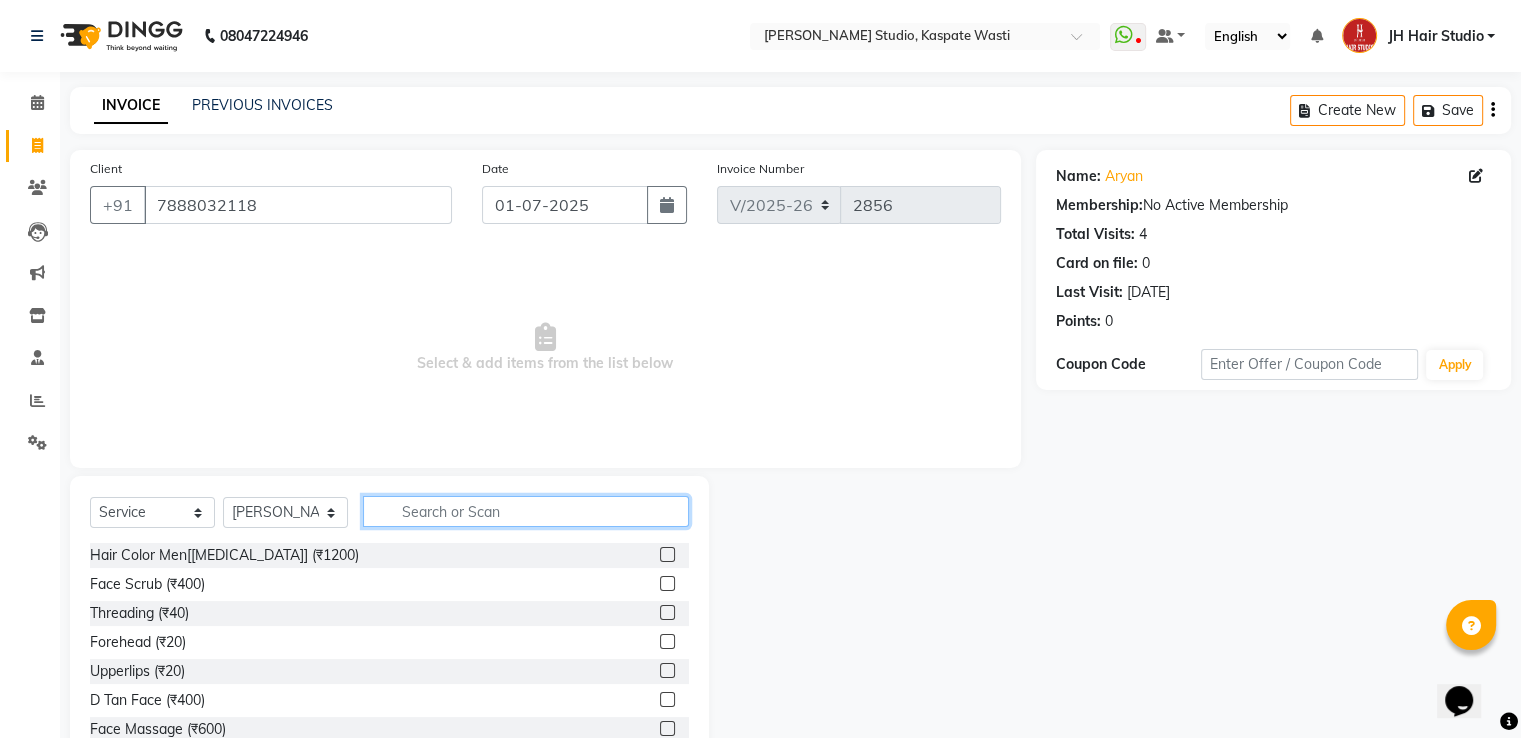 click 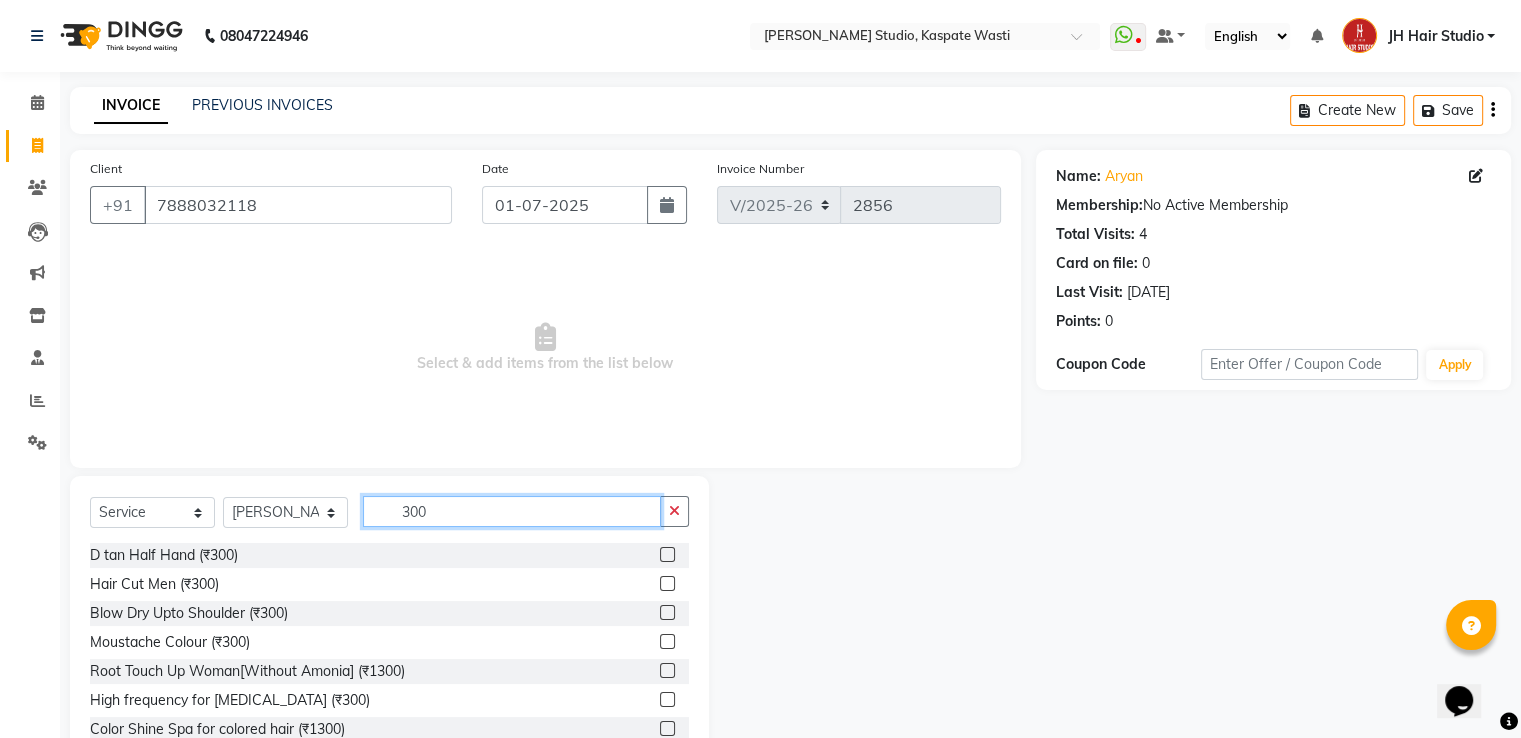 type on "300" 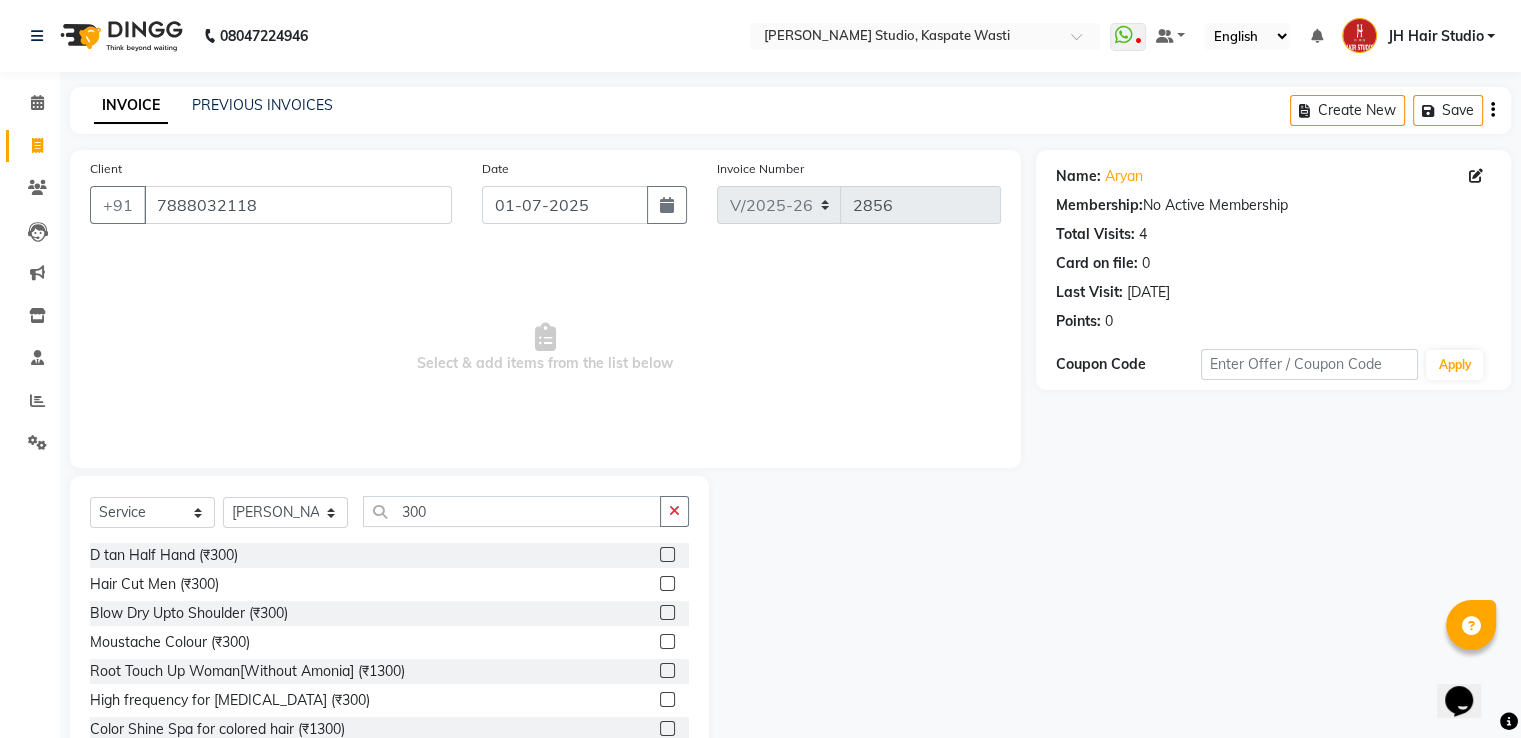 click 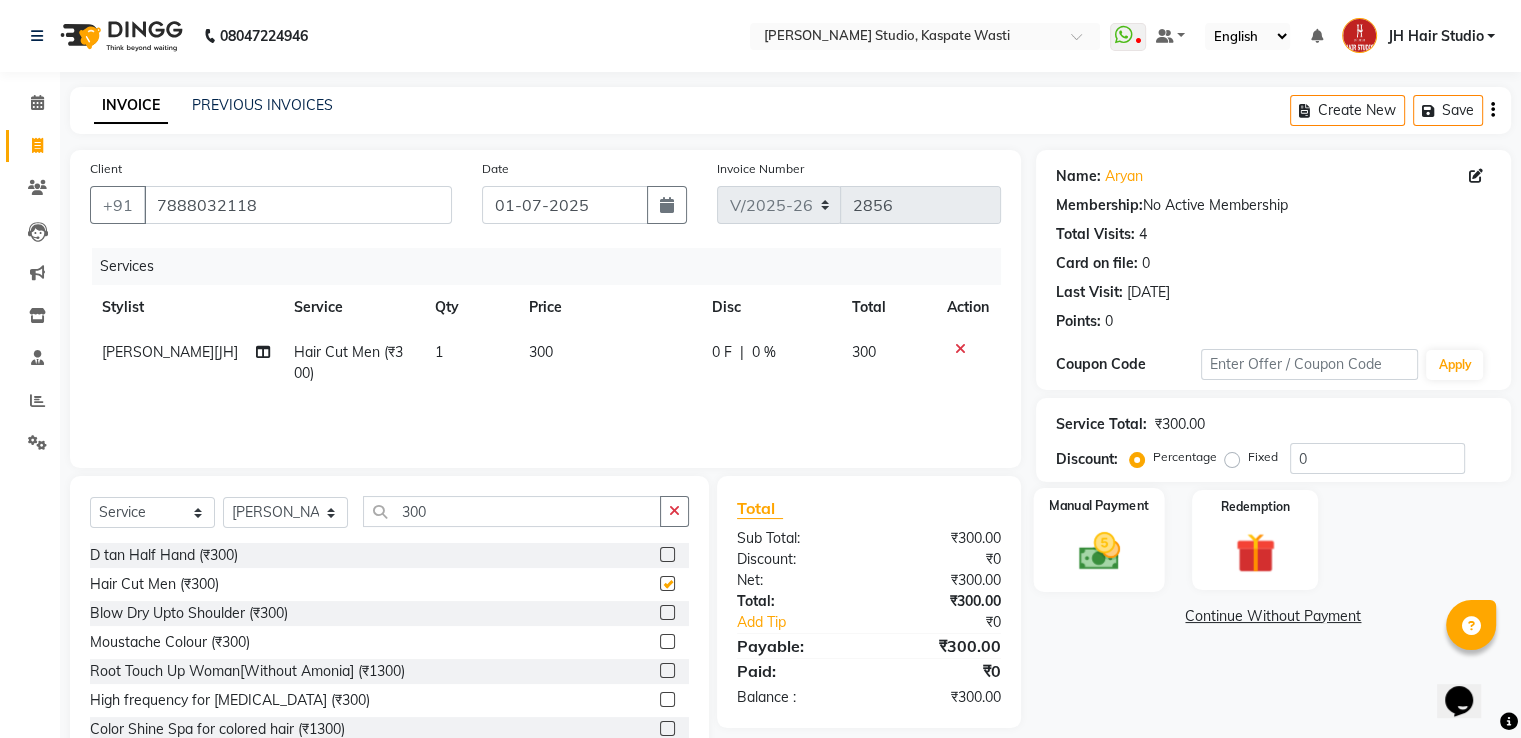 checkbox on "false" 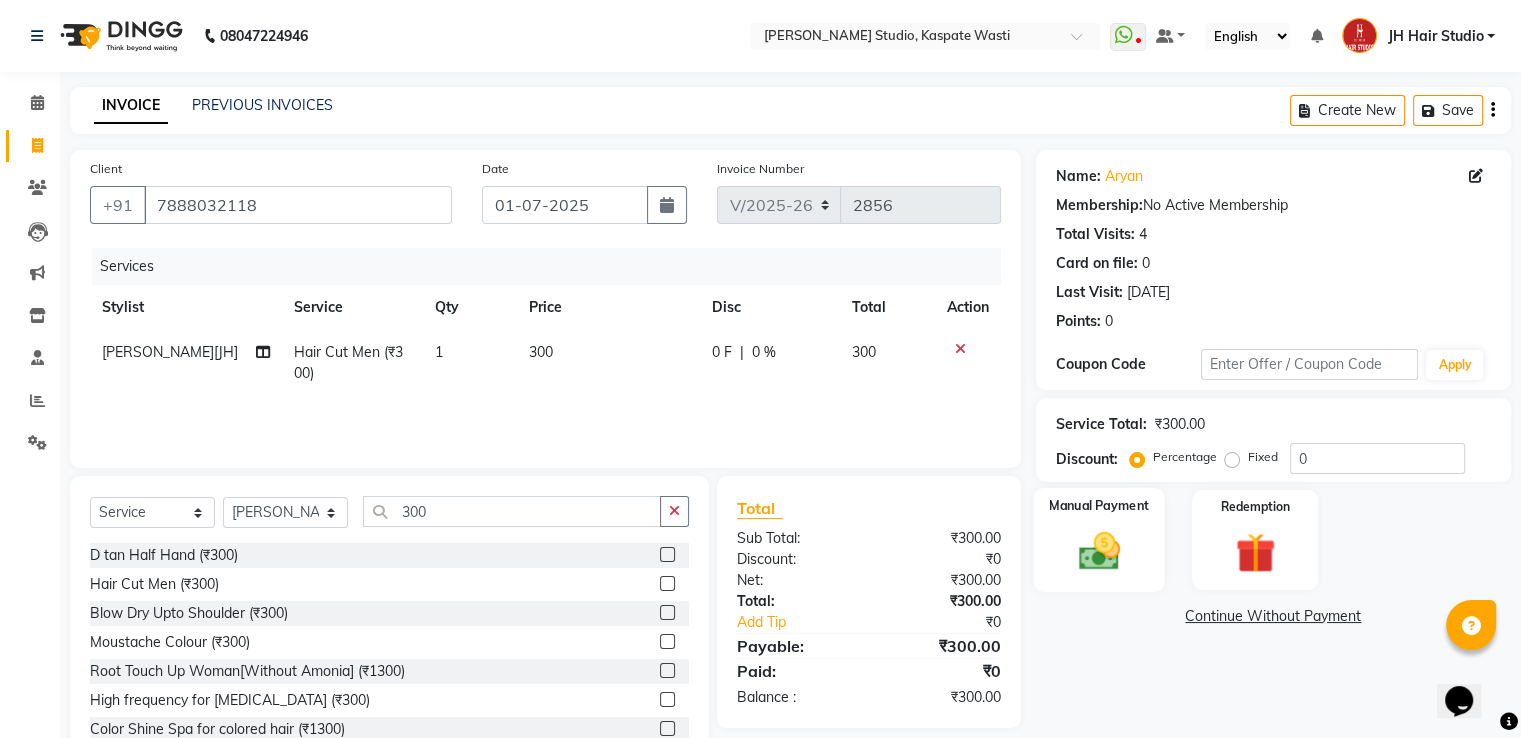 click on "Manual Payment" 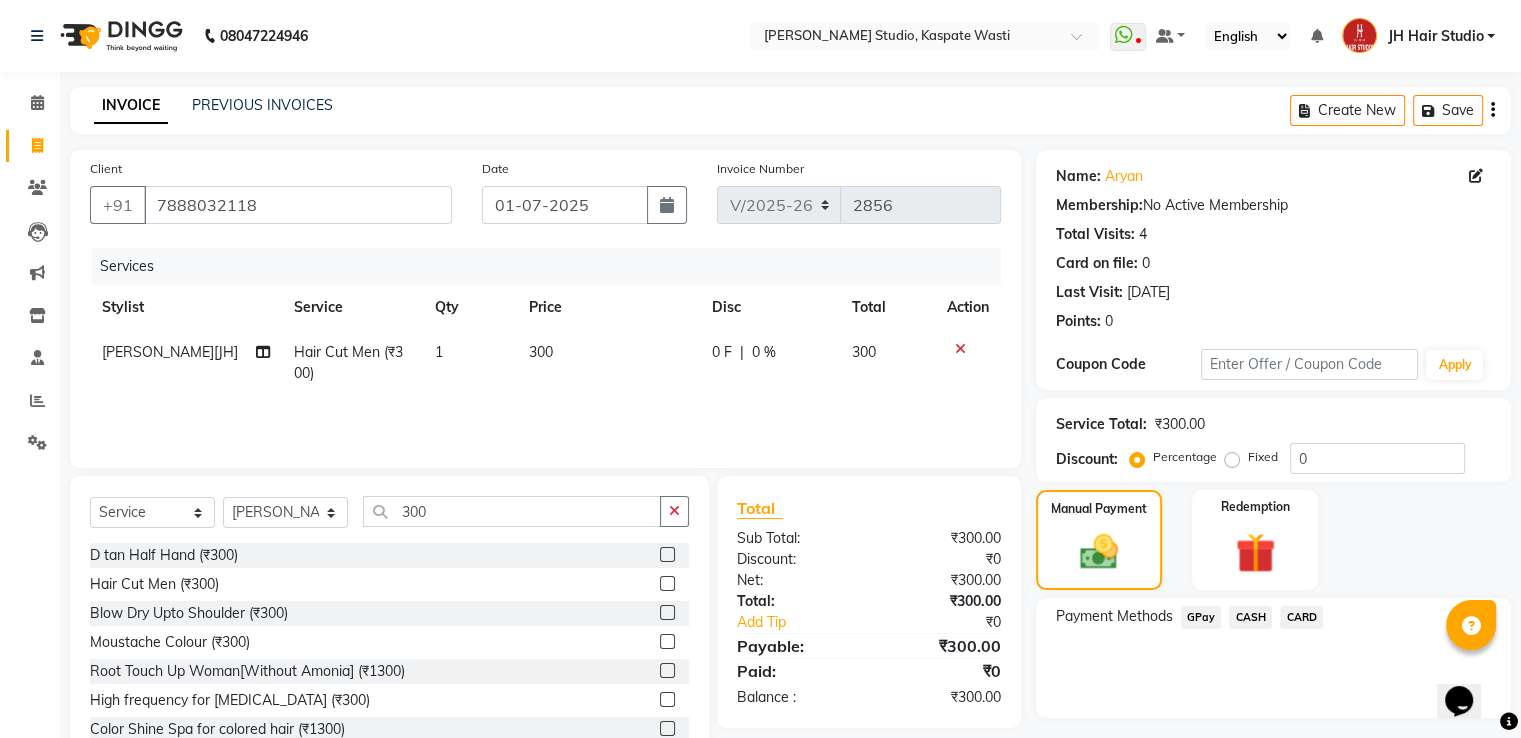 click on "GPay" 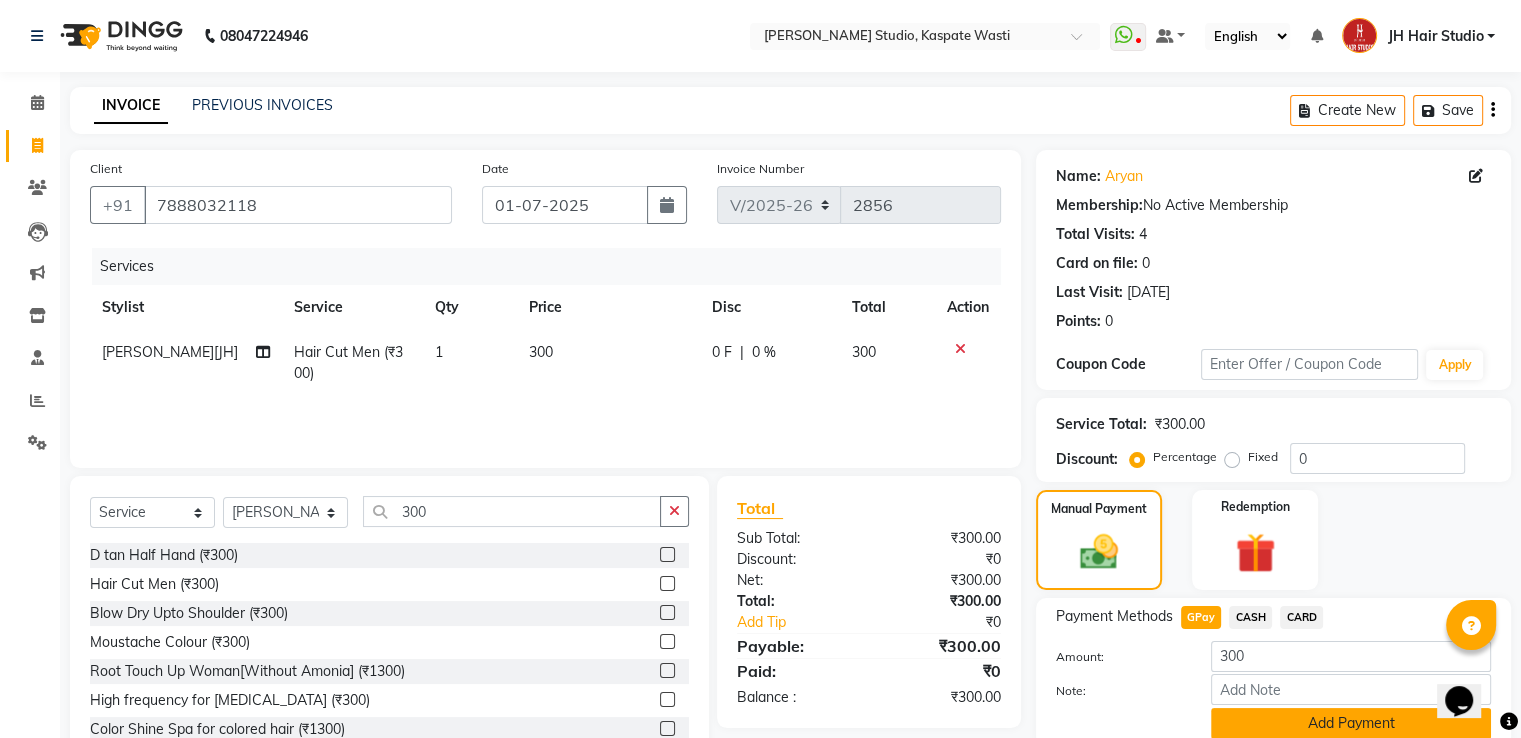 click on "Add Payment" 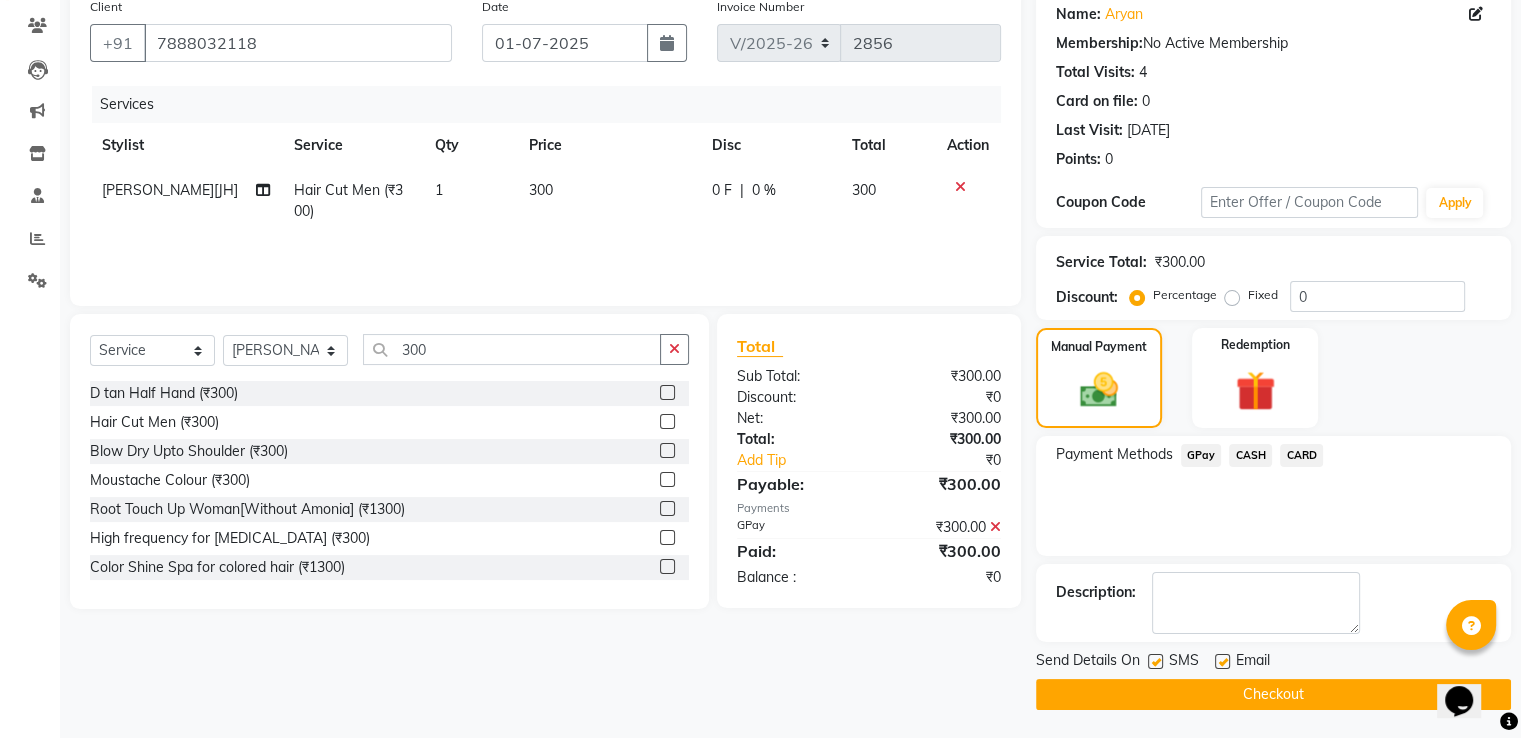 scroll, scrollTop: 163, scrollLeft: 0, axis: vertical 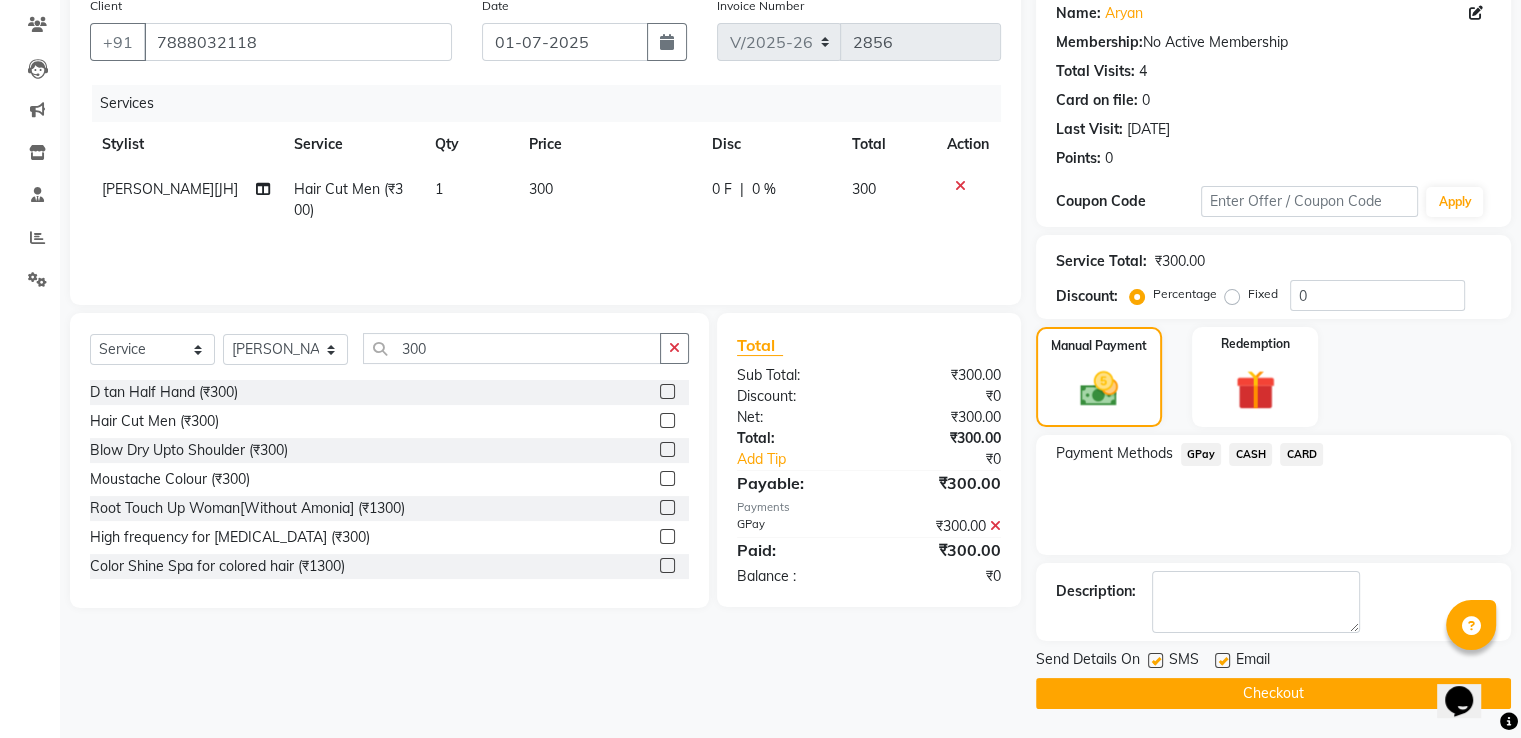 click on "Checkout" 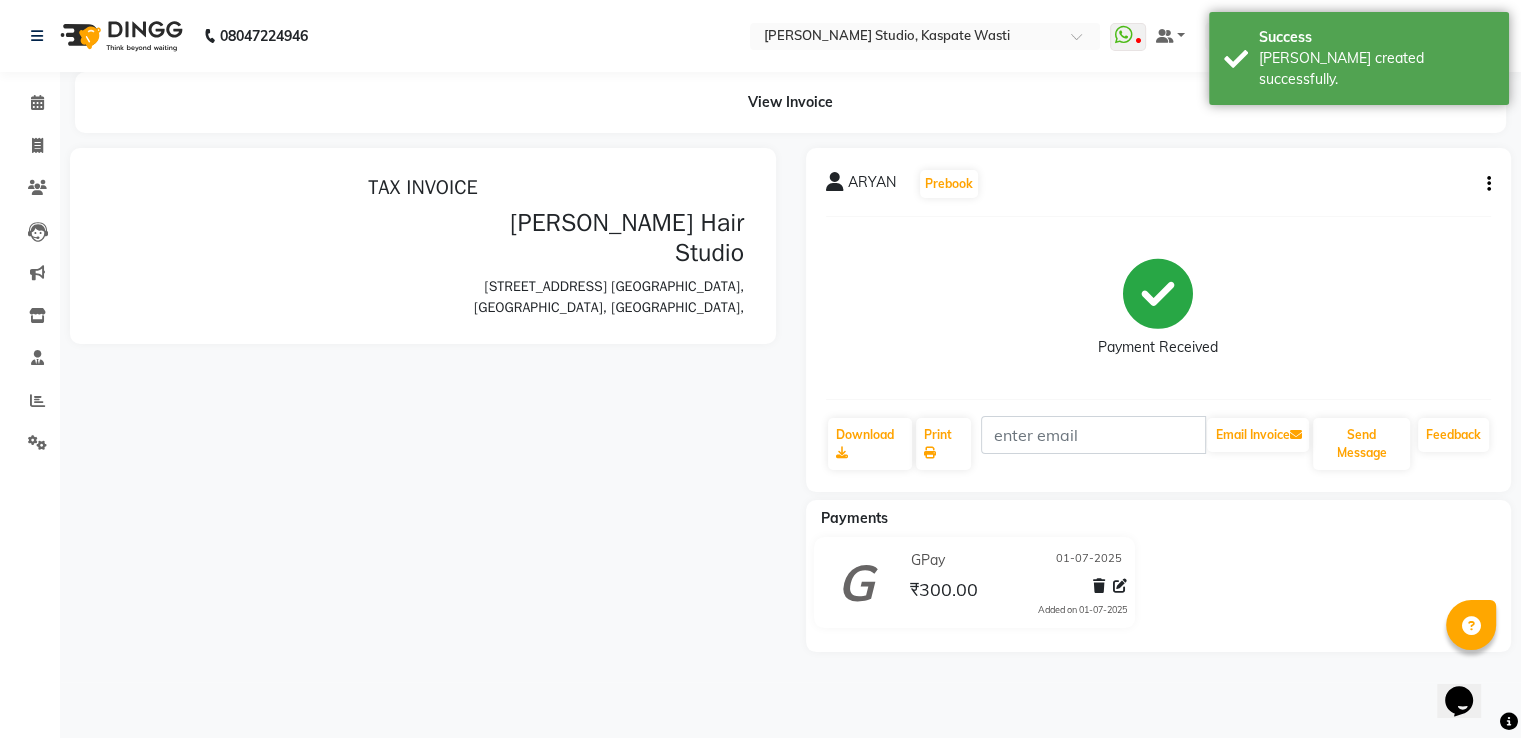 scroll, scrollTop: 0, scrollLeft: 0, axis: both 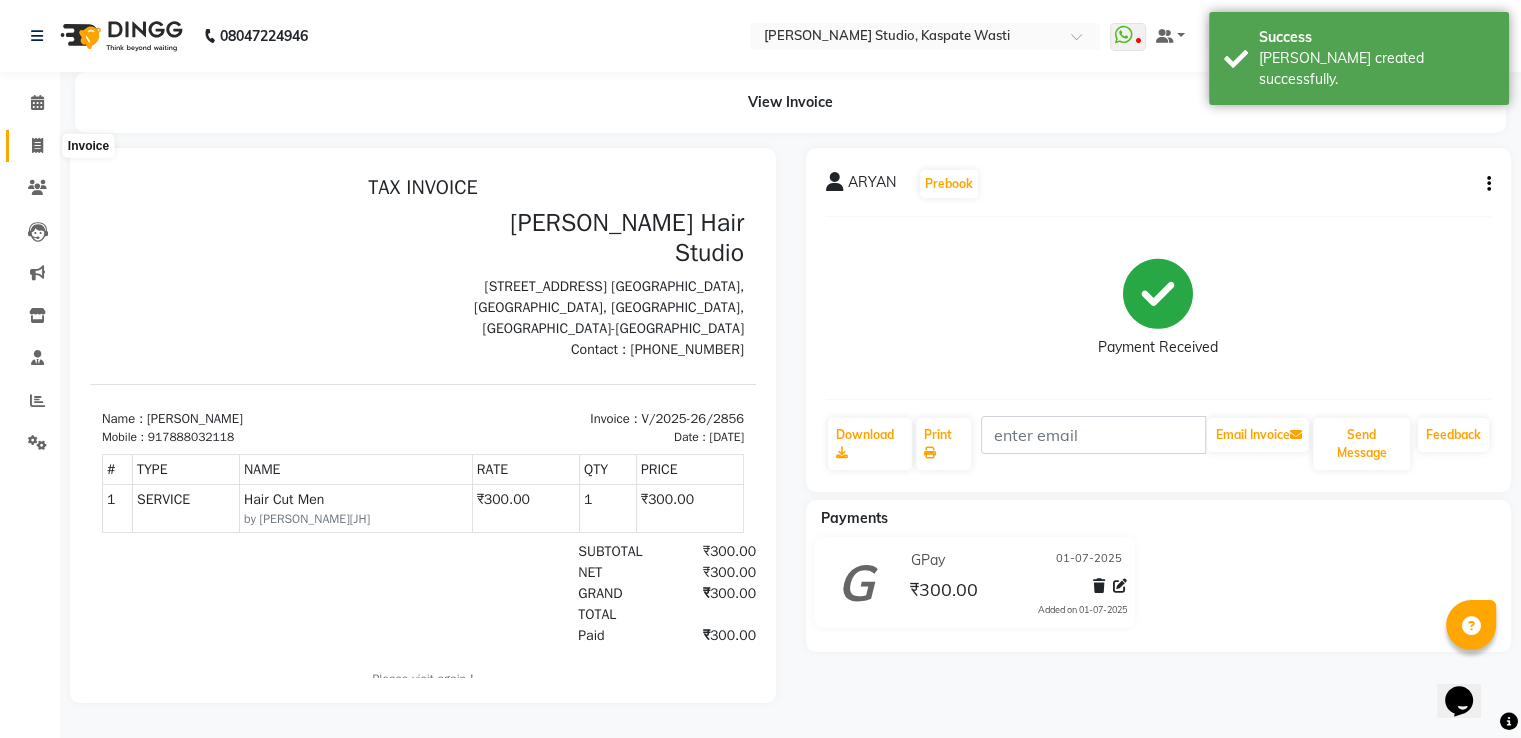 click 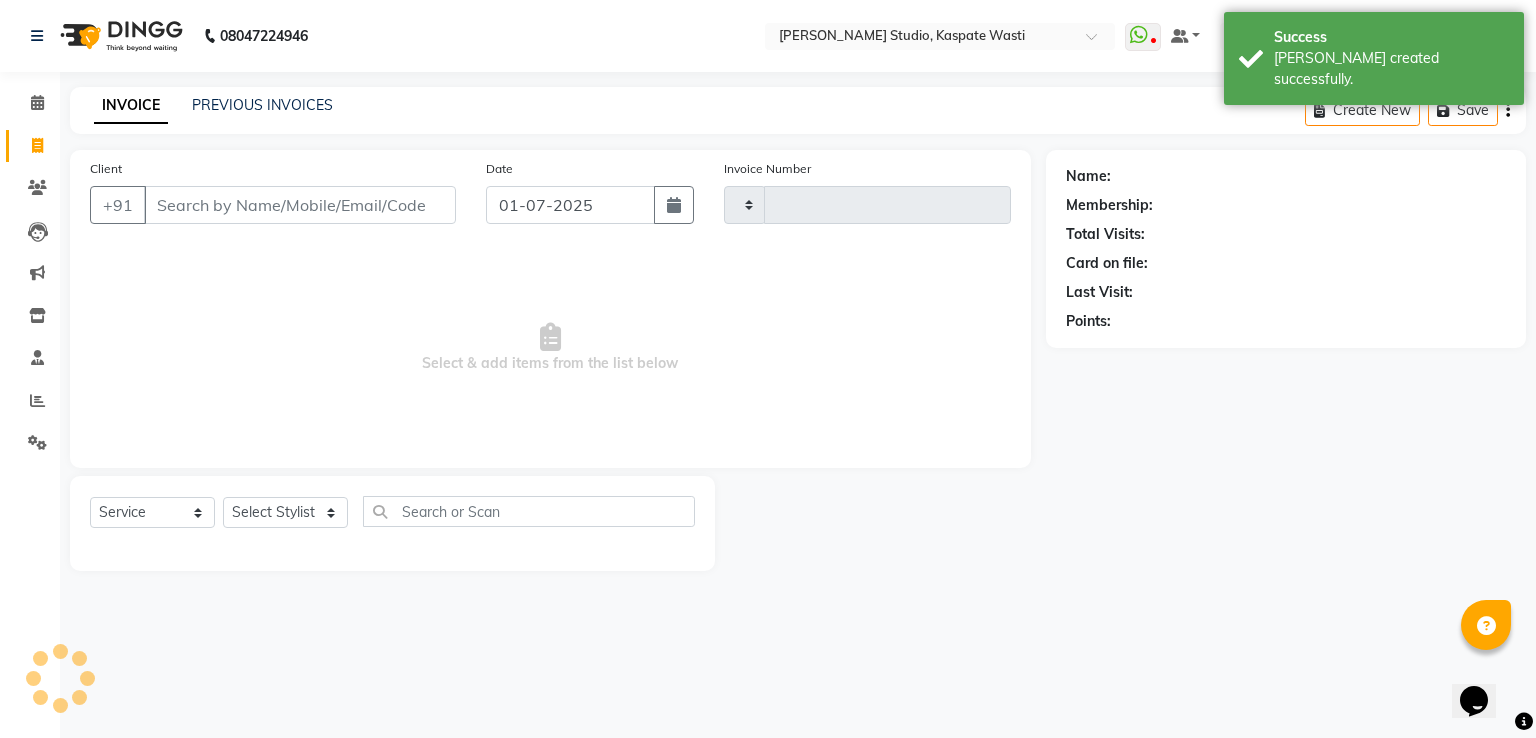 type on "2857" 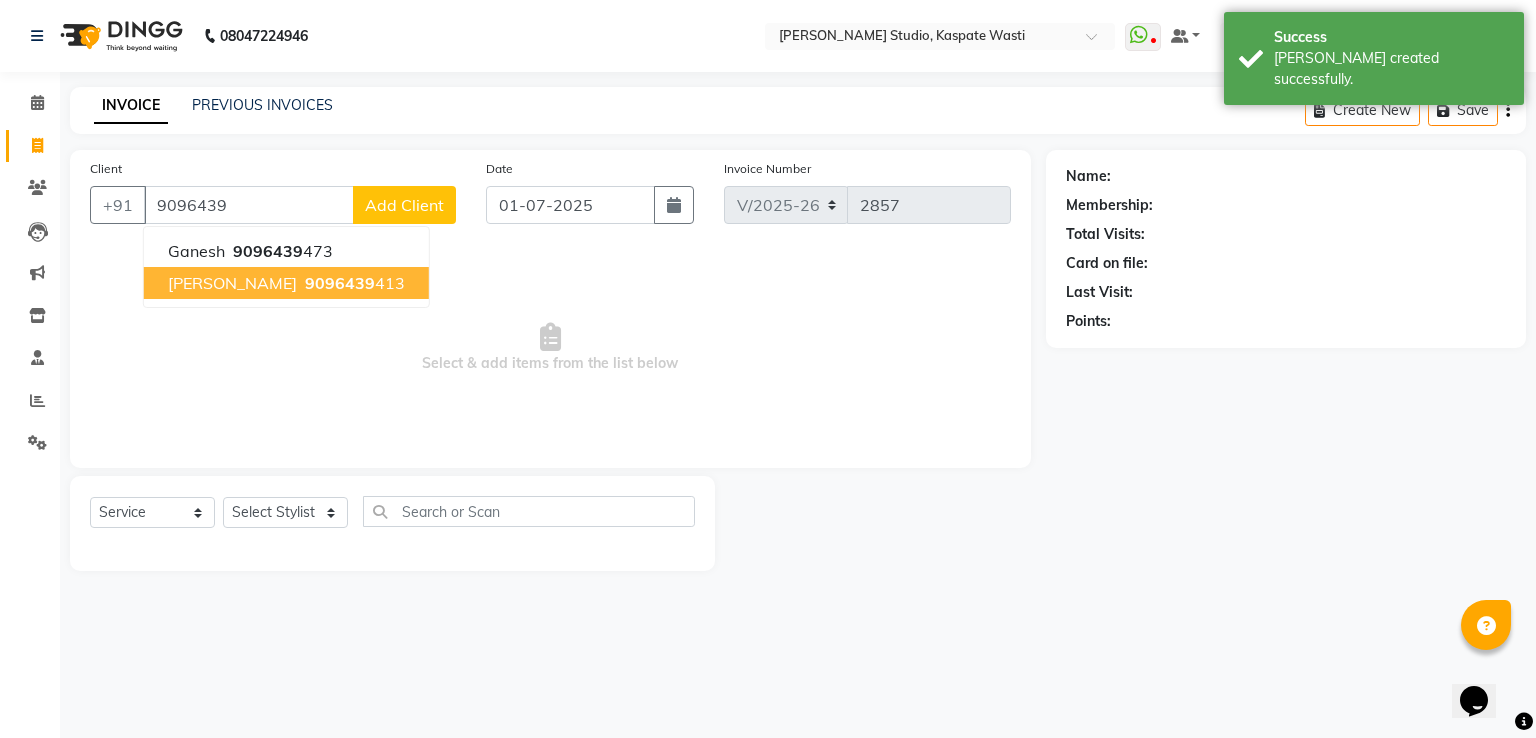click on "9096439" at bounding box center (340, 283) 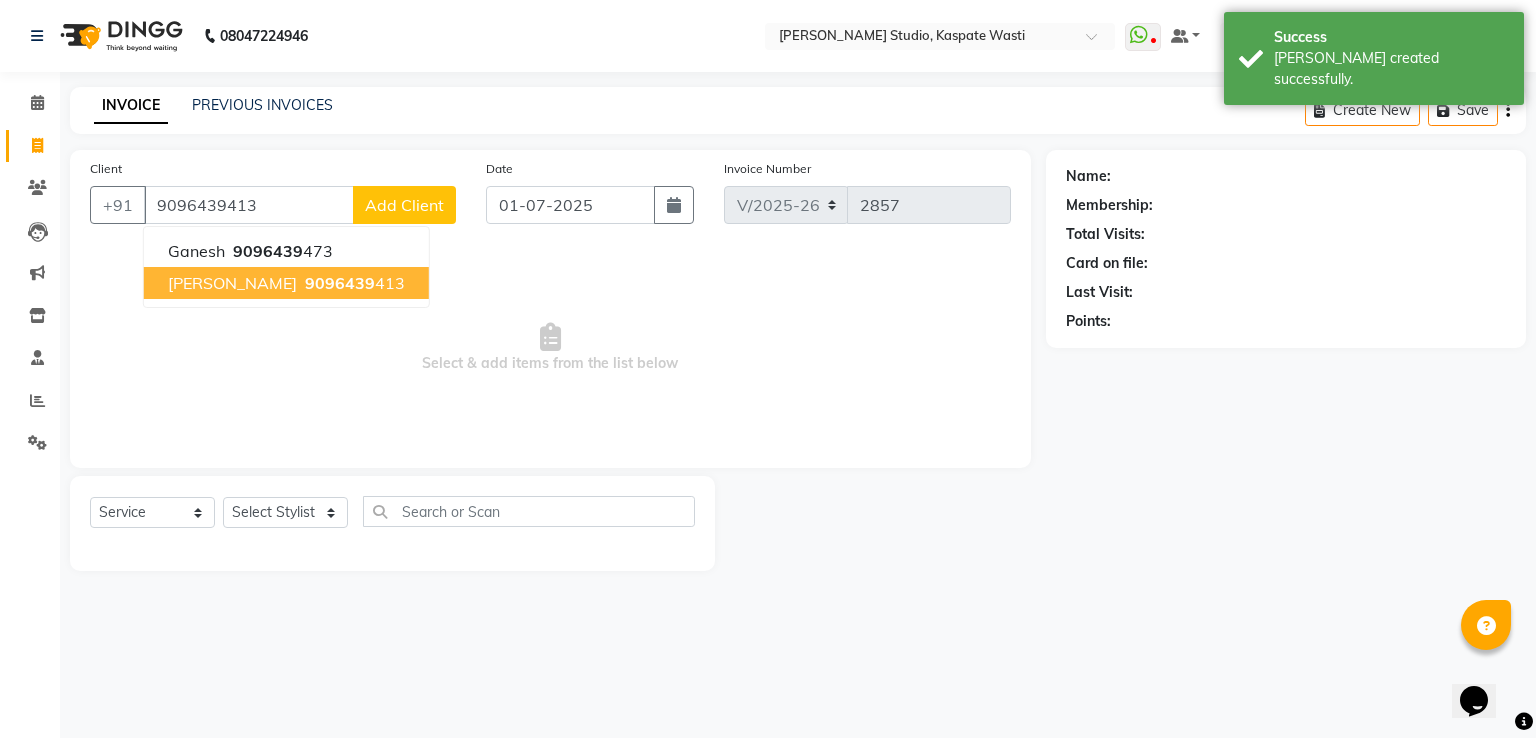 type on "9096439413" 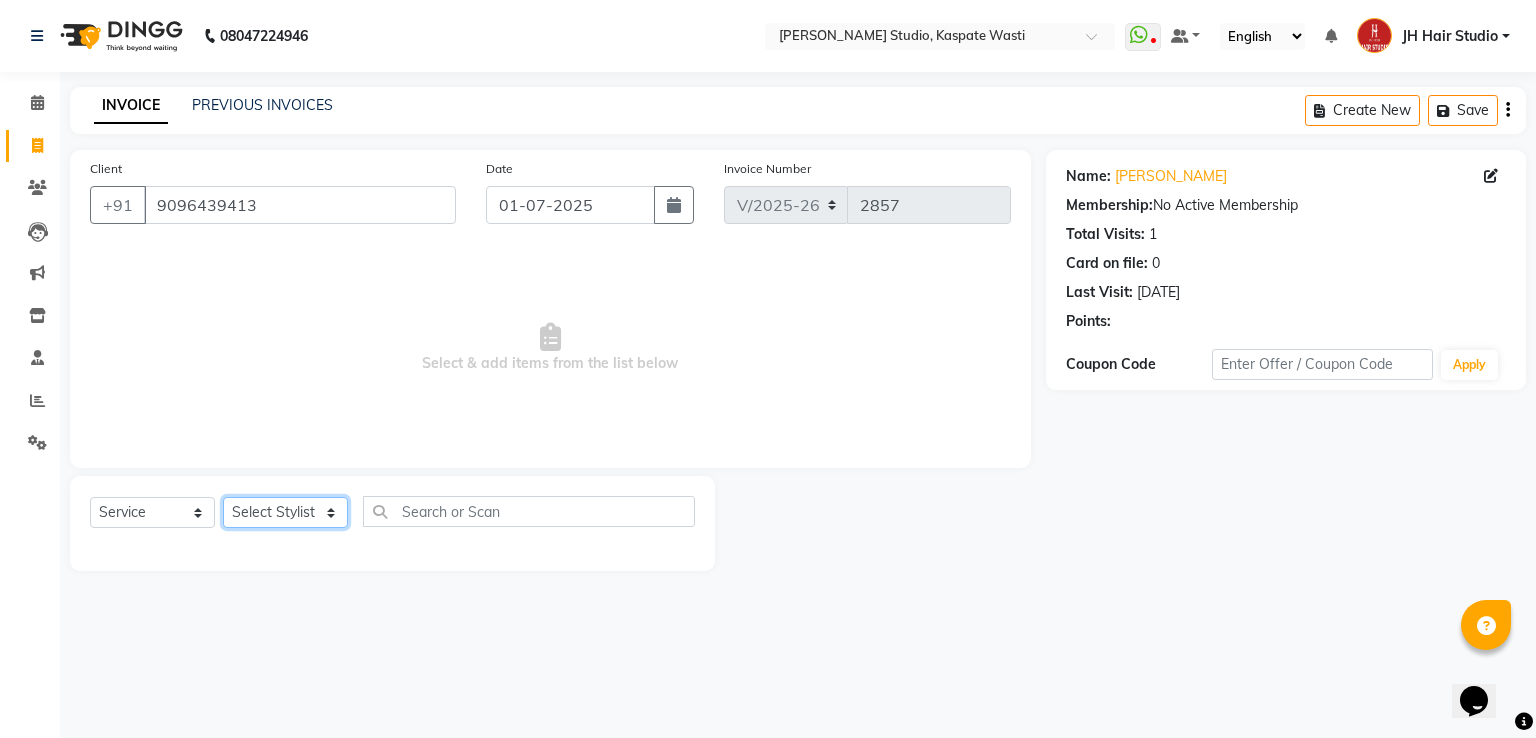 click on "Select Stylist [PERSON_NAME] [JH]  [PERSON_NAME][JH] [F1] GANESH [ F1] RAM [F1]Sanjay [F1][PERSON_NAME]  [F1][PERSON_NAME]  F1 Suraj  [F1] USHA [PERSON_NAME][JH] [PERSON_NAME][JH] JH Hair Studio [PERSON_NAME][JH] [PERSON_NAME][JH] [PERSON_NAME][JH] SID NEW [JH] [PERSON_NAME] [F3] [PERSON_NAME] [JH]" 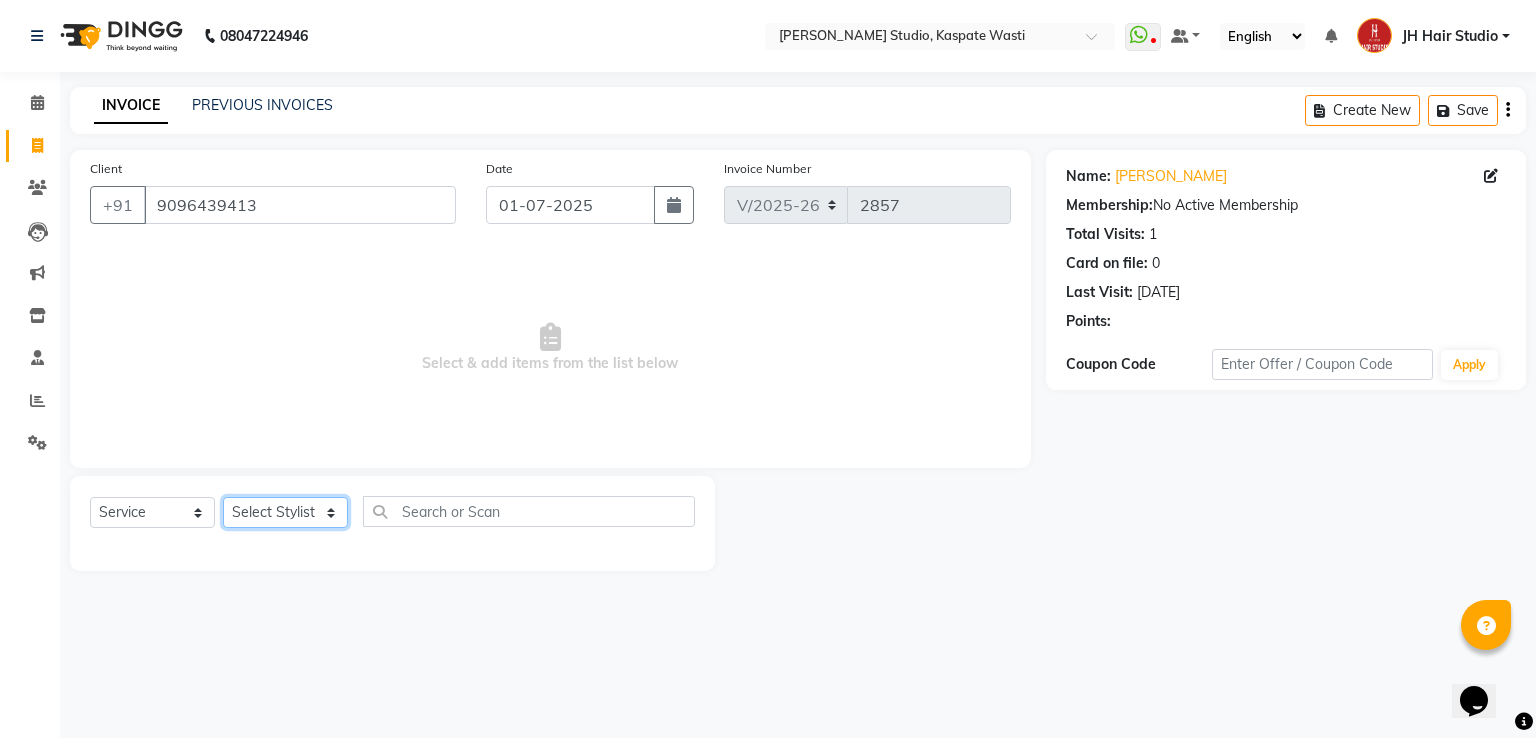 select on "63820" 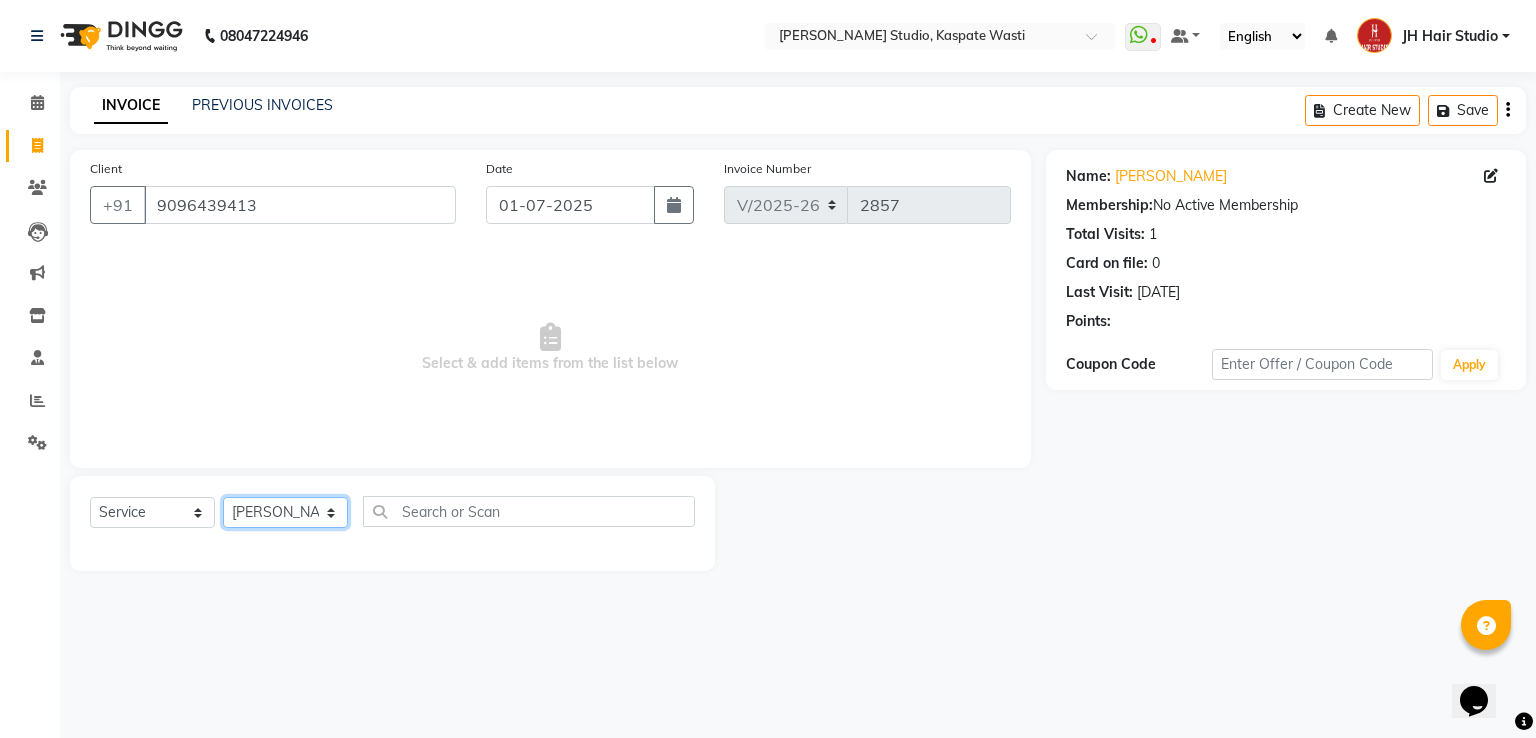 click on "Select Stylist [PERSON_NAME] [JH]  [PERSON_NAME][JH] [F1] GANESH [ F1] RAM [F1]Sanjay [F1][PERSON_NAME]  [F1][PERSON_NAME]  F1 Suraj  [F1] USHA [PERSON_NAME][JH] [PERSON_NAME][JH] JH Hair Studio [PERSON_NAME][JH] [PERSON_NAME][JH] [PERSON_NAME][JH] SID NEW [JH] [PERSON_NAME] [F3] [PERSON_NAME] [JH]" 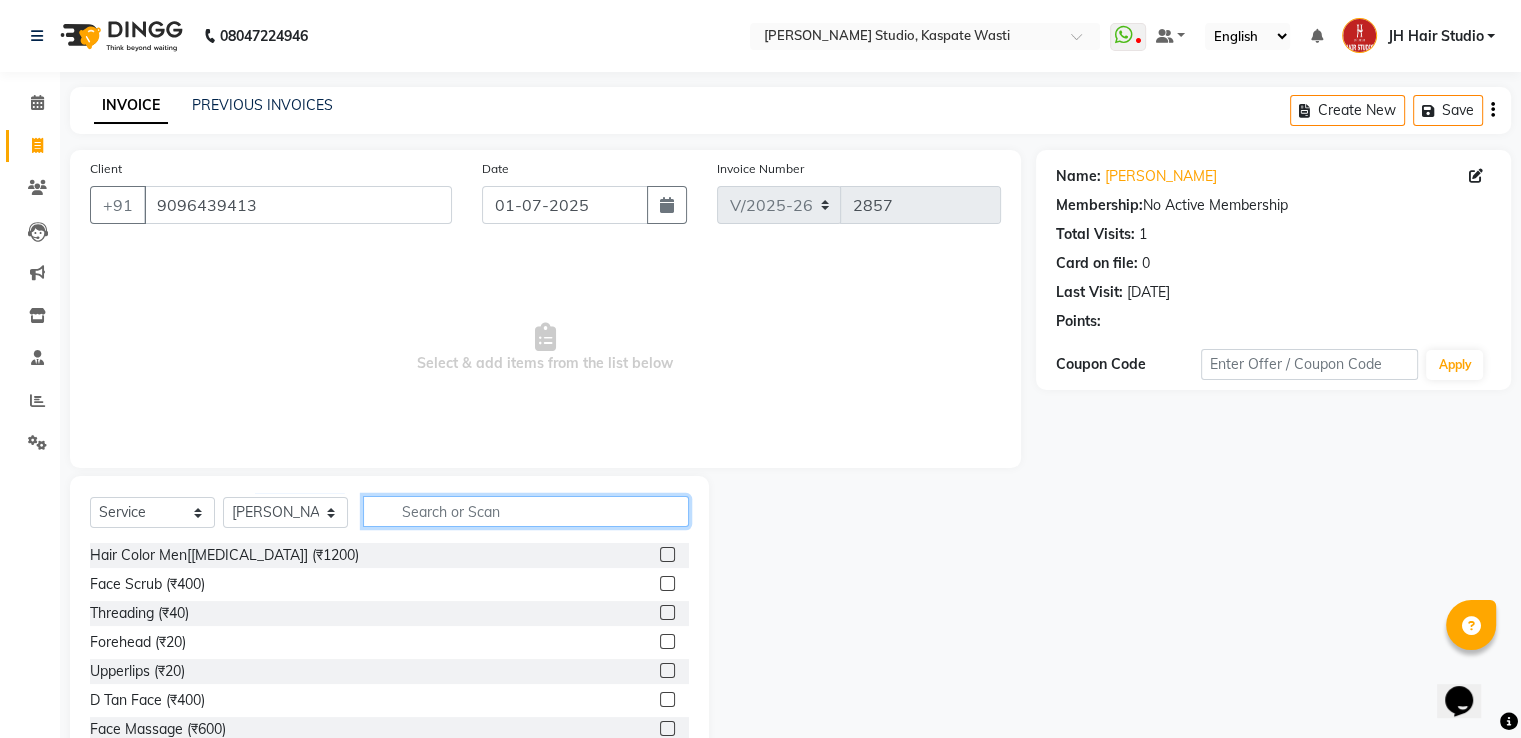 click 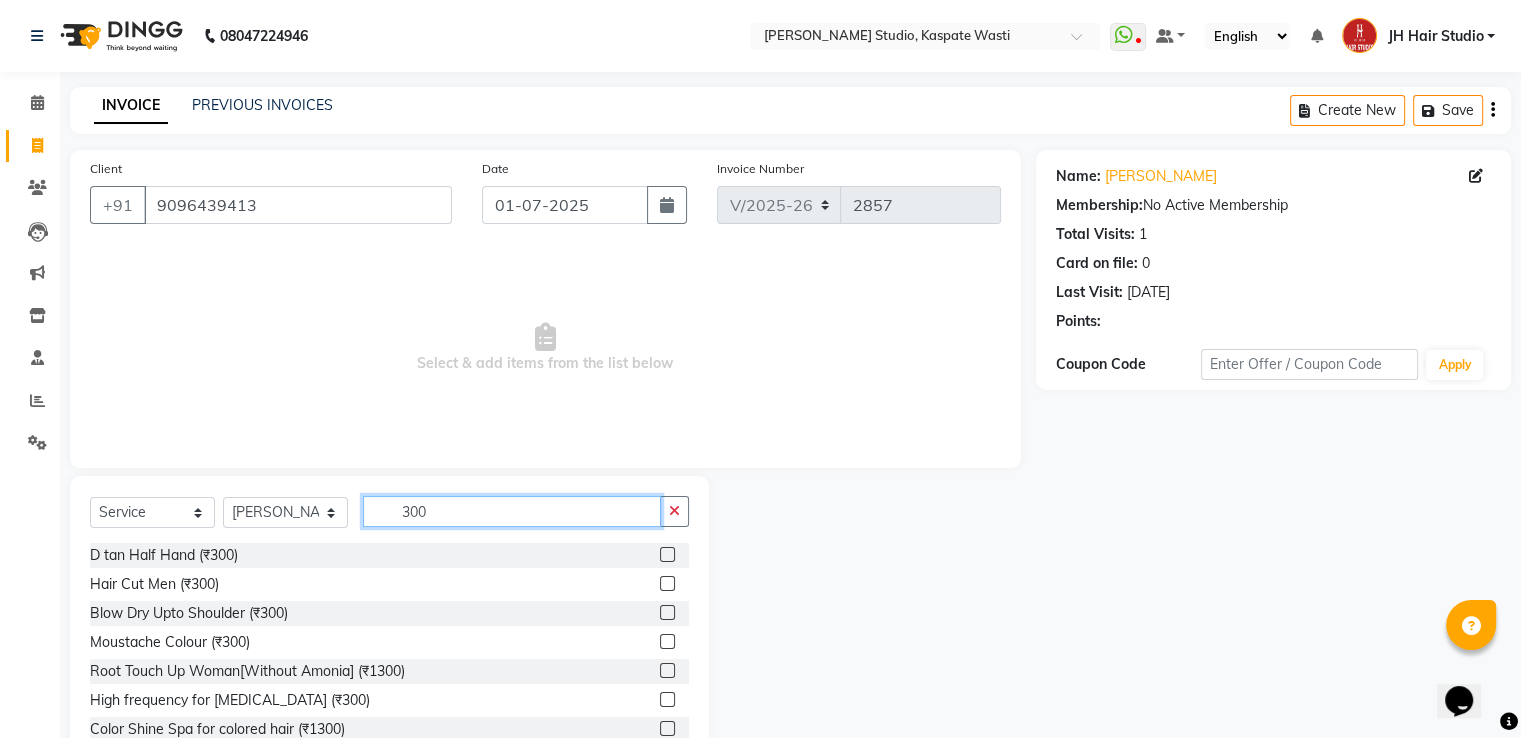 type on "300" 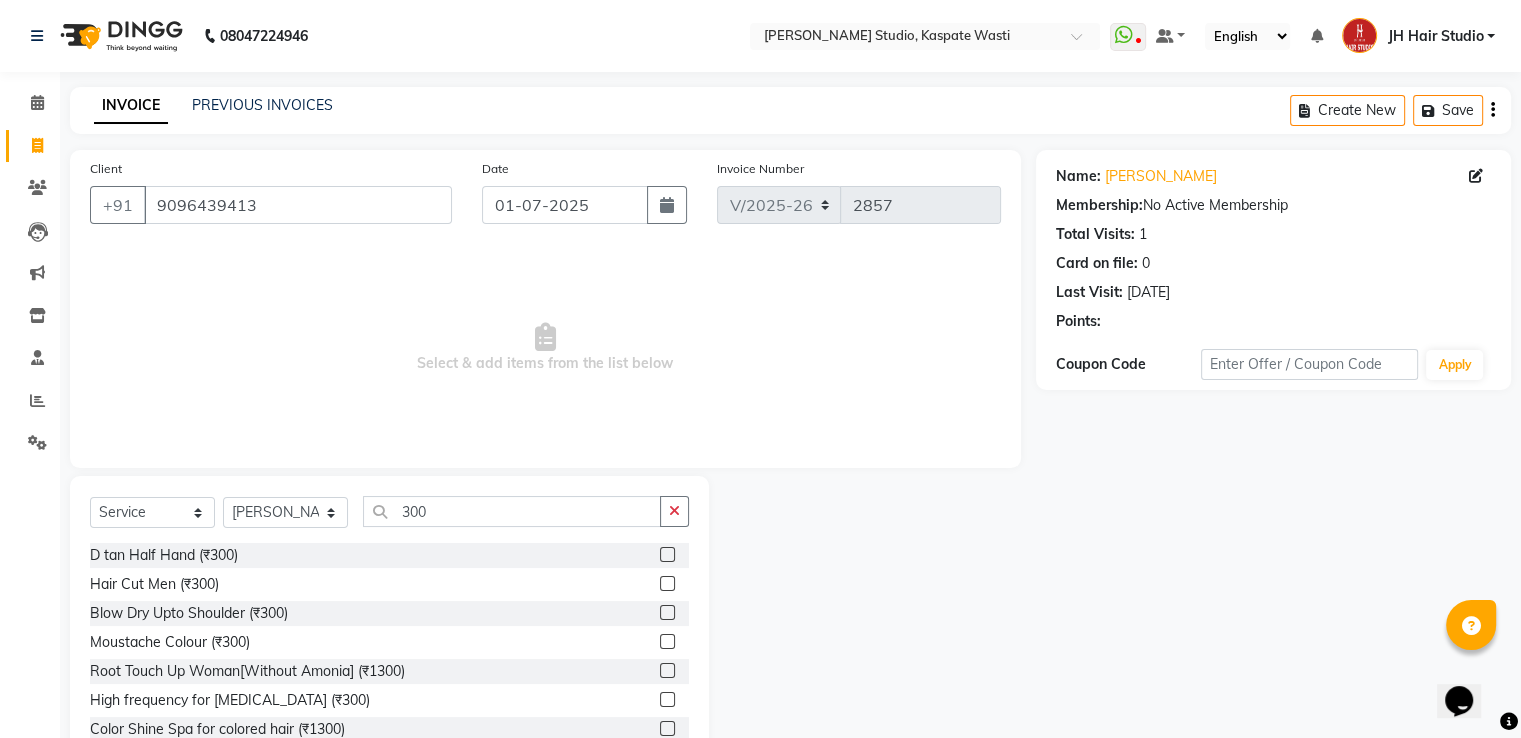 click 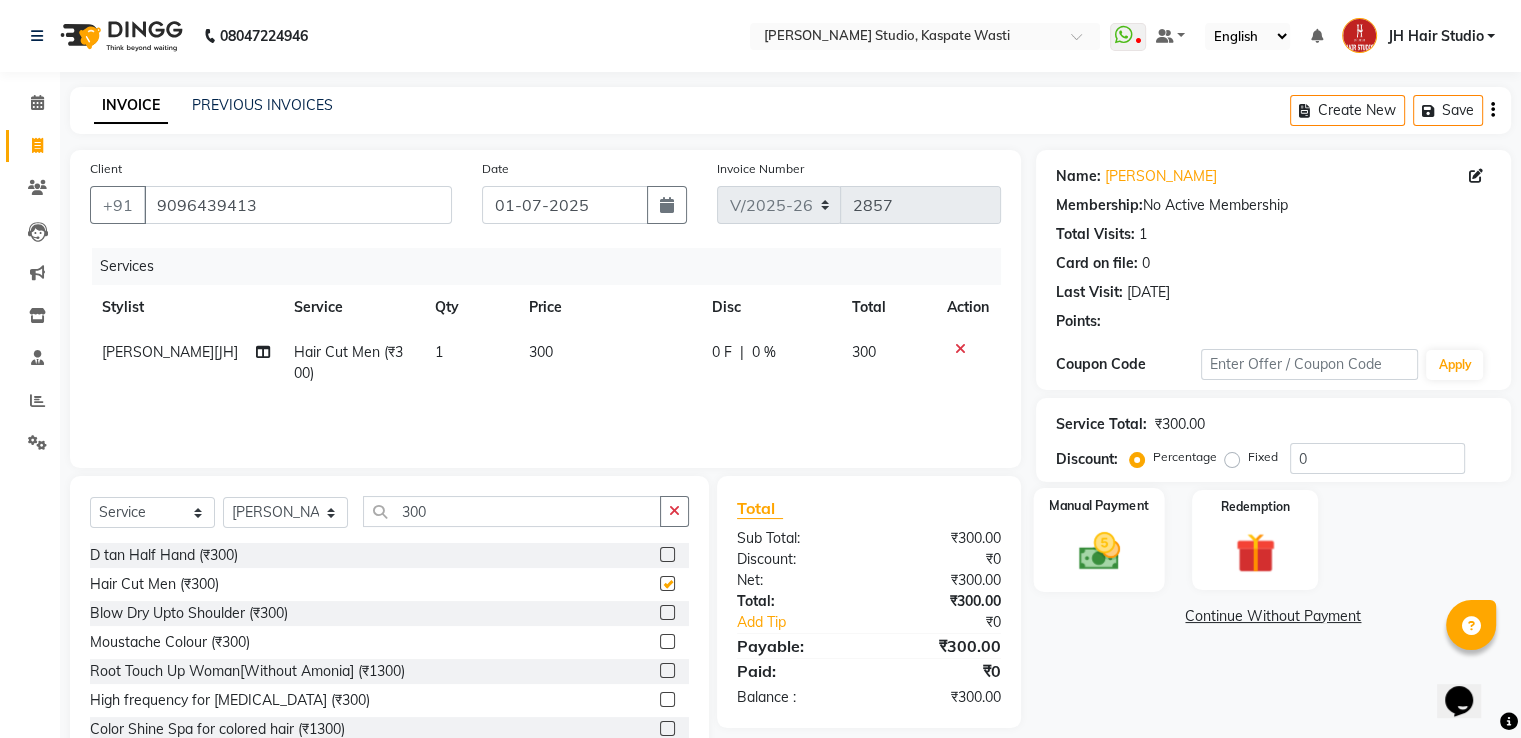 checkbox on "false" 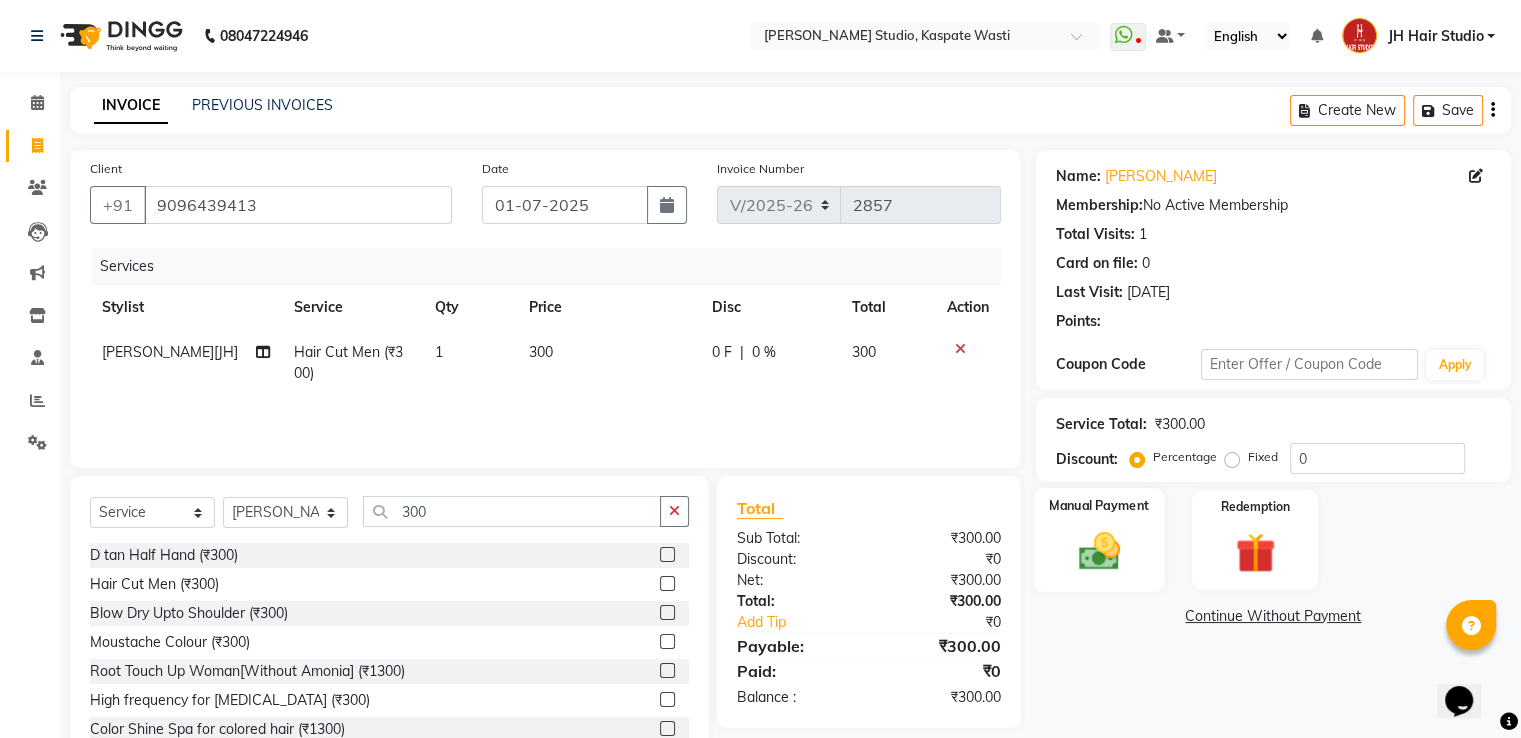 click on "Manual Payment" 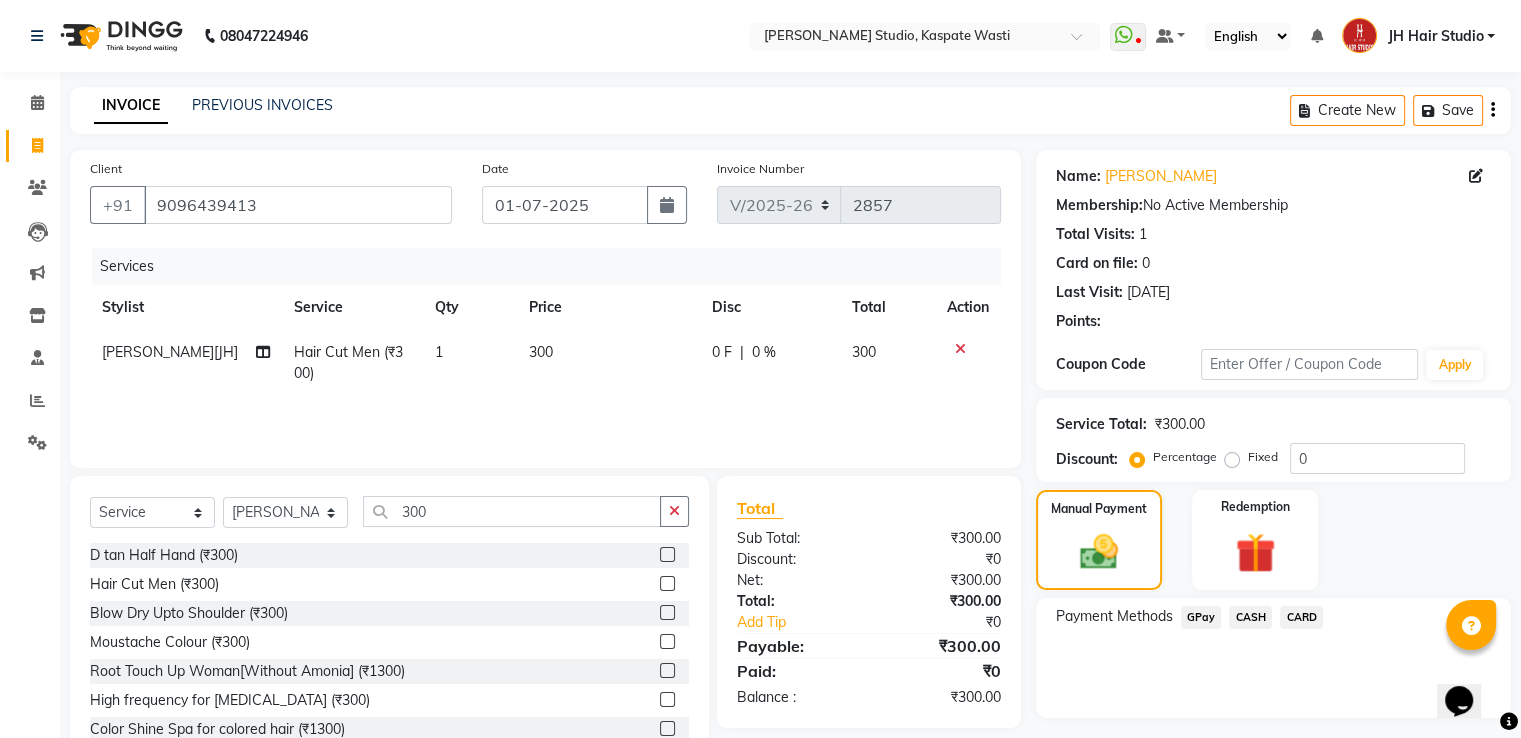 click on "GPay" 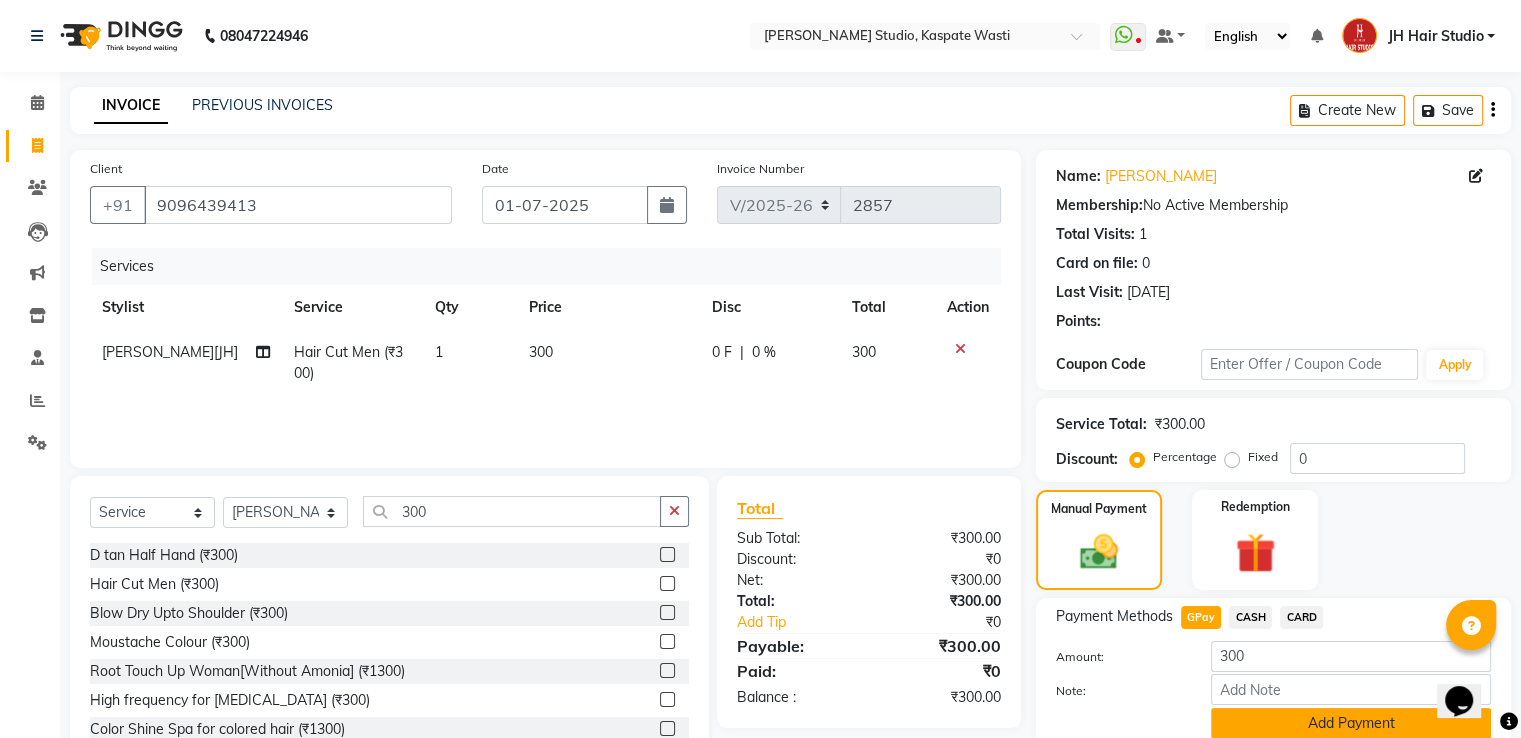 click on "Add Payment" 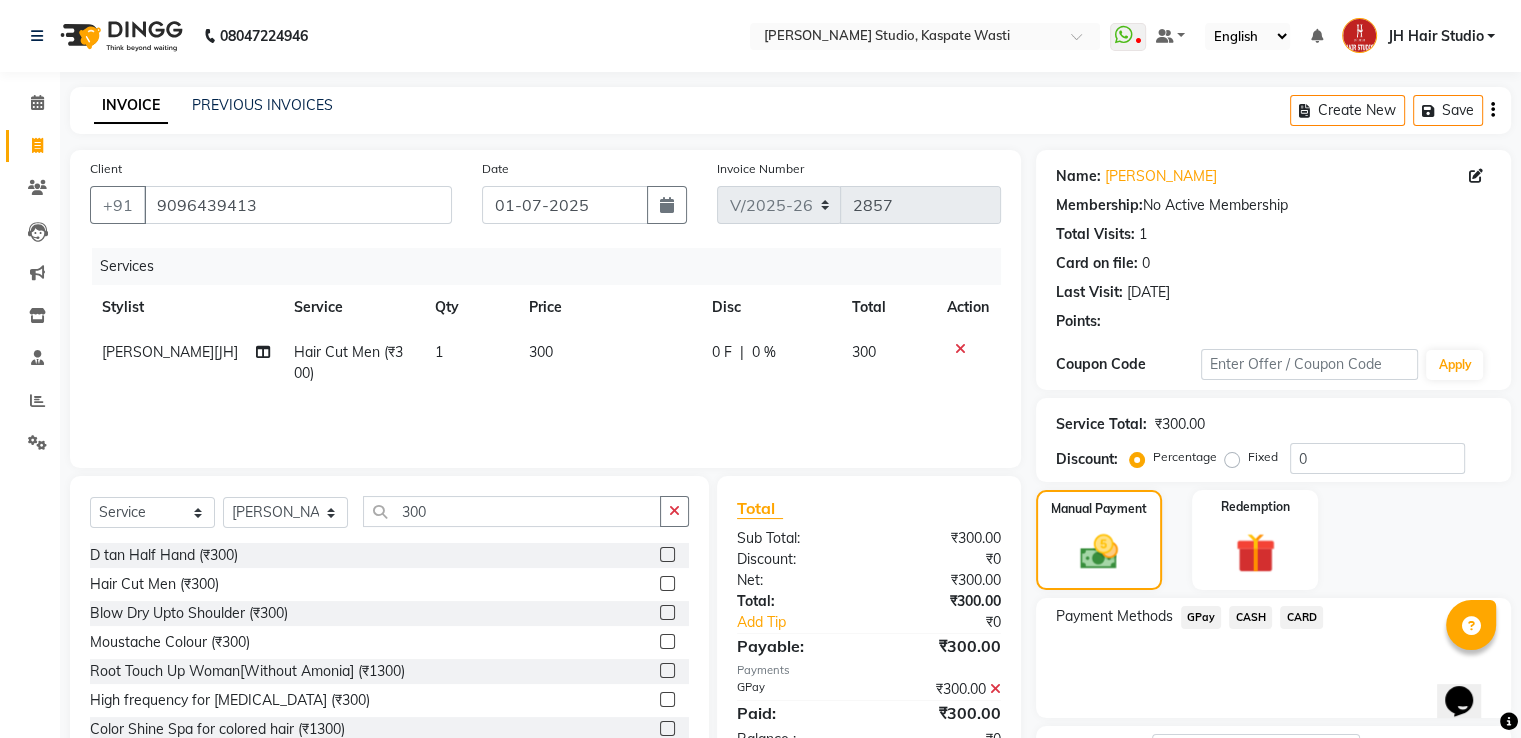 scroll, scrollTop: 163, scrollLeft: 0, axis: vertical 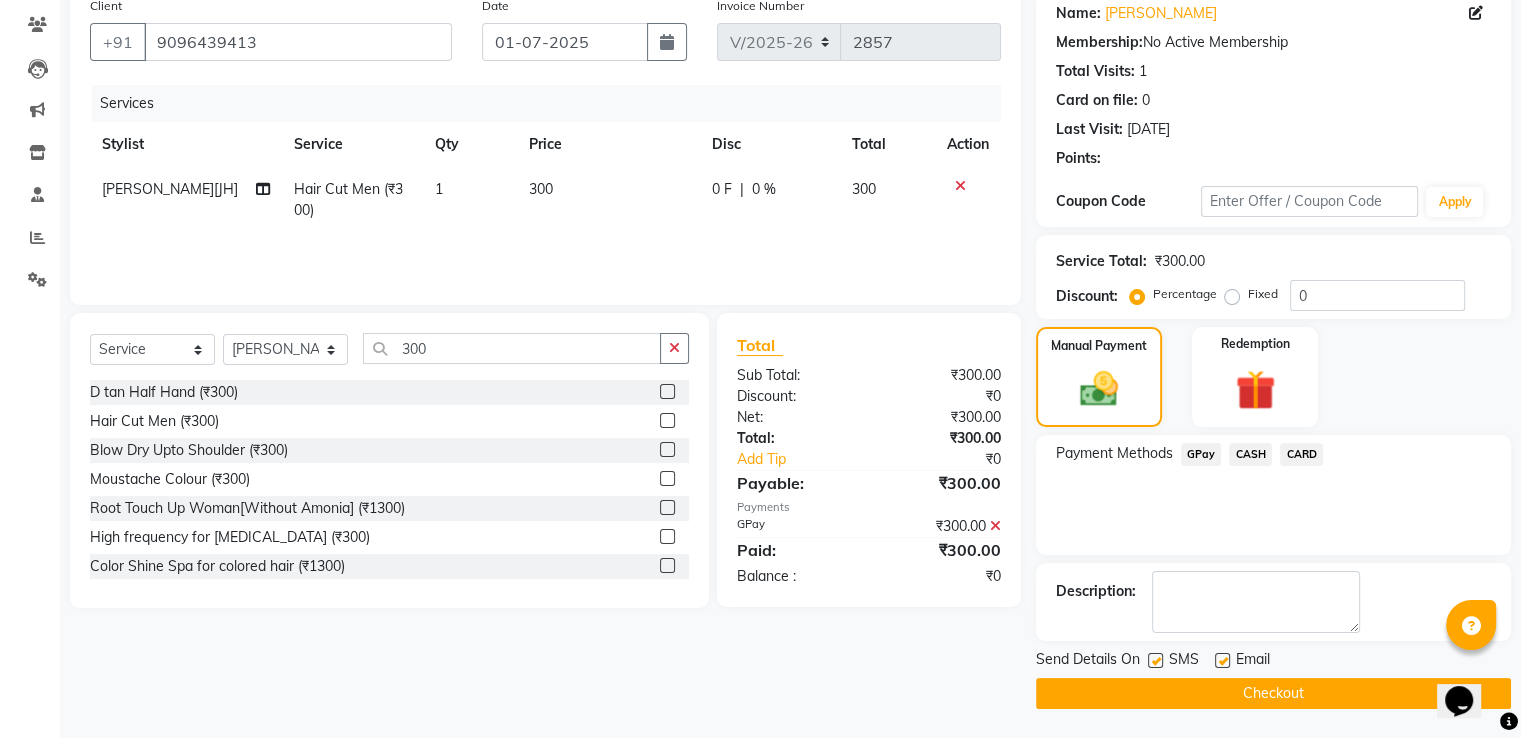 click on "Checkout" 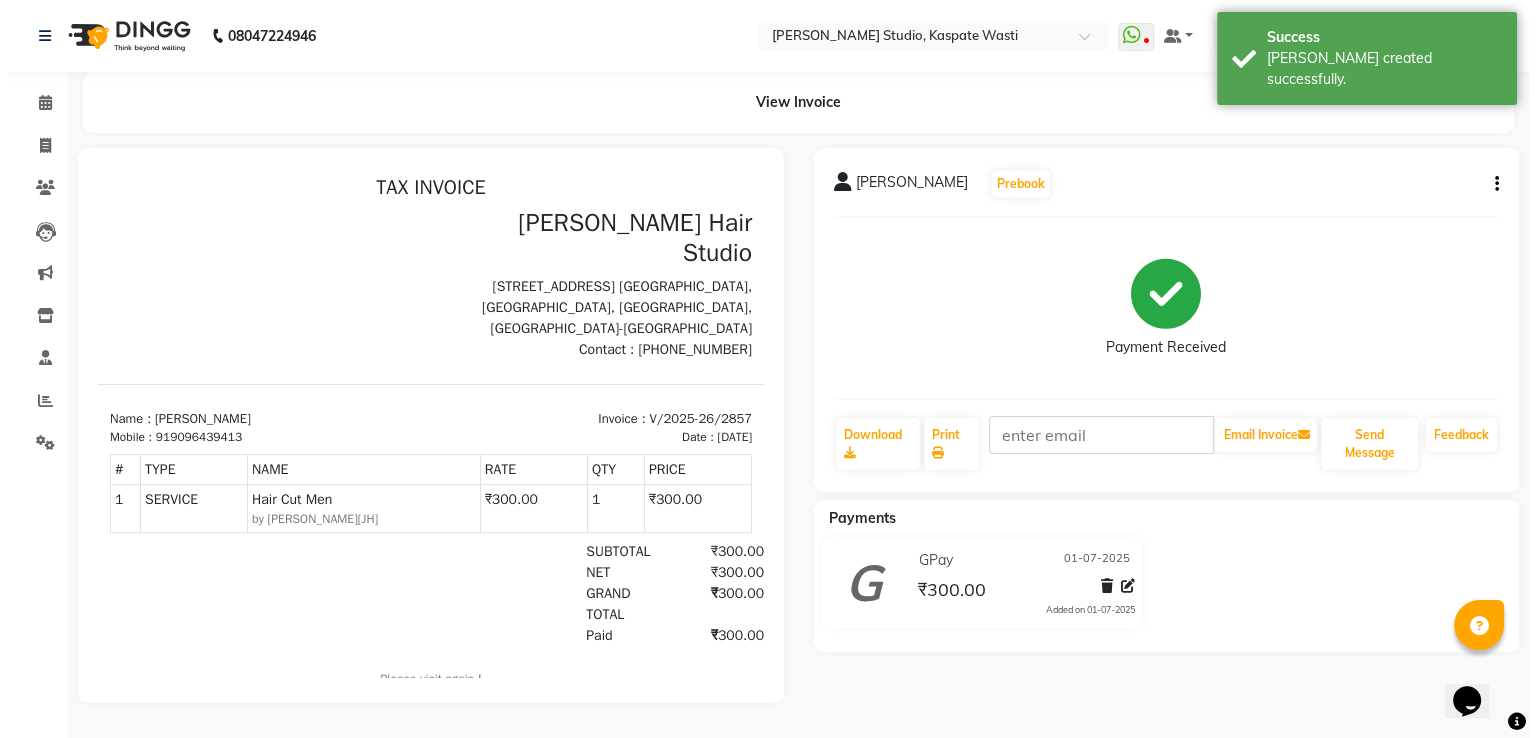 scroll, scrollTop: 0, scrollLeft: 0, axis: both 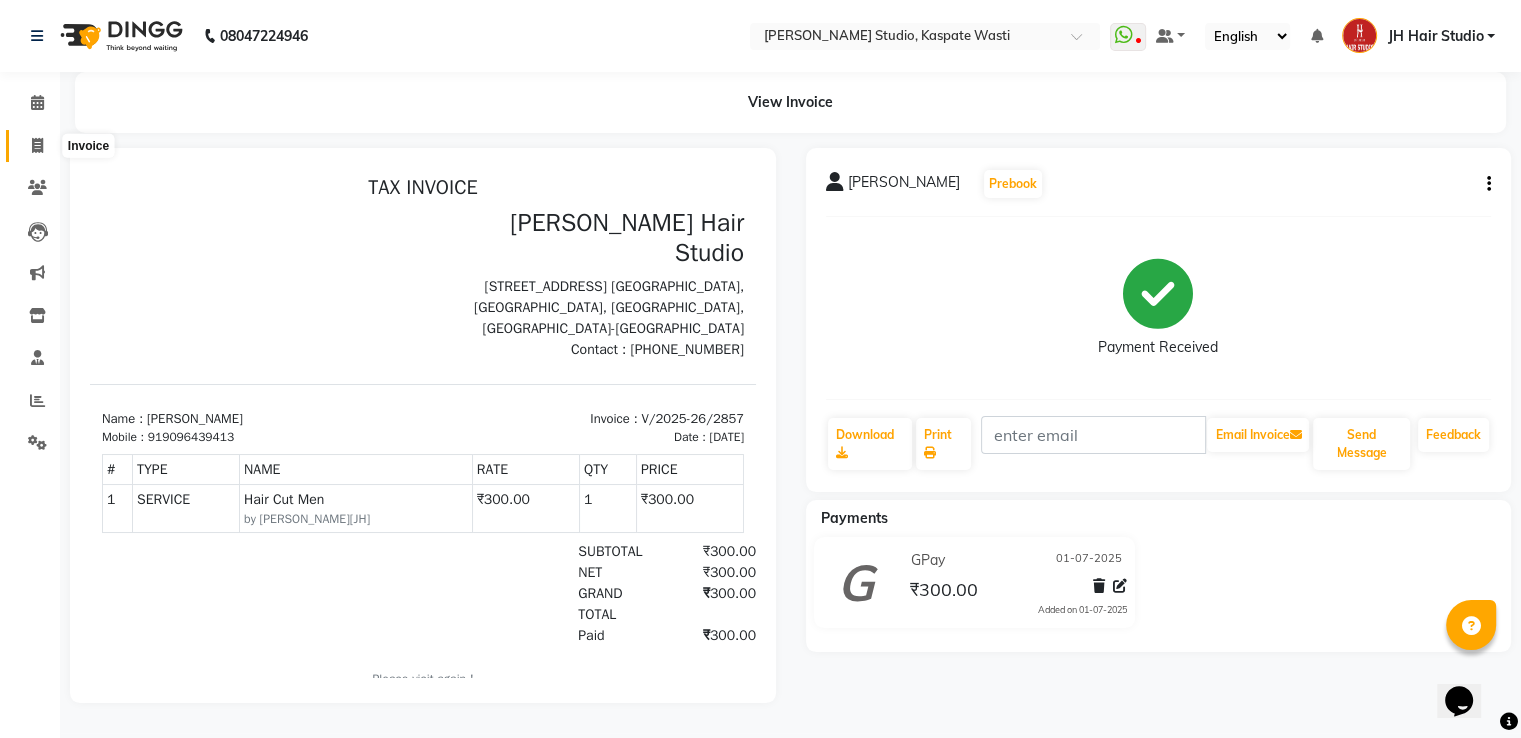 click 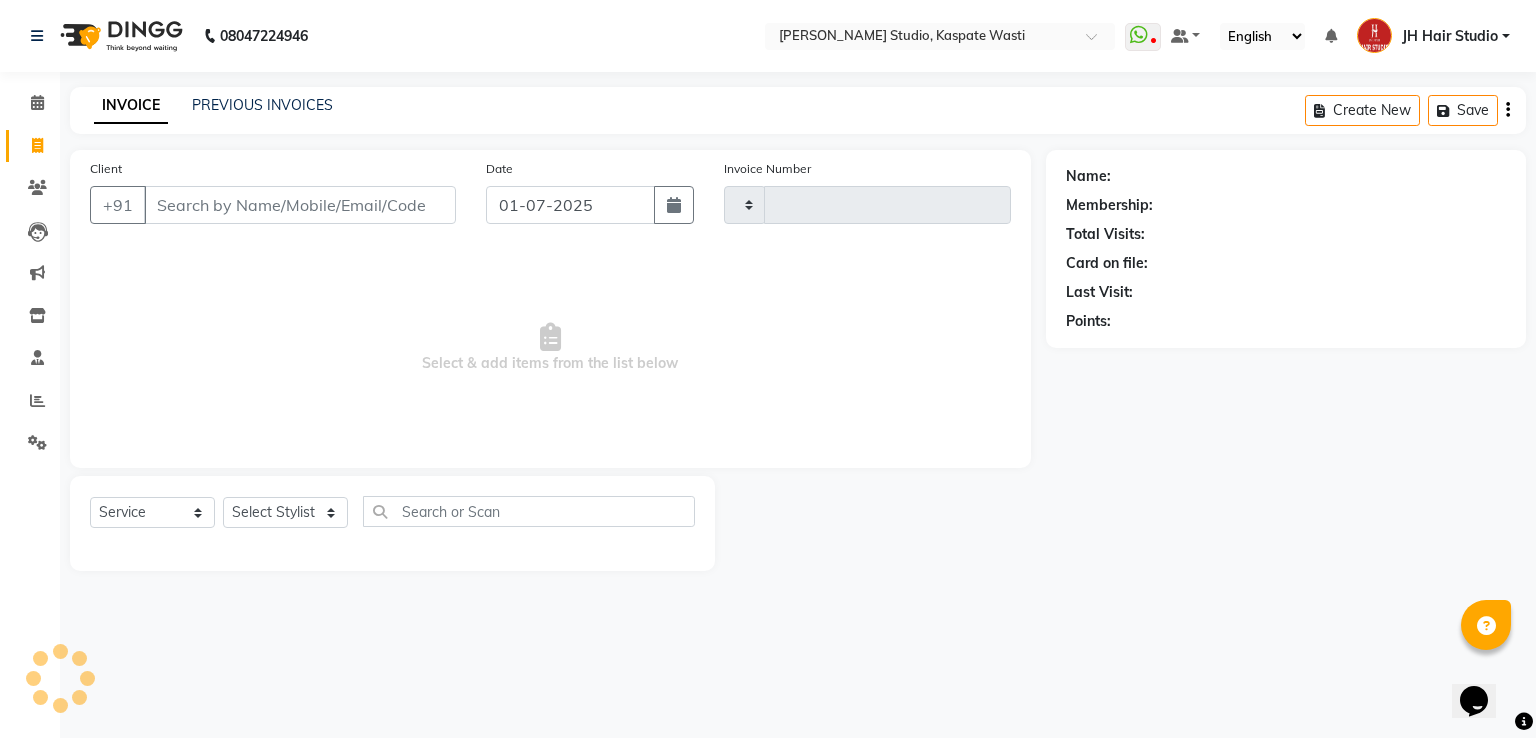type on "2858" 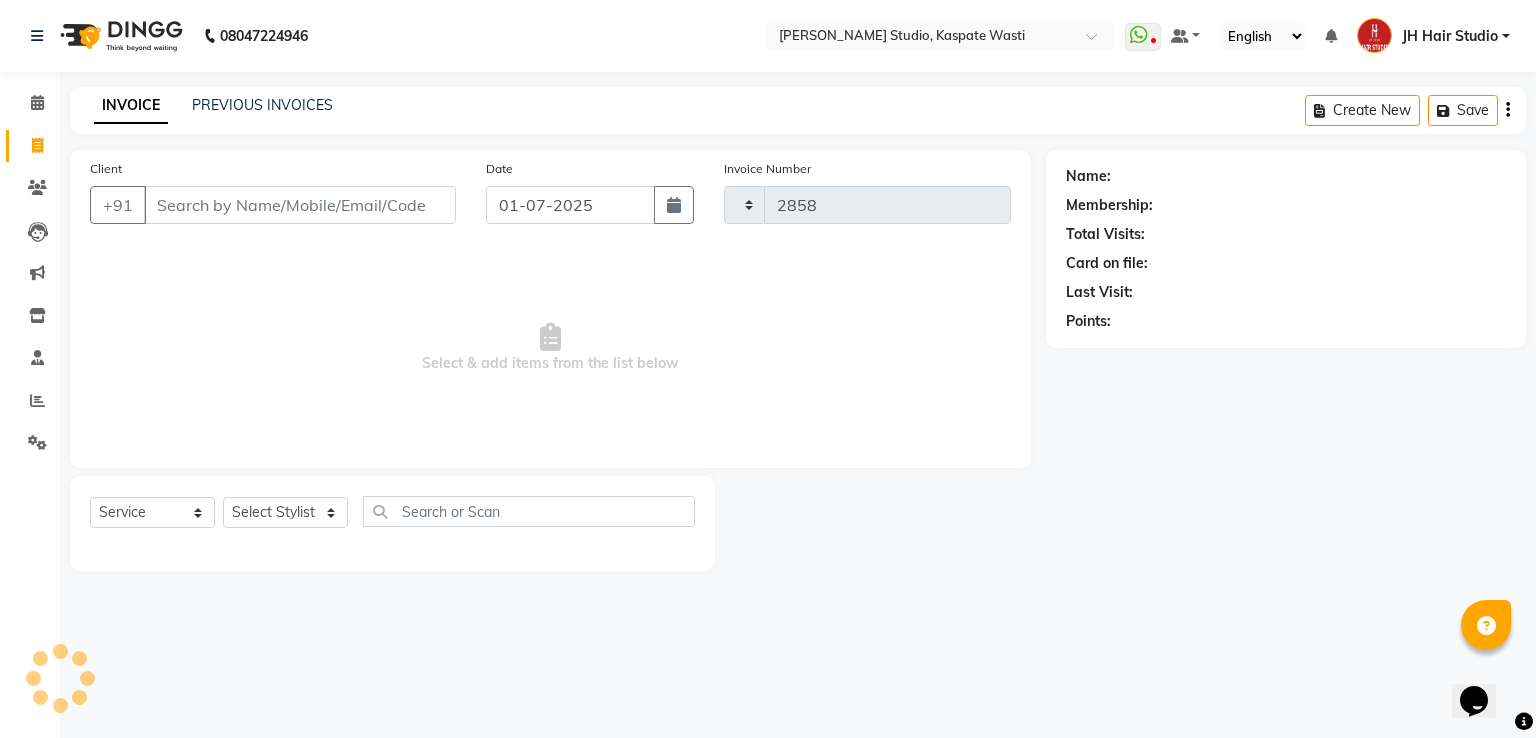 select on "130" 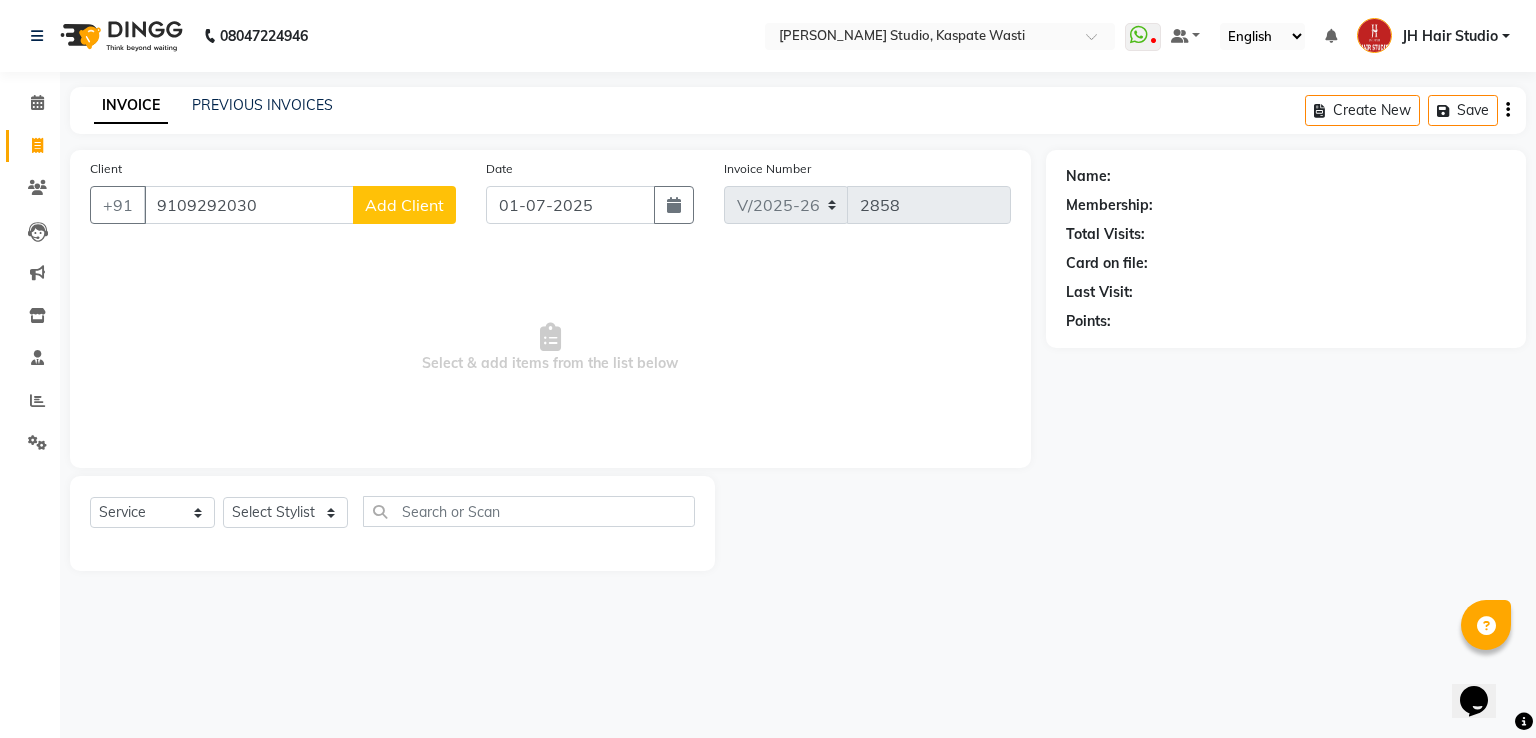 type on "9109292030" 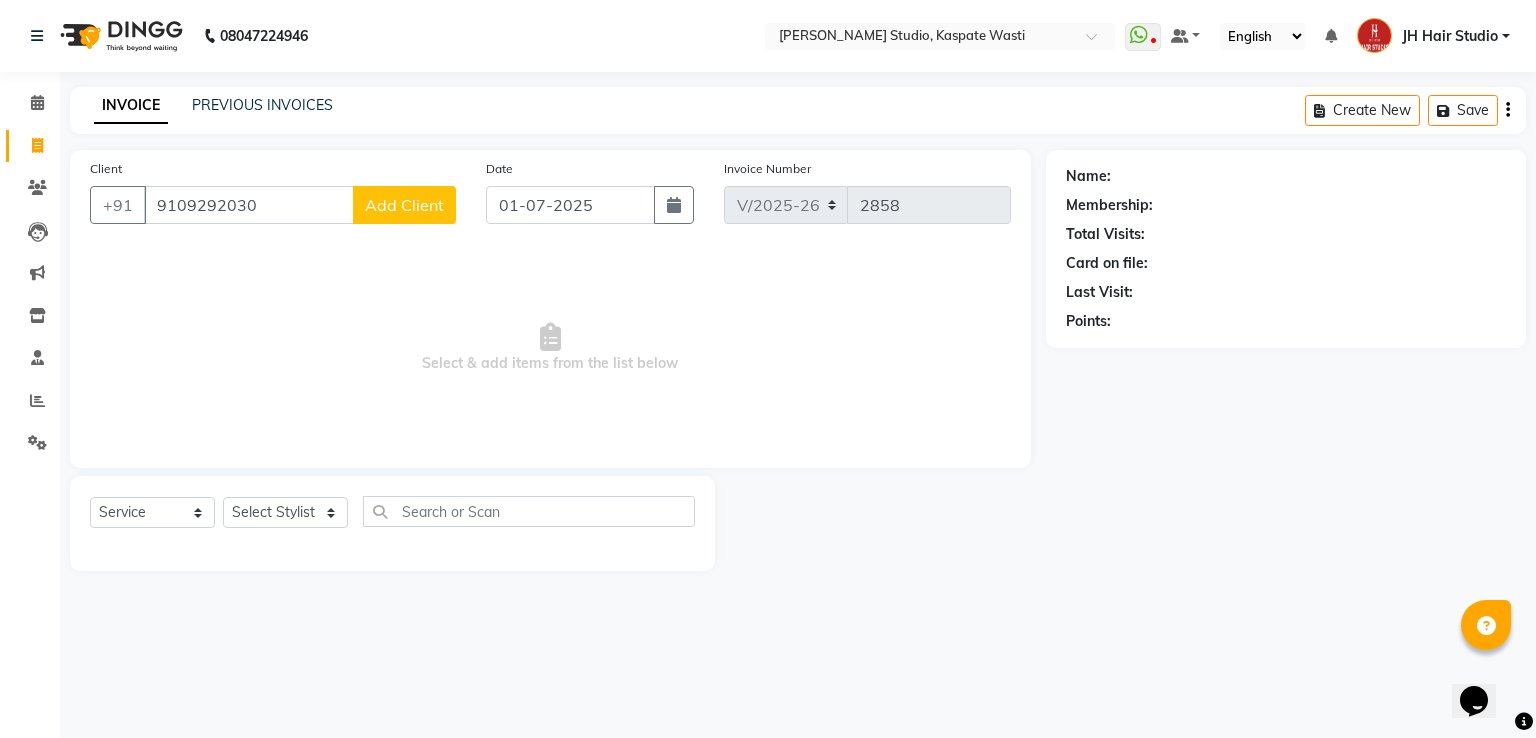 select on "22" 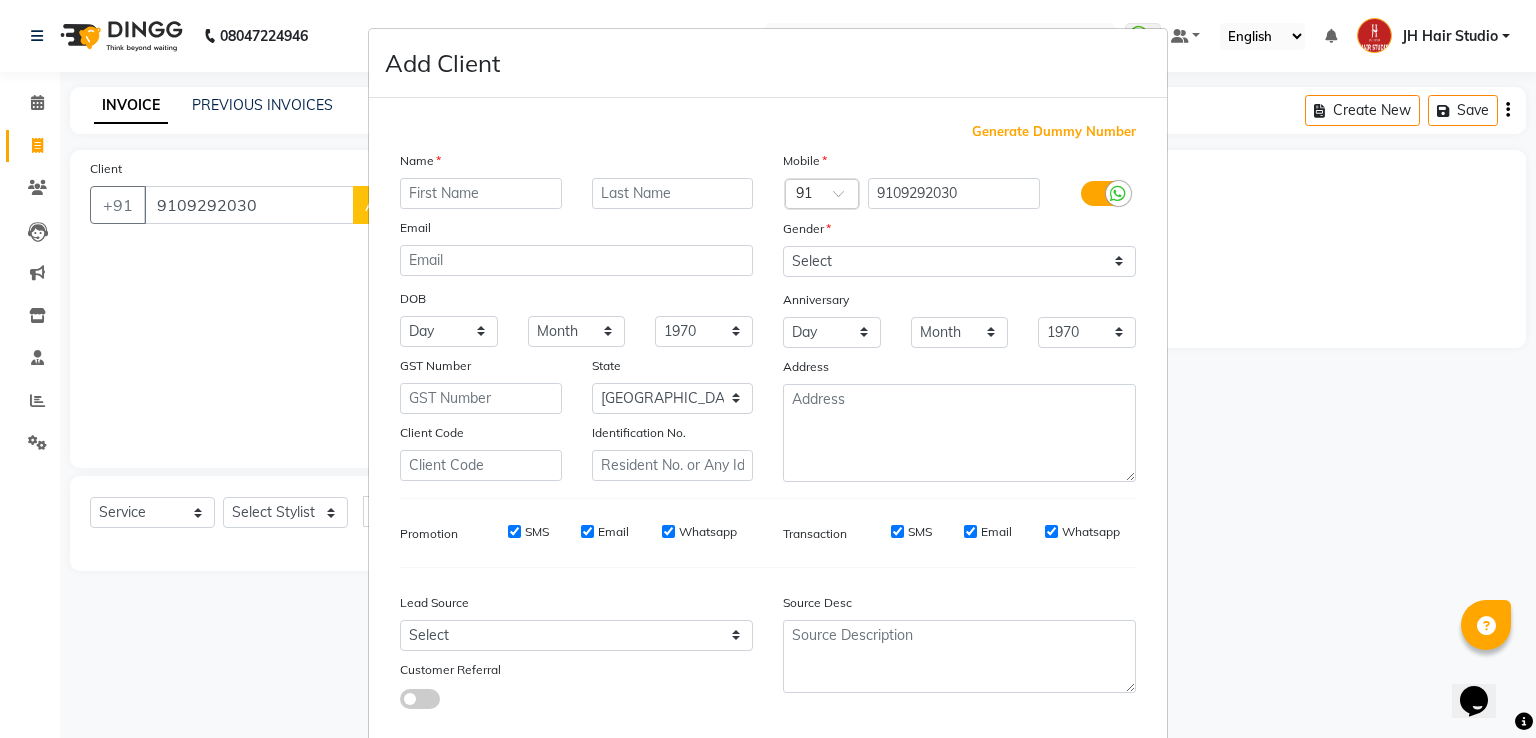 type on "p" 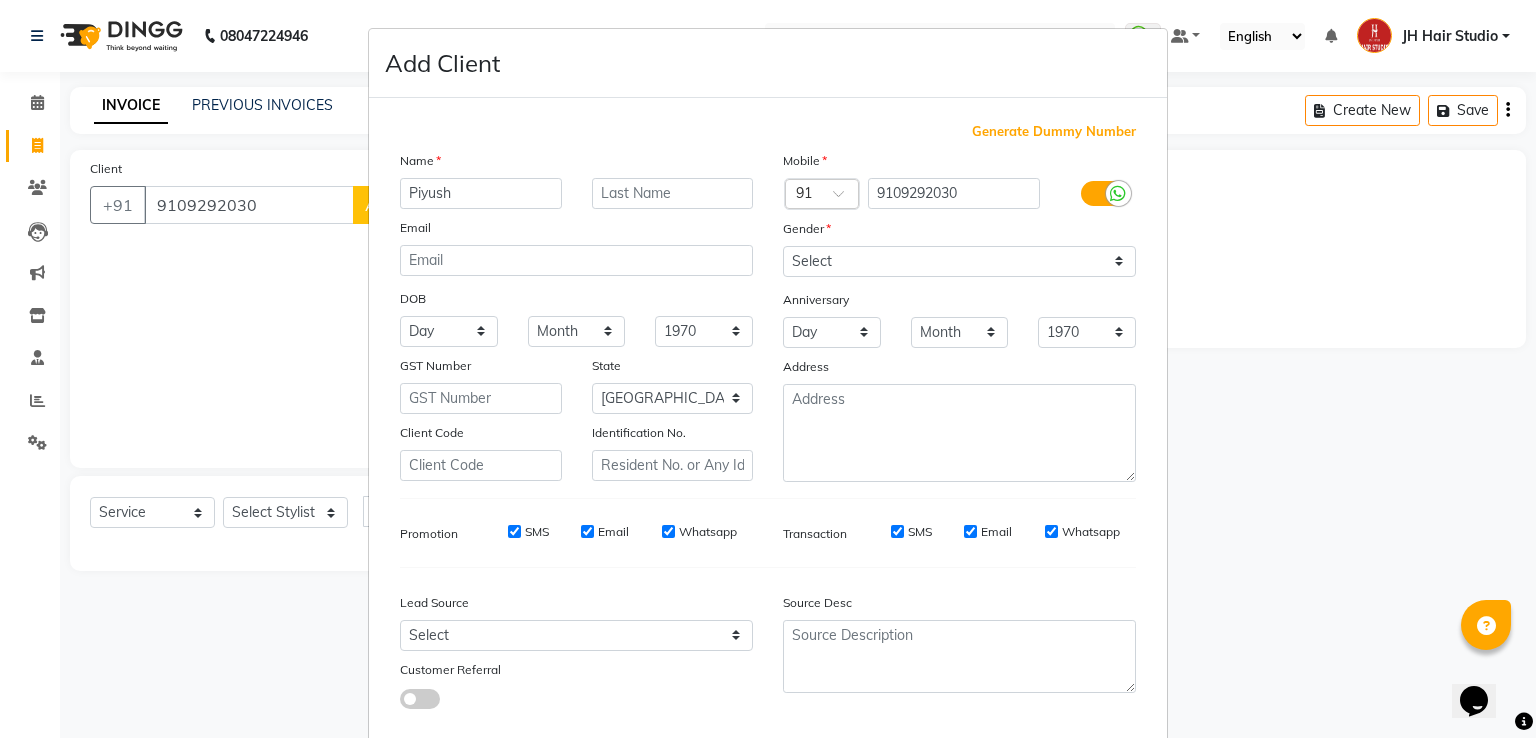 type on "Piyush" 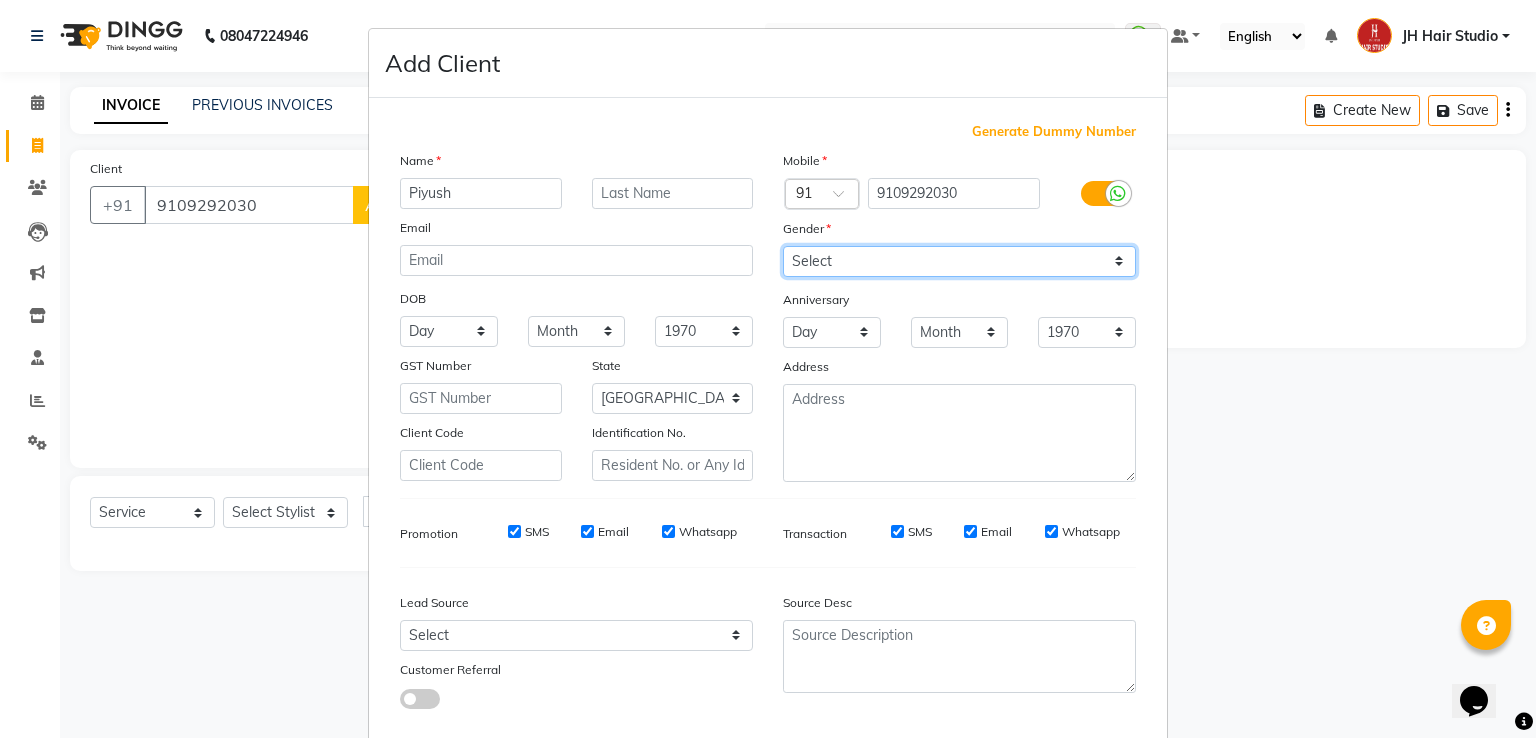 click on "Select [DEMOGRAPHIC_DATA] [DEMOGRAPHIC_DATA] Other Prefer Not To Say" at bounding box center [959, 261] 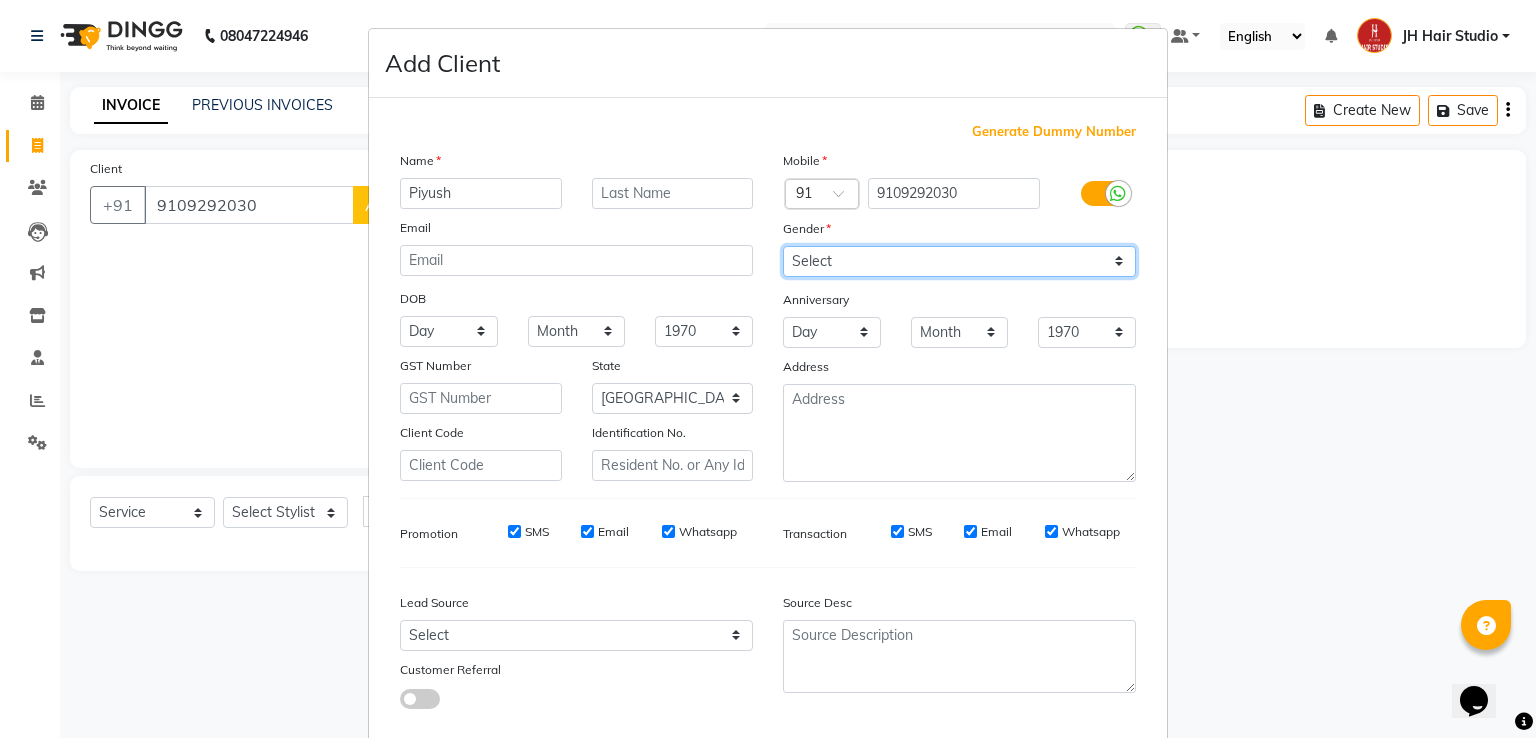 select on "[DEMOGRAPHIC_DATA]" 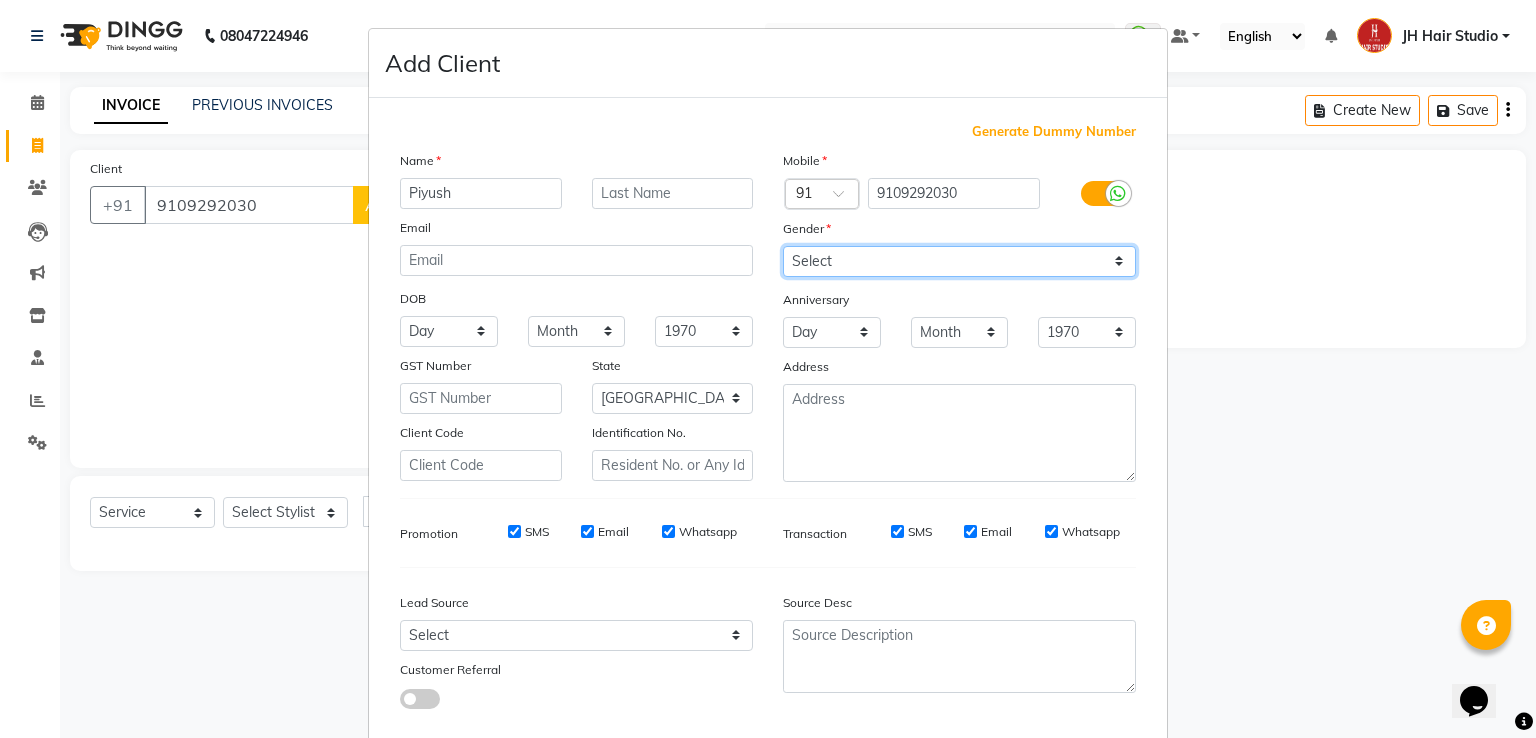 click on "Select [DEMOGRAPHIC_DATA] [DEMOGRAPHIC_DATA] Other Prefer Not To Say" at bounding box center (959, 261) 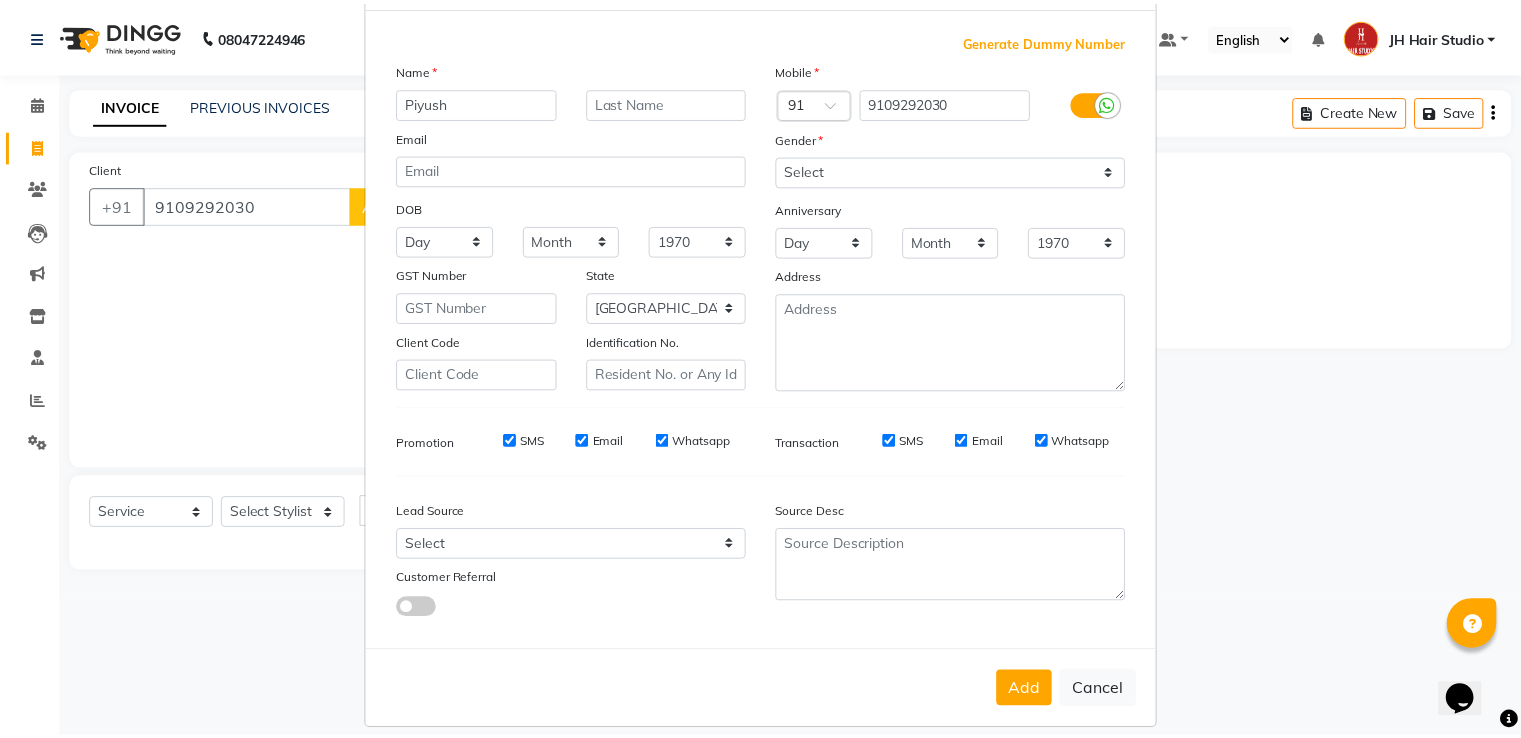 scroll, scrollTop: 114, scrollLeft: 0, axis: vertical 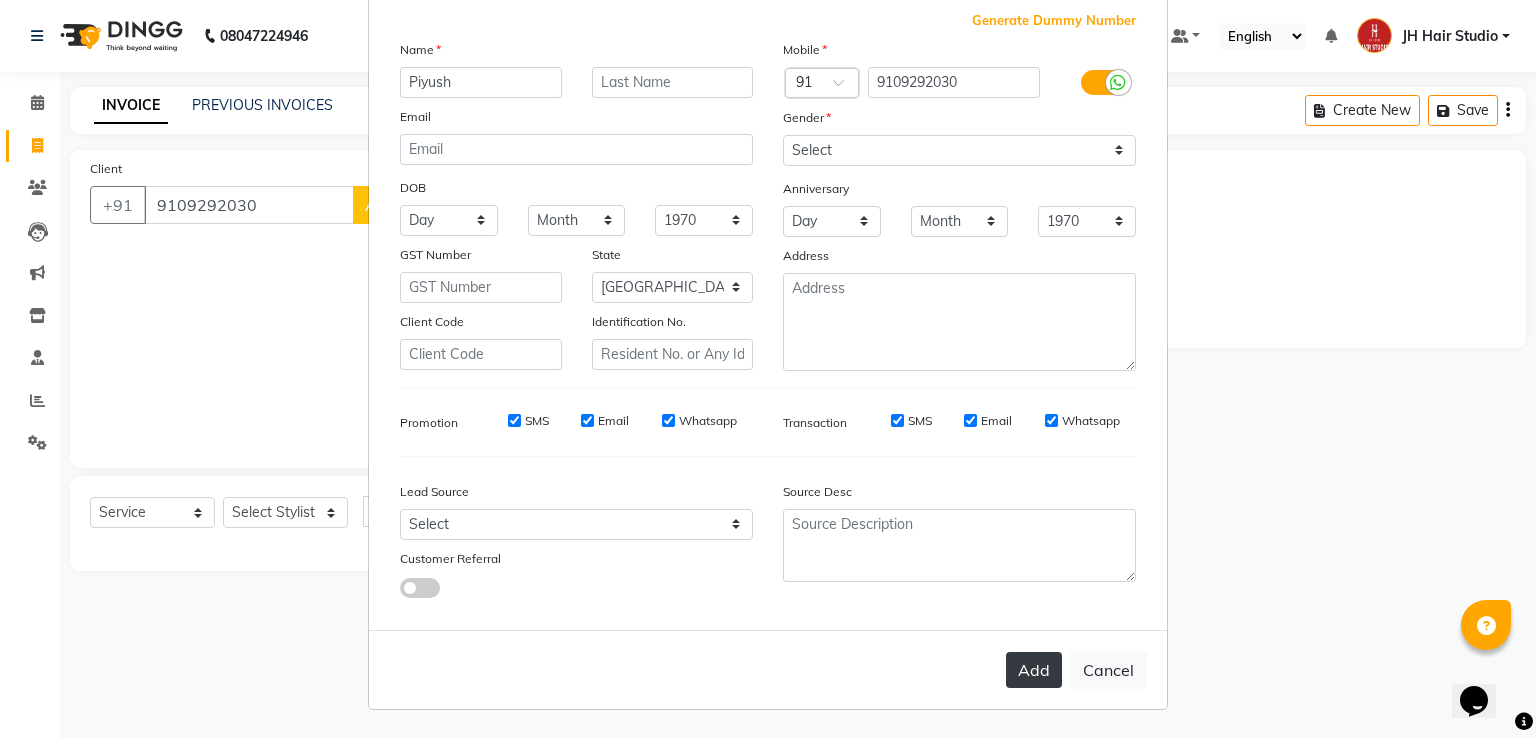 click on "Add" at bounding box center (1034, 670) 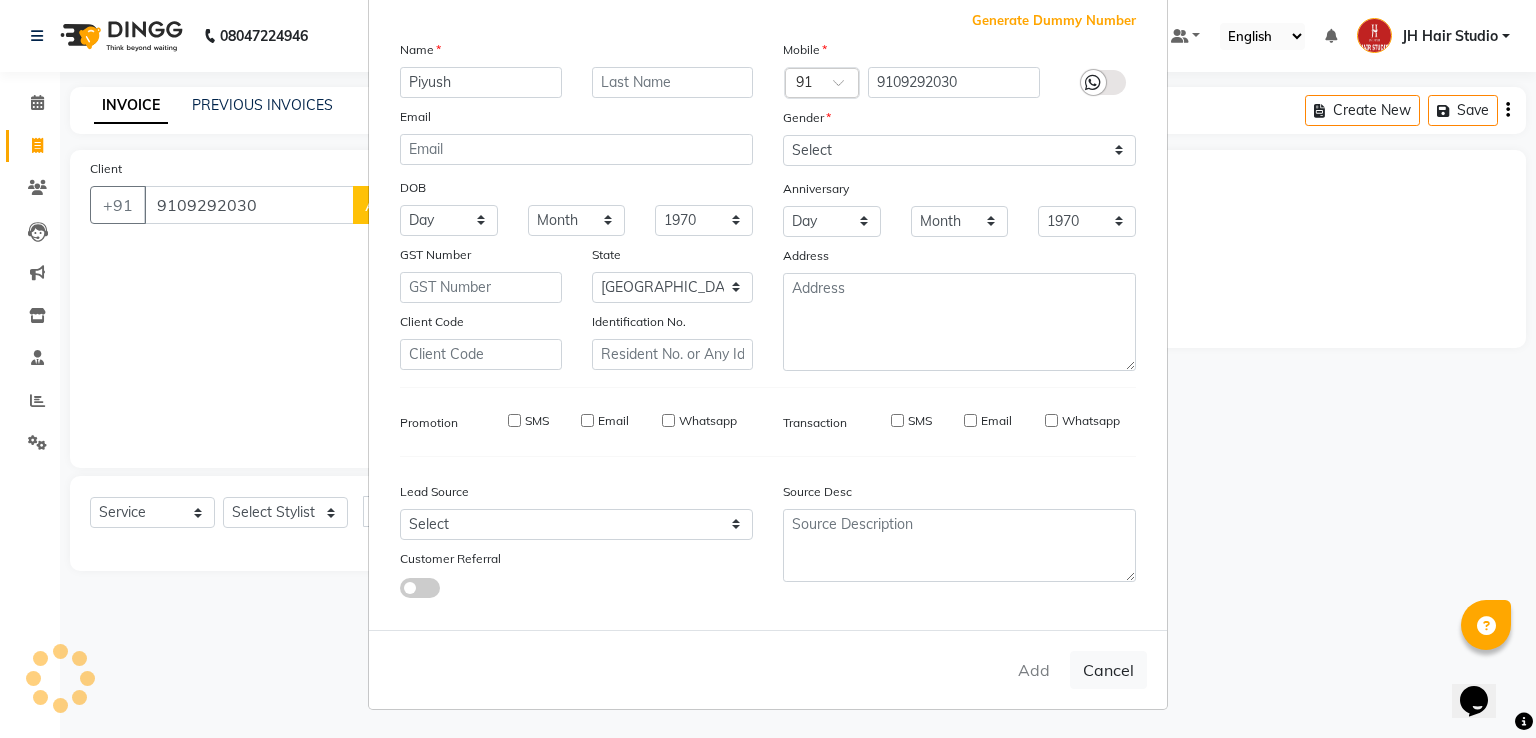type 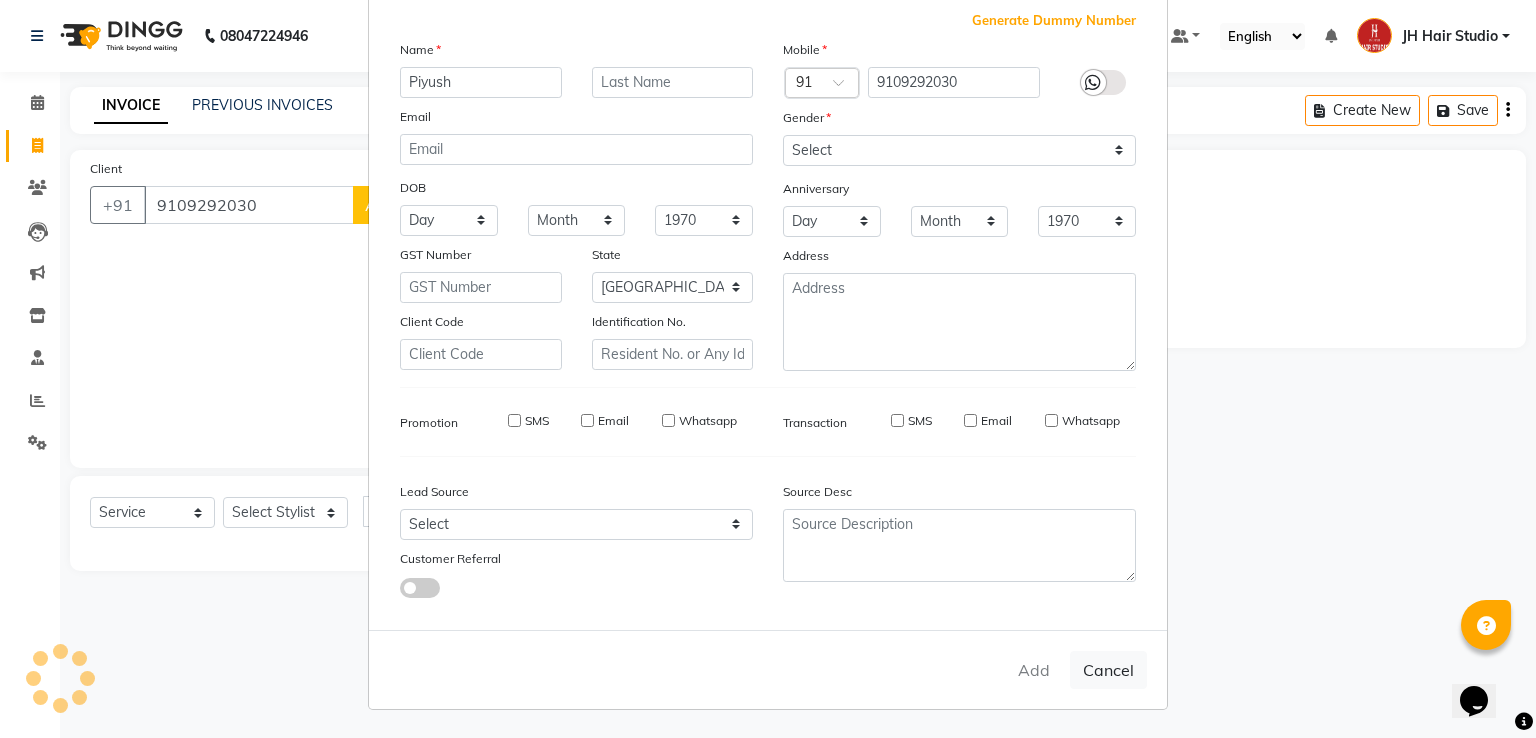 select 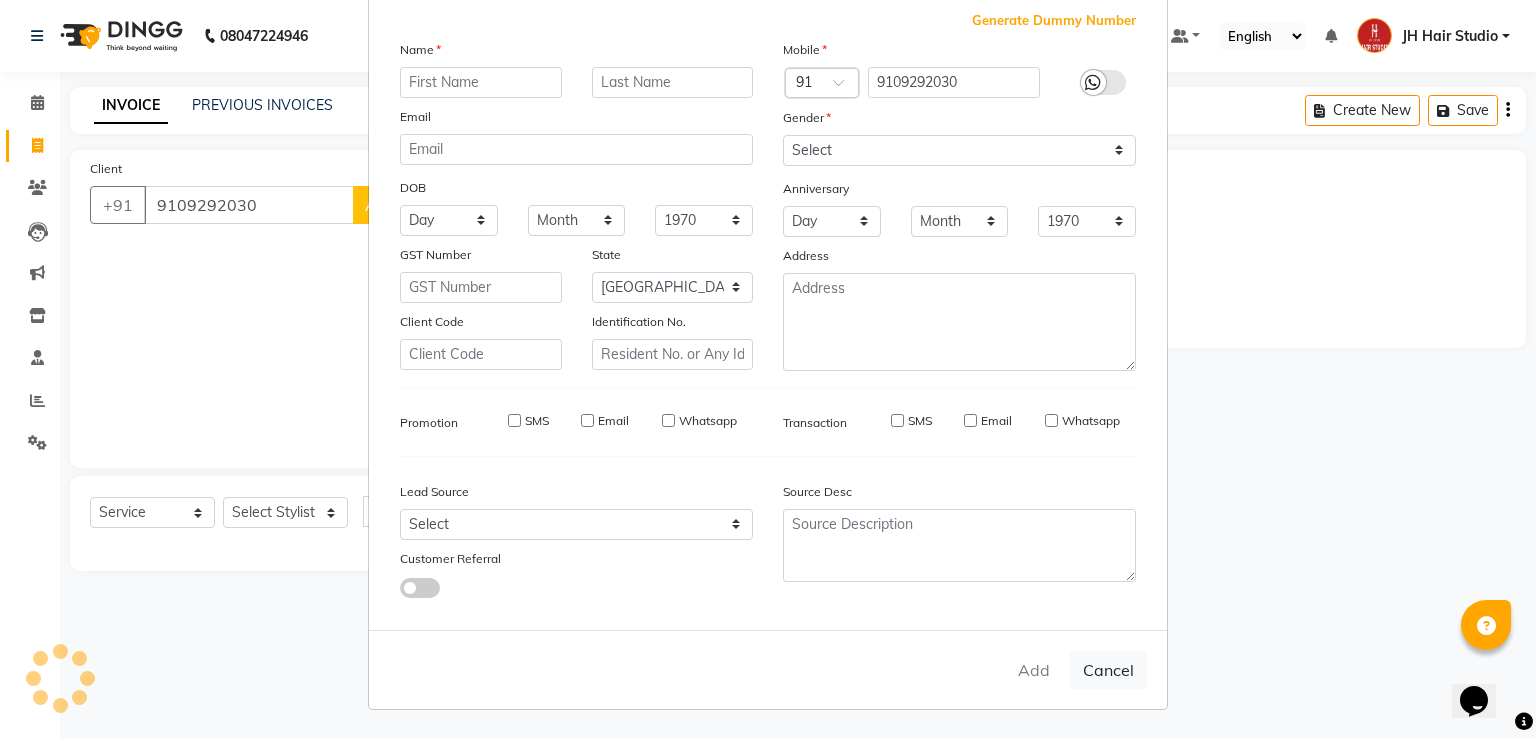 select 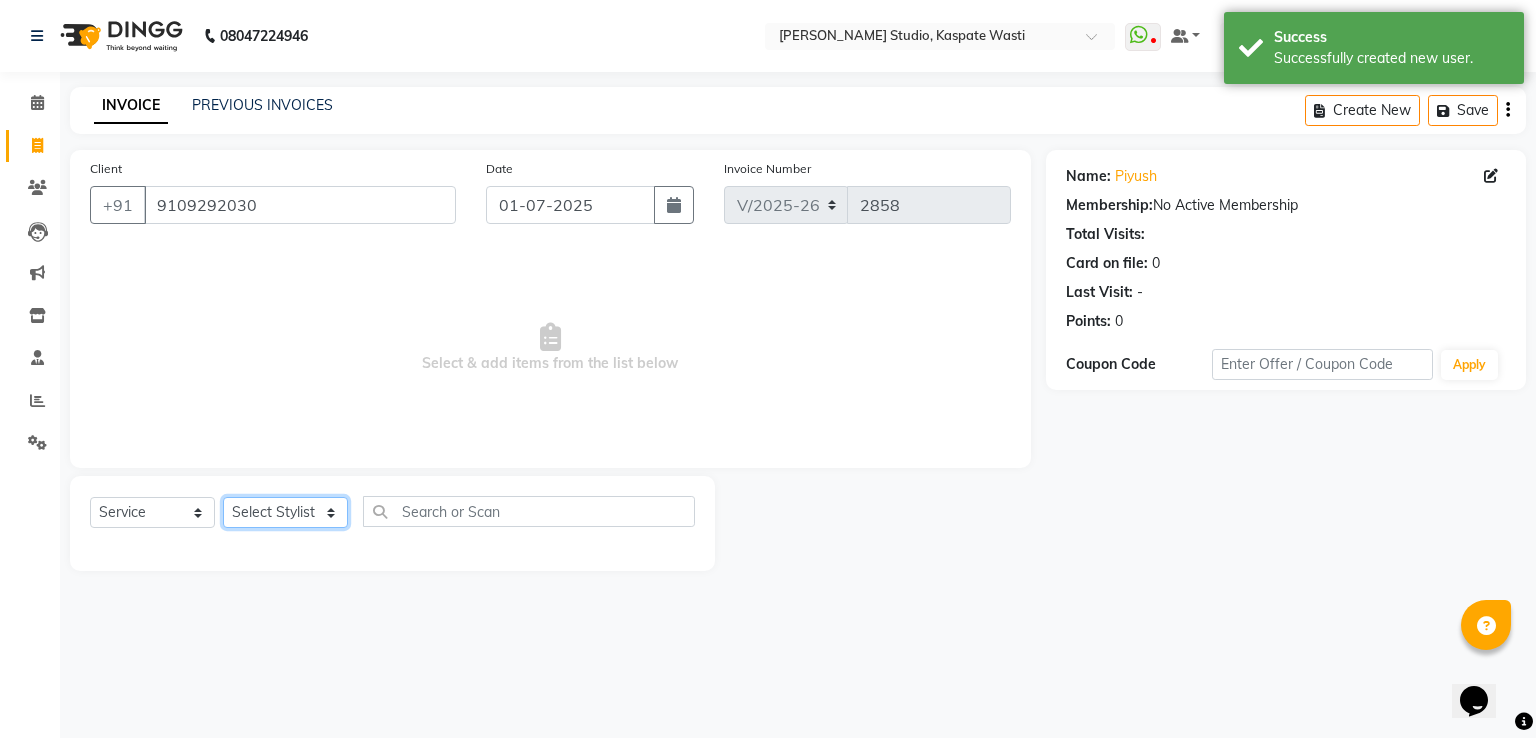 click on "Select Stylist [PERSON_NAME] [JH]  [PERSON_NAME][JH] [F1] GANESH [ F1] RAM [F1]Sanjay [F1][PERSON_NAME]  [F1][PERSON_NAME]  F1 Suraj  [F1] USHA [PERSON_NAME][JH] [PERSON_NAME][JH] JH Hair Studio [PERSON_NAME][JH] [PERSON_NAME][JH] [PERSON_NAME][JH] SID NEW [JH] [PERSON_NAME] [F3] [PERSON_NAME] [JH]" 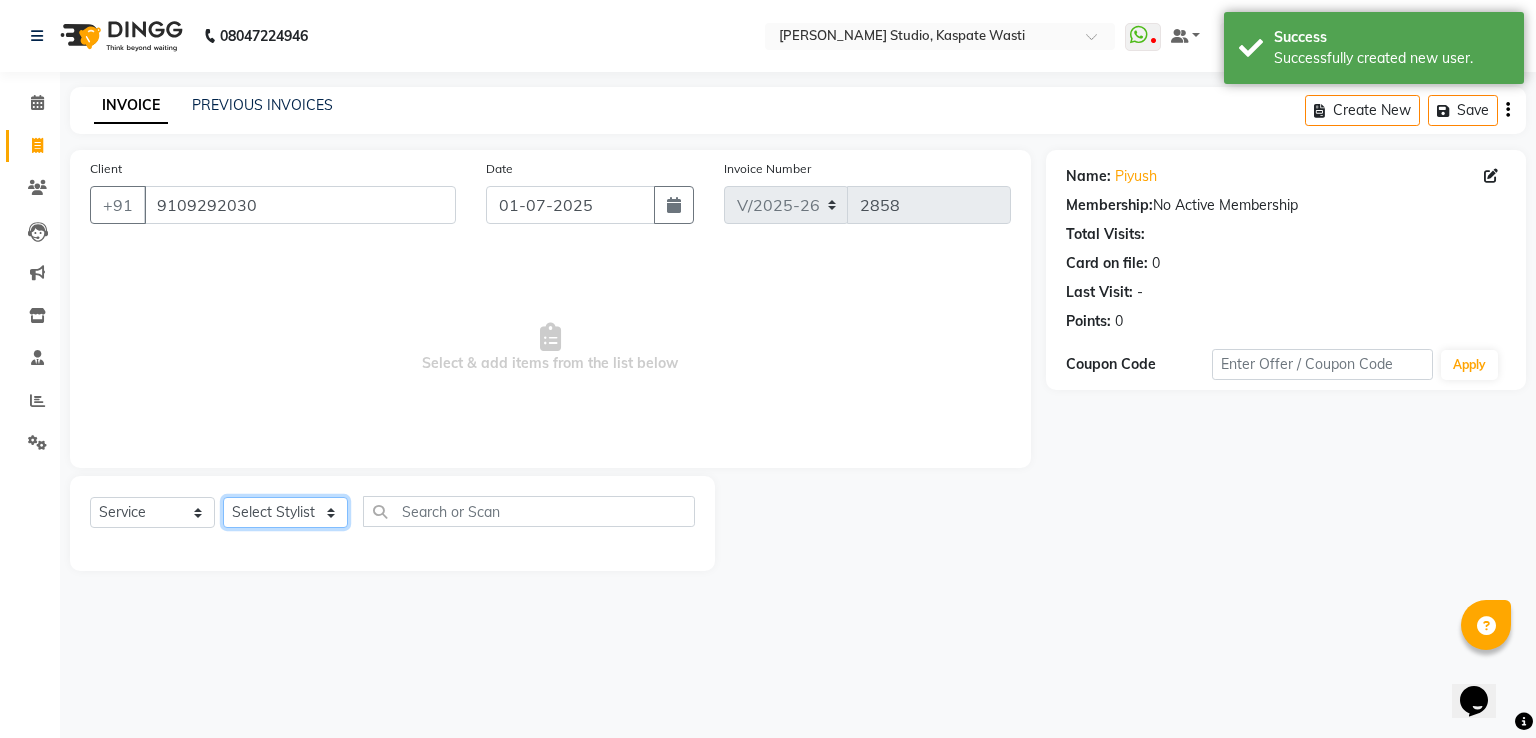select on "3887" 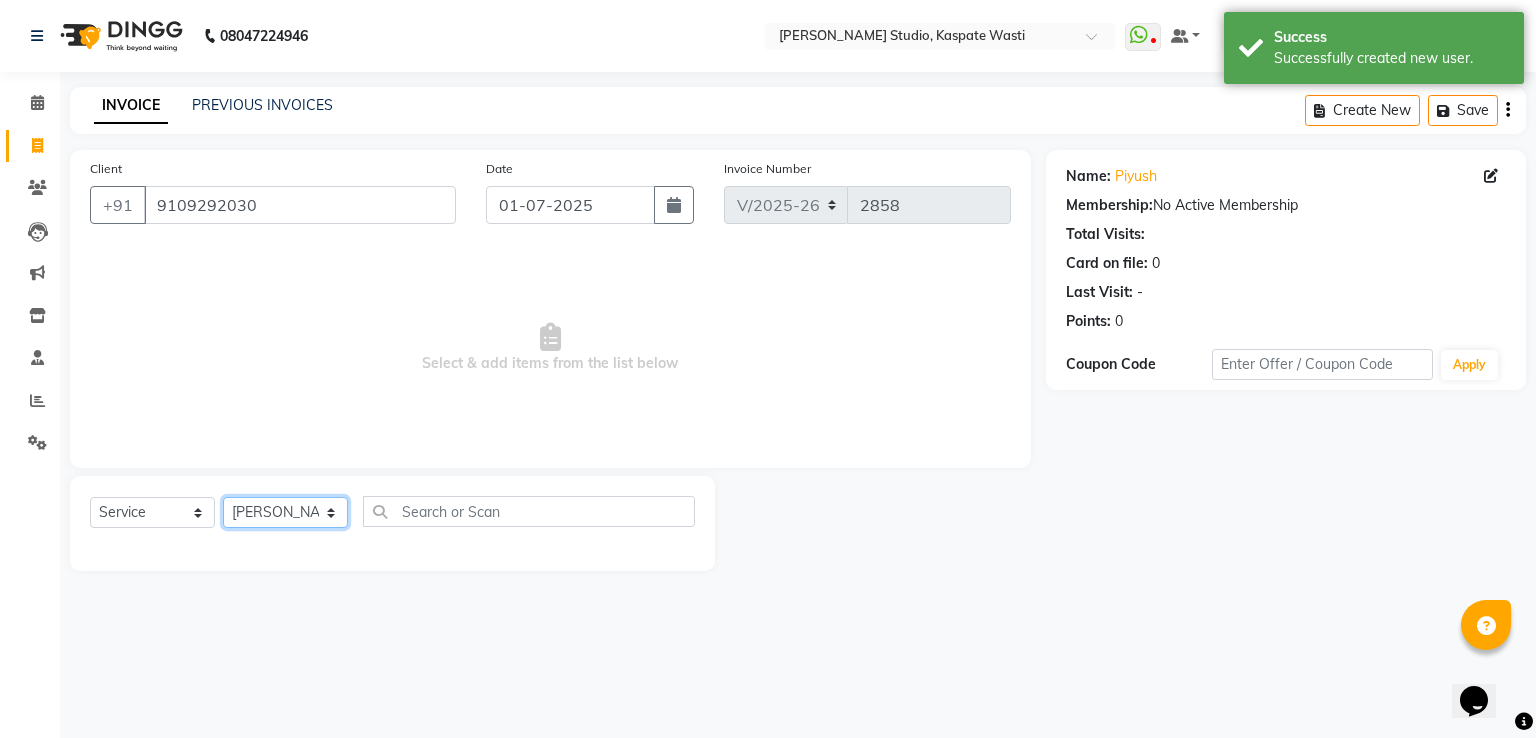 click on "Select Stylist [PERSON_NAME] [JH]  [PERSON_NAME][JH] [F1] GANESH [ F1] RAM [F1]Sanjay [F1][PERSON_NAME]  [F1][PERSON_NAME]  F1 Suraj  [F1] USHA [PERSON_NAME][JH] [PERSON_NAME][JH] JH Hair Studio [PERSON_NAME][JH] [PERSON_NAME][JH] [PERSON_NAME][JH] SID NEW [JH] [PERSON_NAME] [F3] [PERSON_NAME] [JH]" 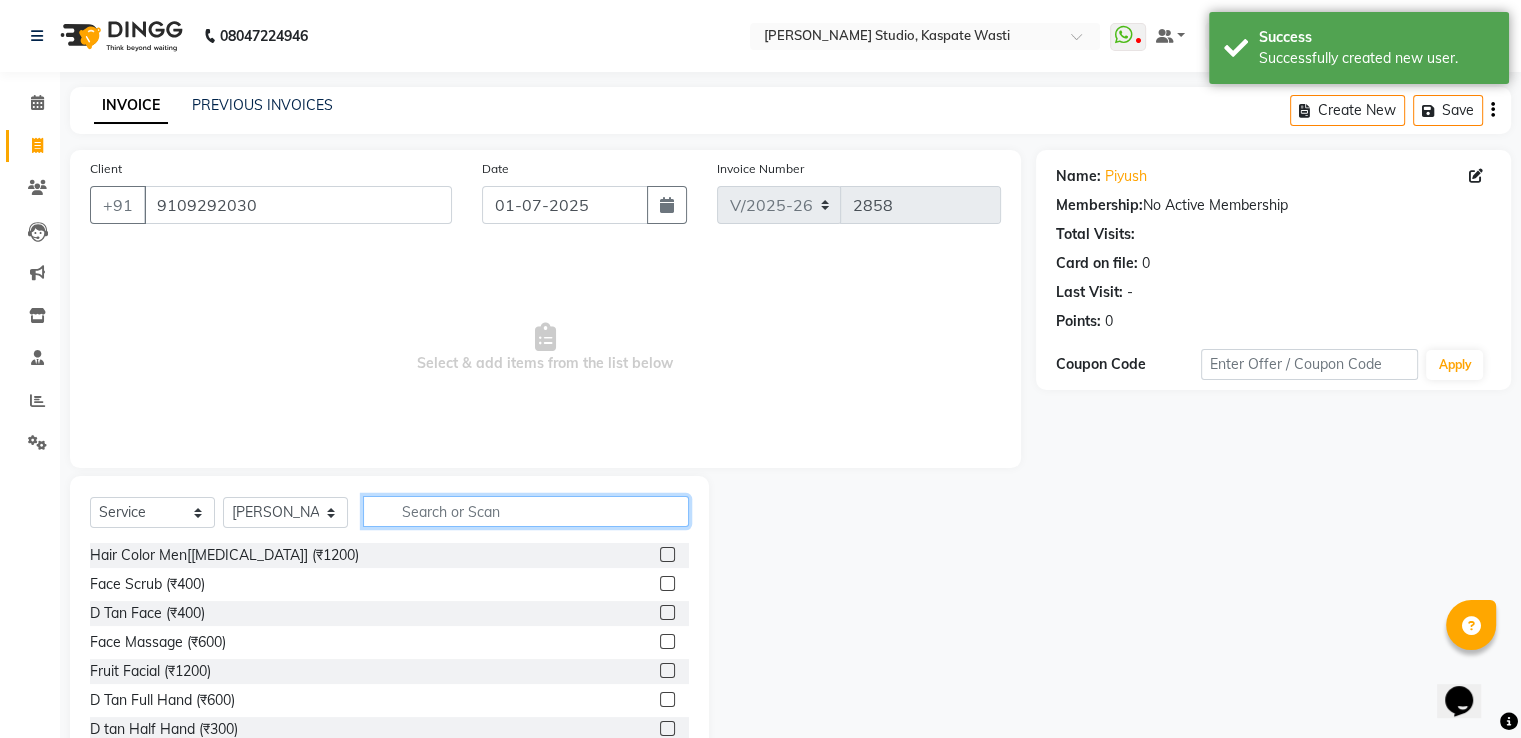 click 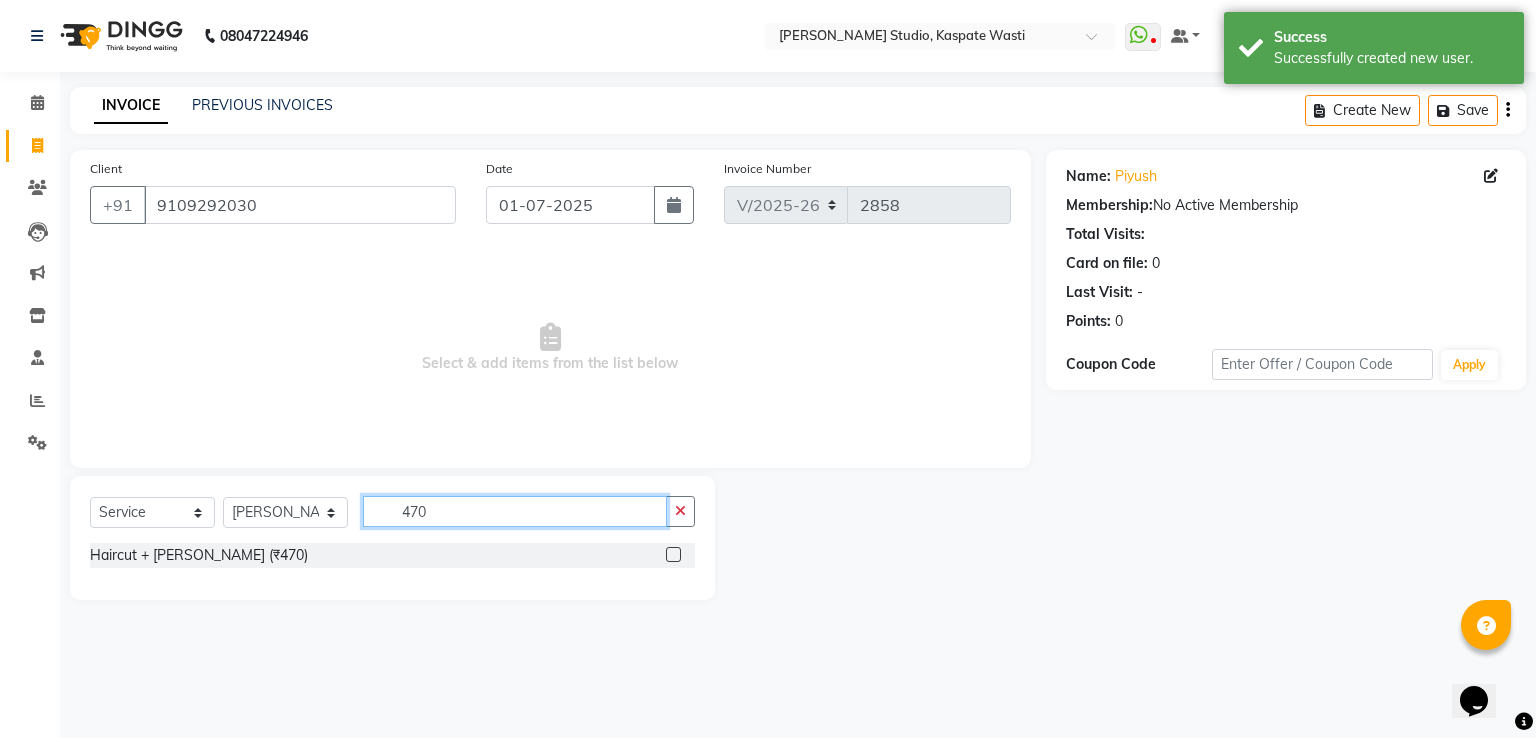 type on "470" 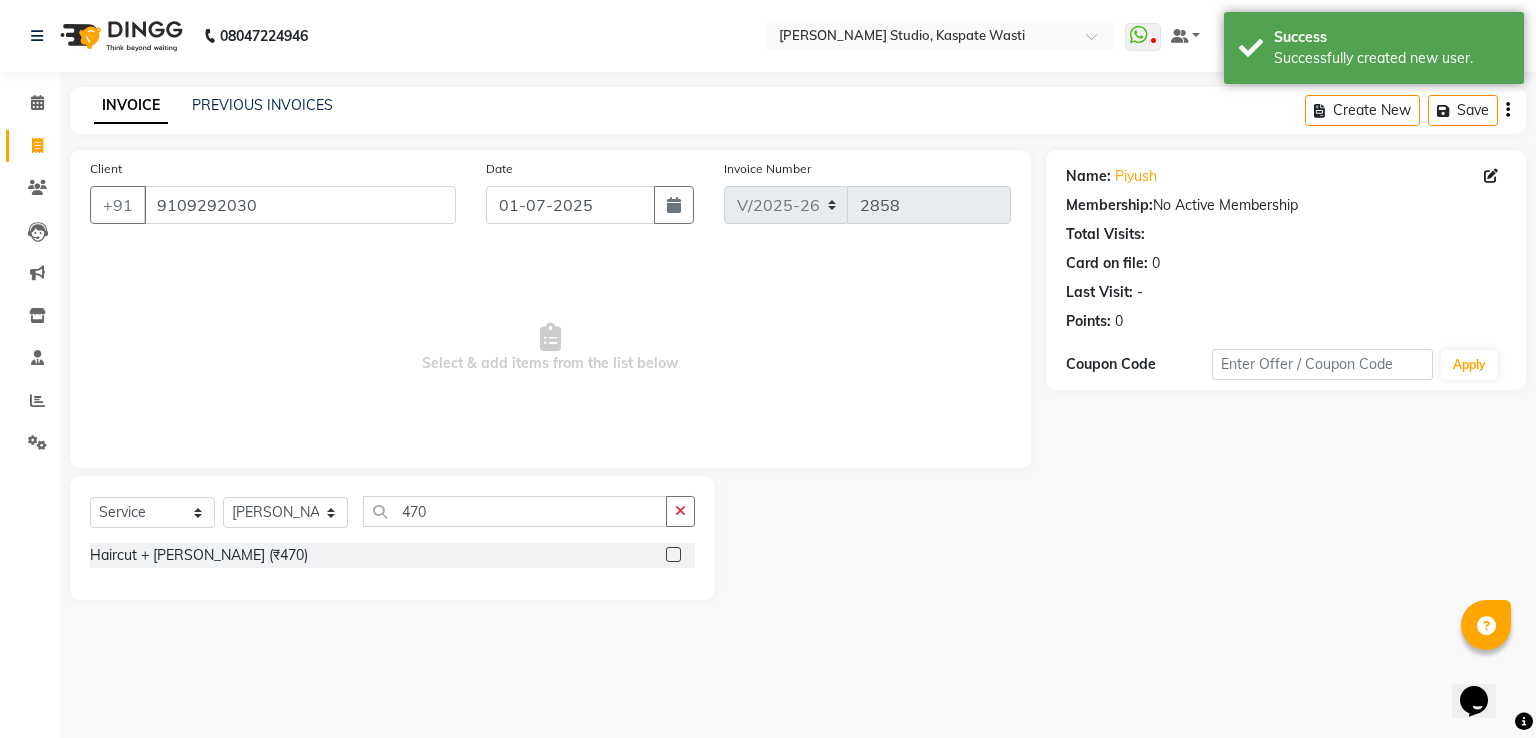 click 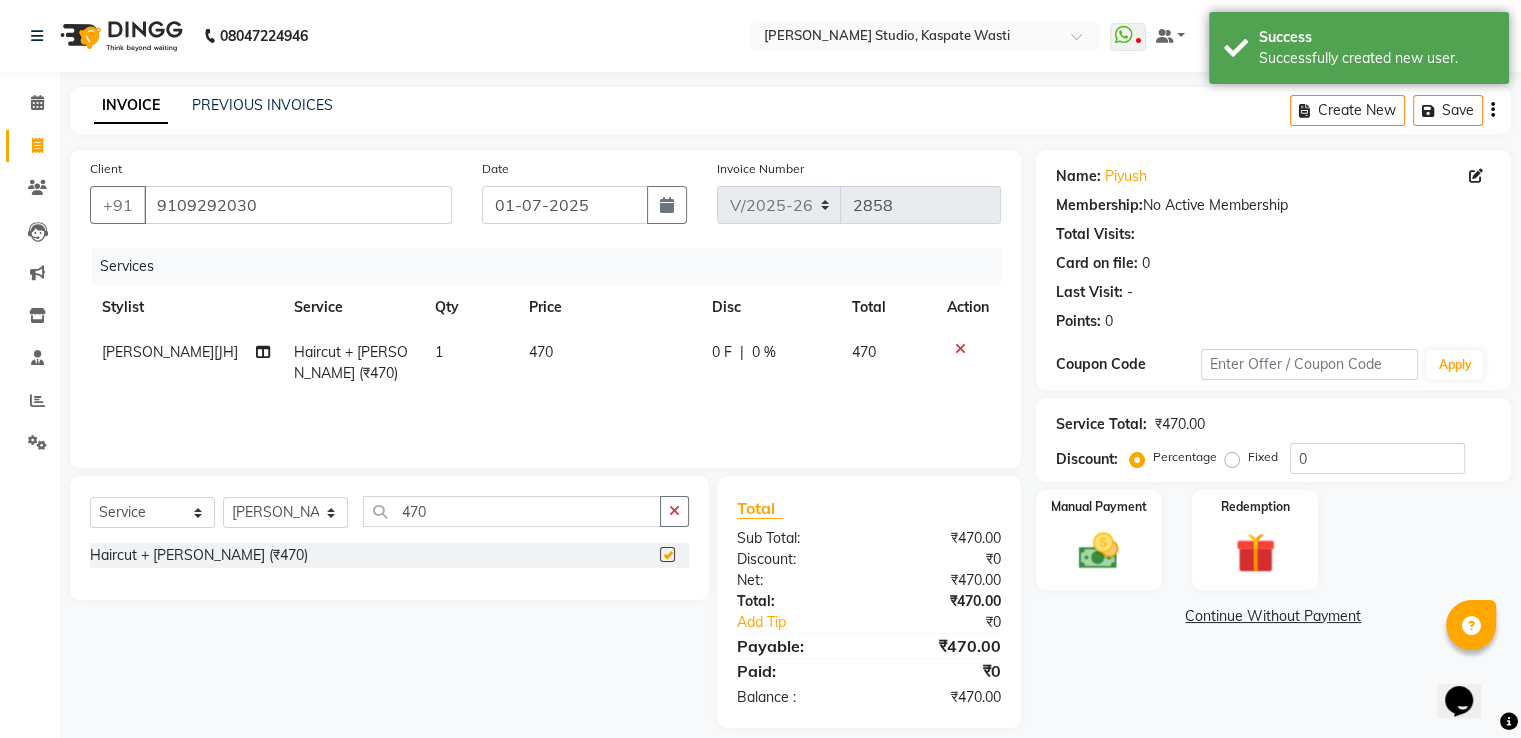 checkbox on "false" 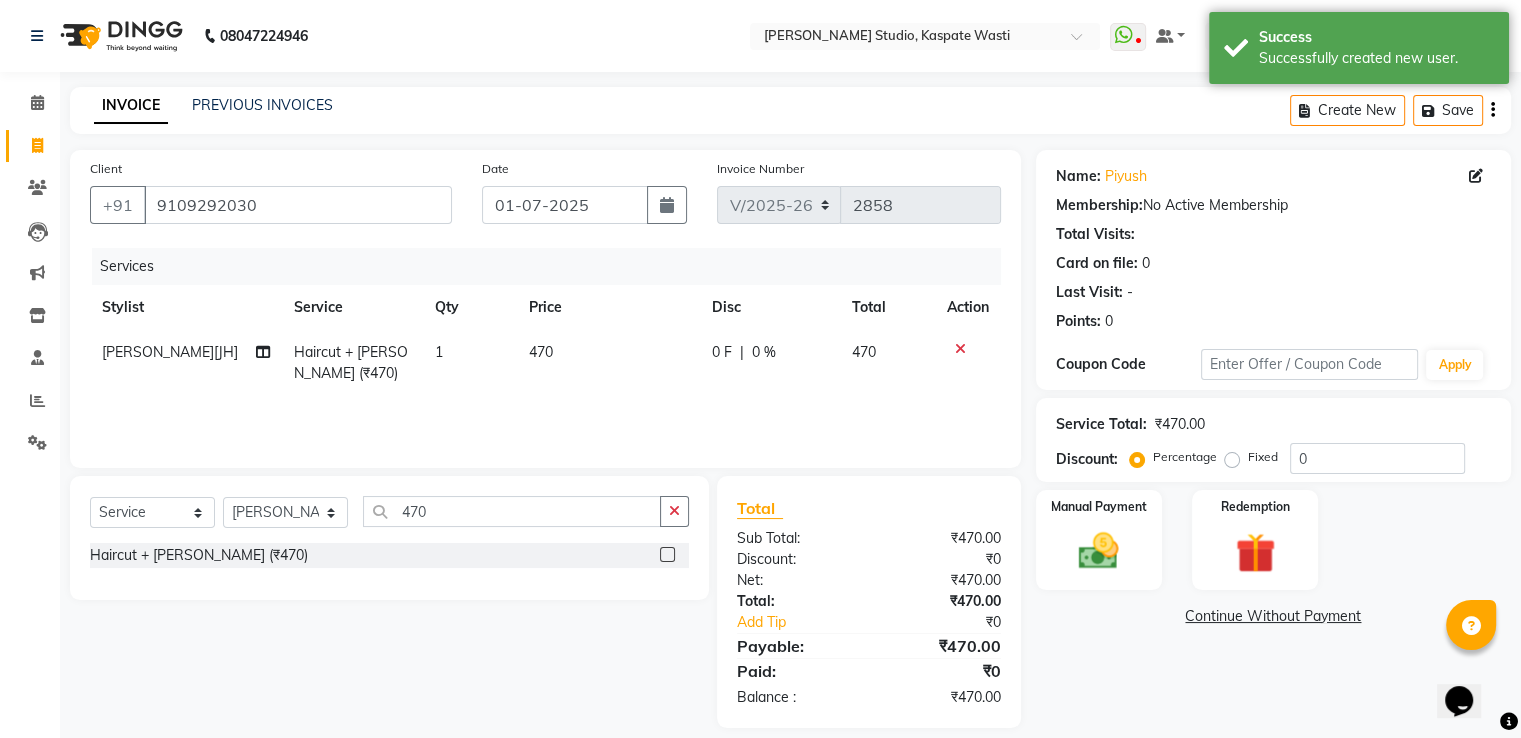 click on "470" 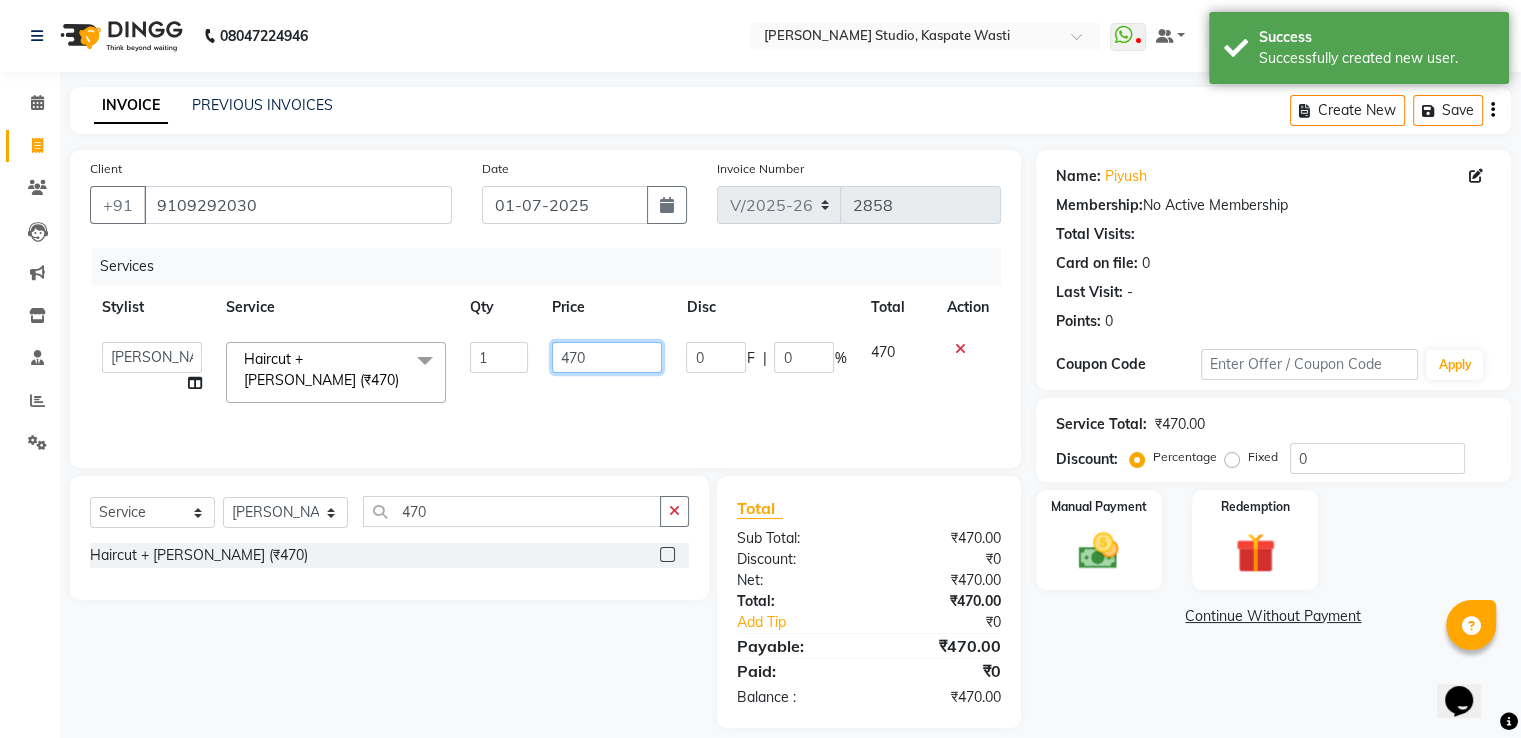 click on "470" 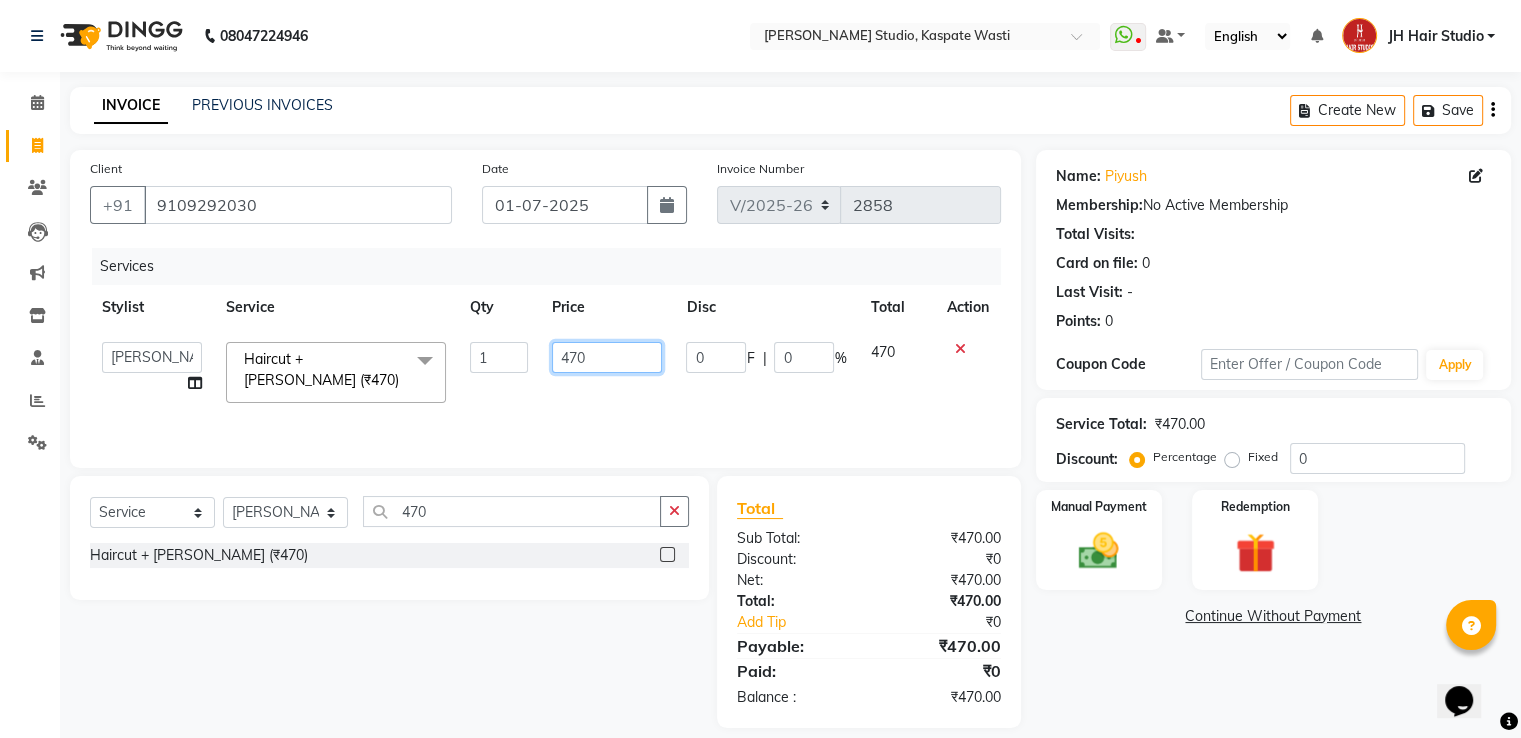 click on "470" 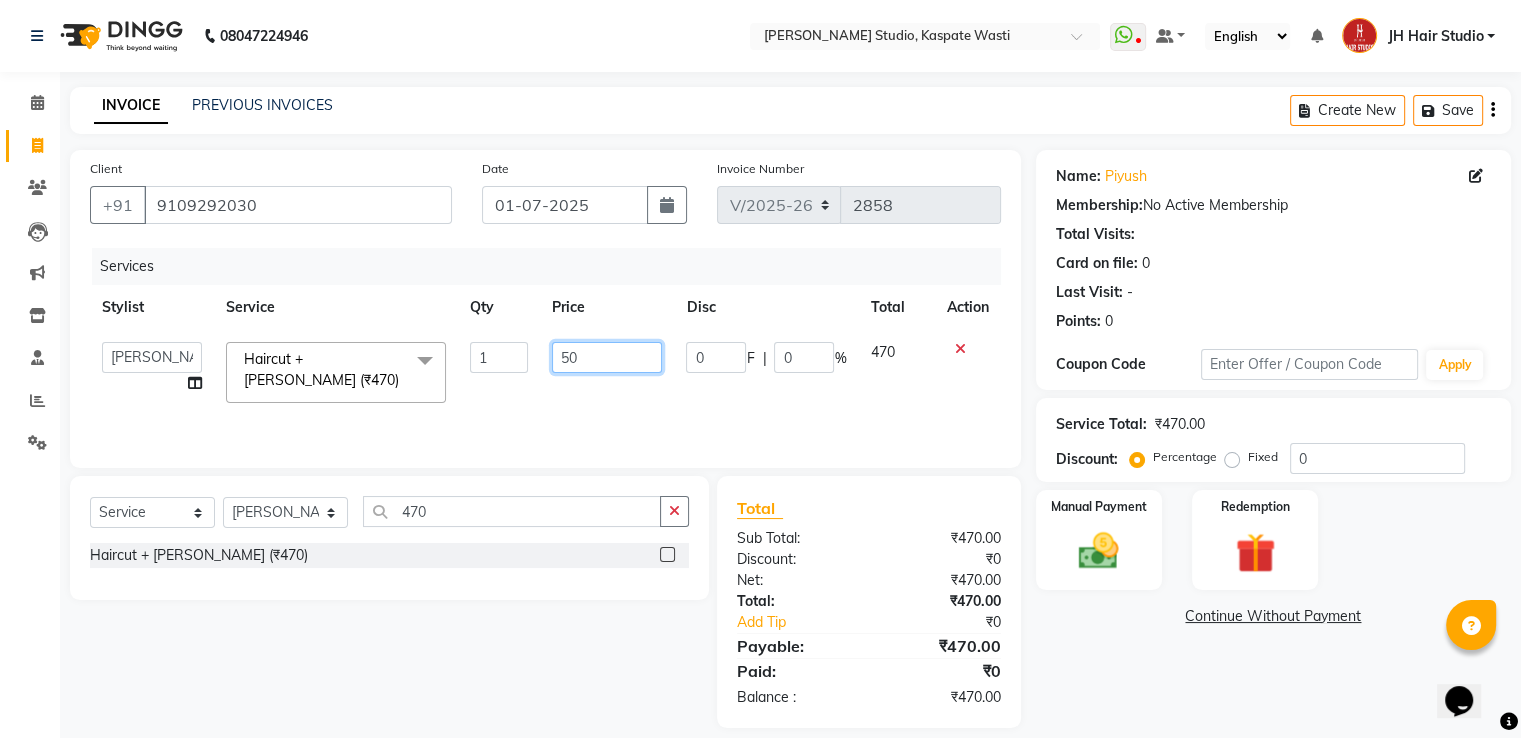 type on "500" 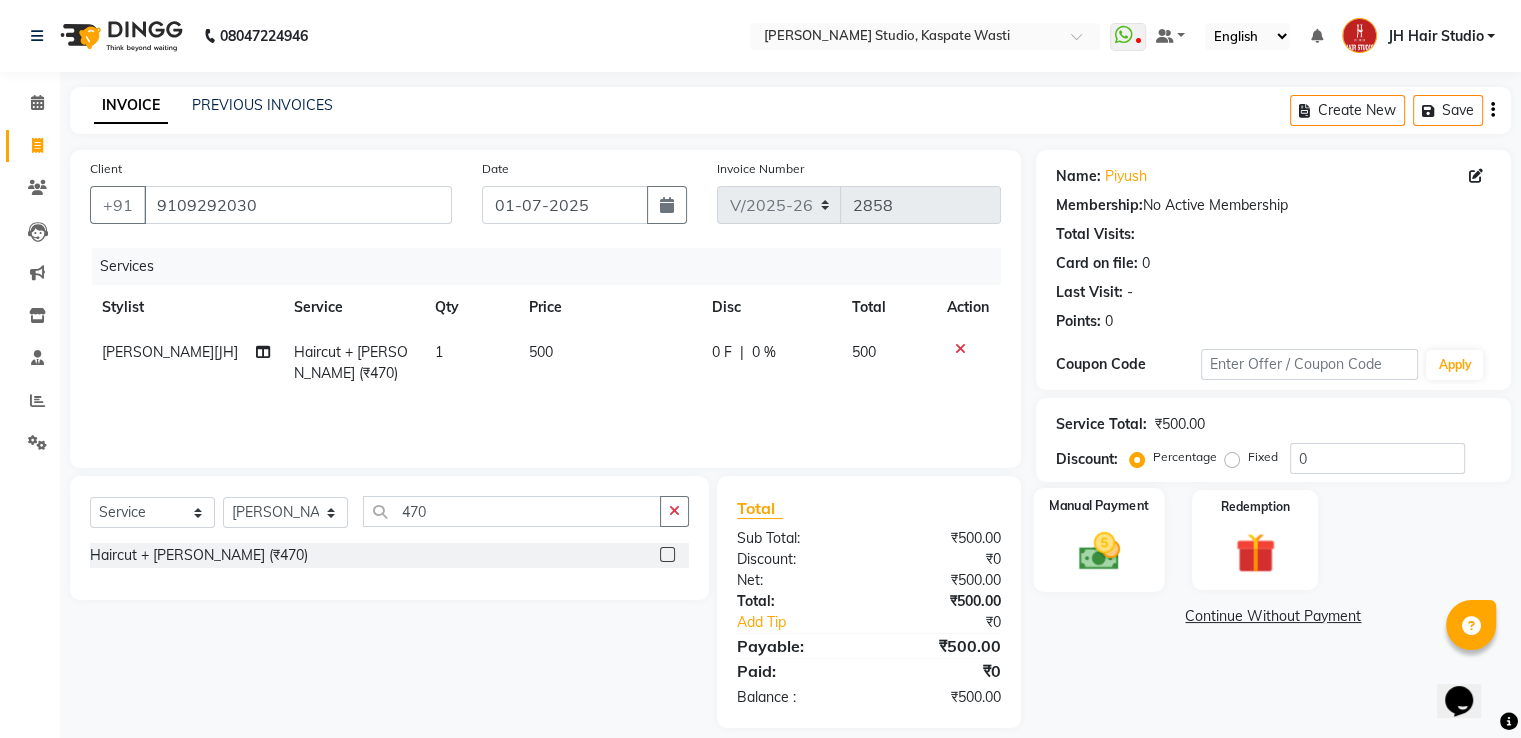 click on "Manual Payment" 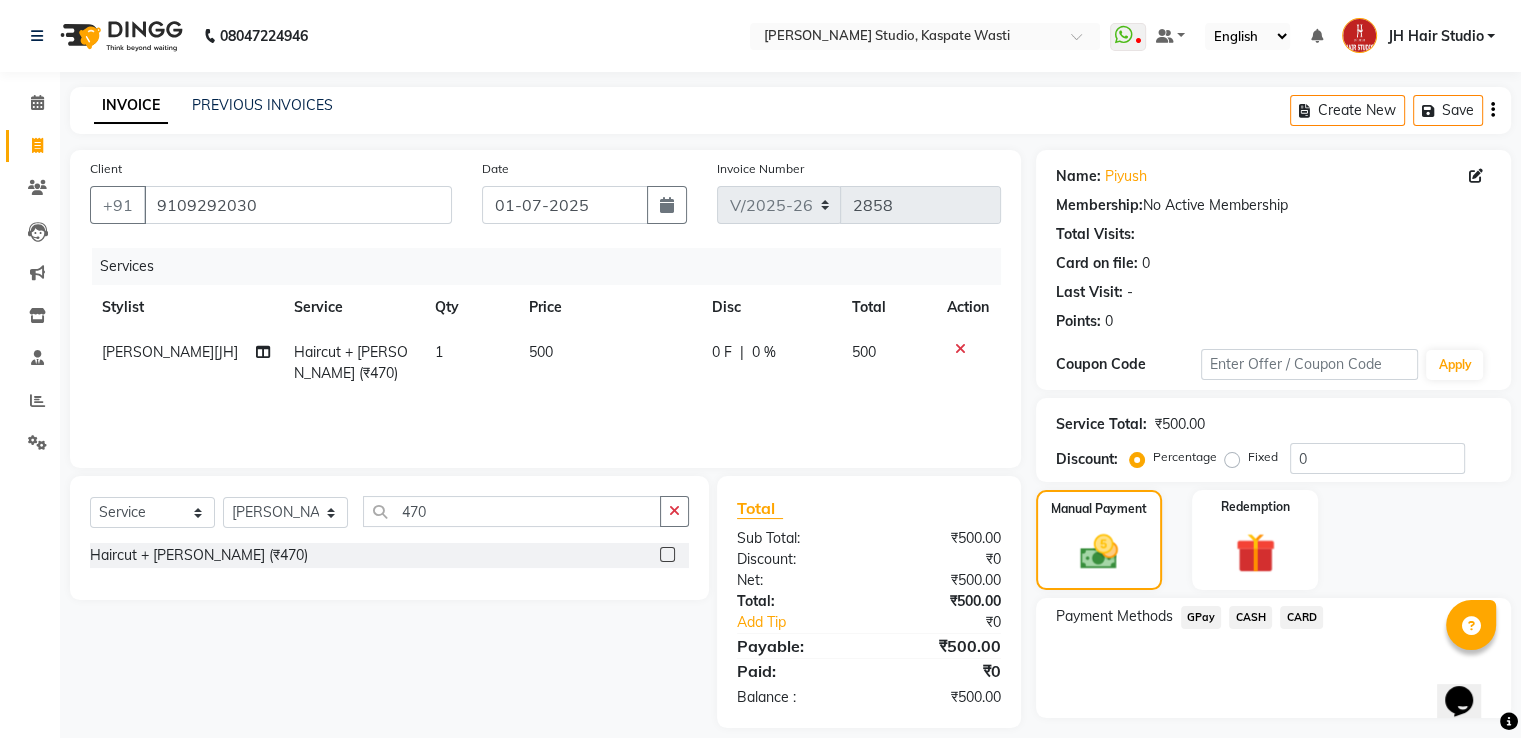 click on "GPay" 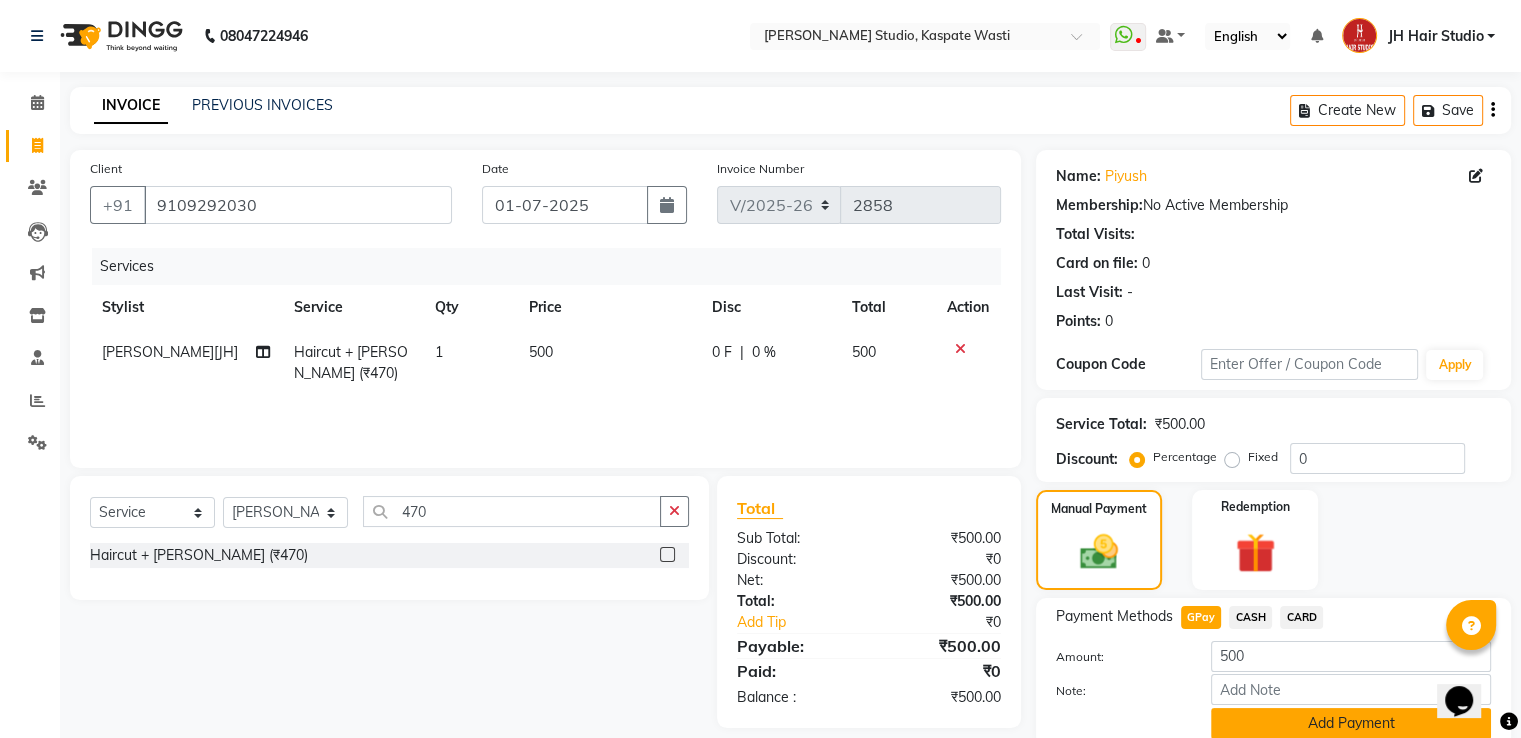 click on "Add Payment" 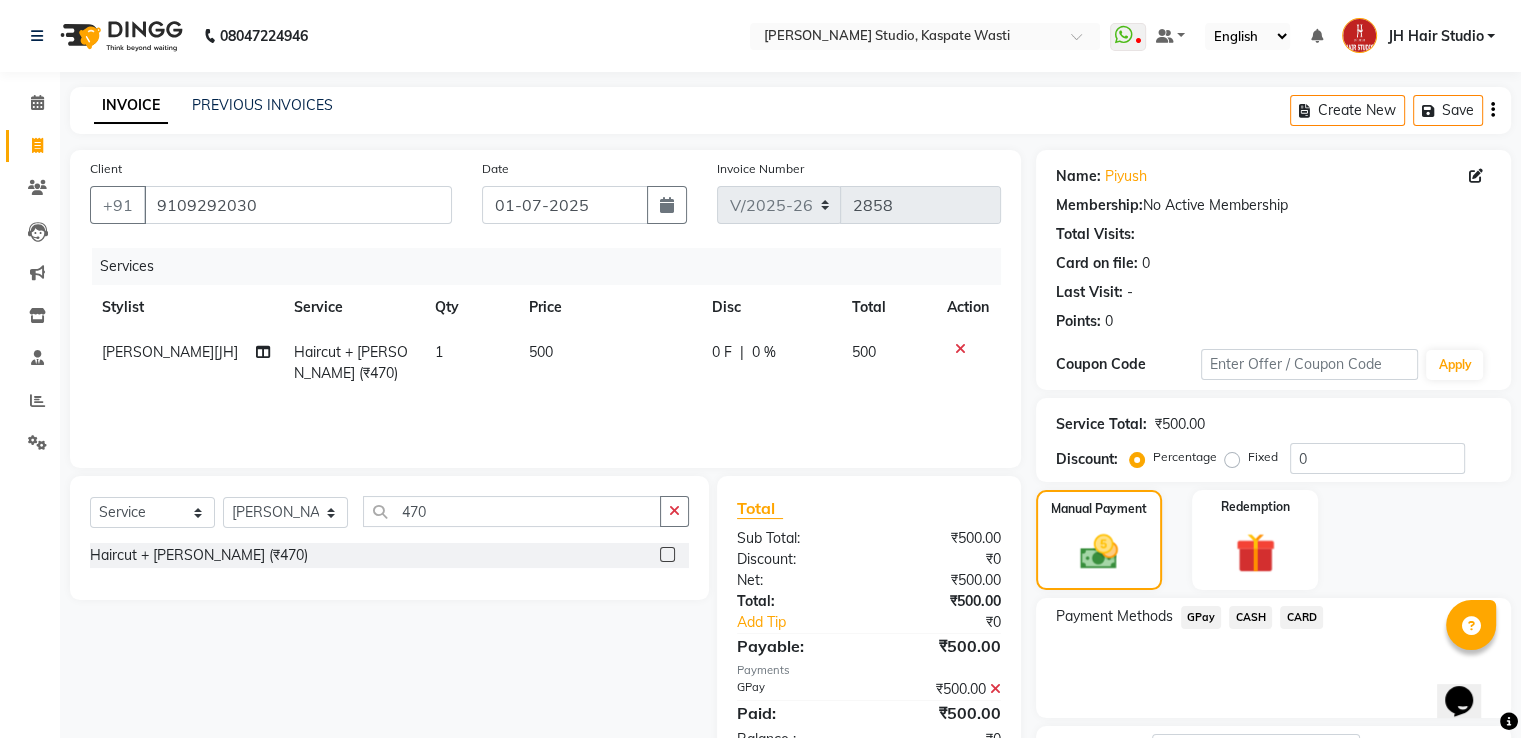 scroll, scrollTop: 163, scrollLeft: 0, axis: vertical 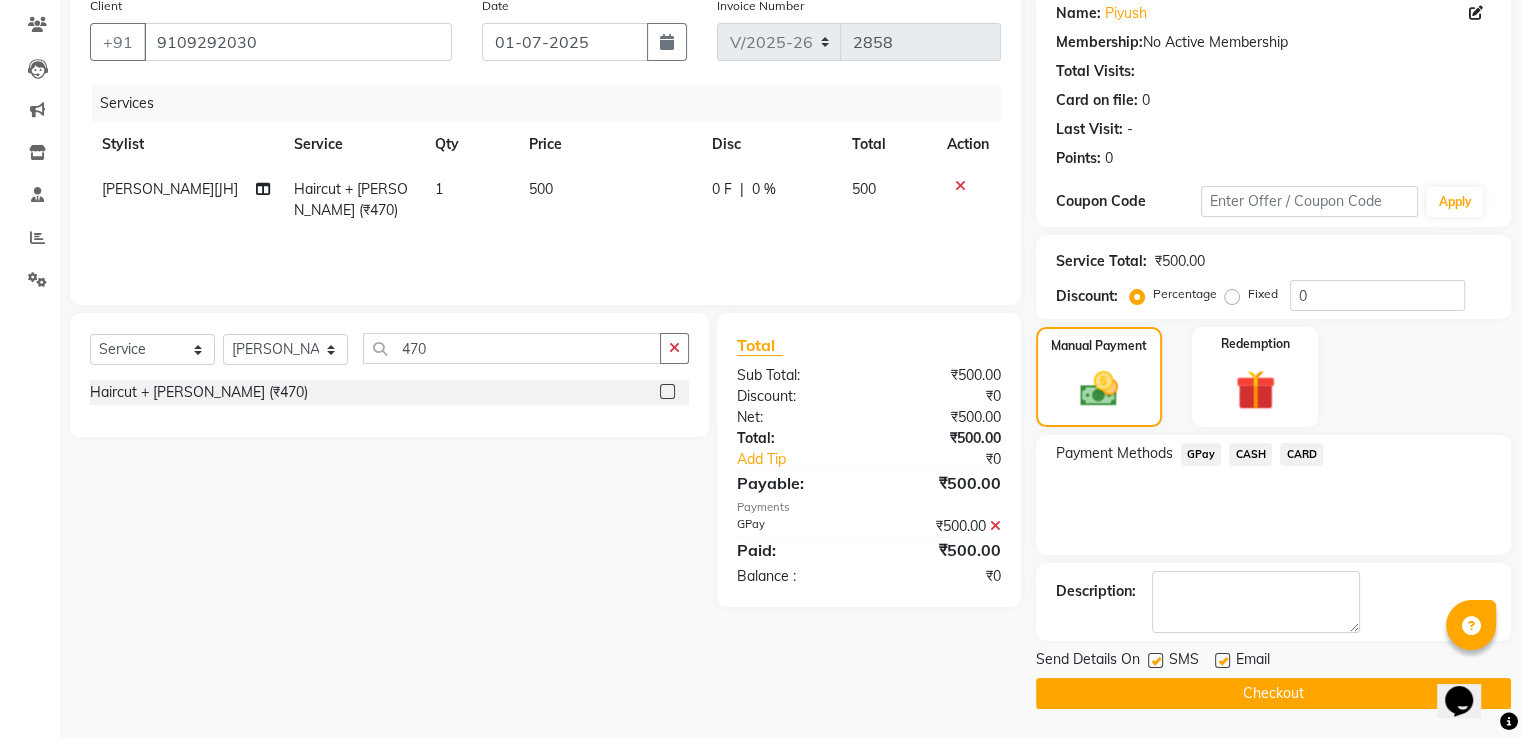 click on "Checkout" 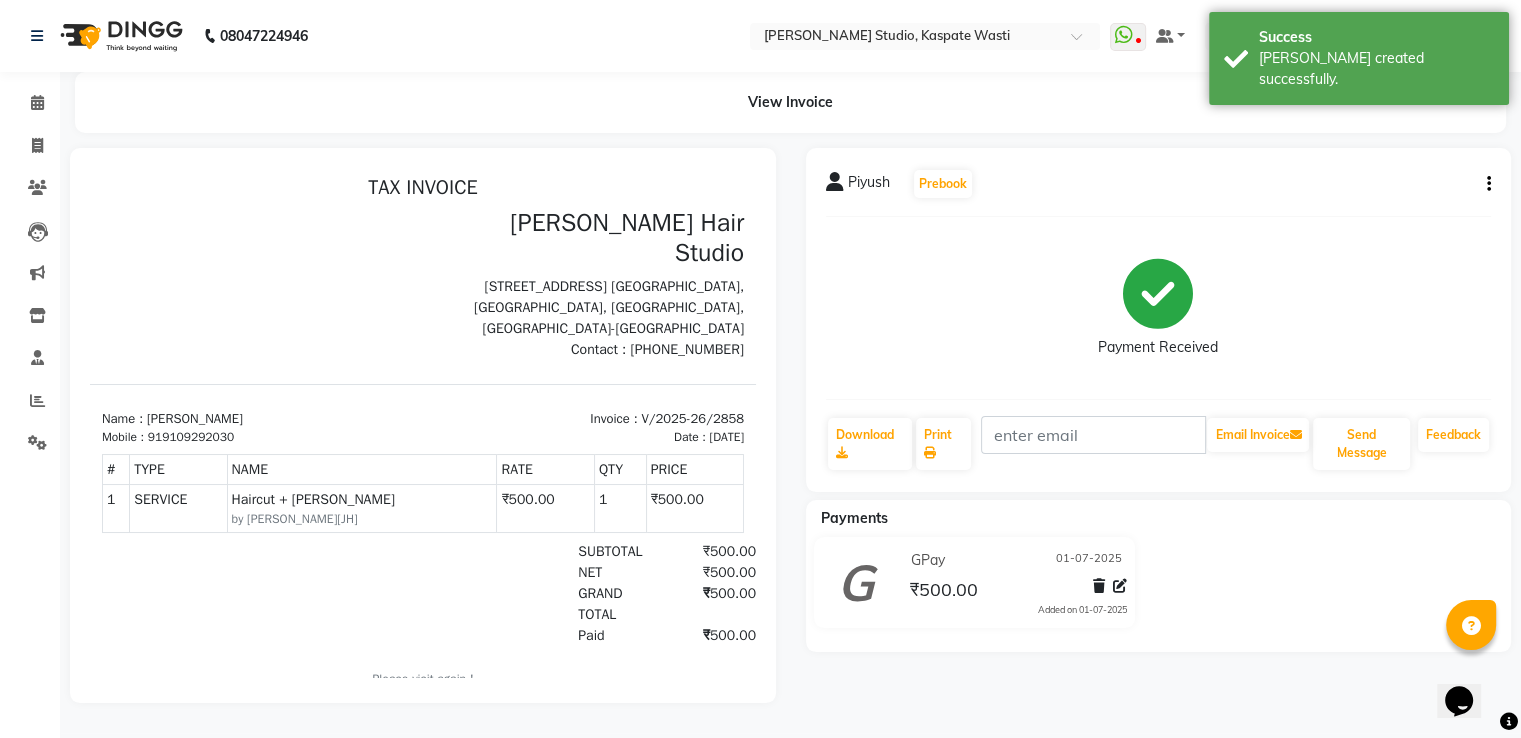 scroll, scrollTop: 0, scrollLeft: 0, axis: both 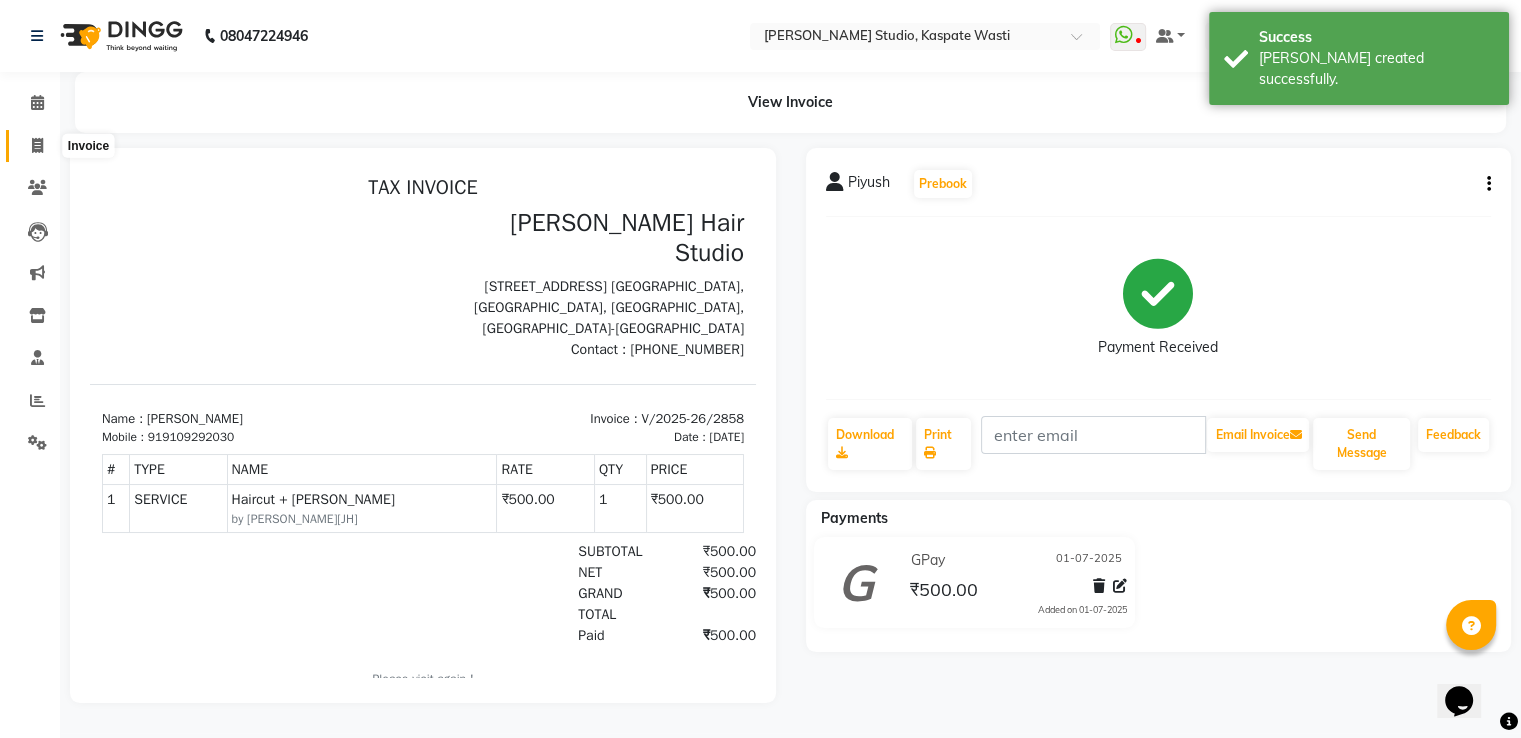 click 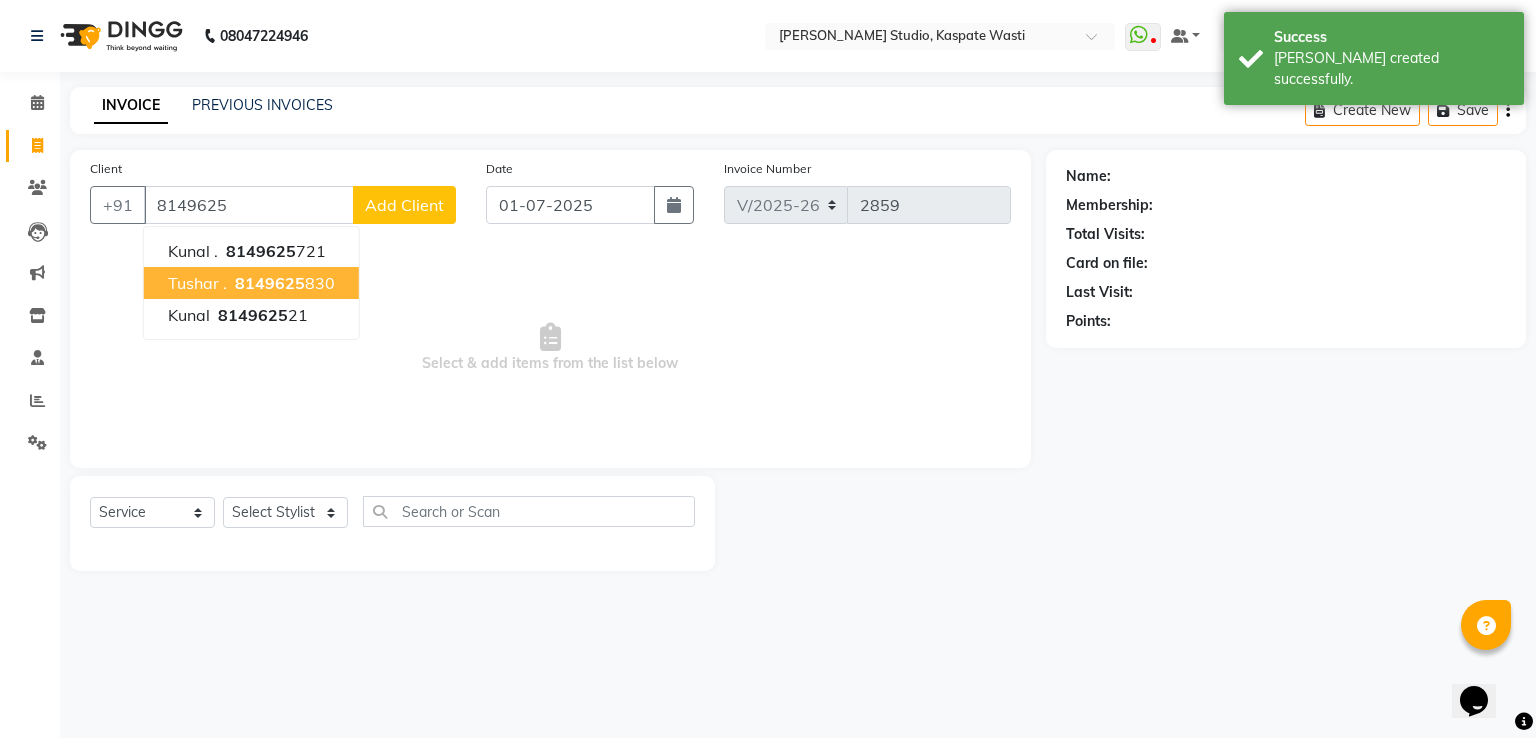click on "8149625" at bounding box center (270, 283) 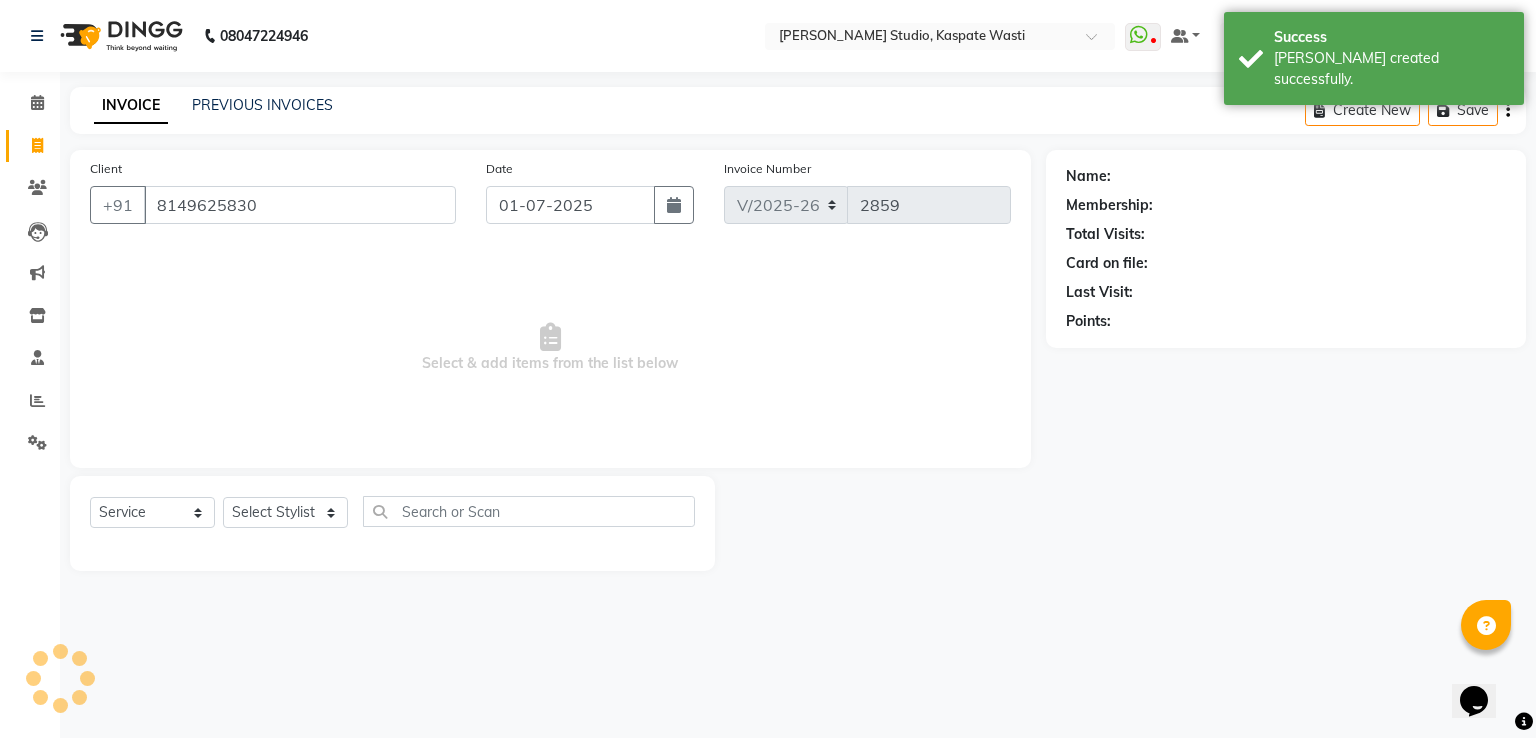 type on "8149625830" 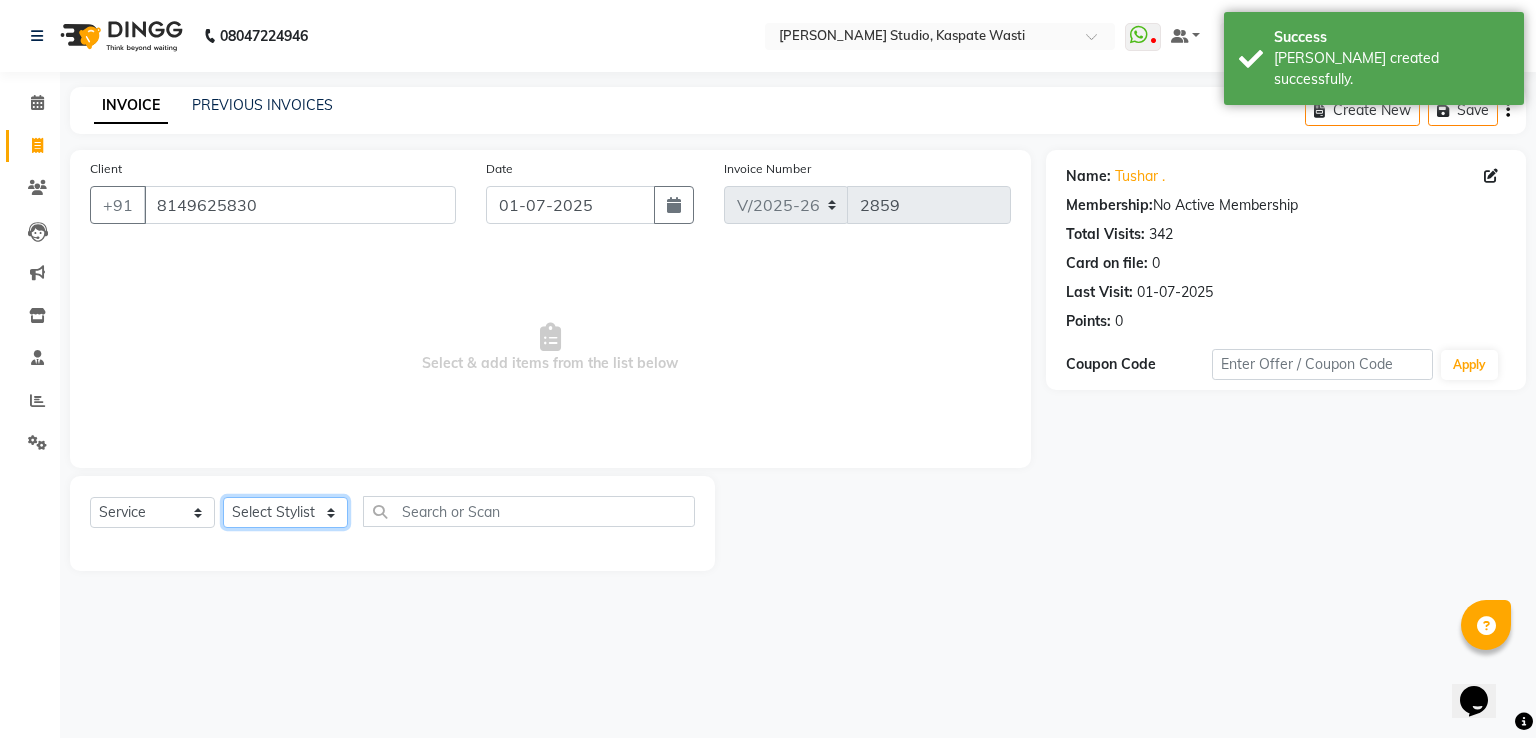 click on "Select Stylist [PERSON_NAME] [JH]  [PERSON_NAME][JH] [F1] GANESH [ F1] RAM [F1]Sanjay [F1][PERSON_NAME]  [F1][PERSON_NAME]  F1 Suraj  [F1] USHA [PERSON_NAME][JH] [PERSON_NAME][JH] JH Hair Studio [PERSON_NAME][JH] [PERSON_NAME][JH] [PERSON_NAME][JH] SID NEW [JH] [PERSON_NAME] [F3] [PERSON_NAME] [JH]" 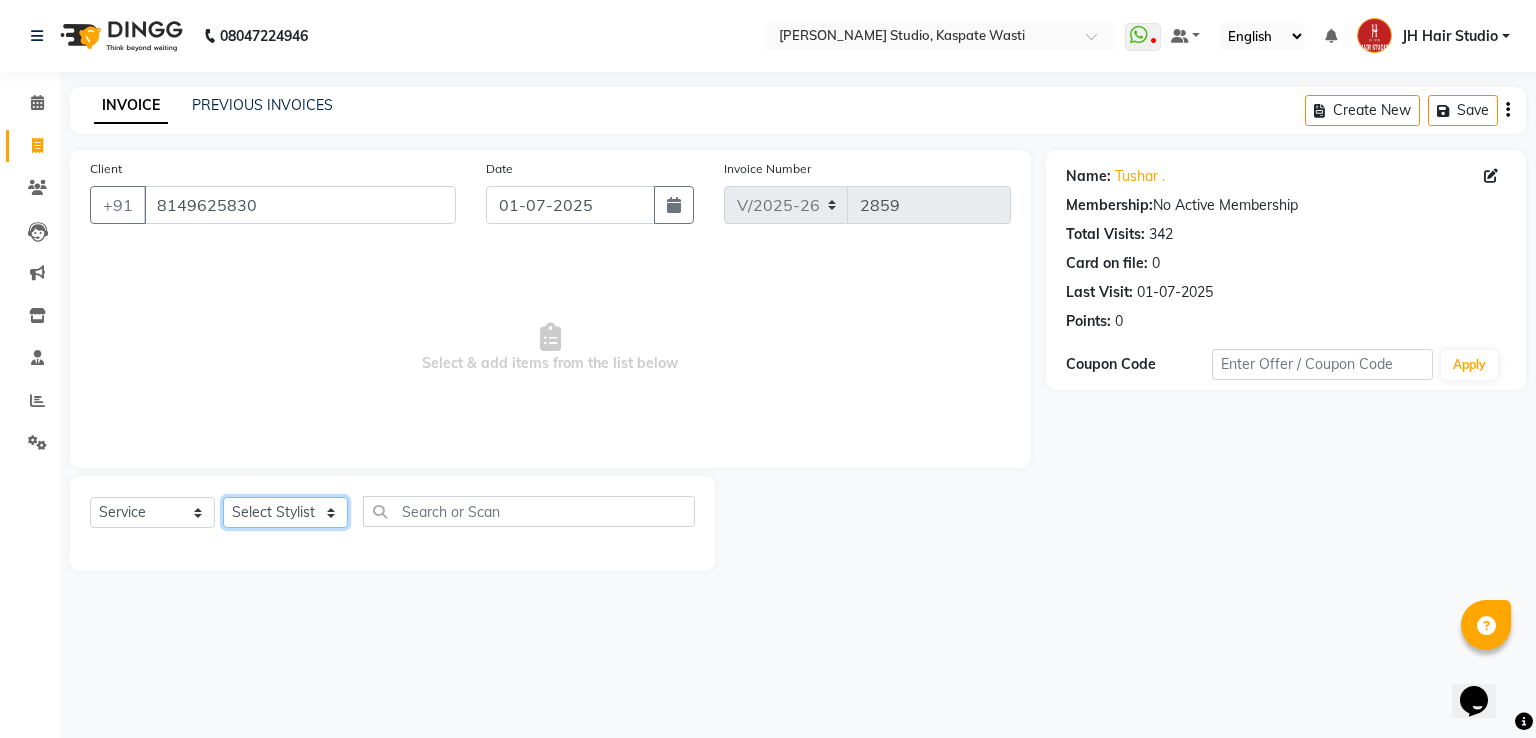 select on "47594" 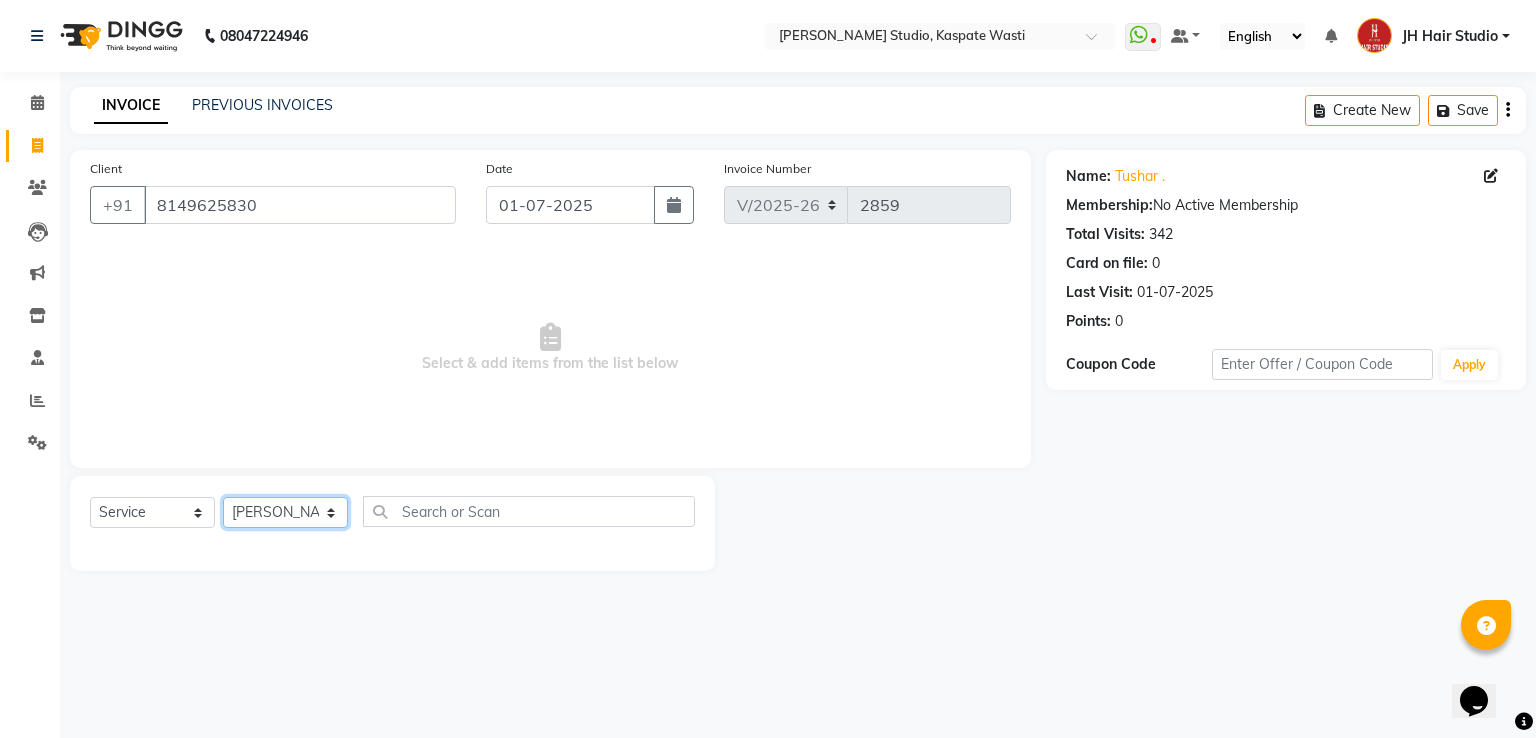 click on "Select Stylist [PERSON_NAME] [JH]  [PERSON_NAME][JH] [F1] GANESH [ F1] RAM [F1]Sanjay [F1][PERSON_NAME]  [F1][PERSON_NAME]  F1 Suraj  [F1] USHA [PERSON_NAME][JH] [PERSON_NAME][JH] JH Hair Studio [PERSON_NAME][JH] [PERSON_NAME][JH] [PERSON_NAME][JH] SID NEW [JH] [PERSON_NAME] [F3] [PERSON_NAME] [JH]" 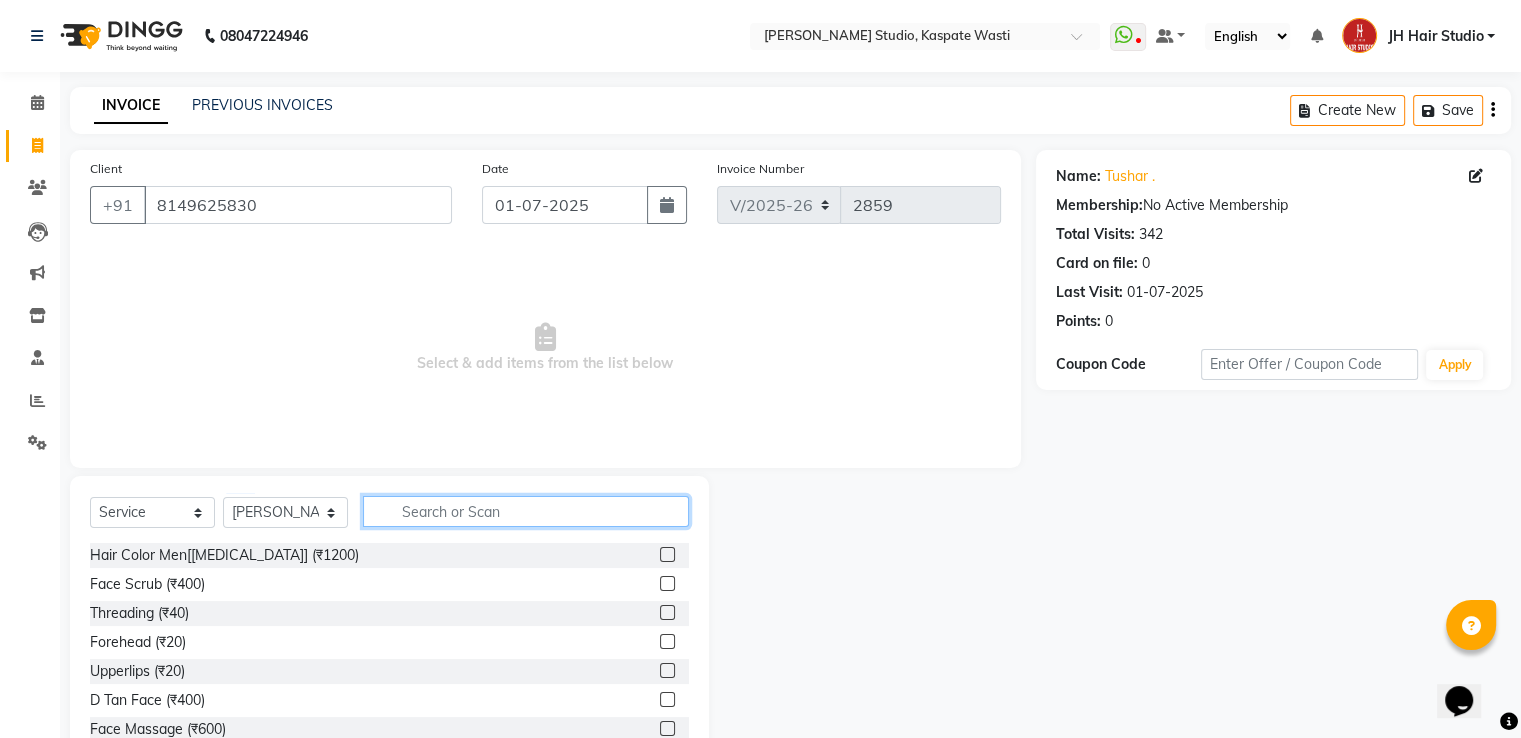 click 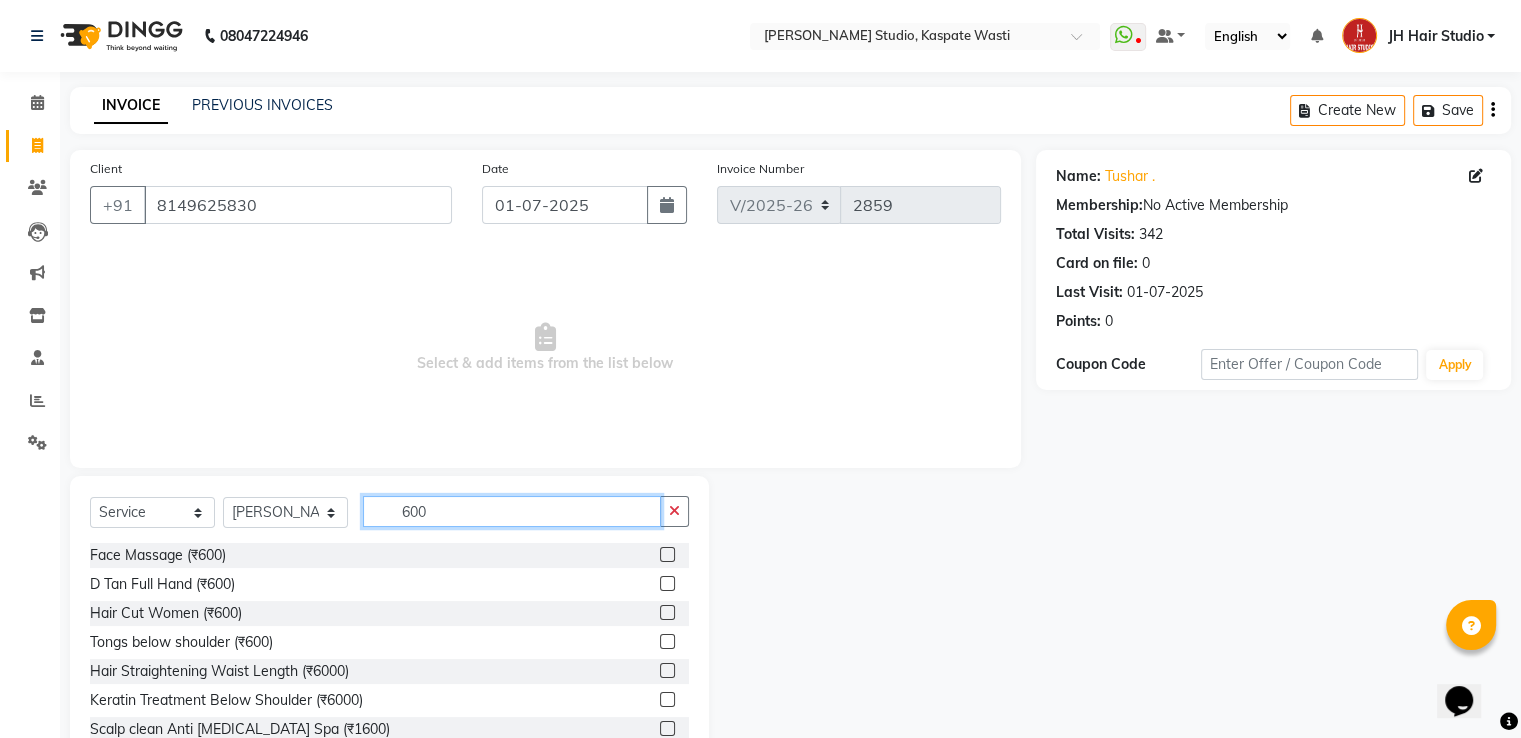 type on "600" 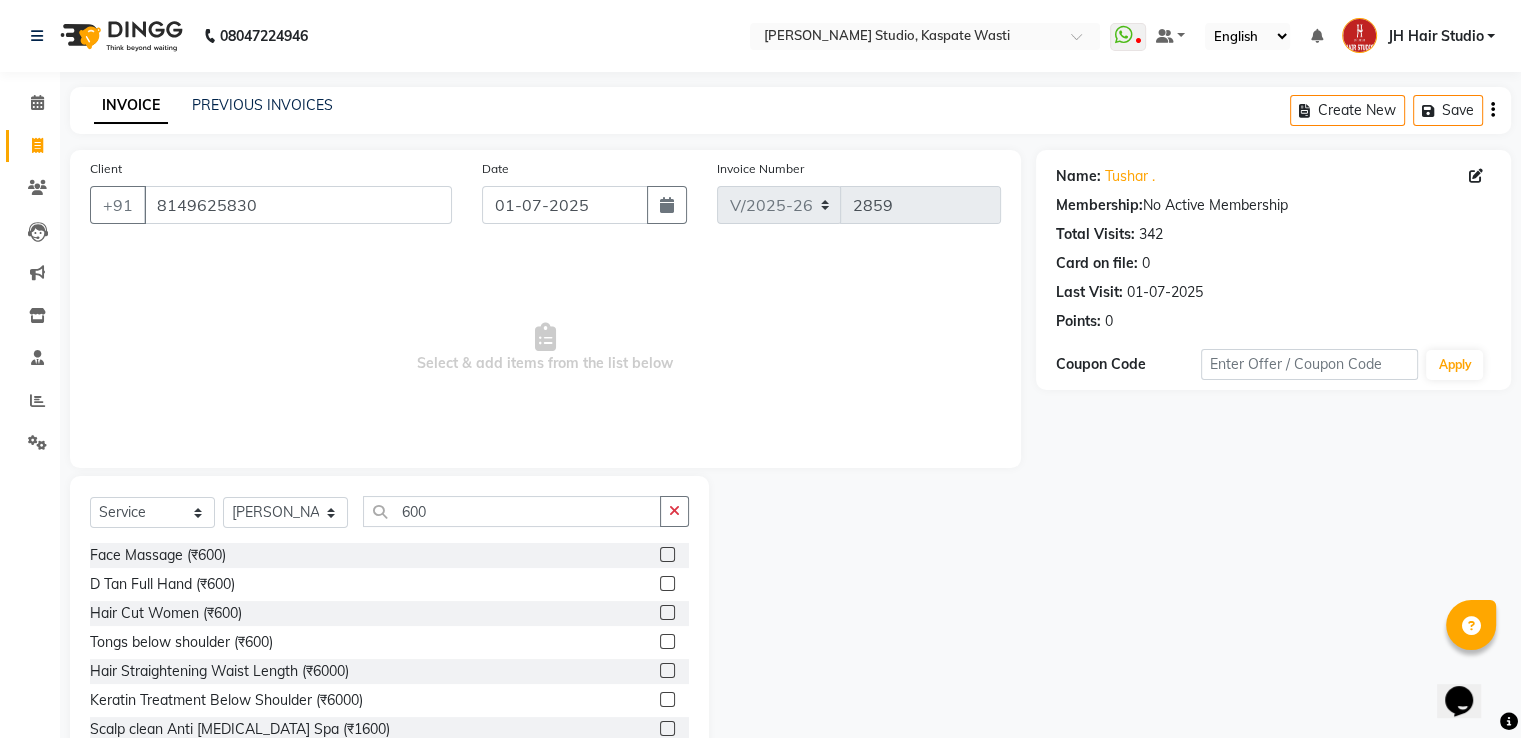 click 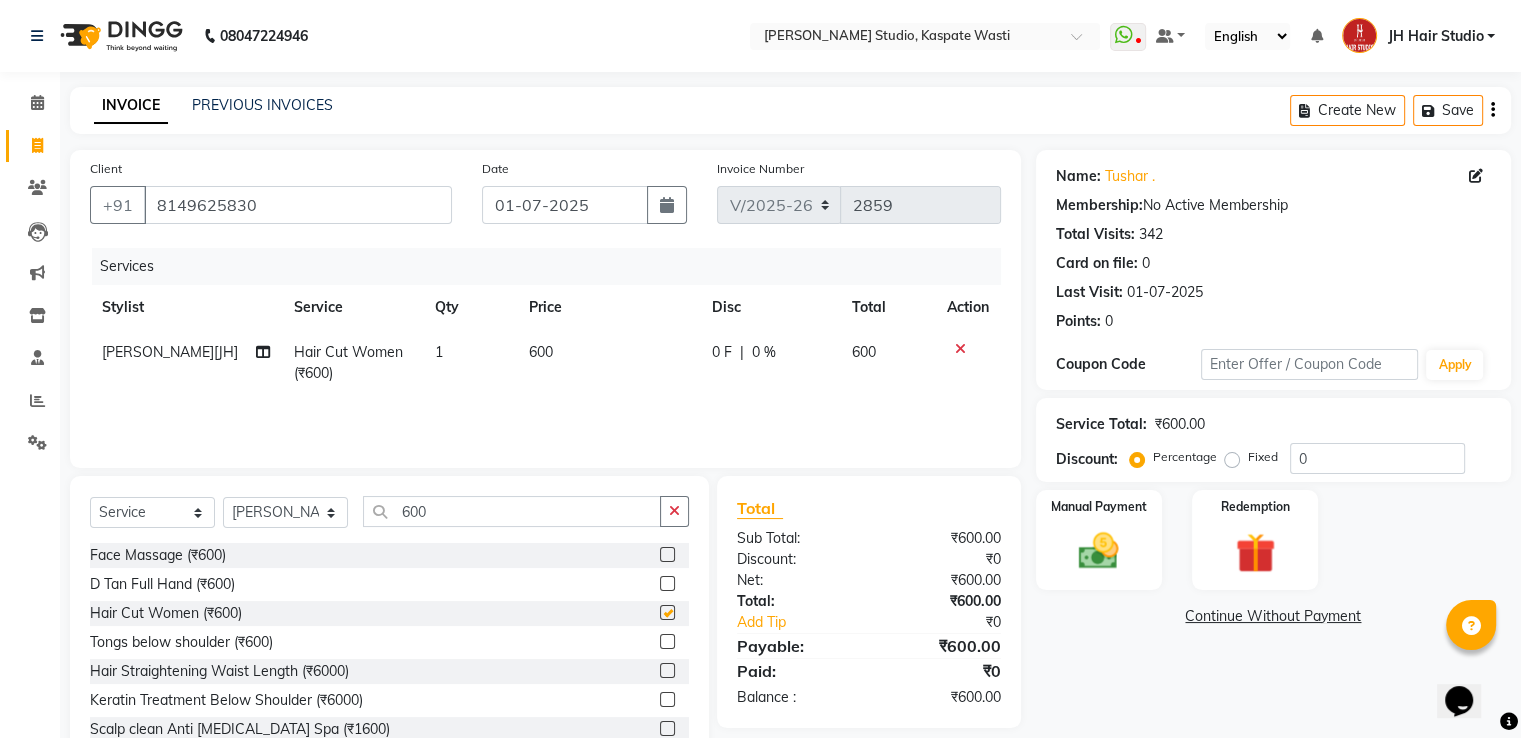 checkbox on "false" 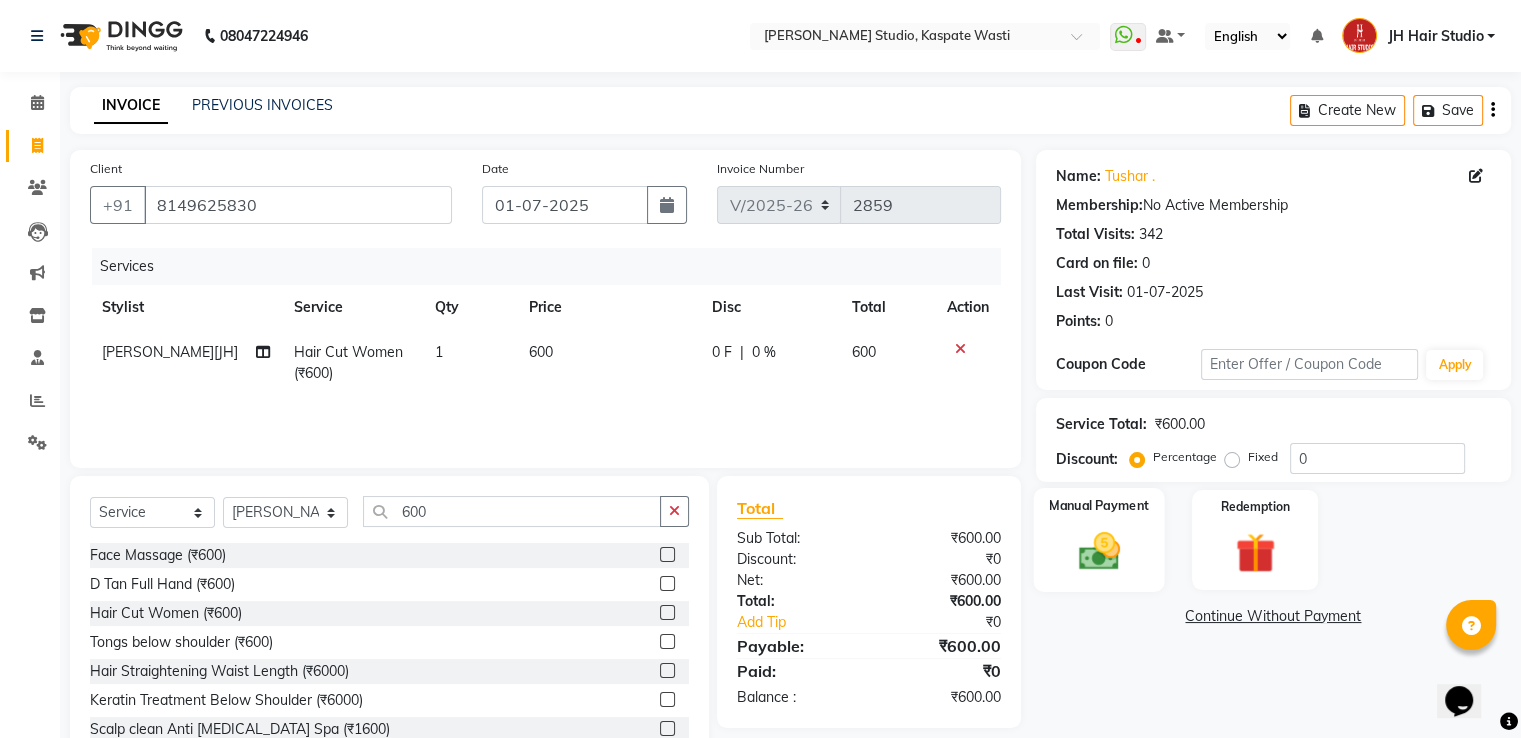click 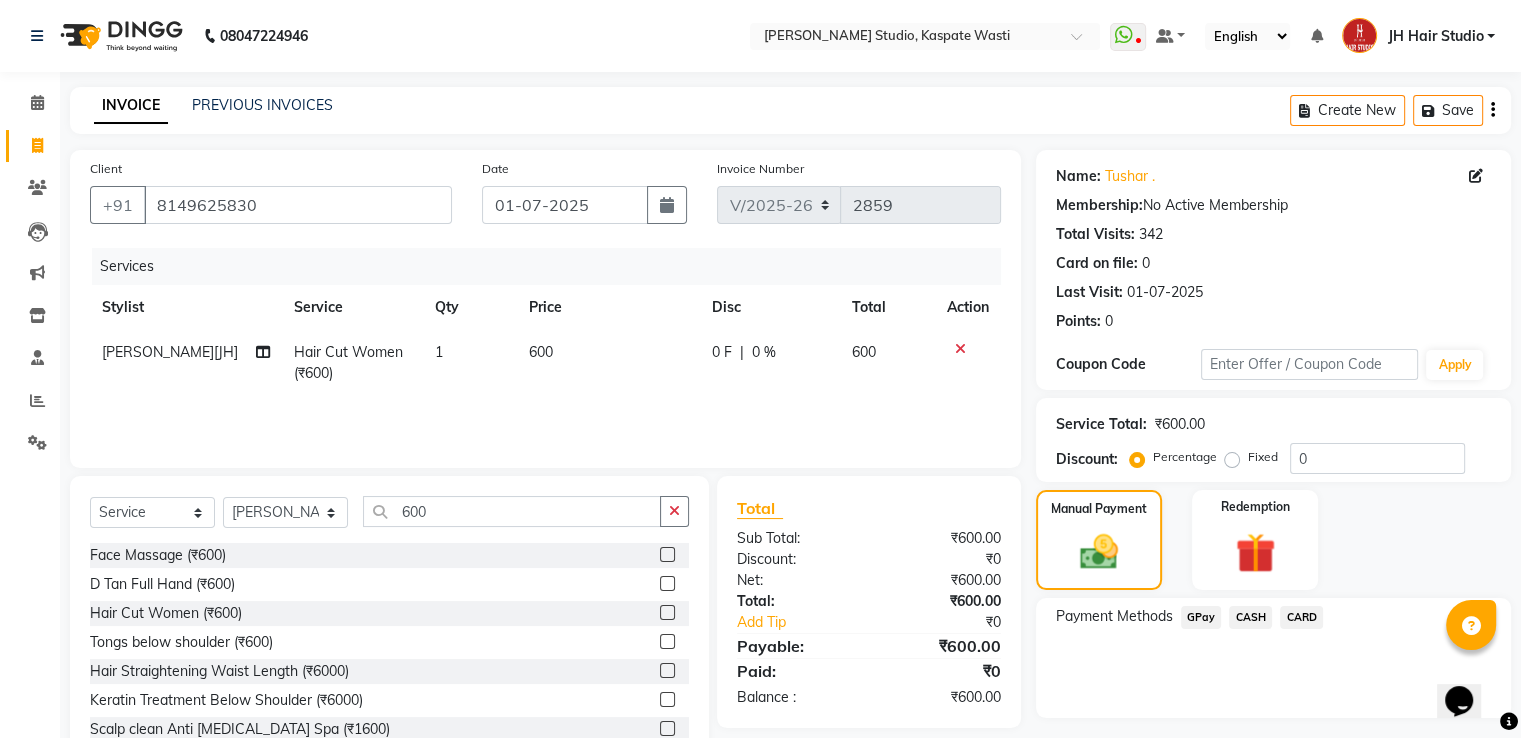 click on "GPay" 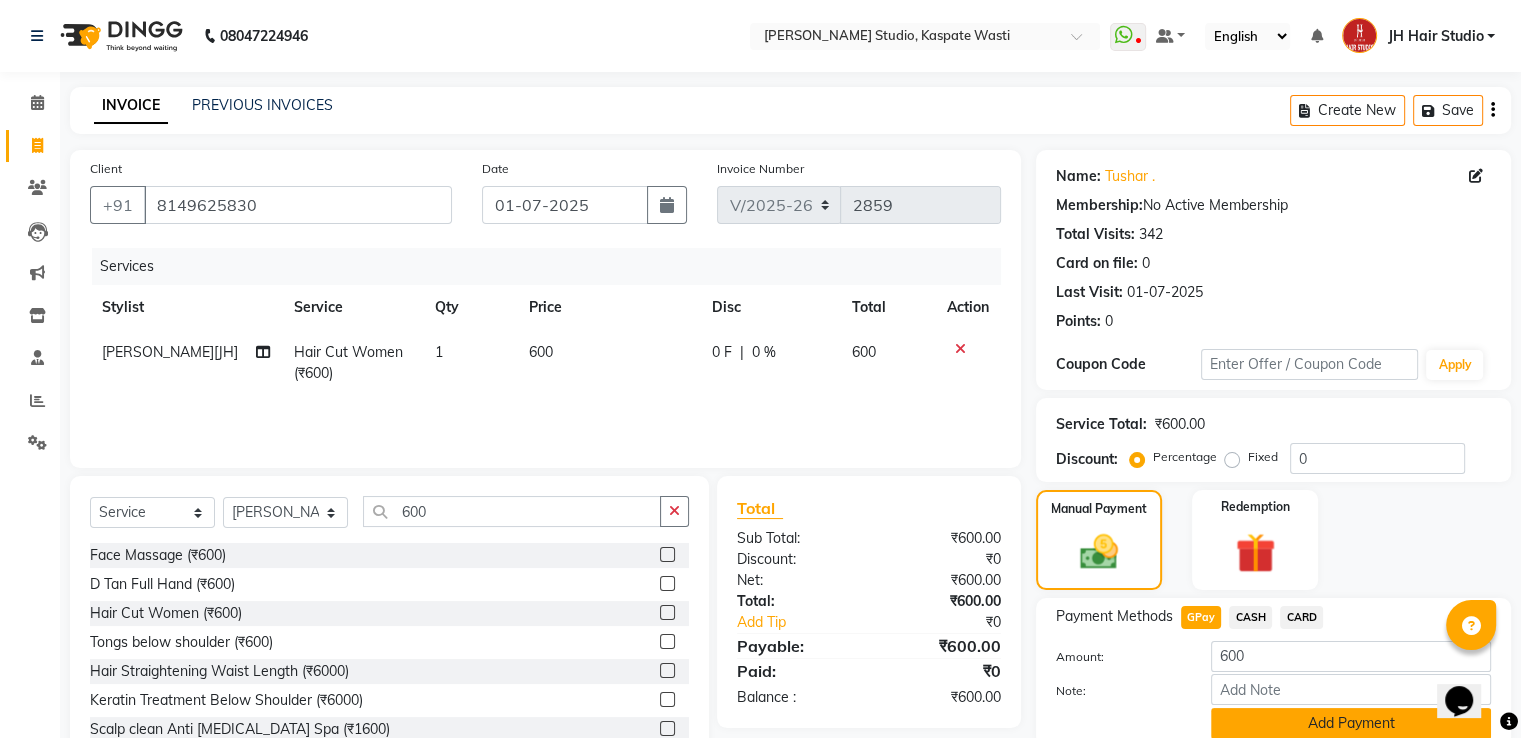 click on "Add Payment" 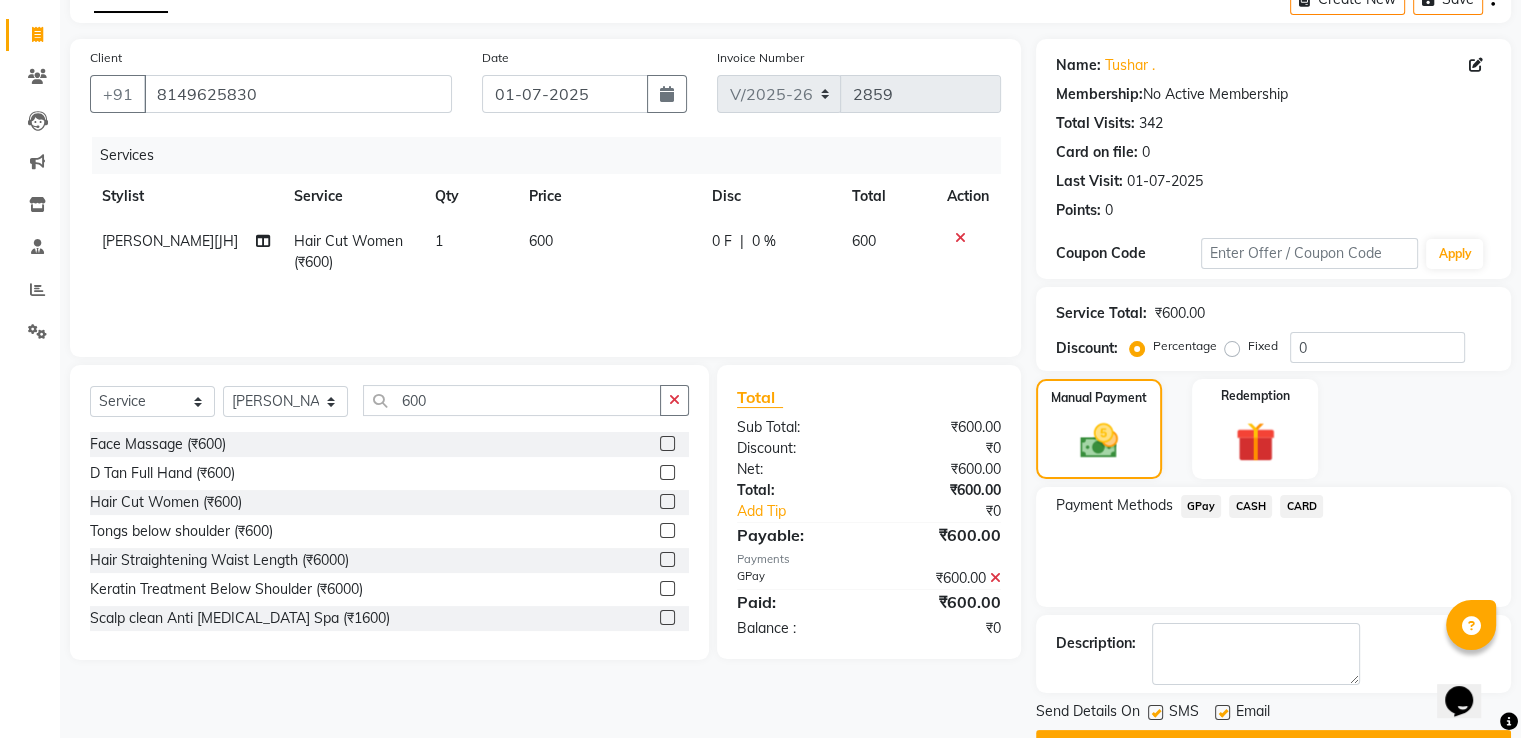 scroll, scrollTop: 163, scrollLeft: 0, axis: vertical 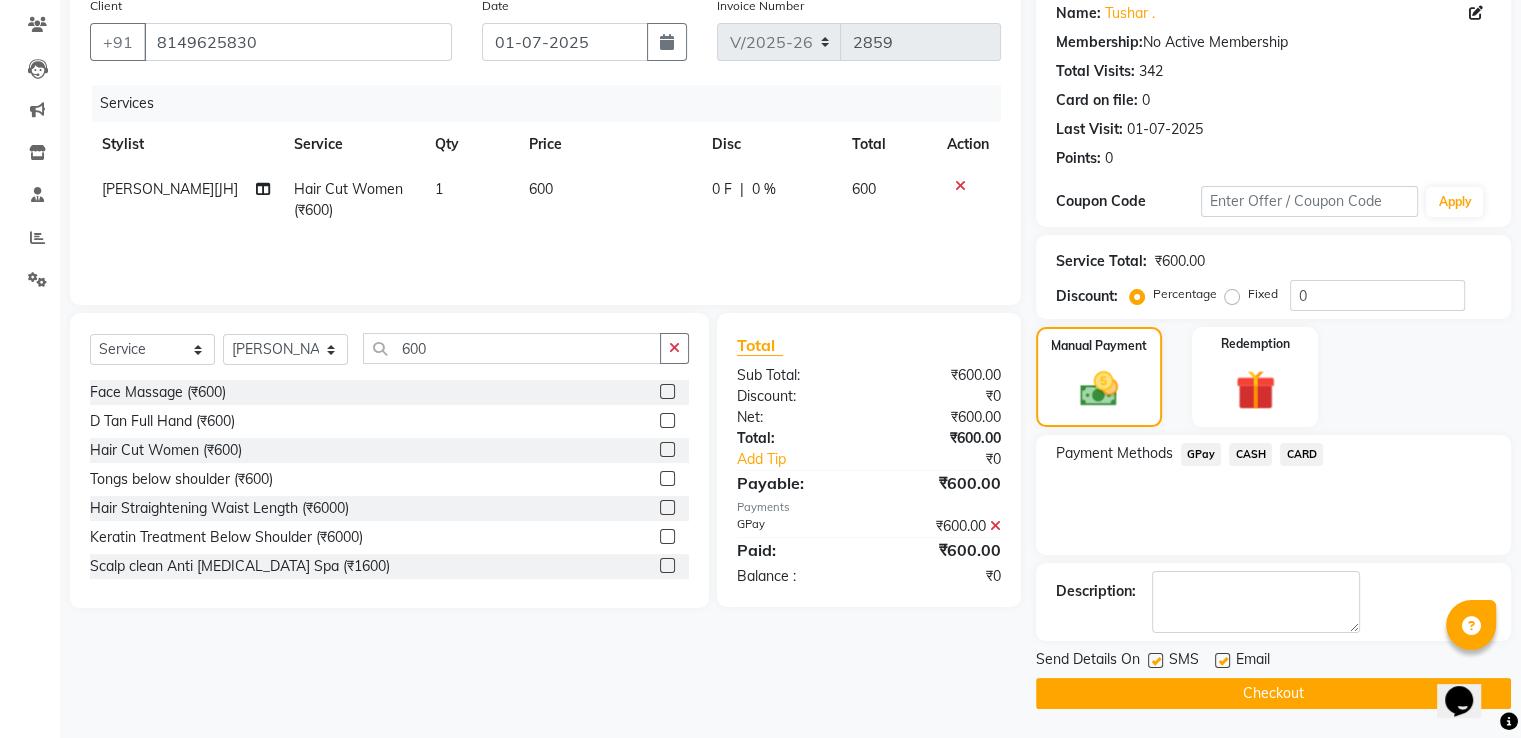 click on "Checkout" 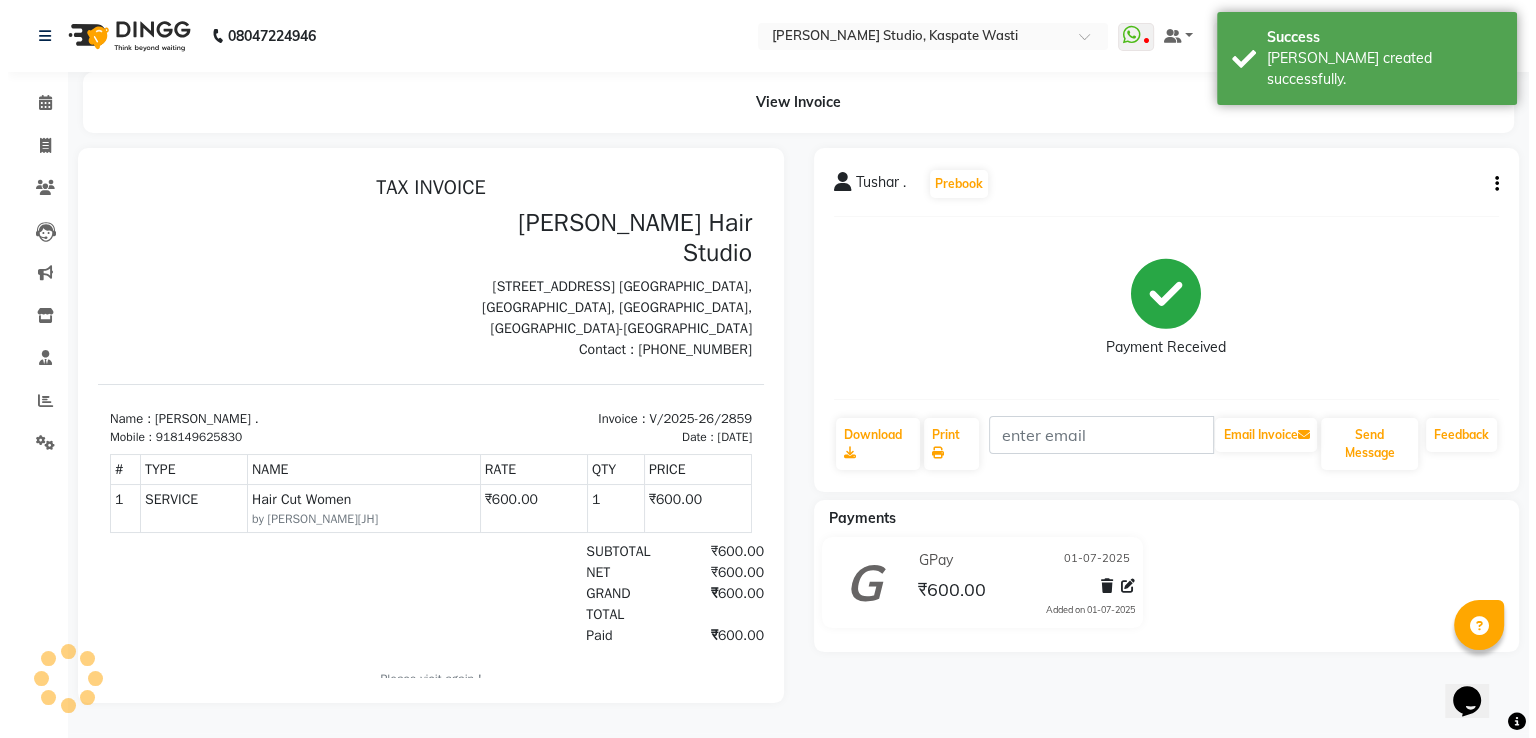 scroll, scrollTop: 0, scrollLeft: 0, axis: both 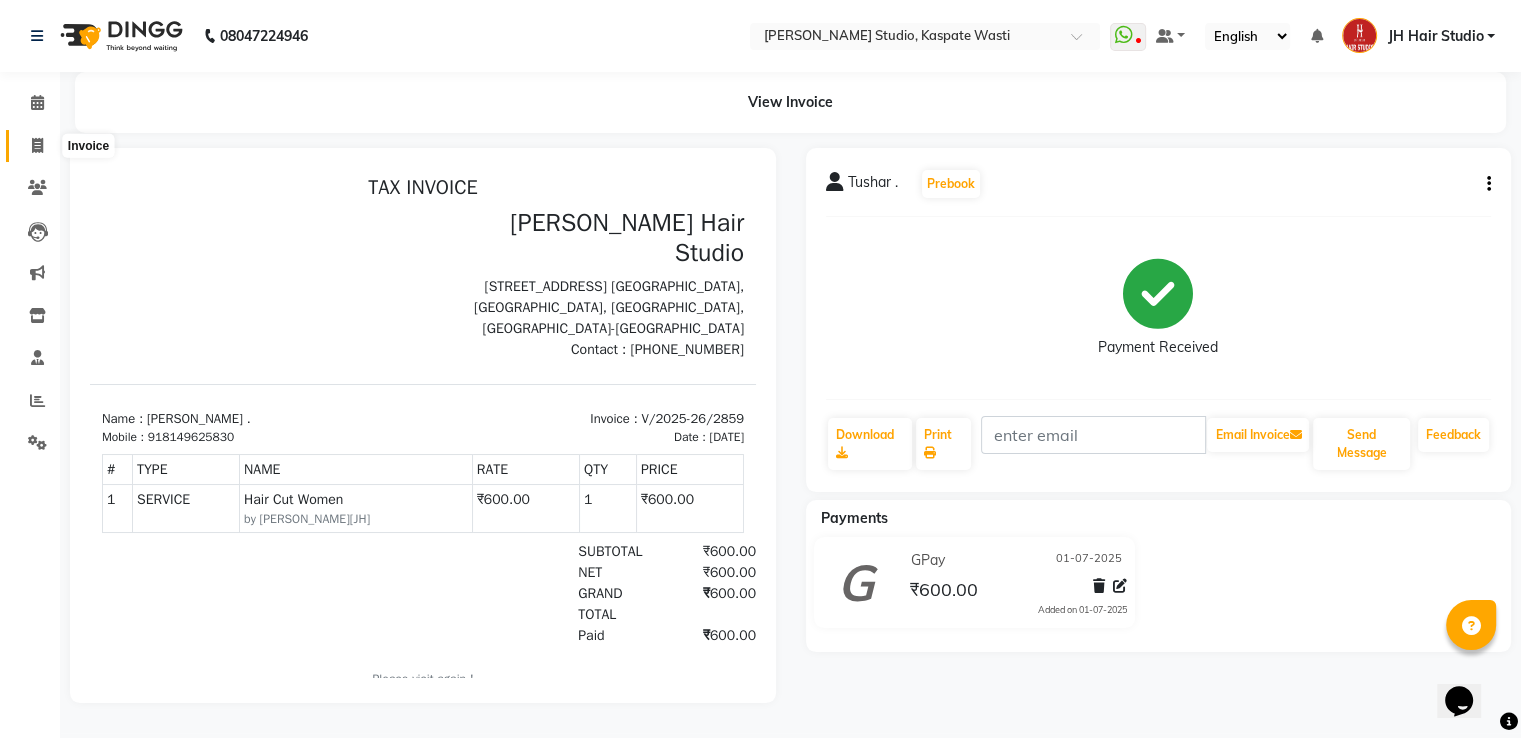 click 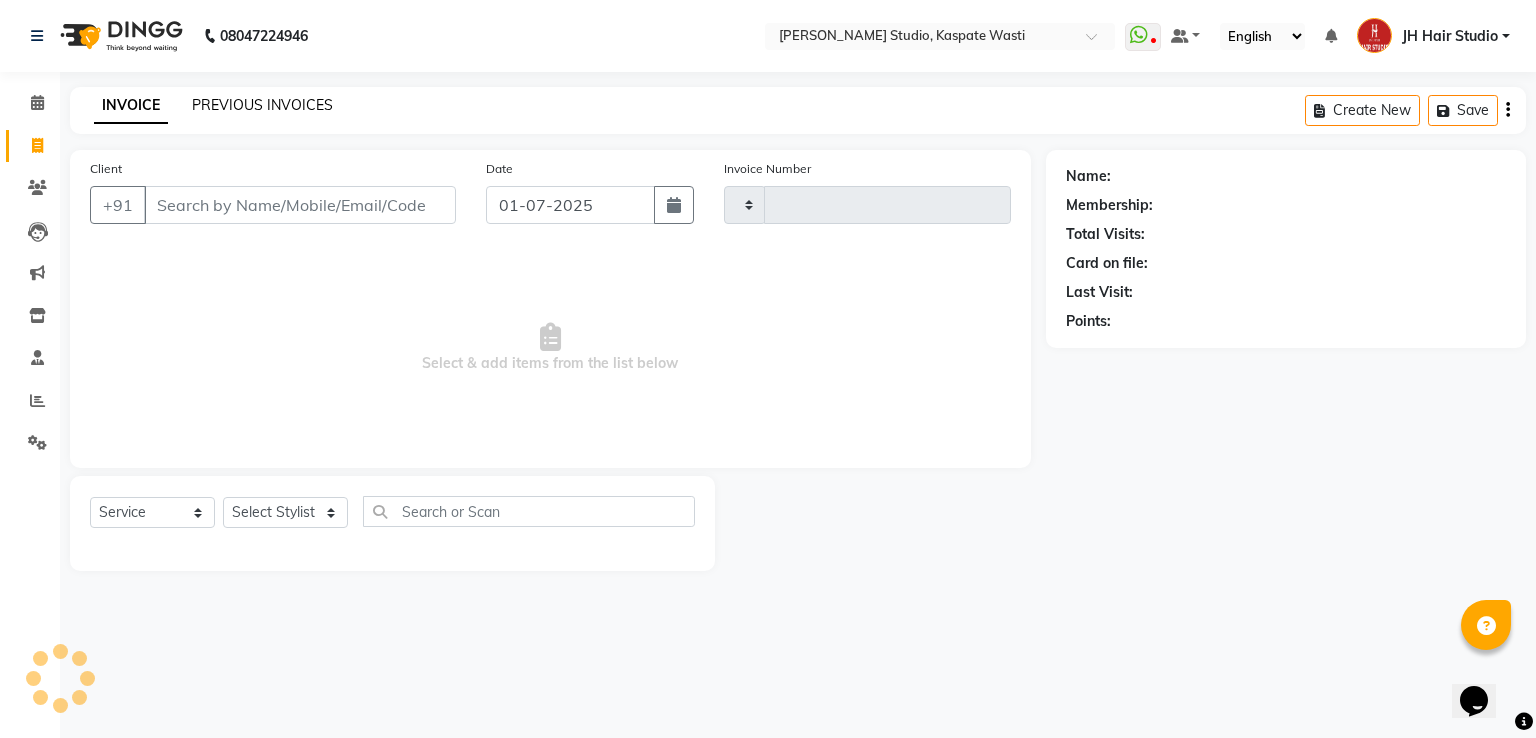 type on "2860" 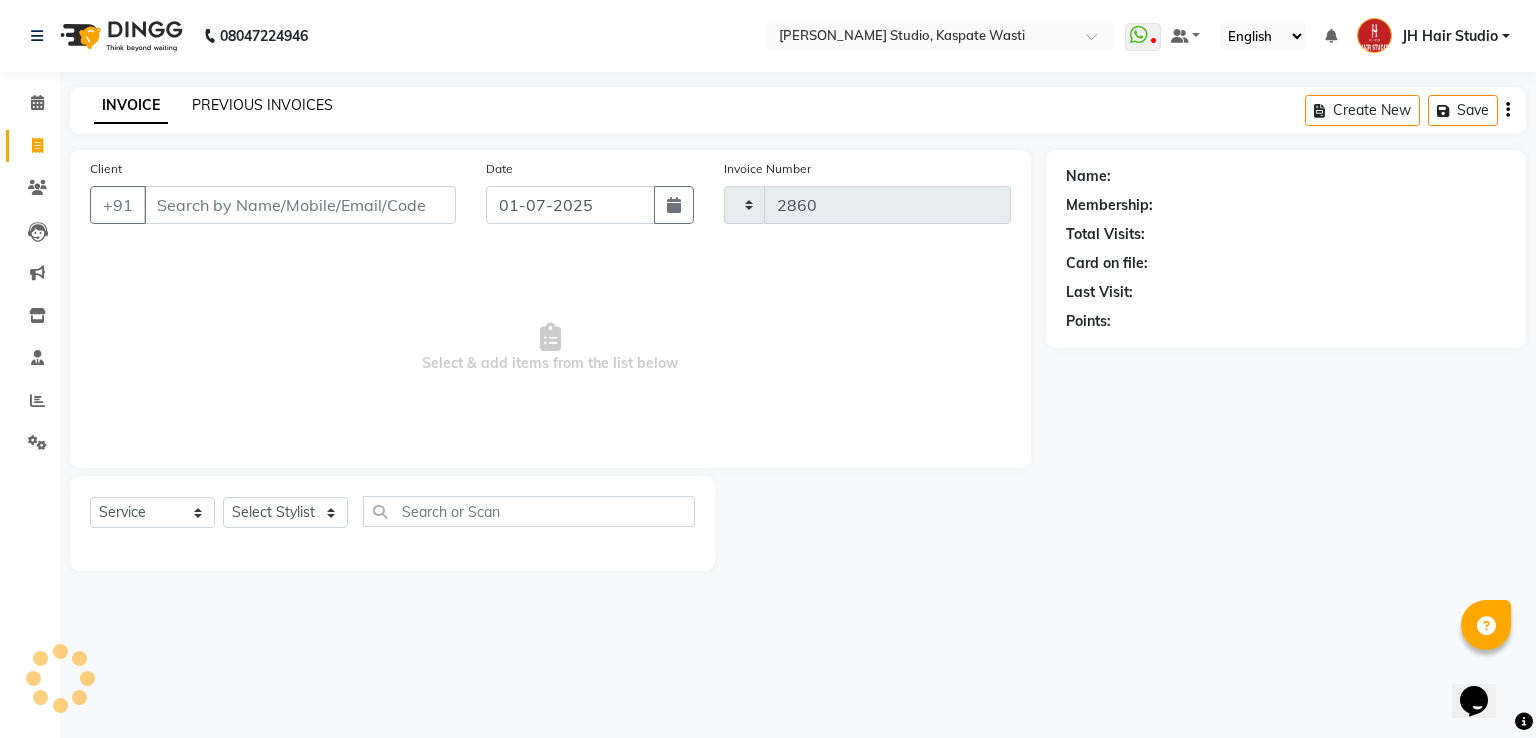 click on "PREVIOUS INVOICES" 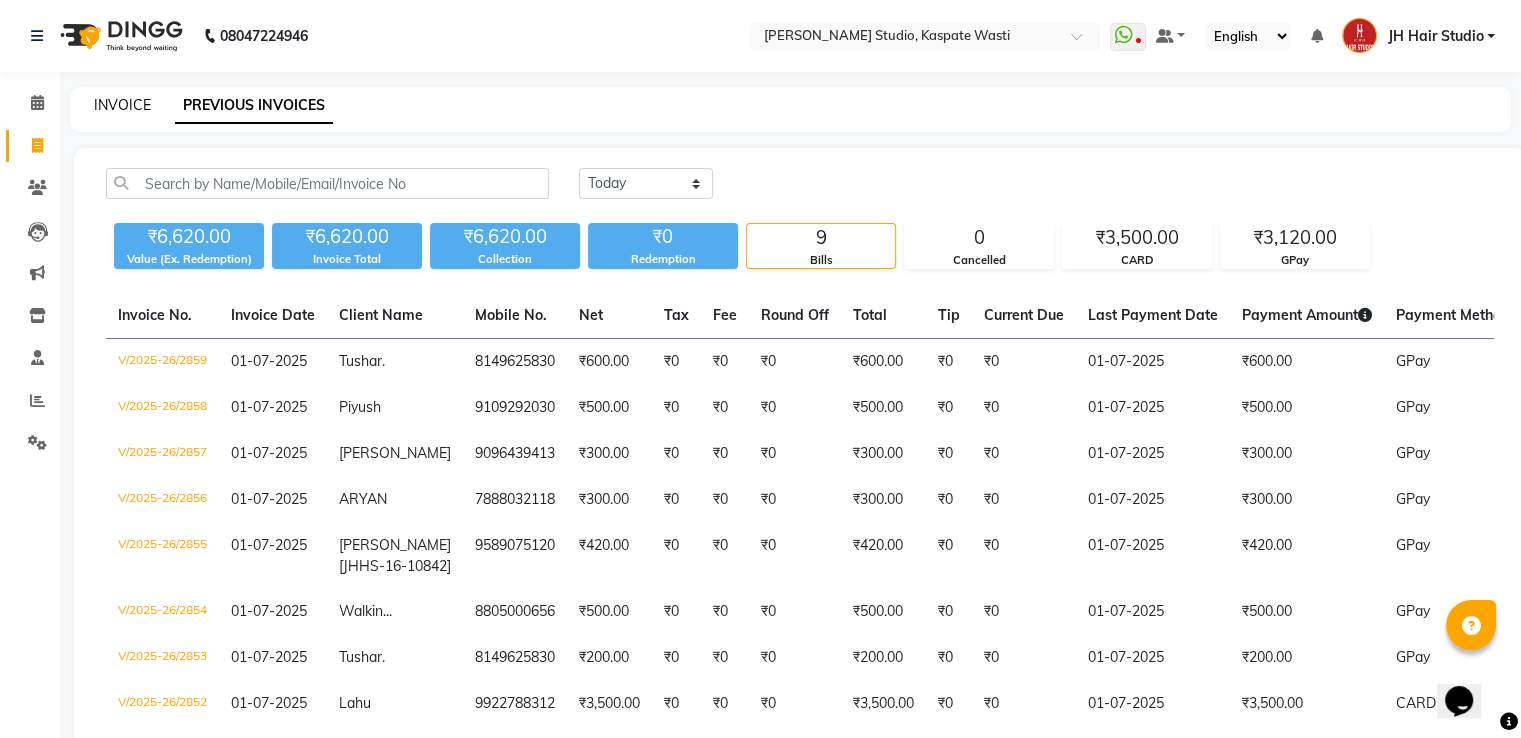 click on "INVOICE" 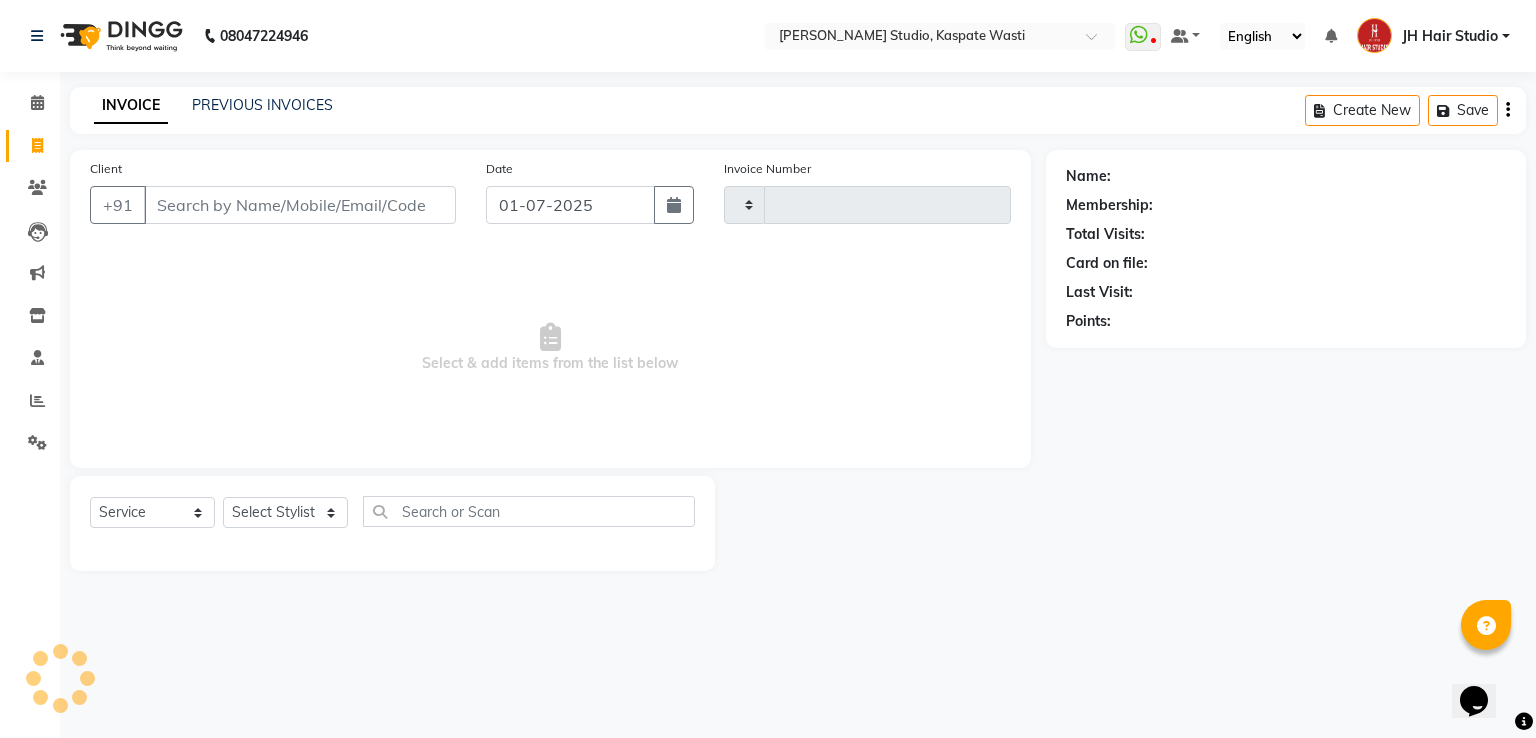 type on "2860" 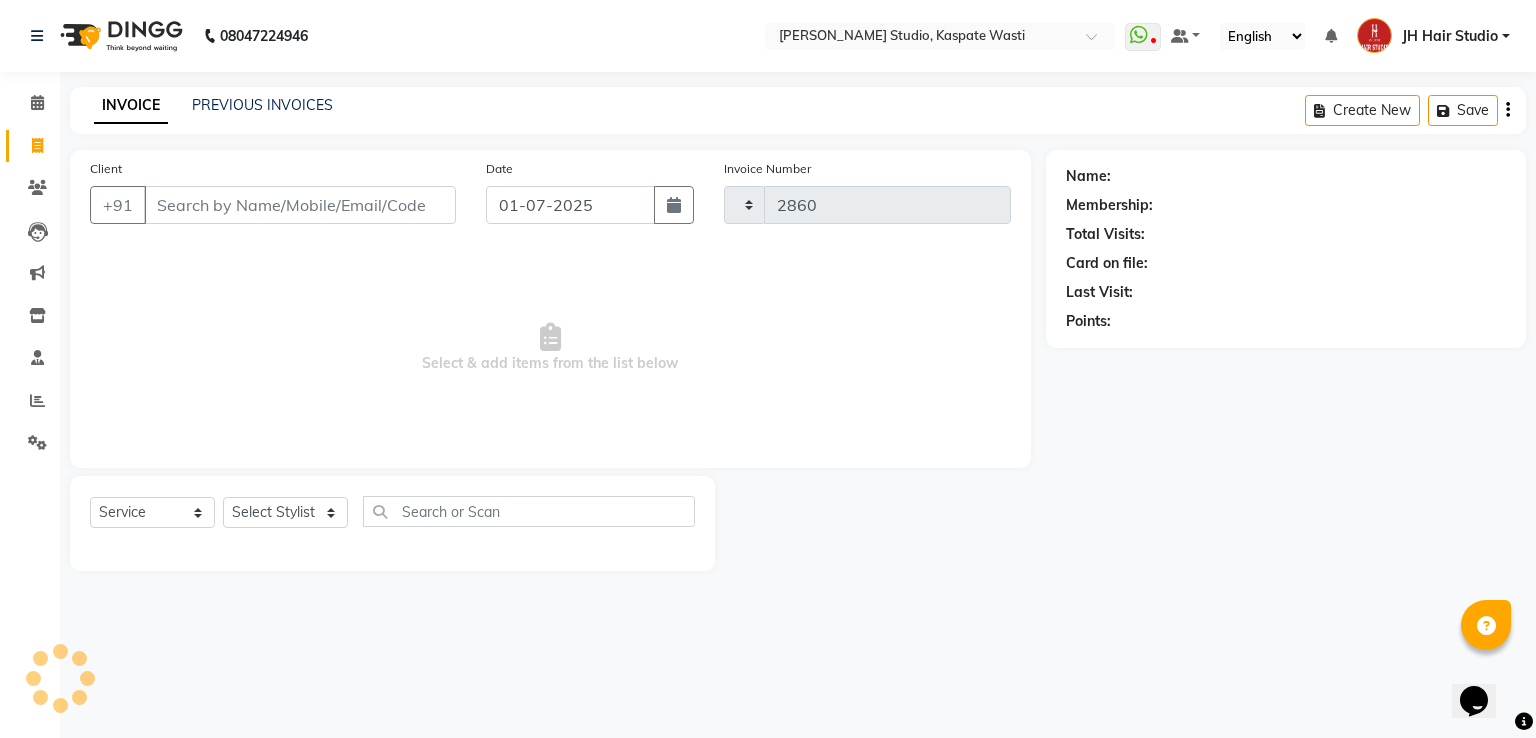select on "130" 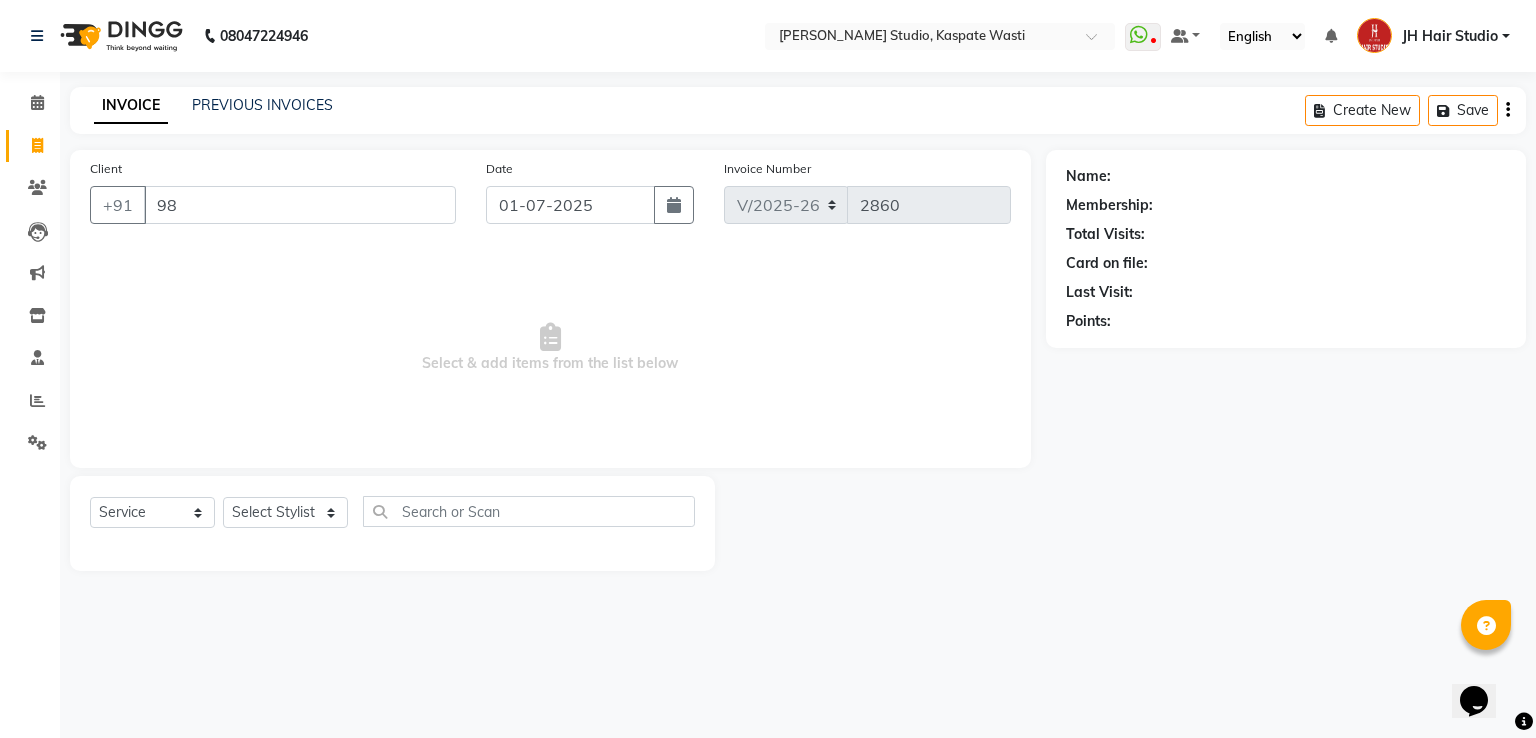 type on "9" 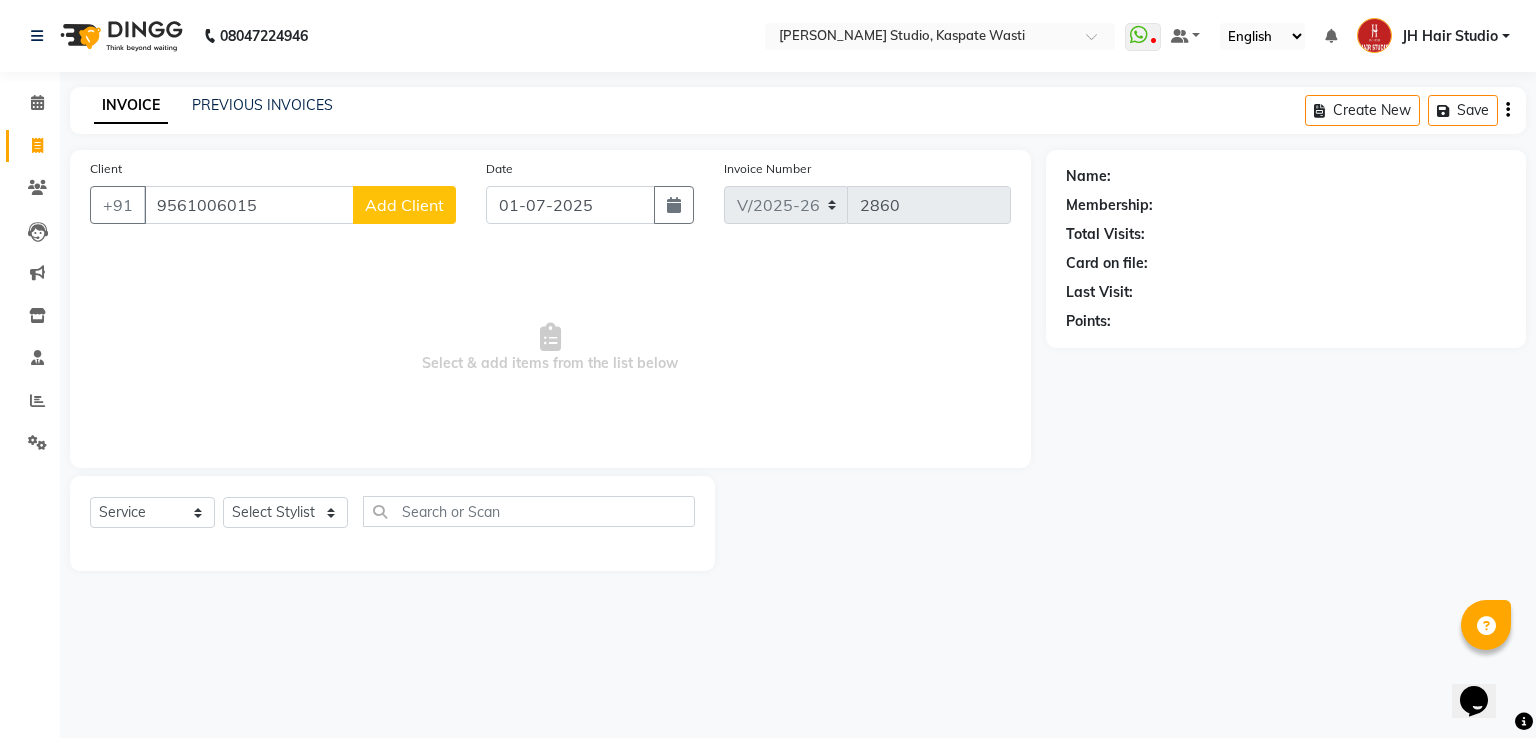 type on "9561006015" 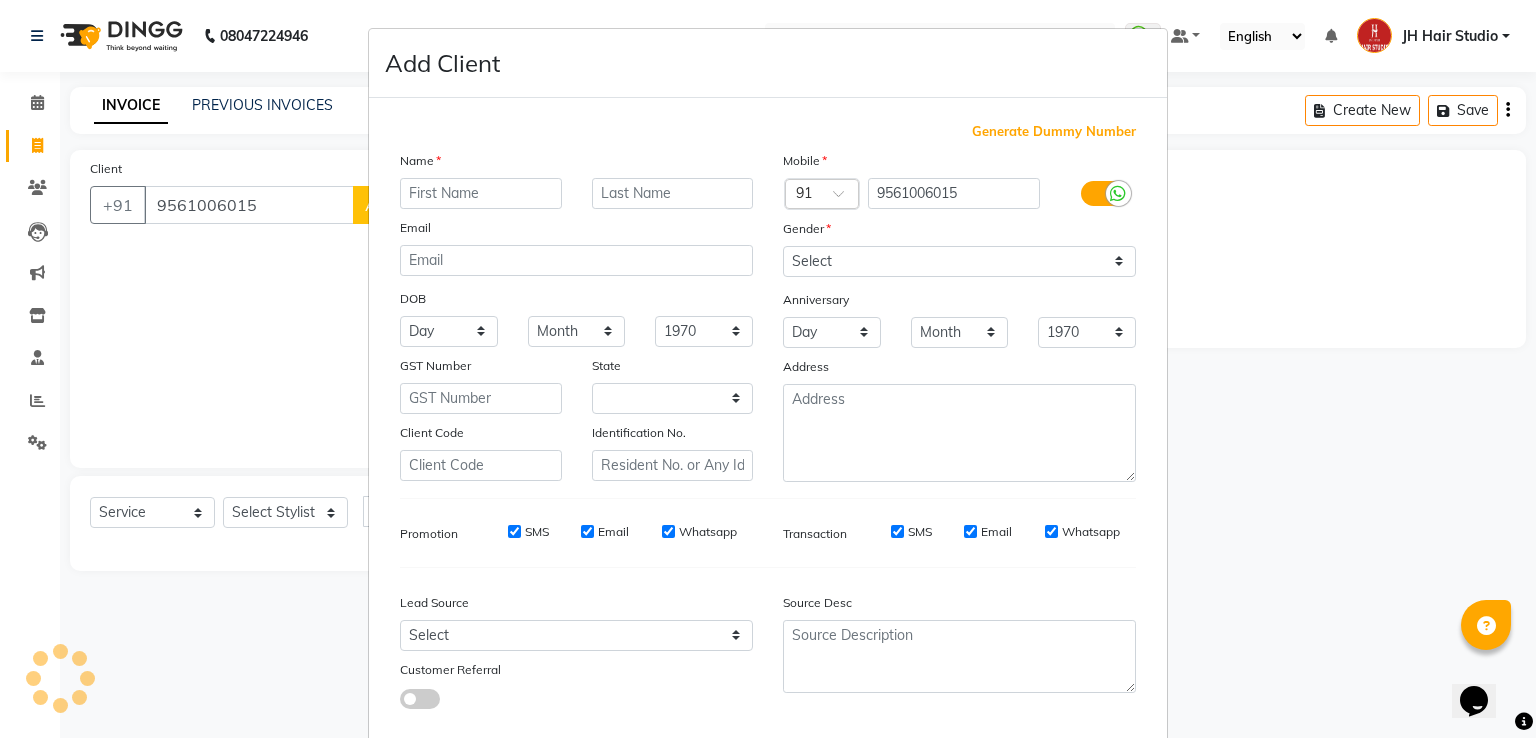 select on "22" 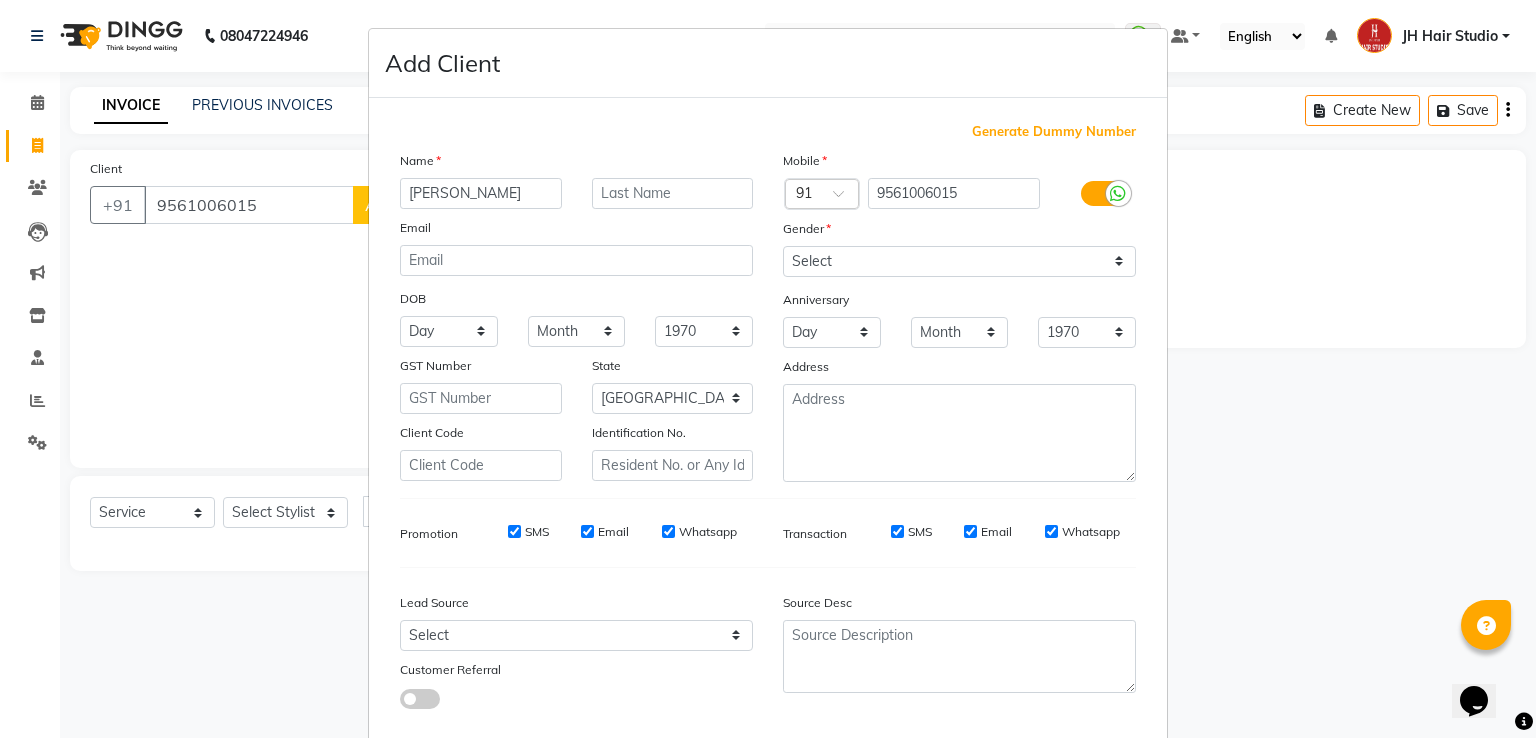 type on "[PERSON_NAME]" 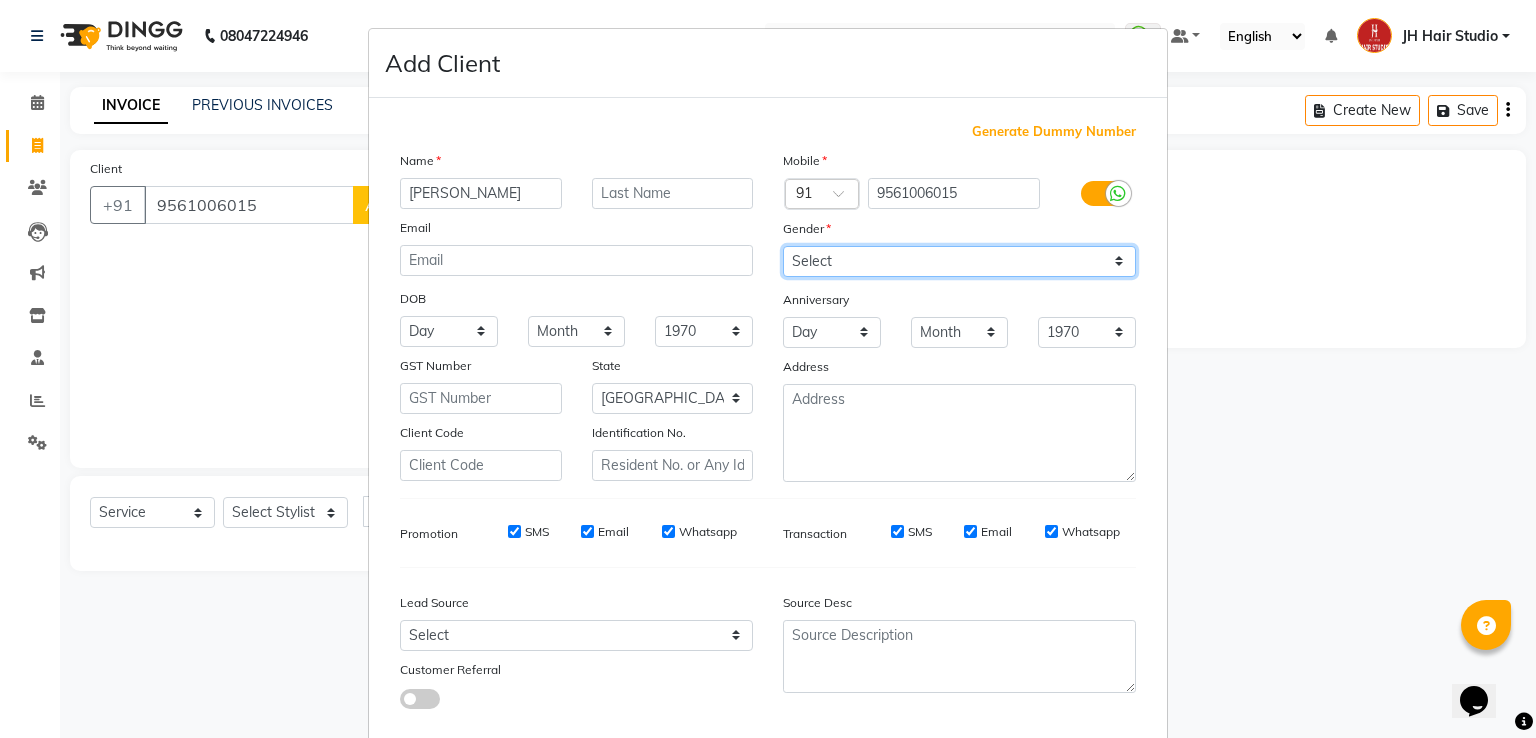 click on "Select [DEMOGRAPHIC_DATA] [DEMOGRAPHIC_DATA] Other Prefer Not To Say" at bounding box center [959, 261] 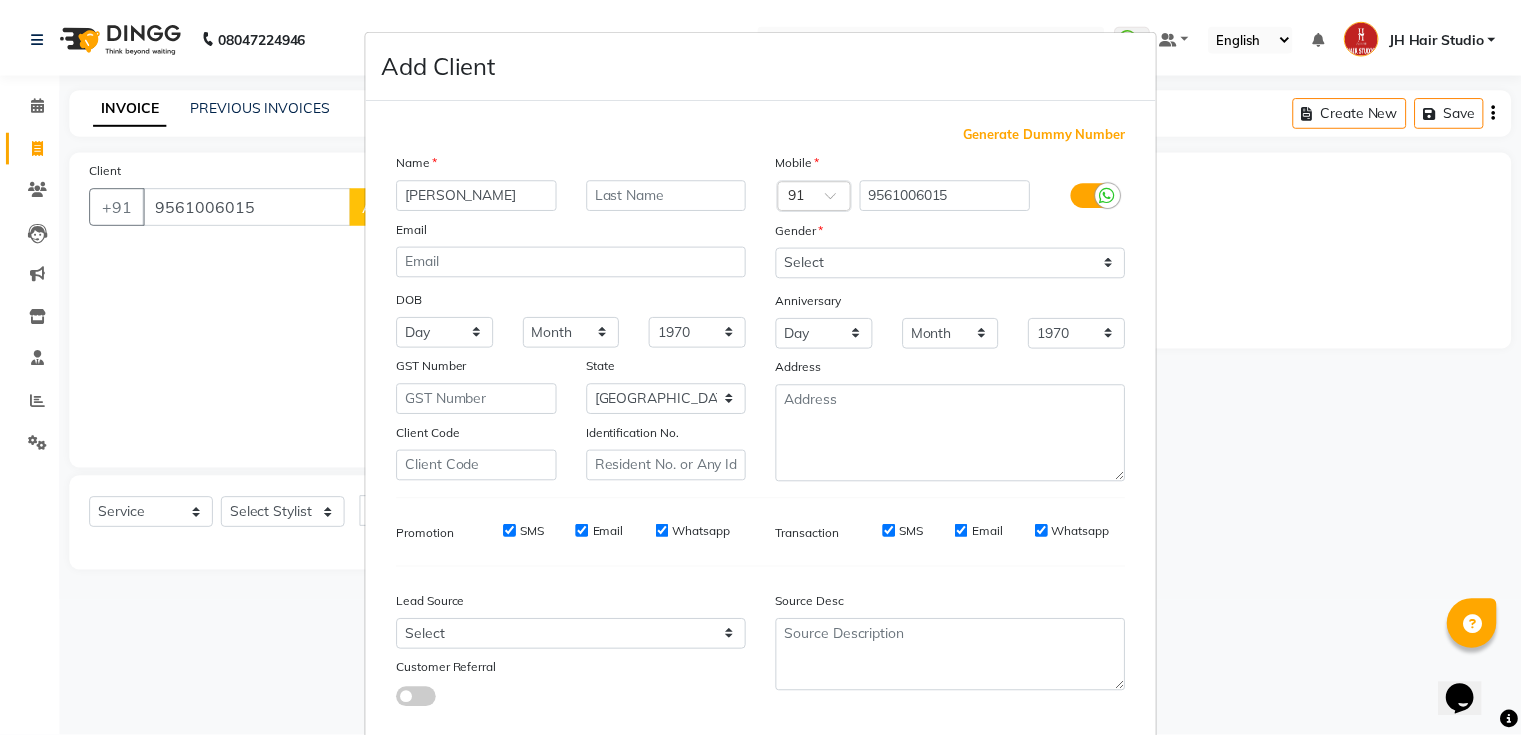 scroll, scrollTop: 119, scrollLeft: 0, axis: vertical 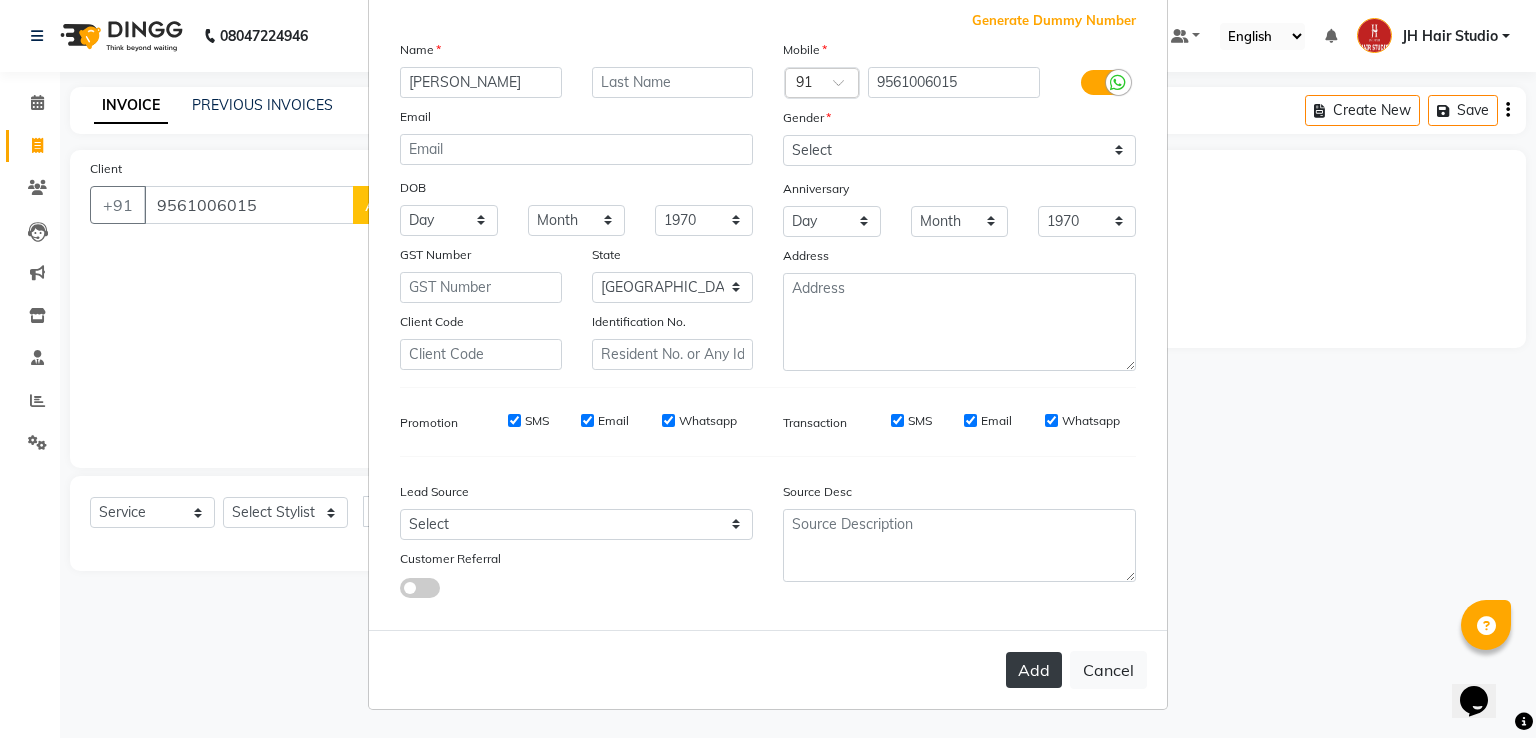 click on "Add" at bounding box center (1034, 670) 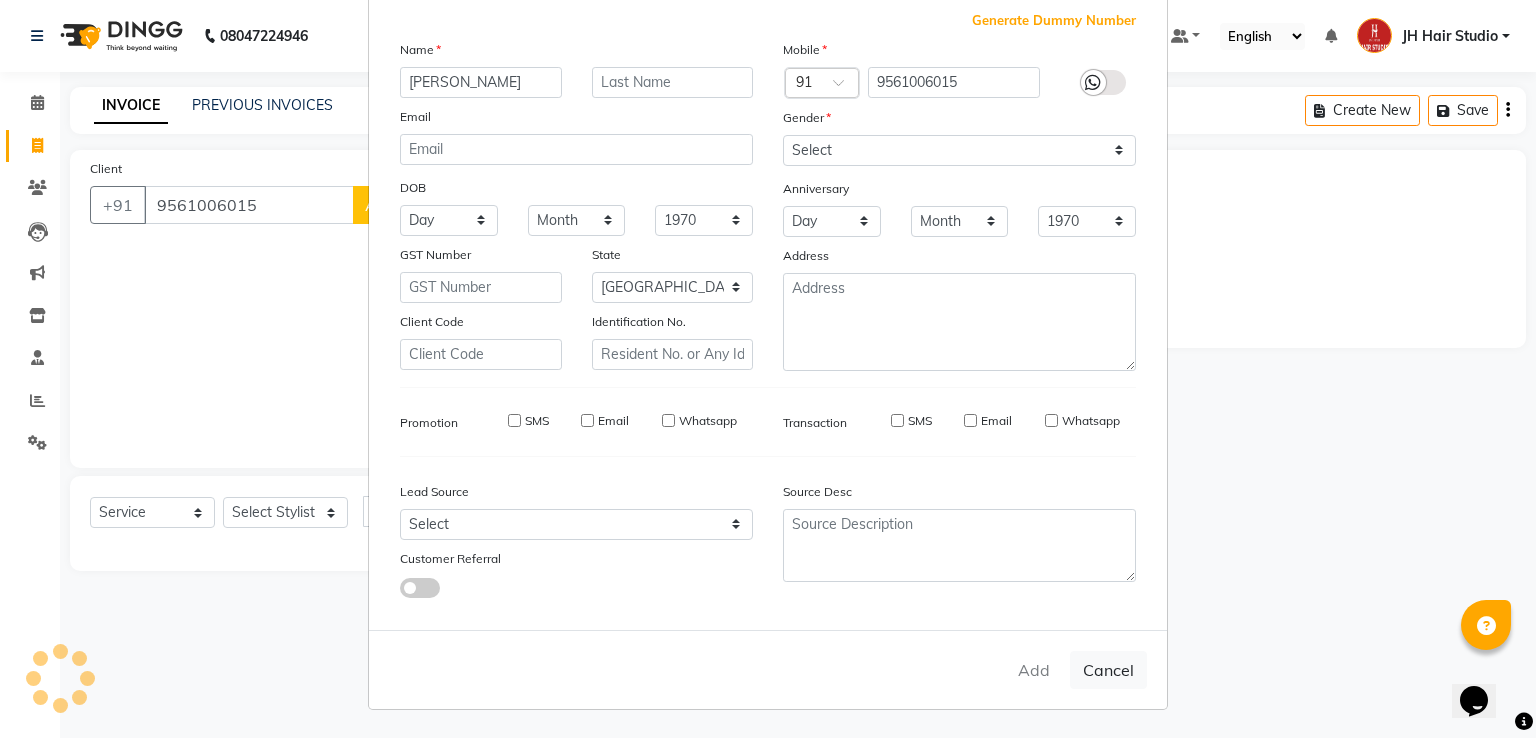 type 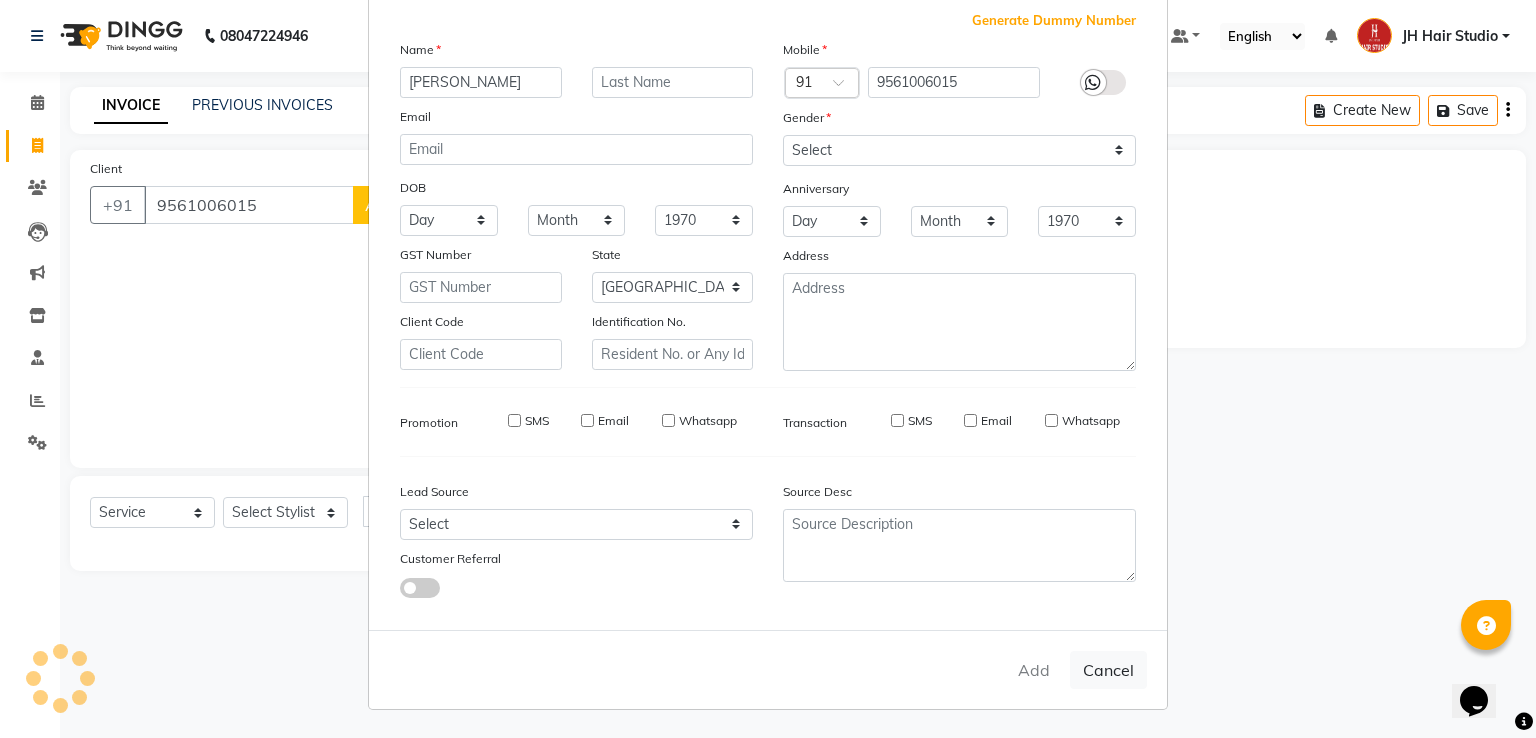 select 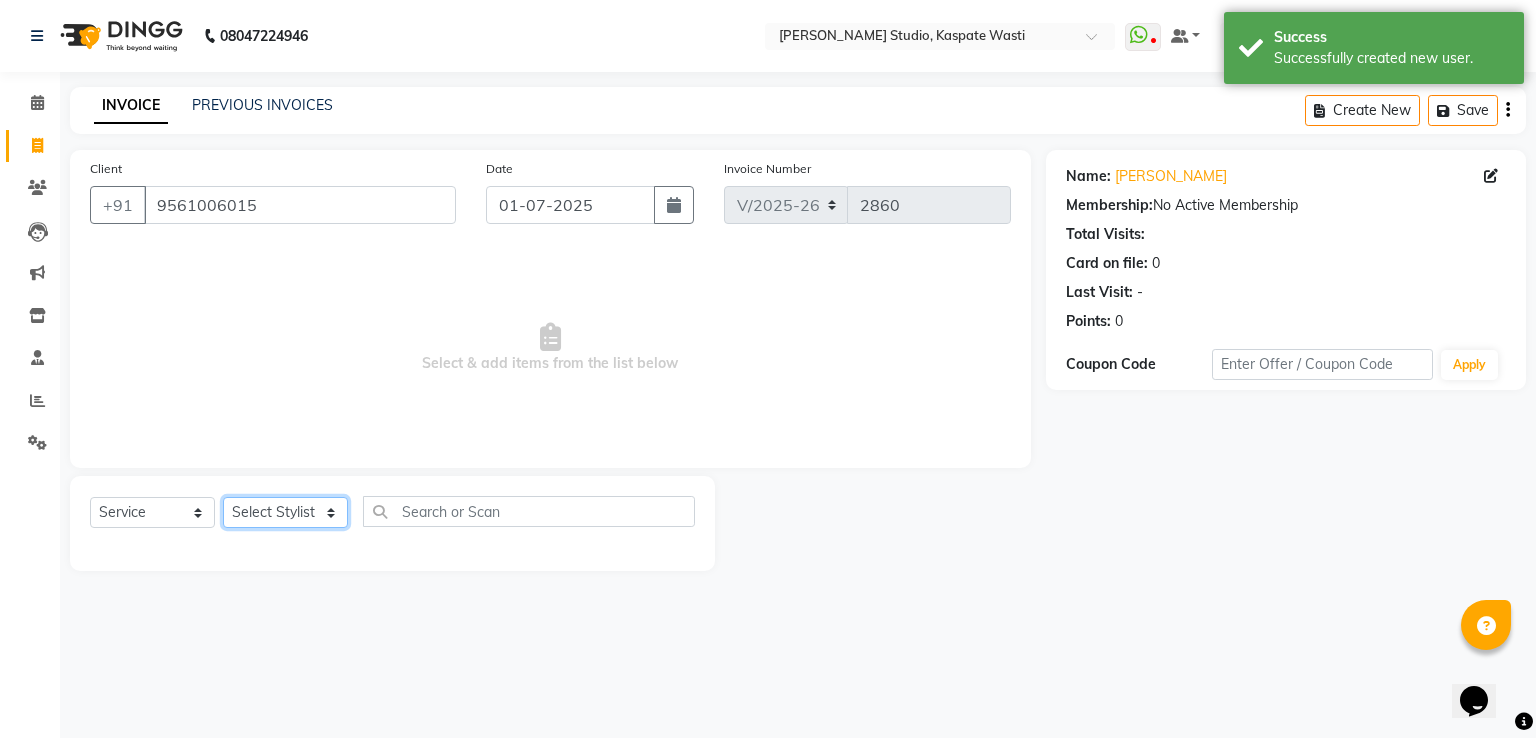 click on "Select Stylist [PERSON_NAME] [JH]  [PERSON_NAME][JH] [F1] GANESH [ F1] RAM [F1]Sanjay [F1][PERSON_NAME]  [F1][PERSON_NAME]  F1 Suraj  [F1] USHA [PERSON_NAME][JH] [PERSON_NAME][JH] JH Hair Studio [PERSON_NAME][JH] [PERSON_NAME][JH] [PERSON_NAME][JH] SID NEW [JH] [PERSON_NAME] [F3] [PERSON_NAME] [JH]" 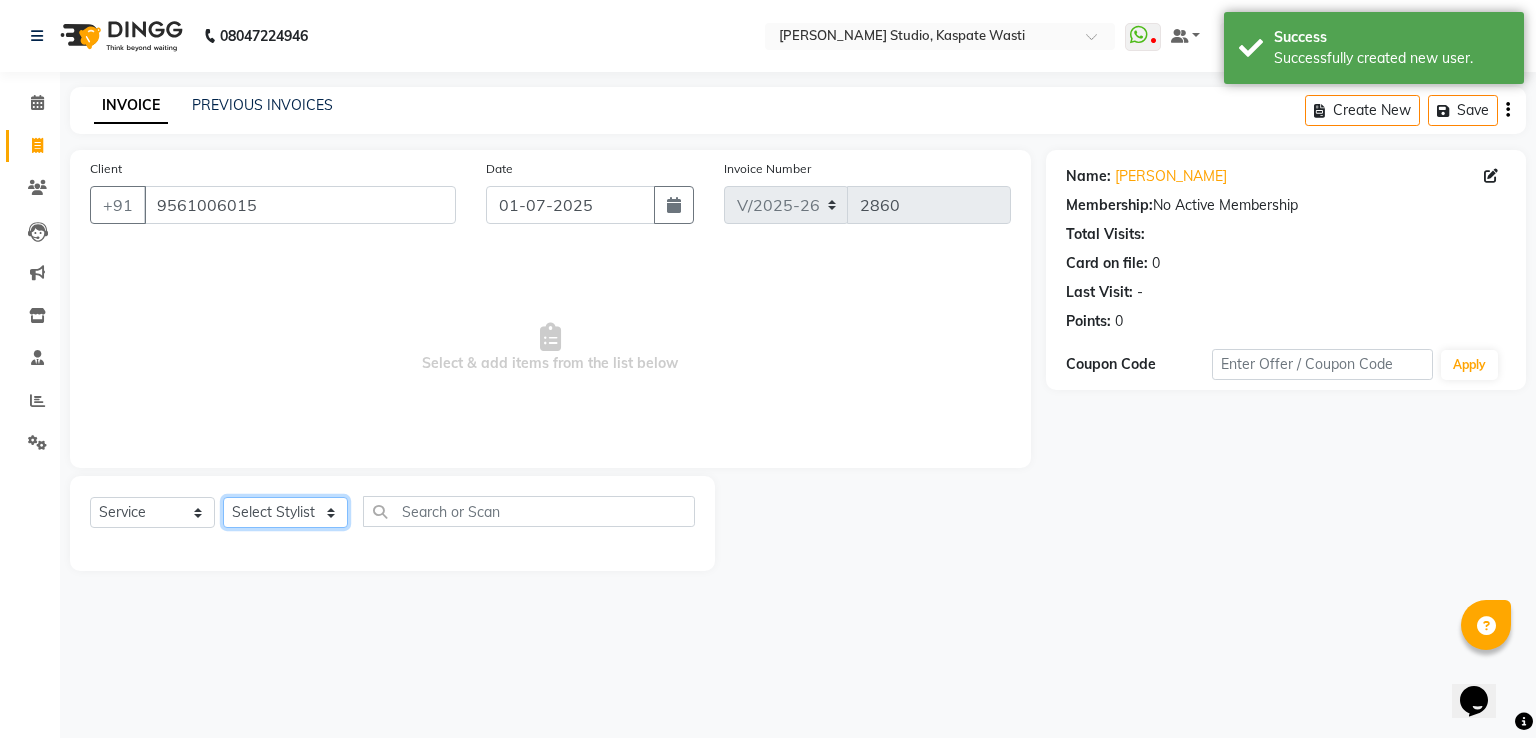 select on "63820" 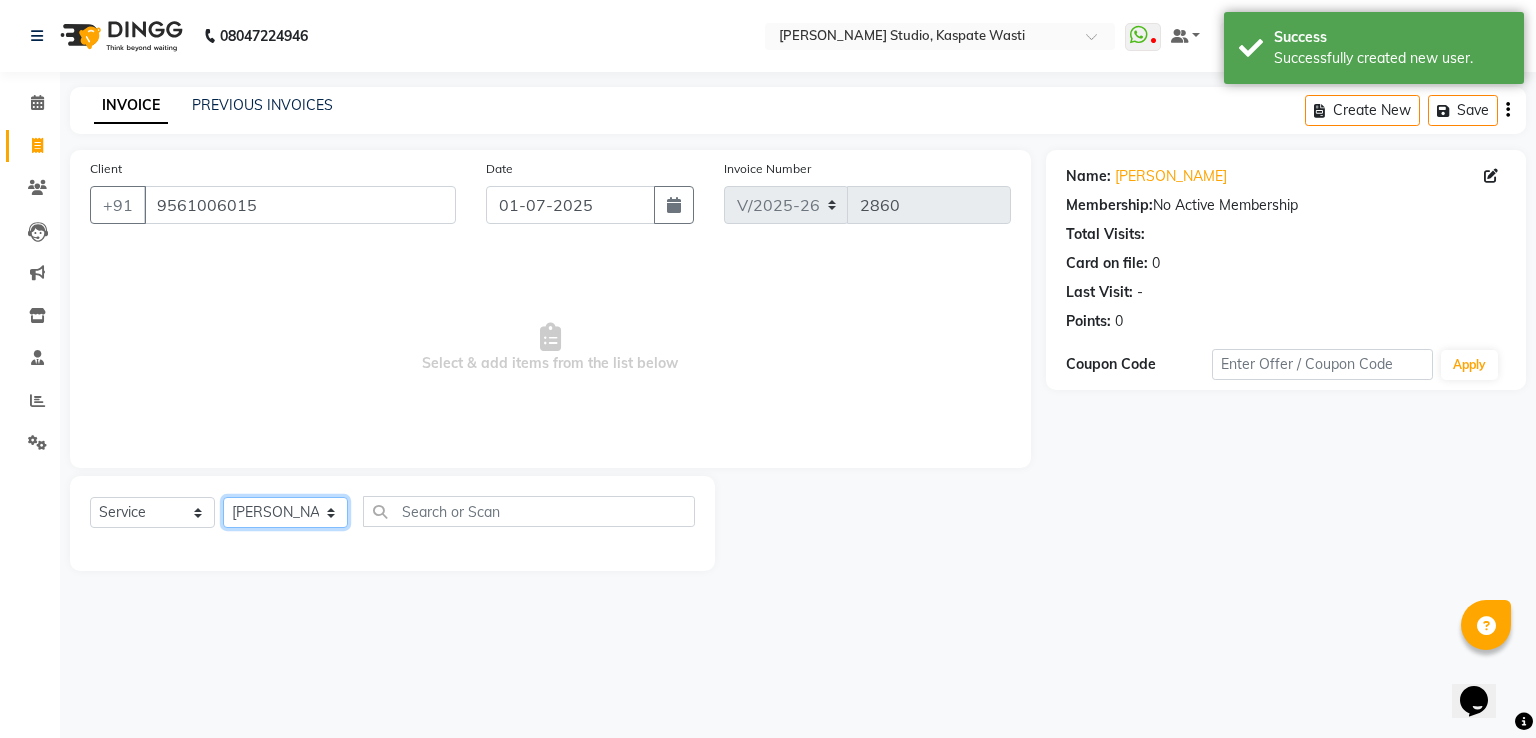 click on "Select Stylist [PERSON_NAME] [JH]  [PERSON_NAME][JH] [F1] GANESH [ F1] RAM [F1]Sanjay [F1][PERSON_NAME]  [F1][PERSON_NAME]  F1 Suraj  [F1] USHA [PERSON_NAME][JH] [PERSON_NAME][JH] JH Hair Studio [PERSON_NAME][JH] [PERSON_NAME][JH] [PERSON_NAME][JH] SID NEW [JH] [PERSON_NAME] [F3] [PERSON_NAME] [JH]" 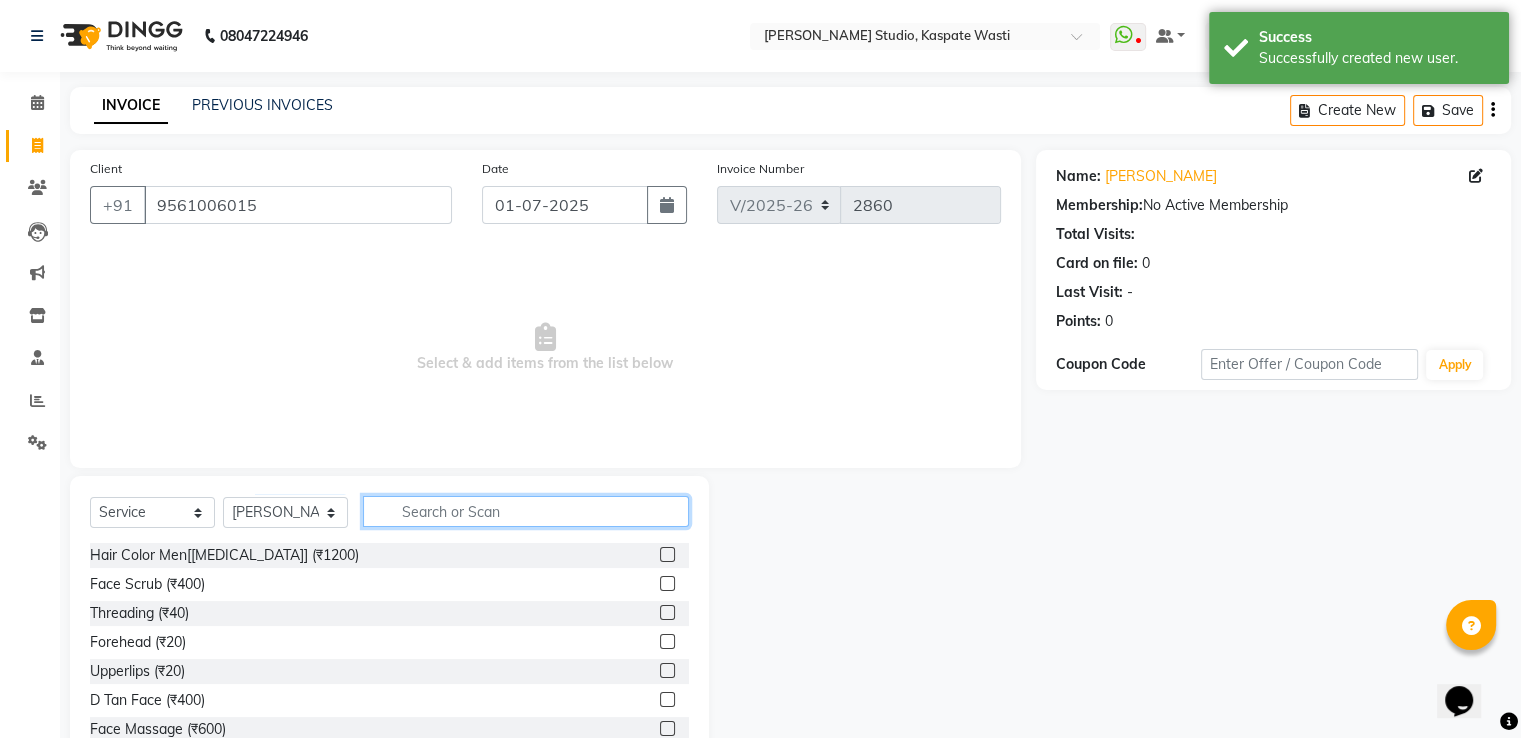 click 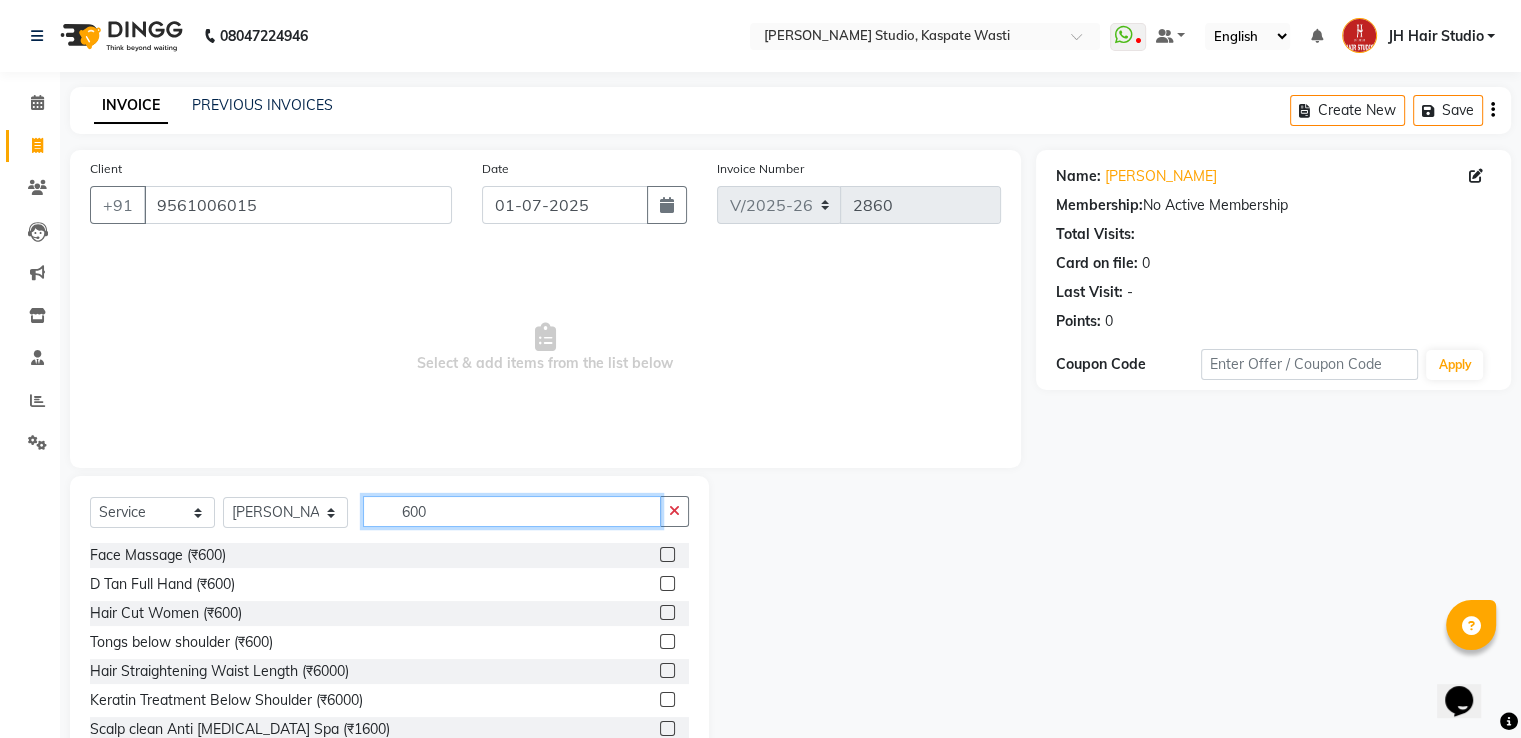 type on "600" 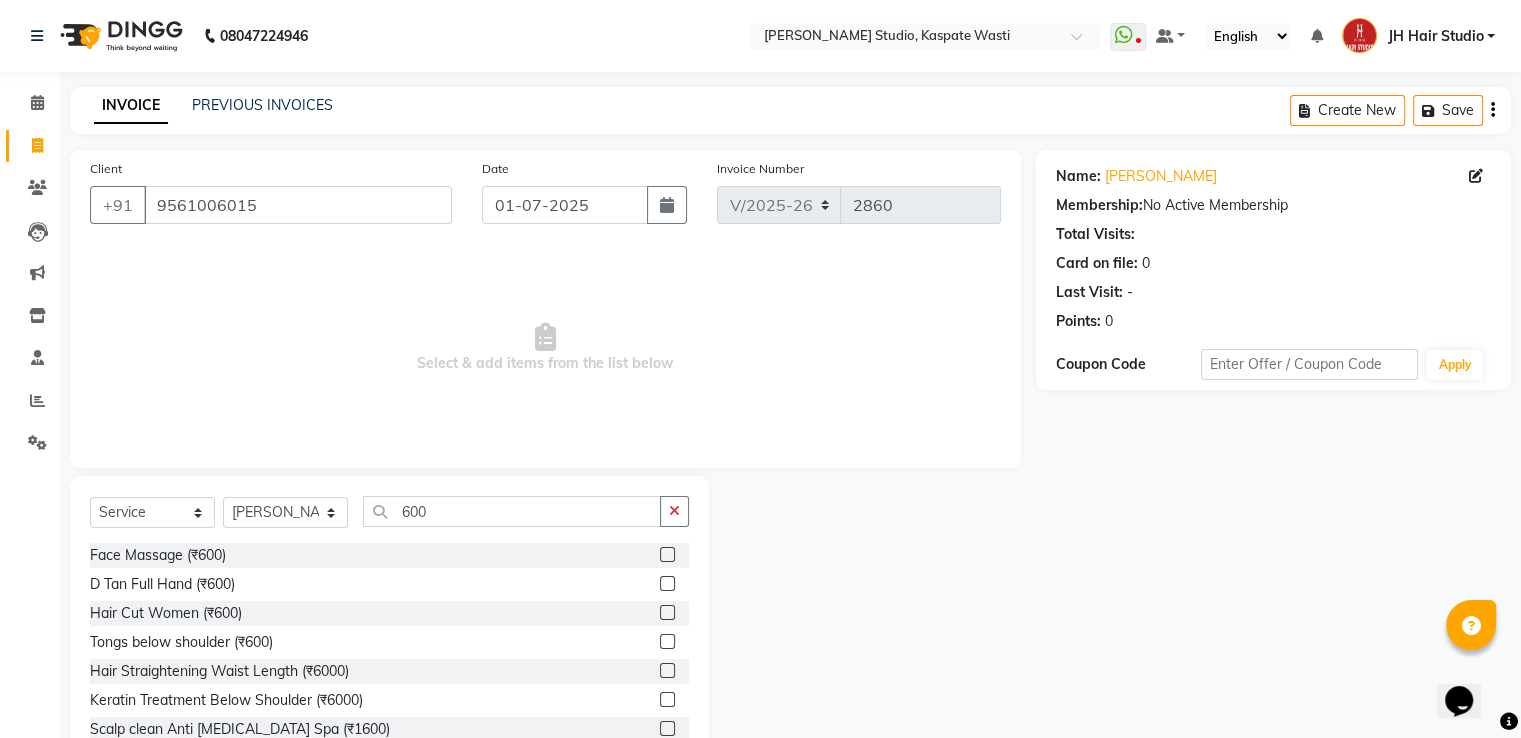 click 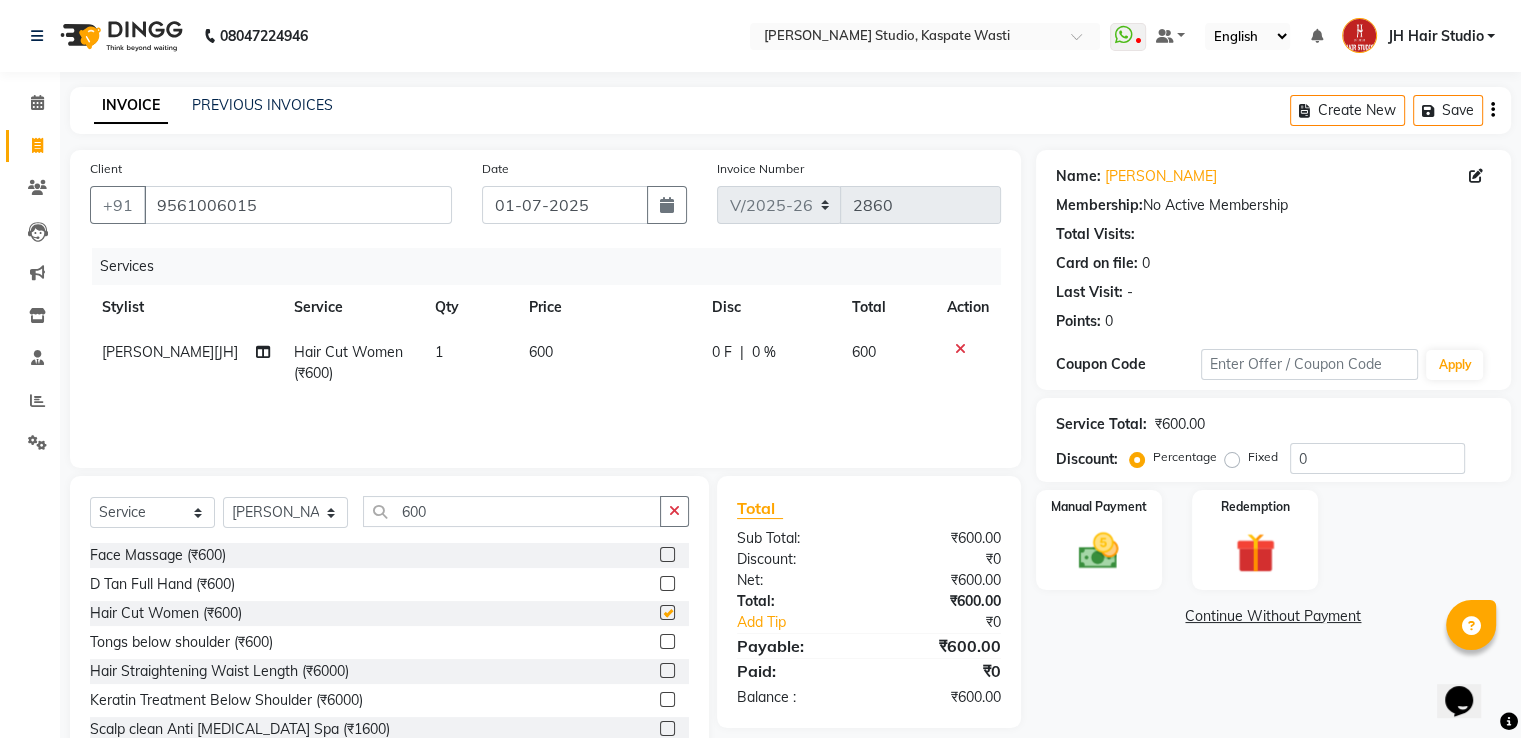checkbox on "false" 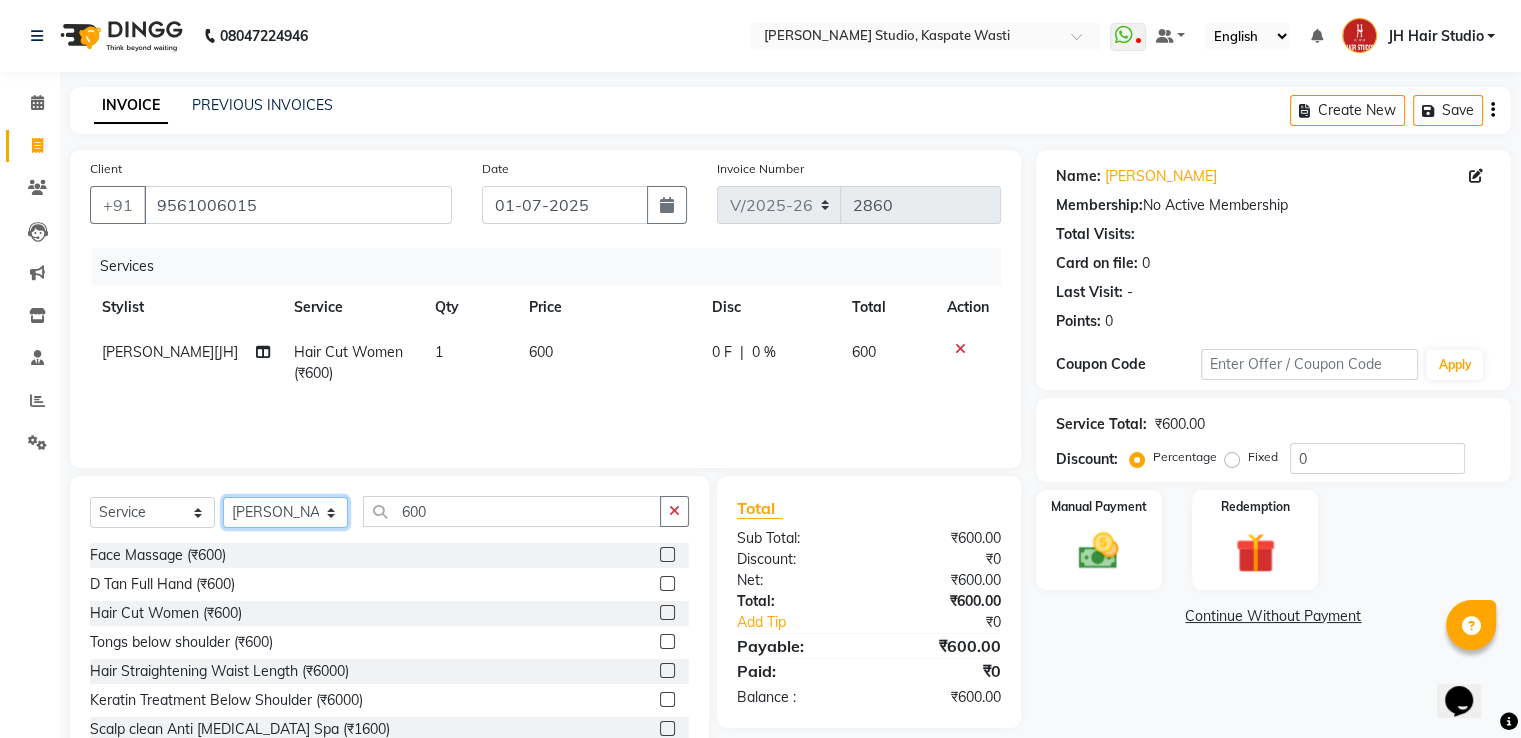 click on "Select Stylist [PERSON_NAME] [JH]  [PERSON_NAME][JH] [F1] GANESH [ F1] RAM [F1]Sanjay [F1][PERSON_NAME]  [F1][PERSON_NAME]  F1 Suraj  [F1] USHA [PERSON_NAME][JH] [PERSON_NAME][JH] JH Hair Studio [PERSON_NAME][JH] [PERSON_NAME][JH] [PERSON_NAME][JH] SID NEW [JH] [PERSON_NAME] [F3] [PERSON_NAME] [JH]" 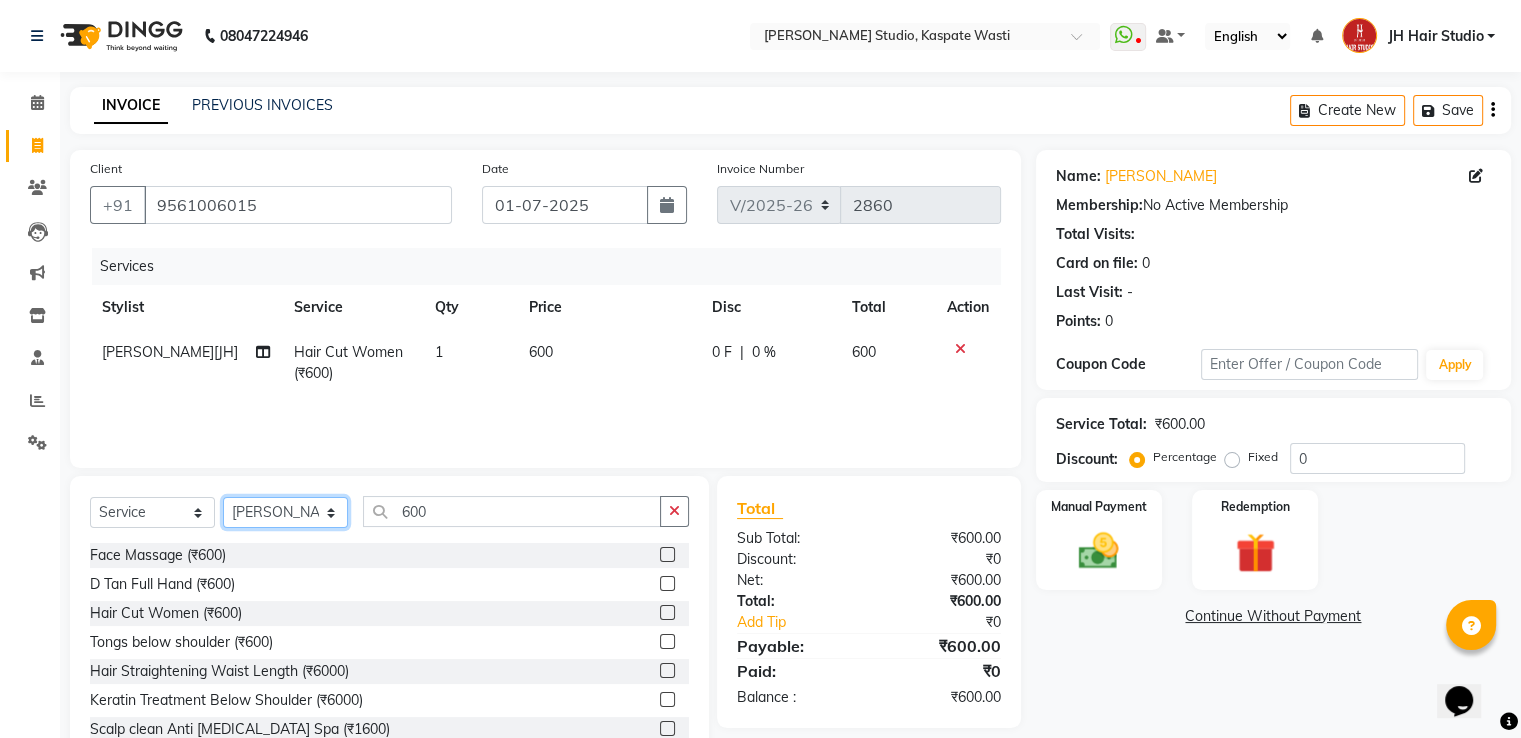 select on "74484" 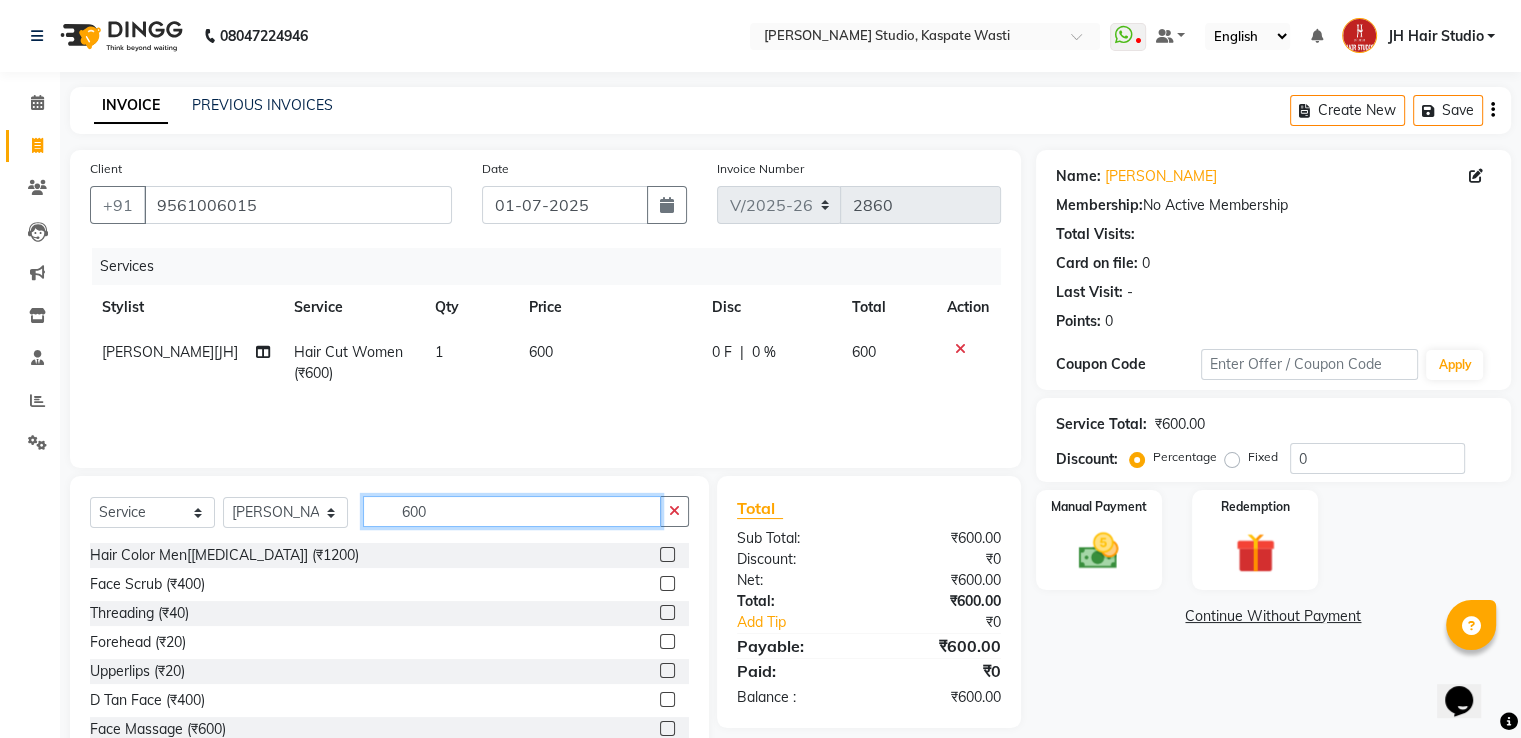 click on "600" 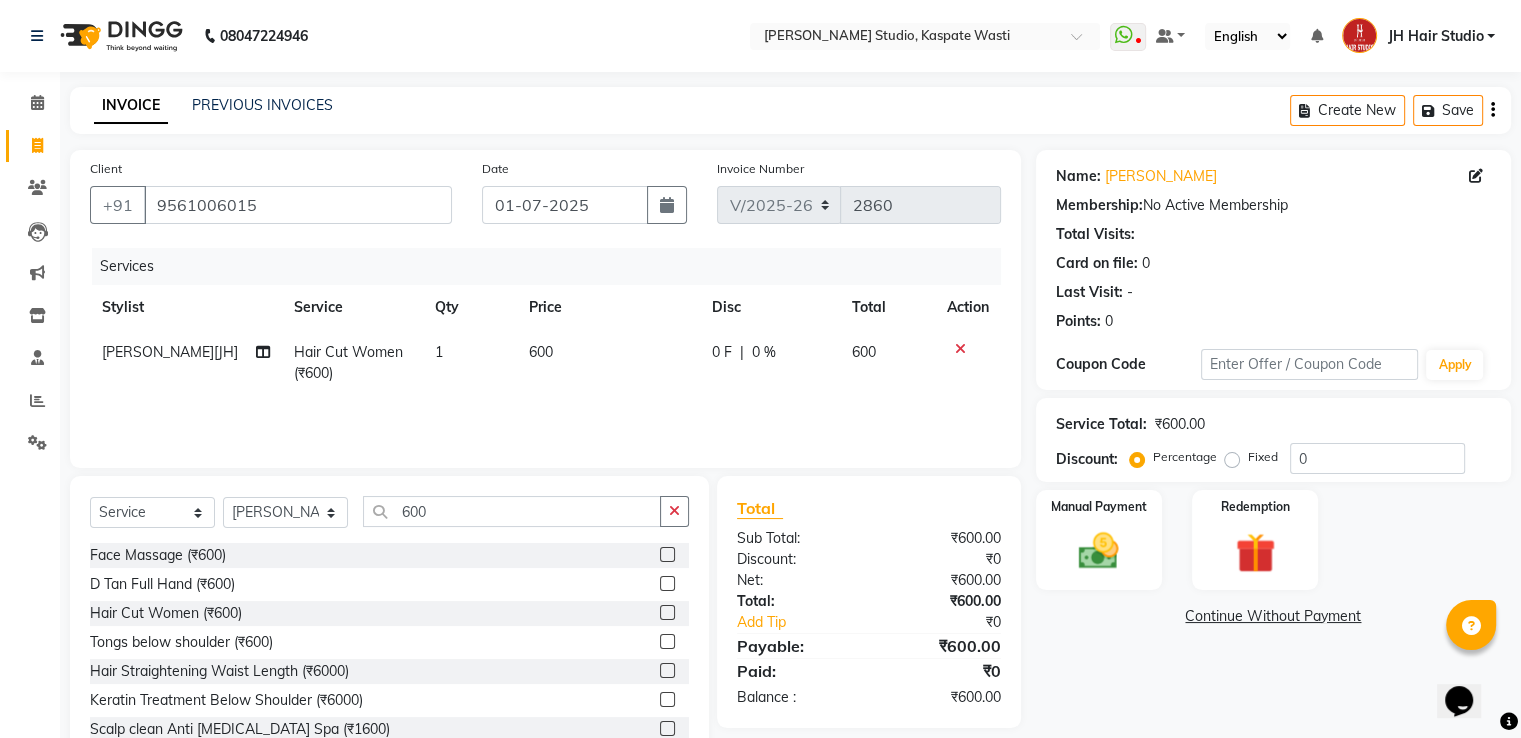 click 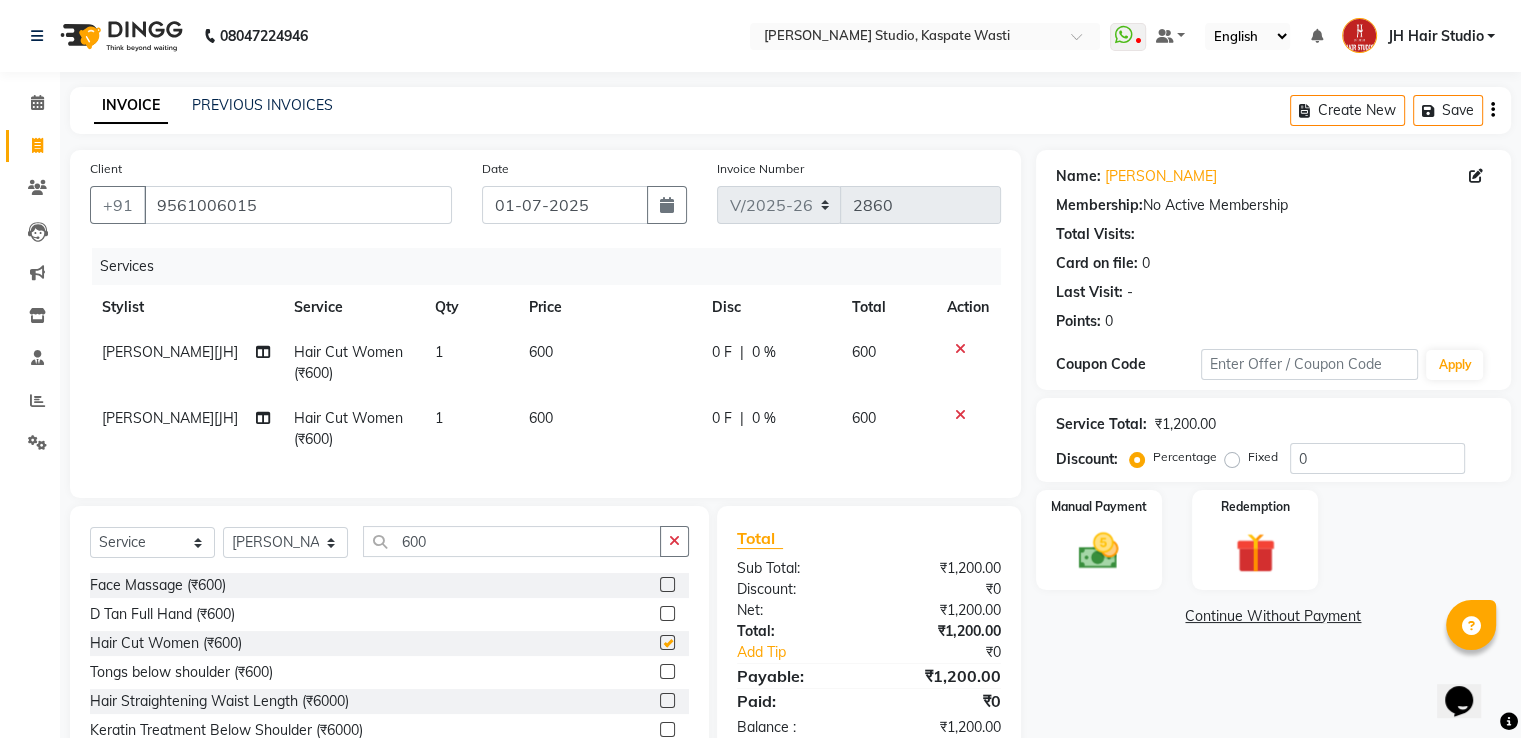 checkbox on "false" 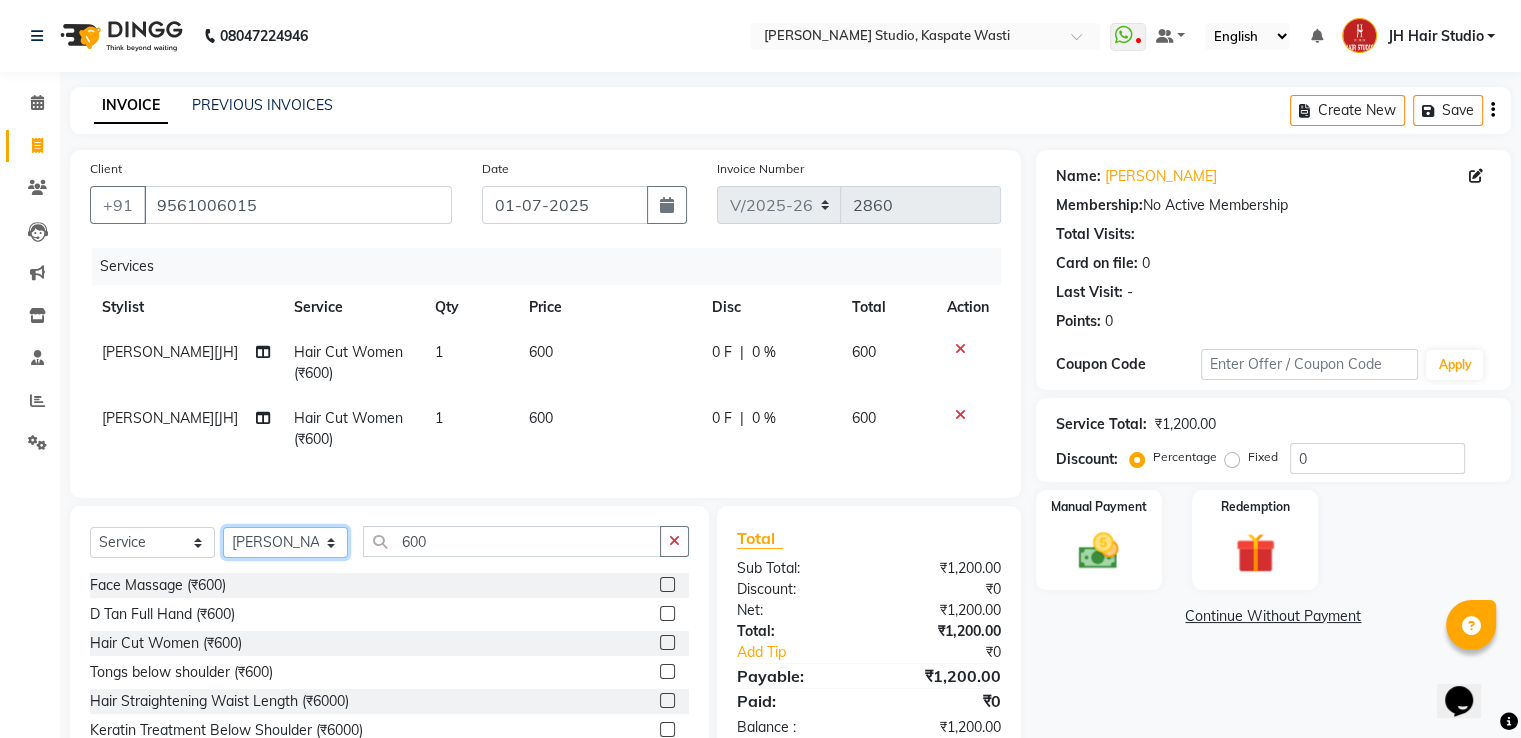 click on "Select Stylist [PERSON_NAME] [JH]  [PERSON_NAME][JH] [F1] GANESH [ F1] RAM [F1]Sanjay [F1][PERSON_NAME]  [F1][PERSON_NAME]  F1 Suraj  [F1] USHA [PERSON_NAME][JH] [PERSON_NAME][JH] JH Hair Studio [PERSON_NAME][JH] [PERSON_NAME][JH] [PERSON_NAME][JH] SID NEW [JH] [PERSON_NAME] [F3] [PERSON_NAME] [JH]" 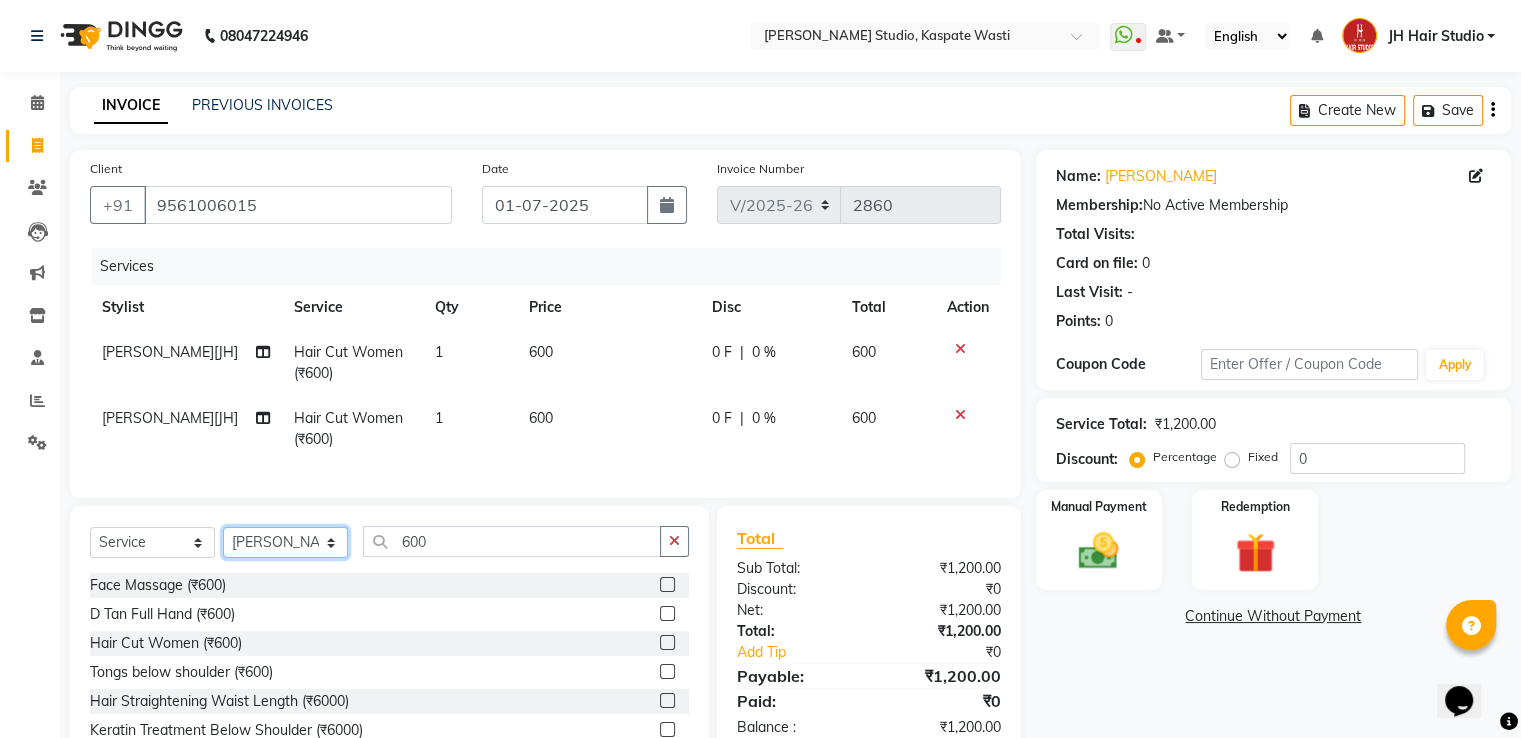 select on "3887" 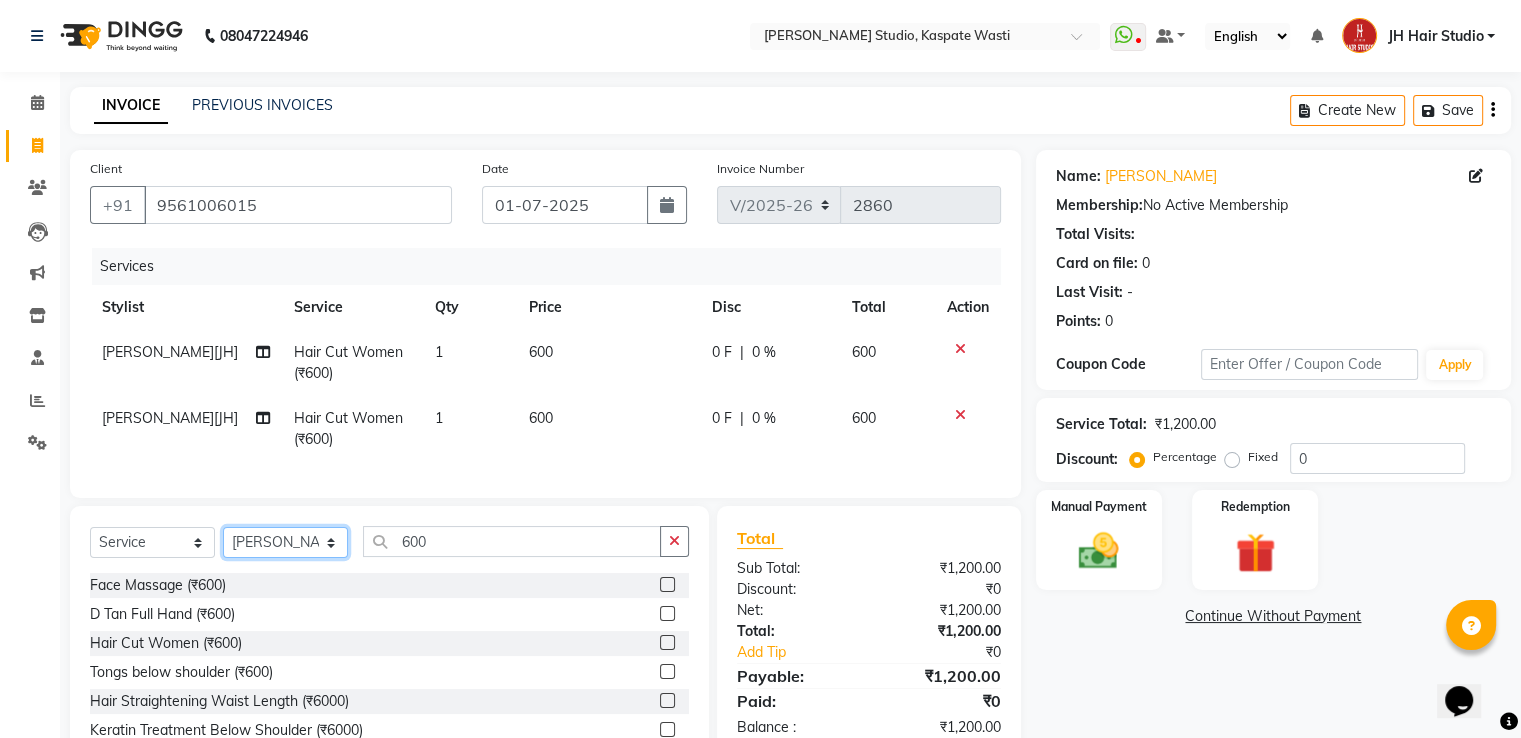 click on "Select Stylist [PERSON_NAME] [JH]  [PERSON_NAME][JH] [F1] GANESH [ F1] RAM [F1]Sanjay [F1][PERSON_NAME]  [F1][PERSON_NAME]  F1 Suraj  [F1] USHA [PERSON_NAME][JH] [PERSON_NAME][JH] JH Hair Studio [PERSON_NAME][JH] [PERSON_NAME][JH] [PERSON_NAME][JH] SID NEW [JH] [PERSON_NAME] [F3] [PERSON_NAME] [JH]" 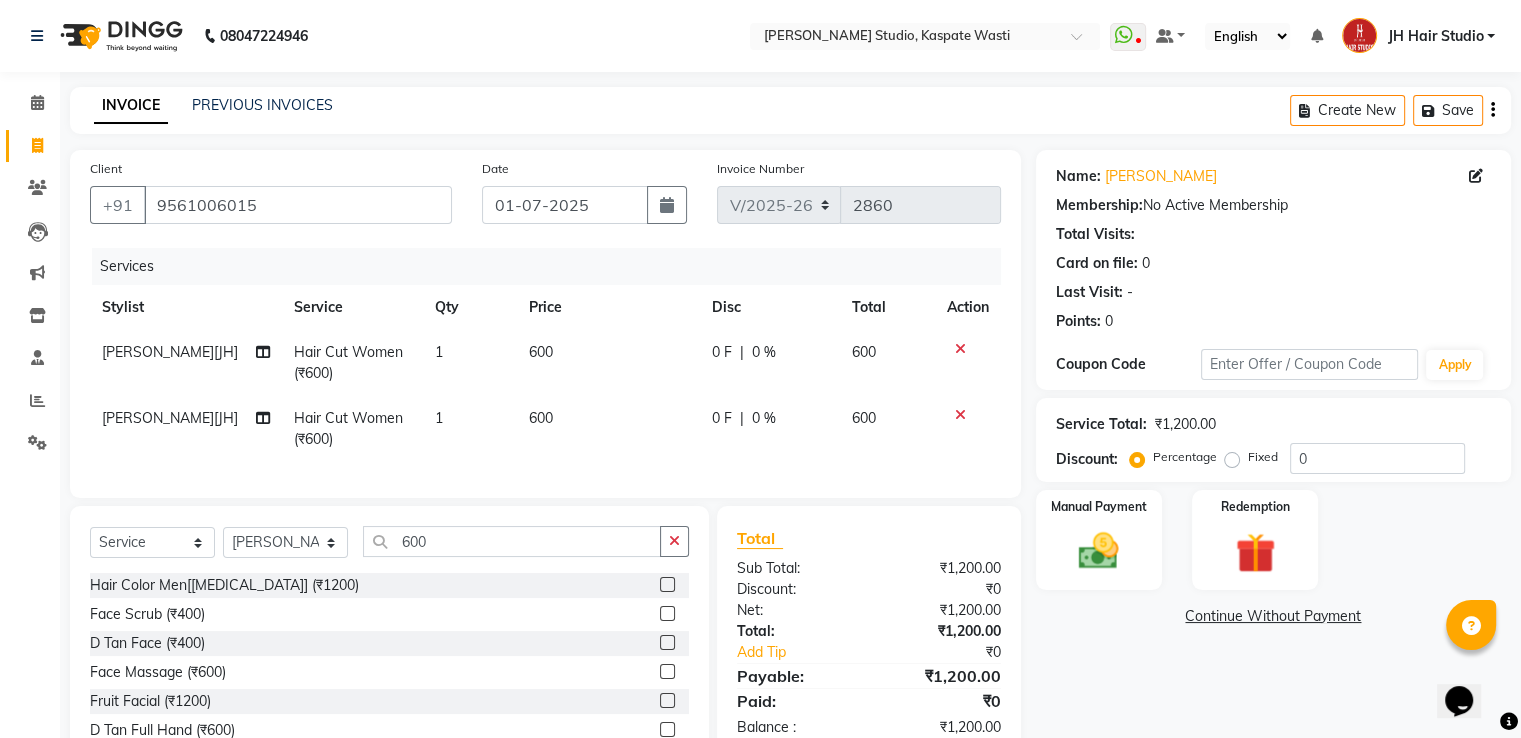 click on "Hair Cut Women (₹600)" 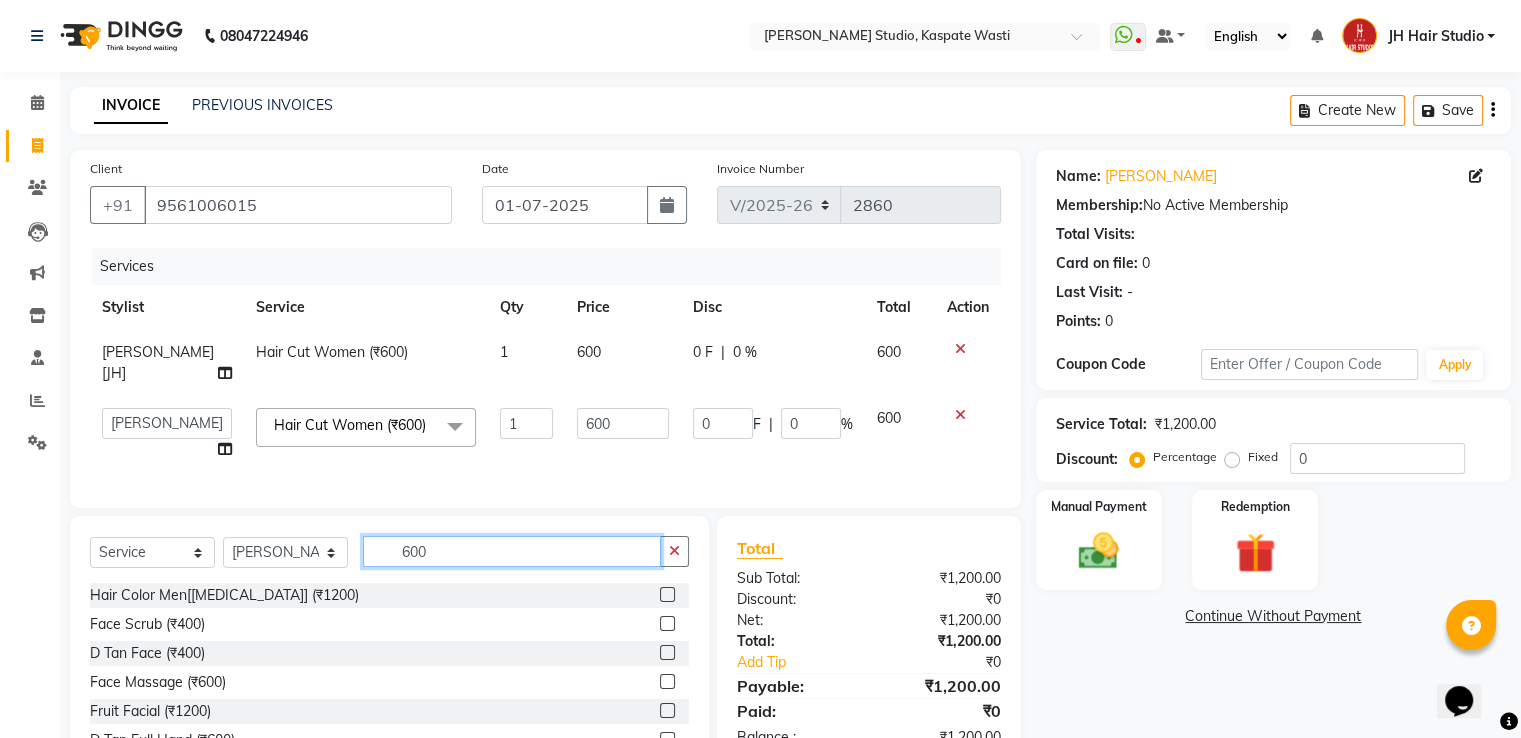 click on "600" 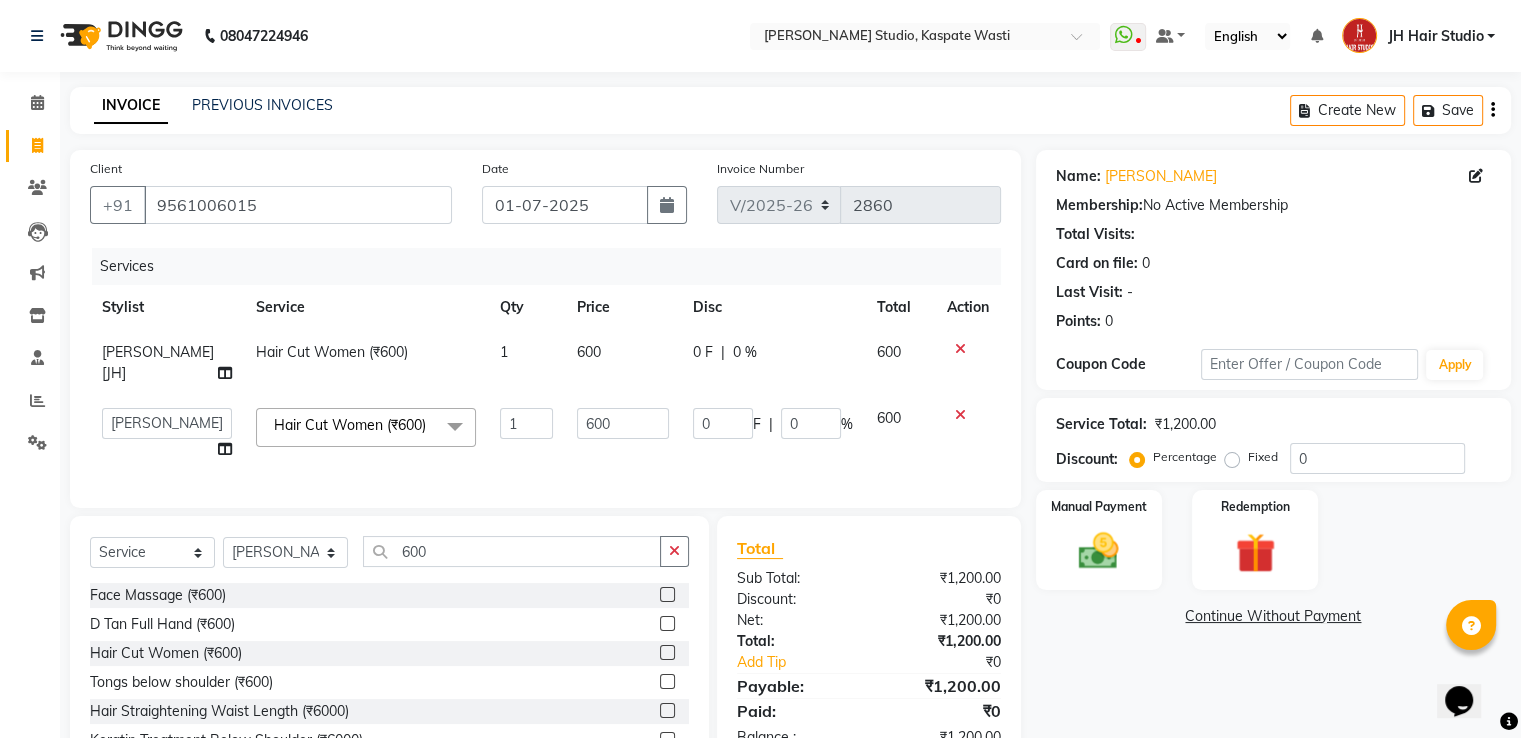 click 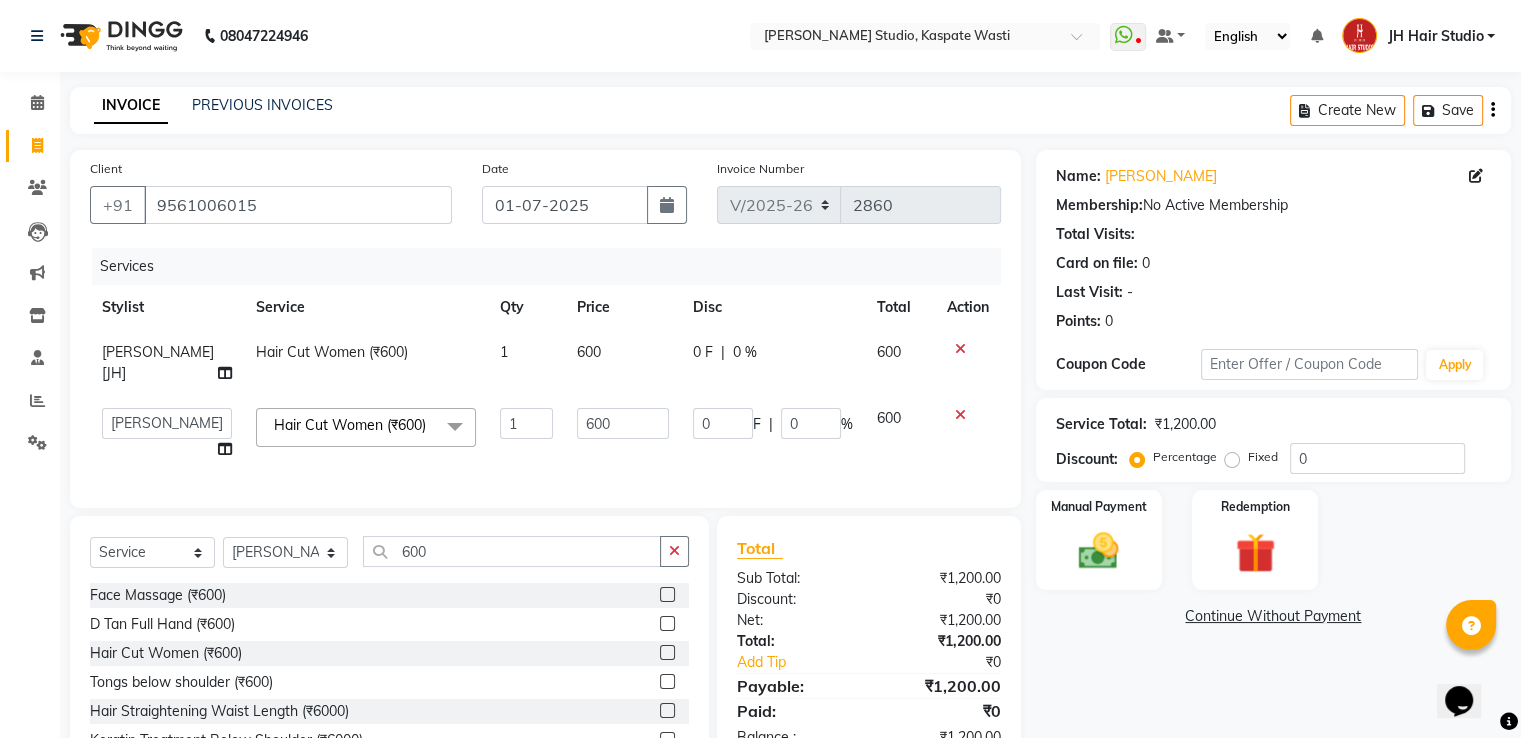 click at bounding box center (666, 653) 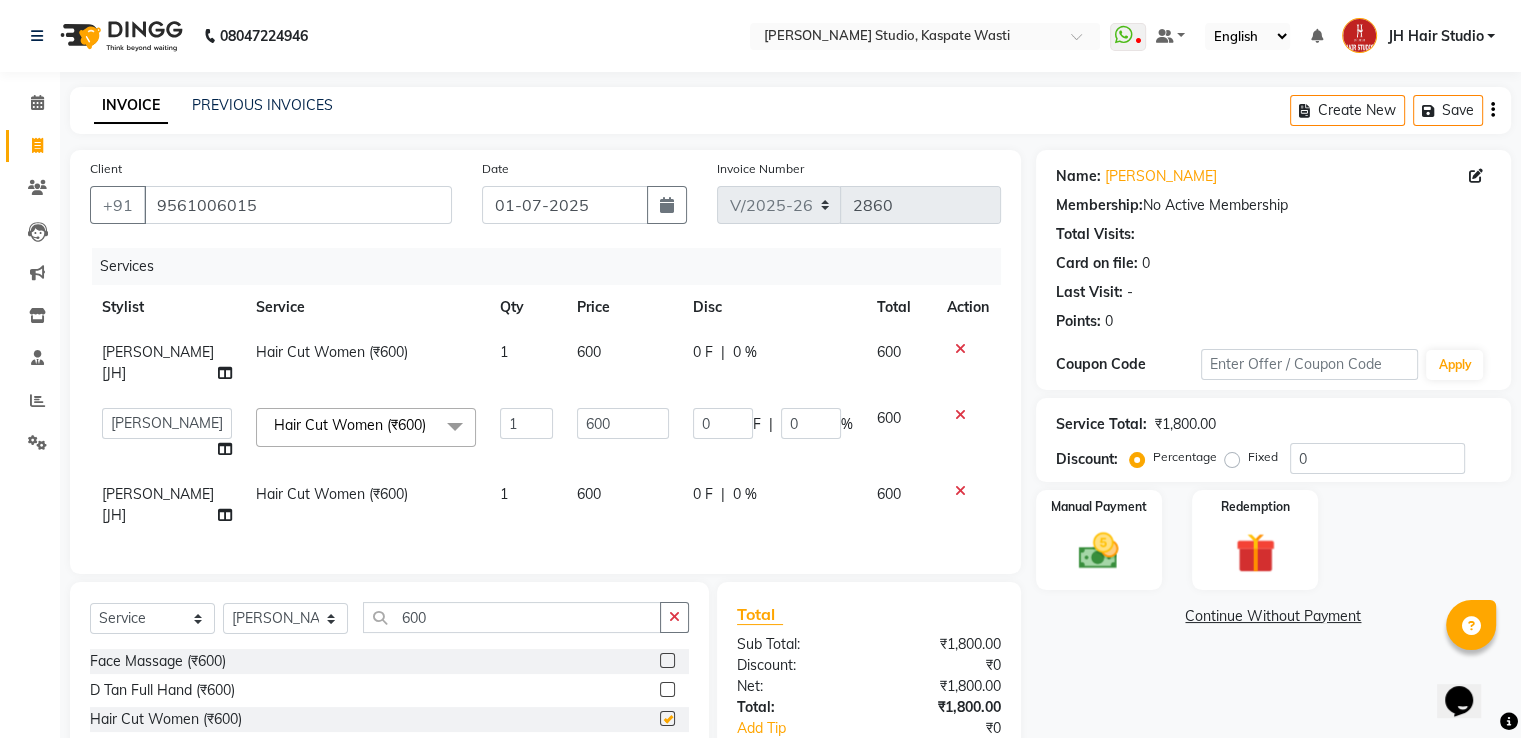 checkbox on "false" 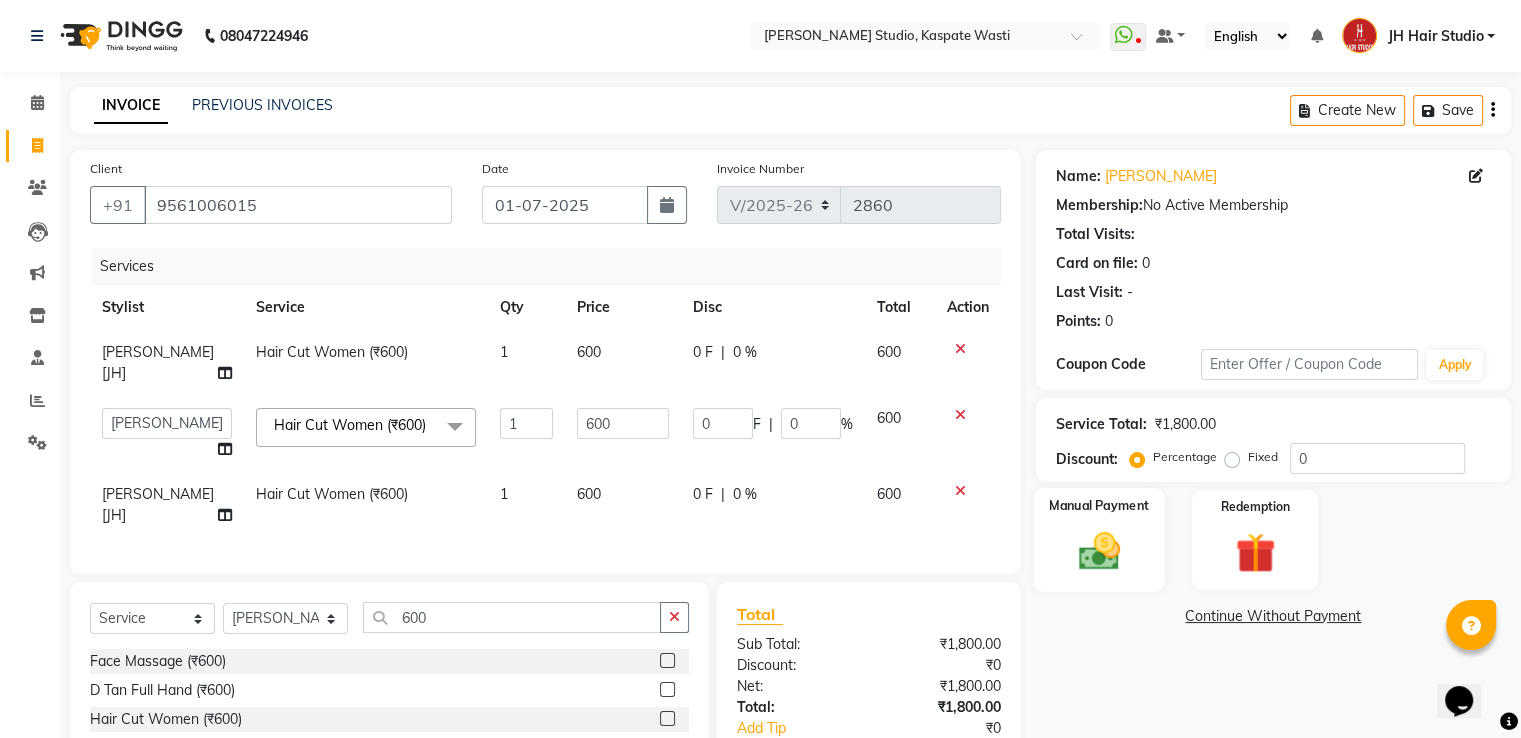 click 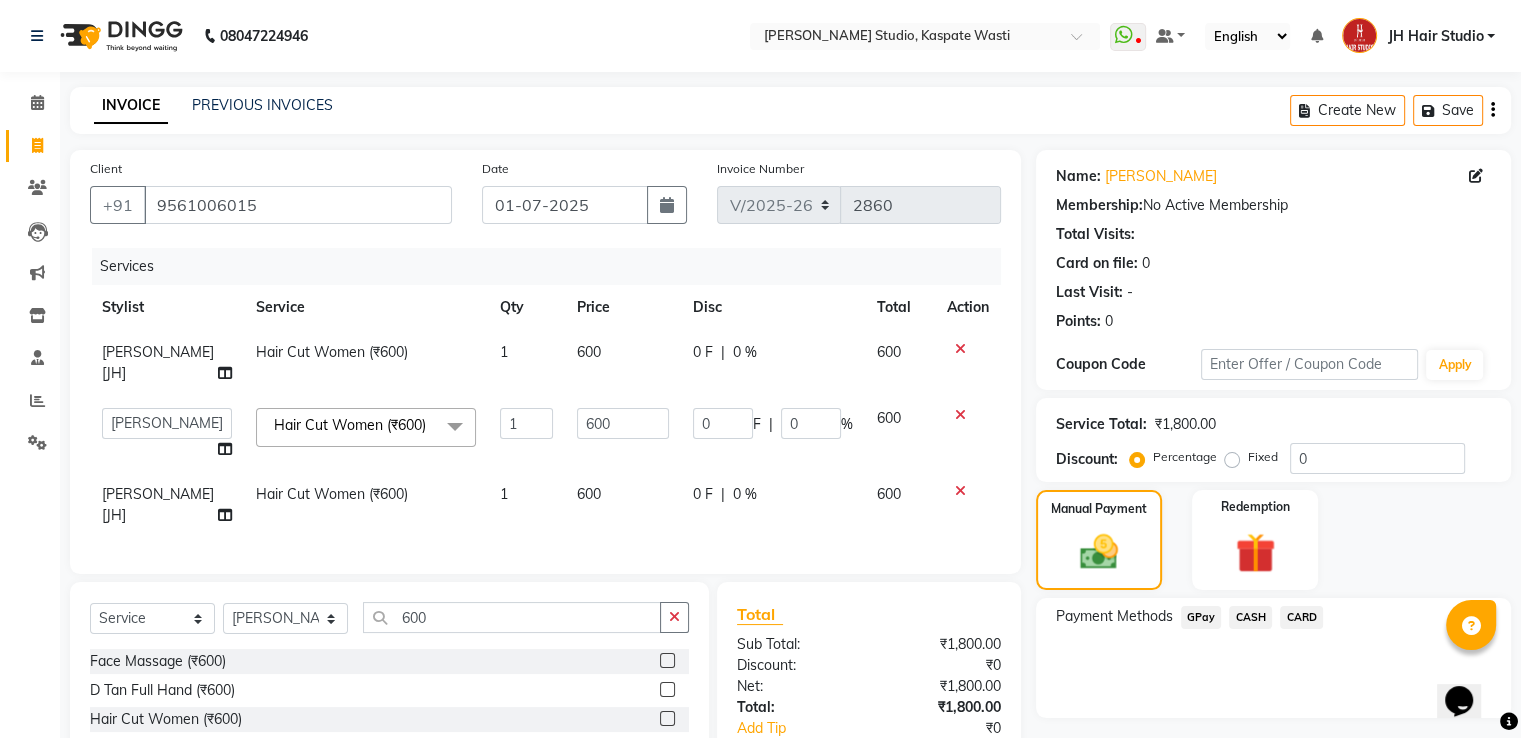 click on "GPay" 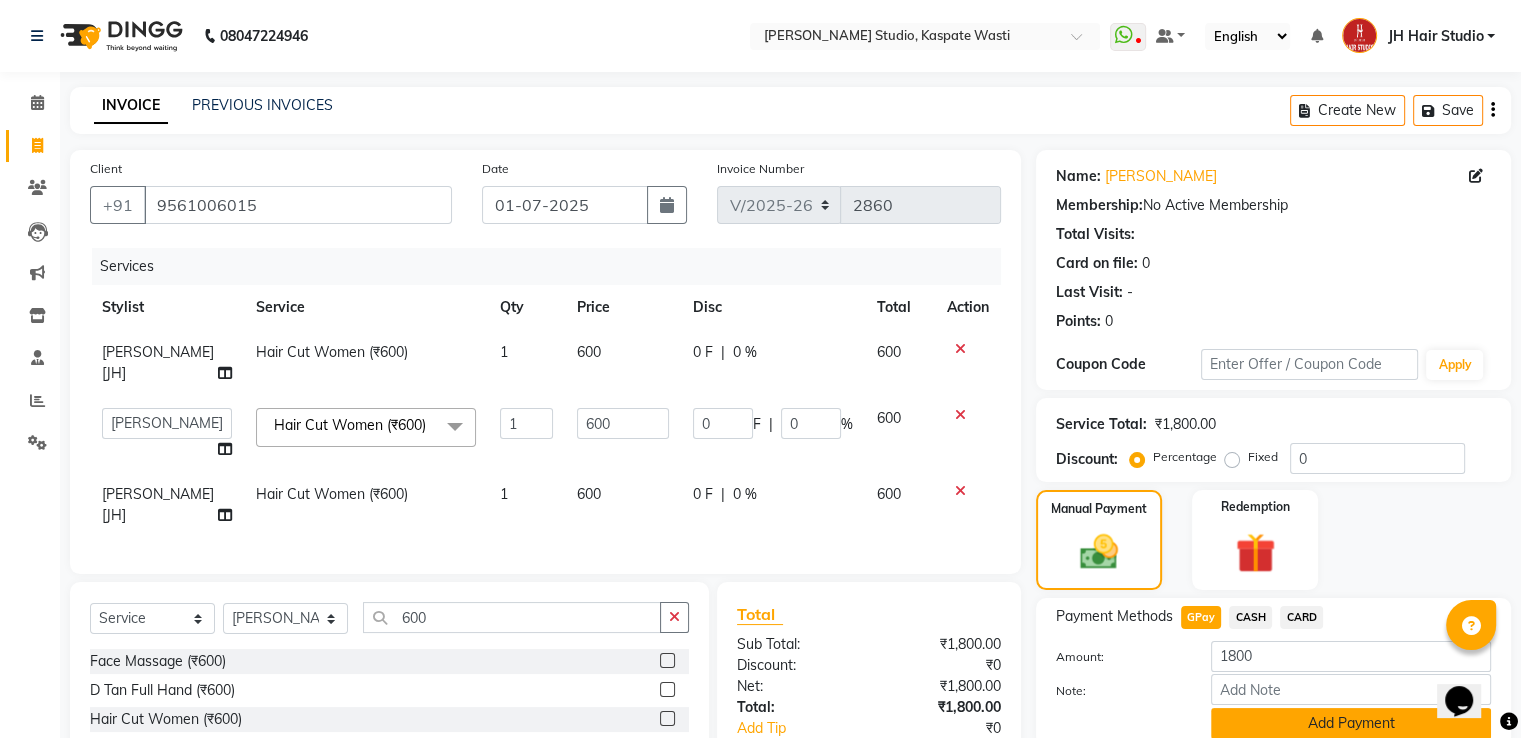 click on "Add Payment" 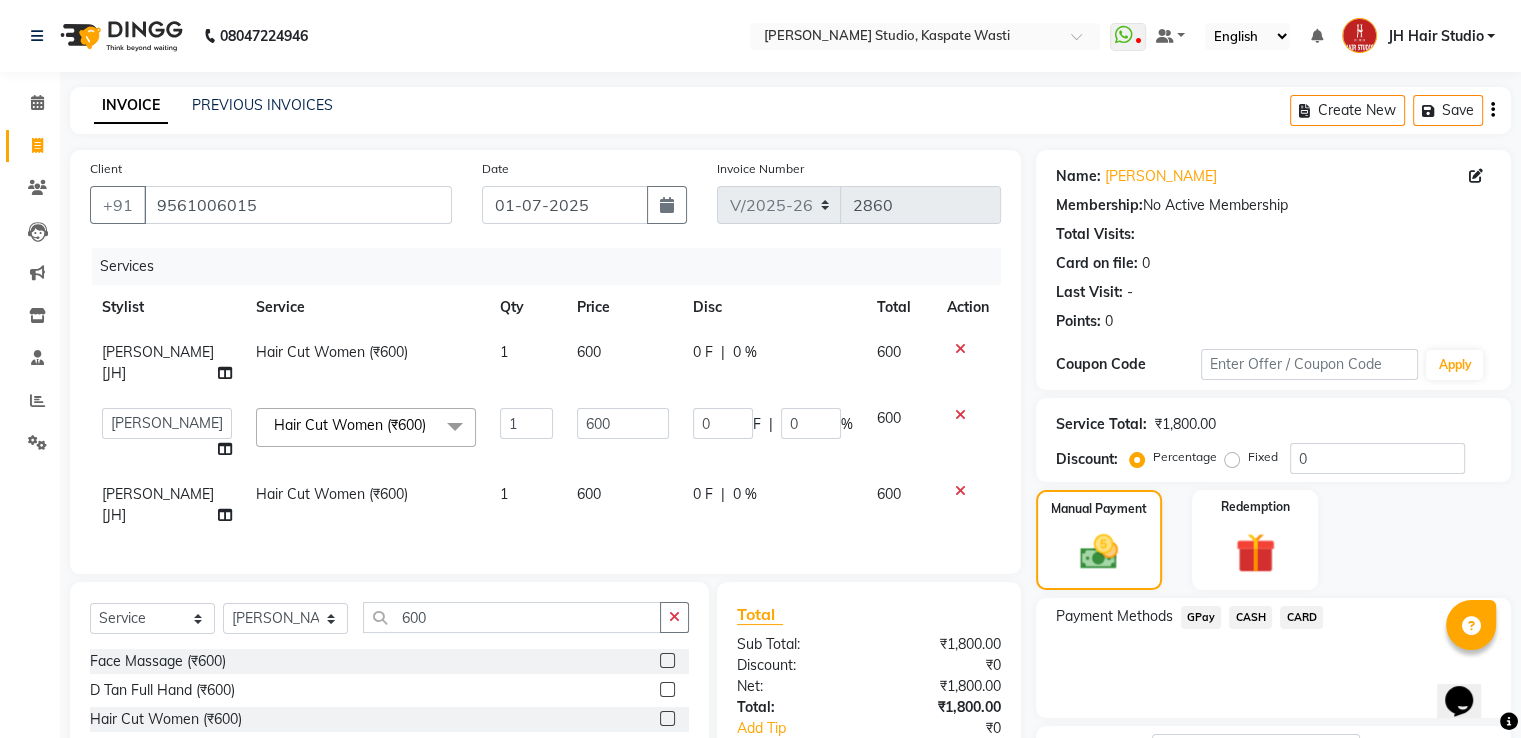 scroll, scrollTop: 193, scrollLeft: 0, axis: vertical 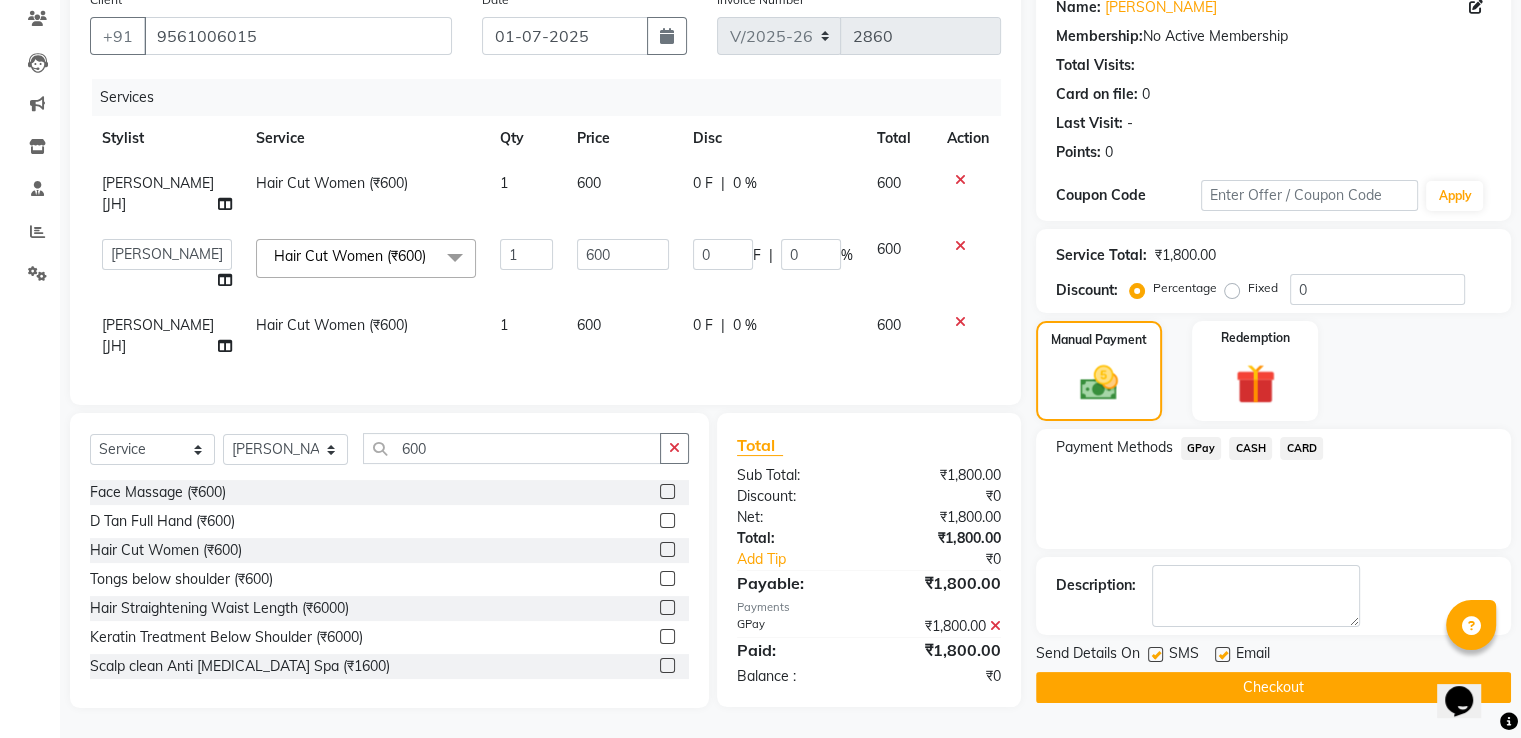 click on "Checkout" 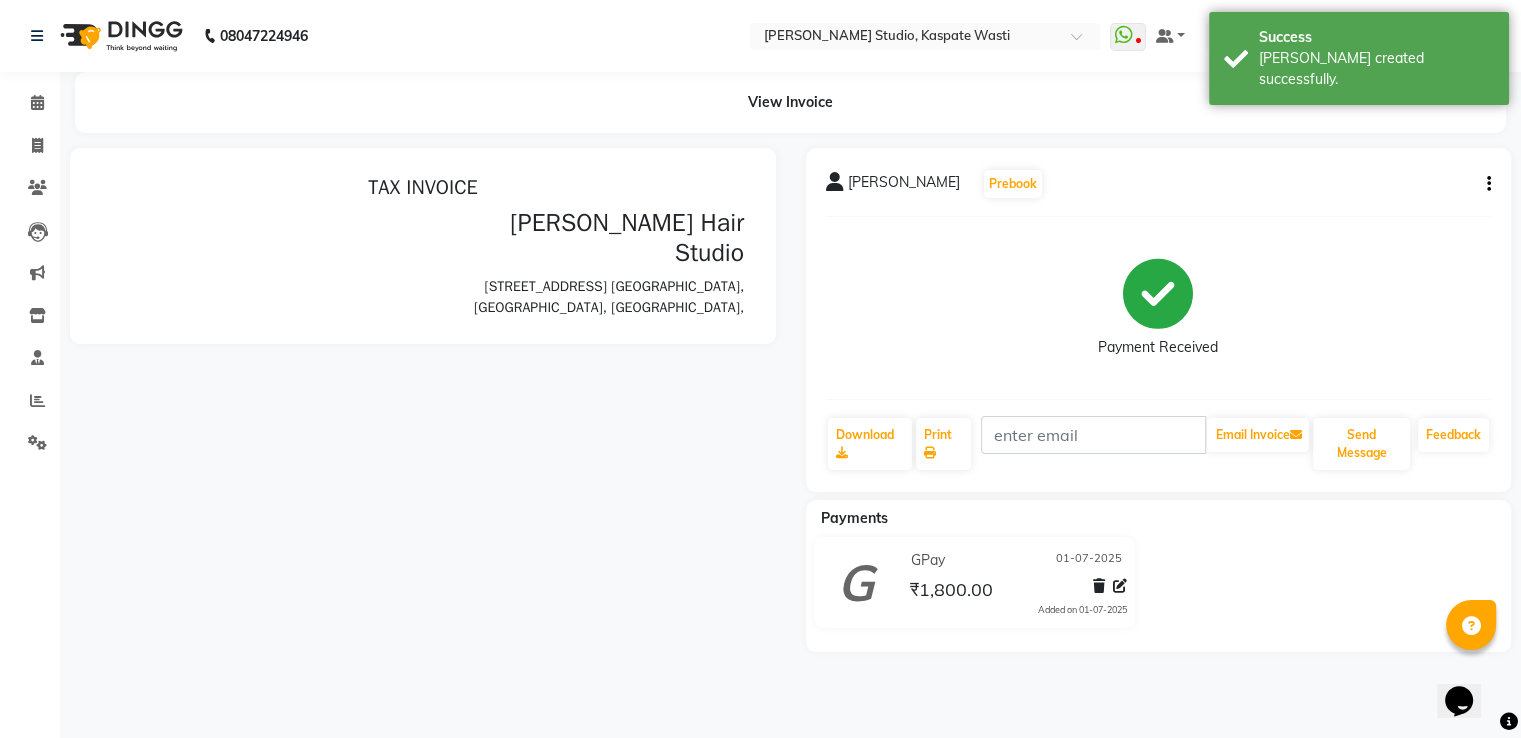 scroll, scrollTop: 0, scrollLeft: 0, axis: both 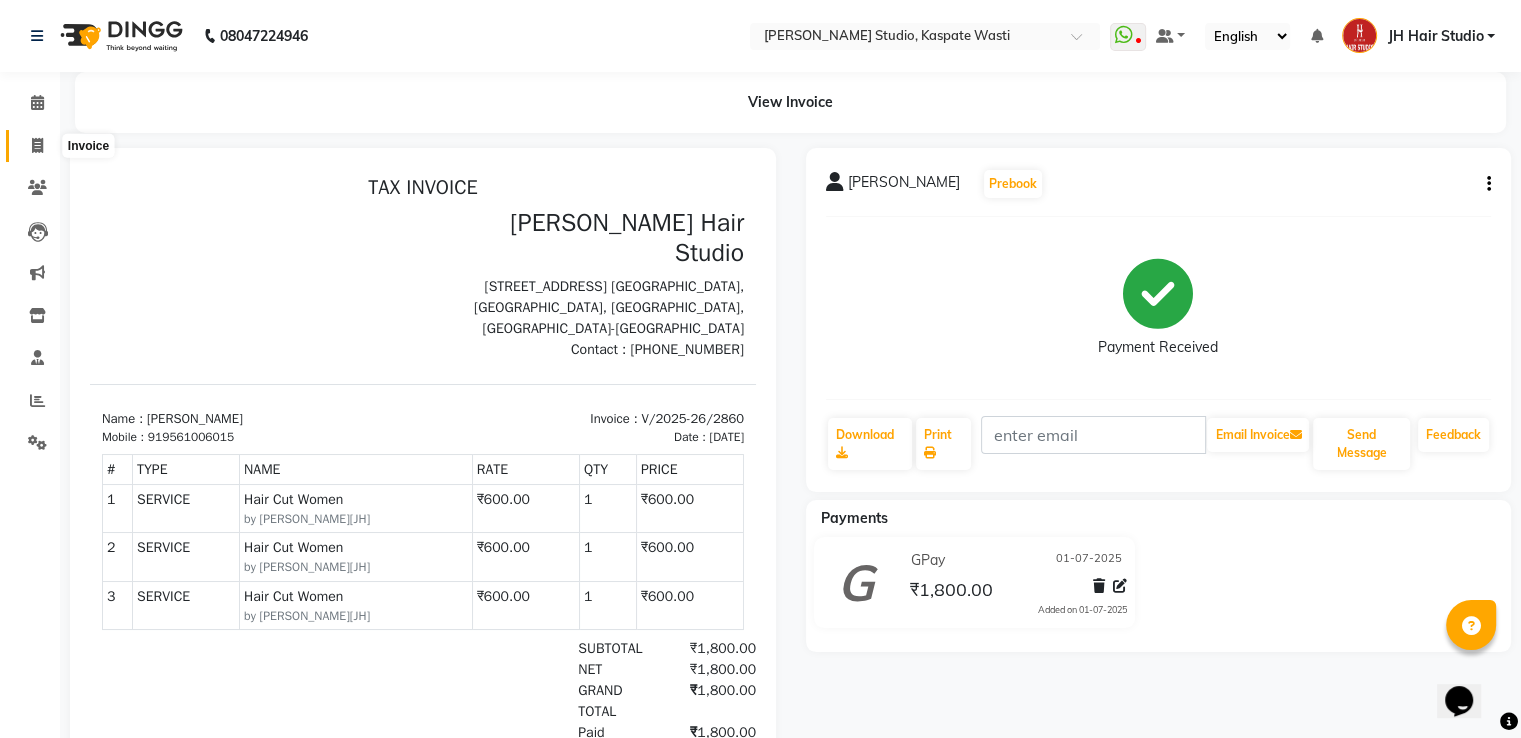 click 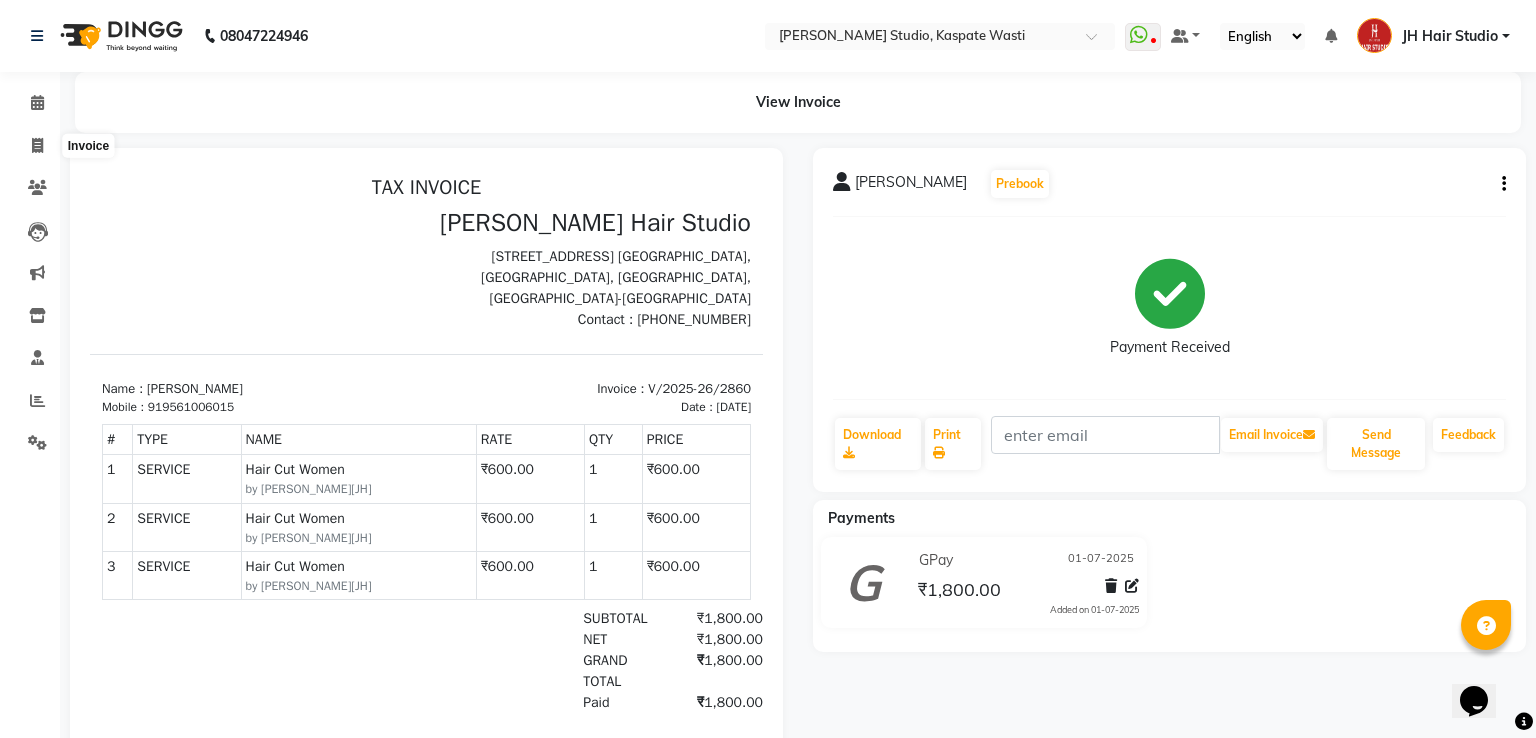 select on "130" 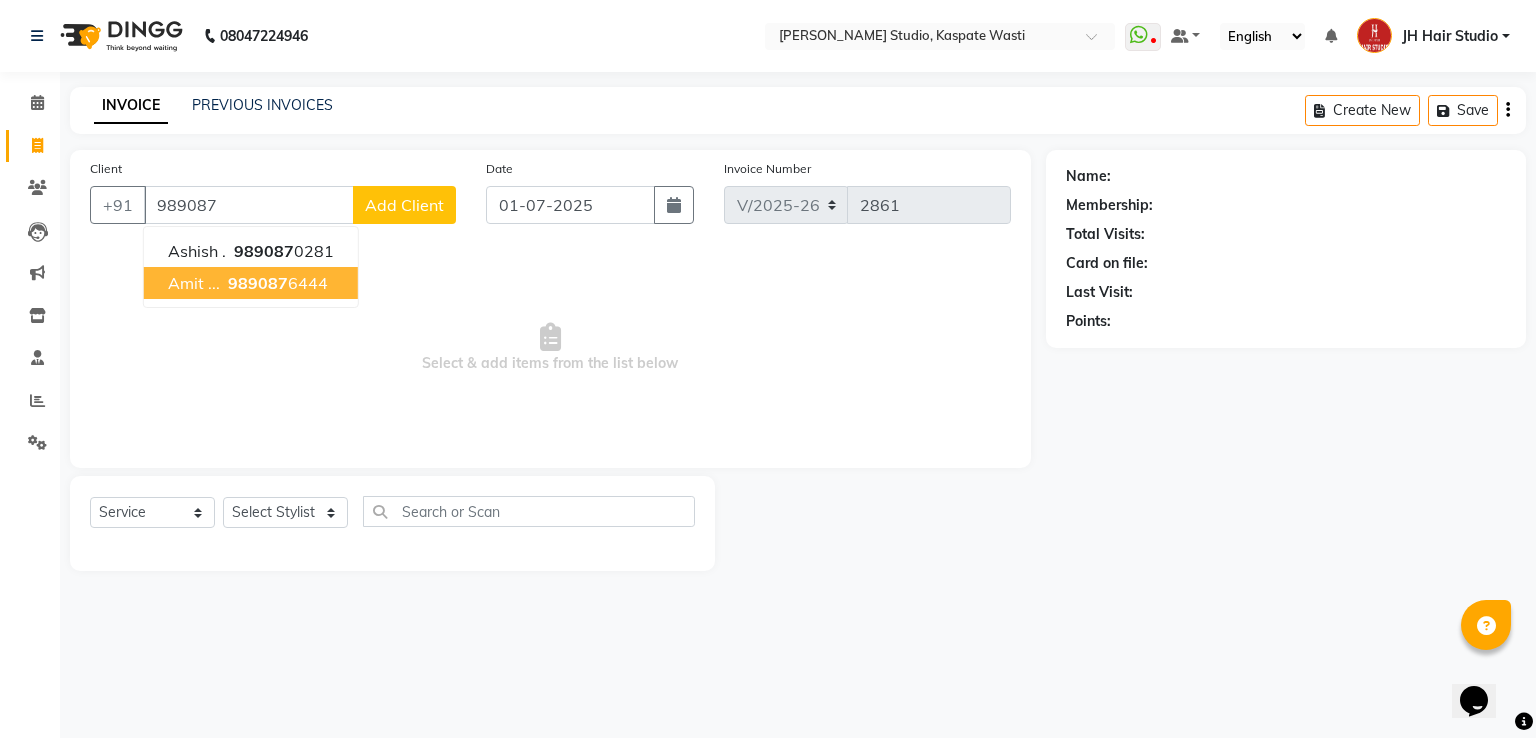click on "989087 6444" at bounding box center [276, 283] 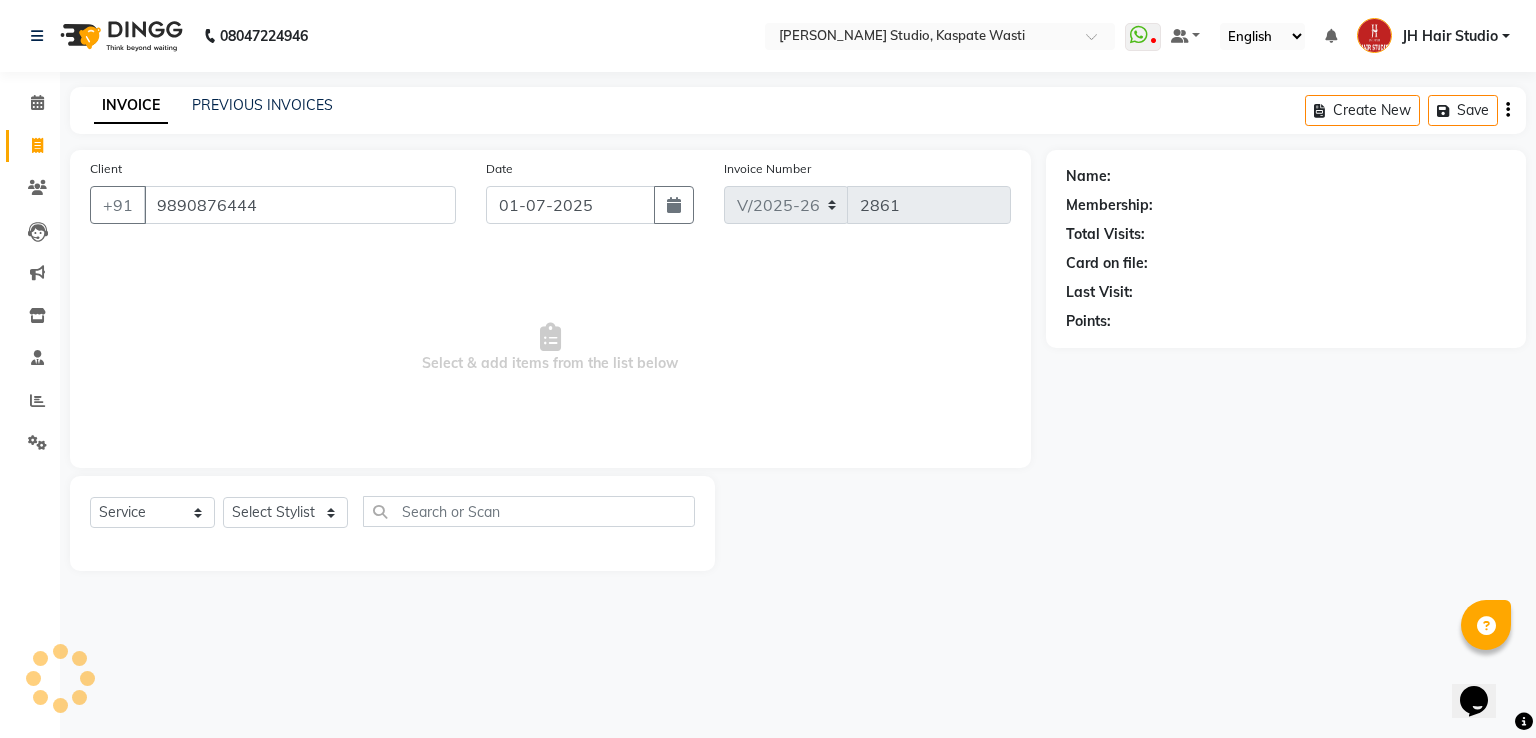 type on "9890876444" 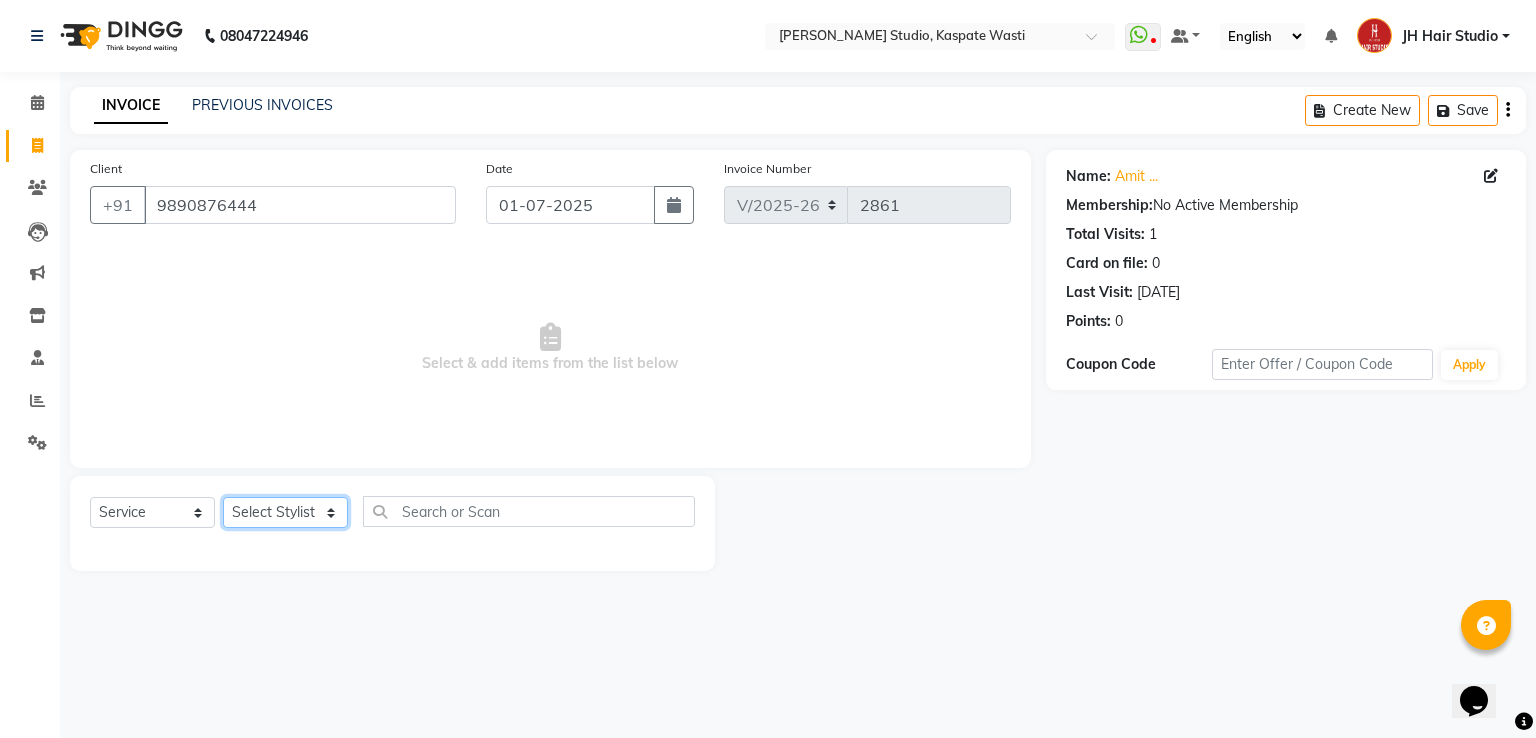 click on "Select Stylist [PERSON_NAME] [JH]  [PERSON_NAME][JH] [F1] GANESH [ F1] RAM [F1]Sanjay [F1][PERSON_NAME]  [F1][PERSON_NAME]  F1 Suraj  [F1] USHA [PERSON_NAME][JH] [PERSON_NAME][JH] JH Hair Studio [PERSON_NAME][JH] [PERSON_NAME][JH] [PERSON_NAME][JH] SID NEW [JH] [PERSON_NAME] [F3] [PERSON_NAME] [JH]" 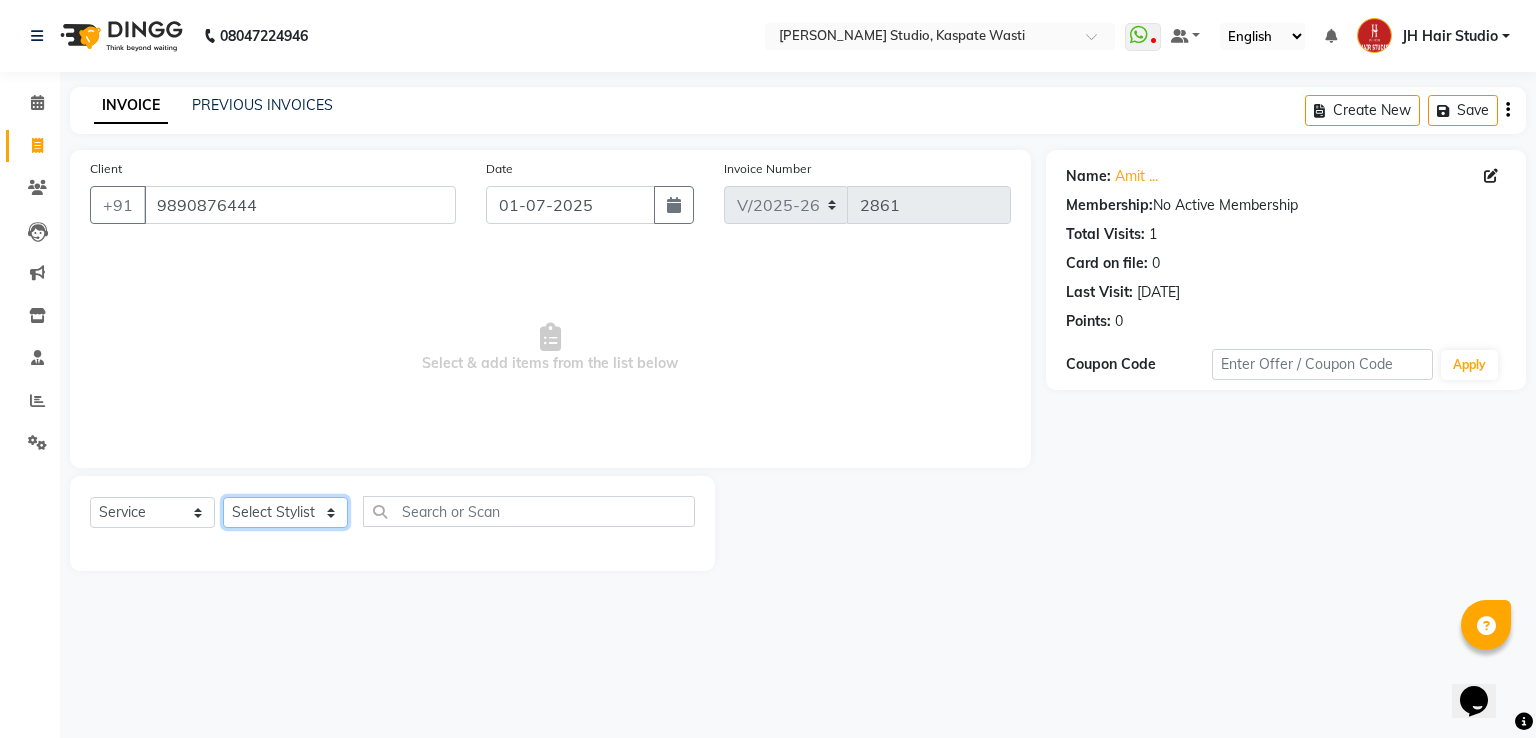 select on "84207" 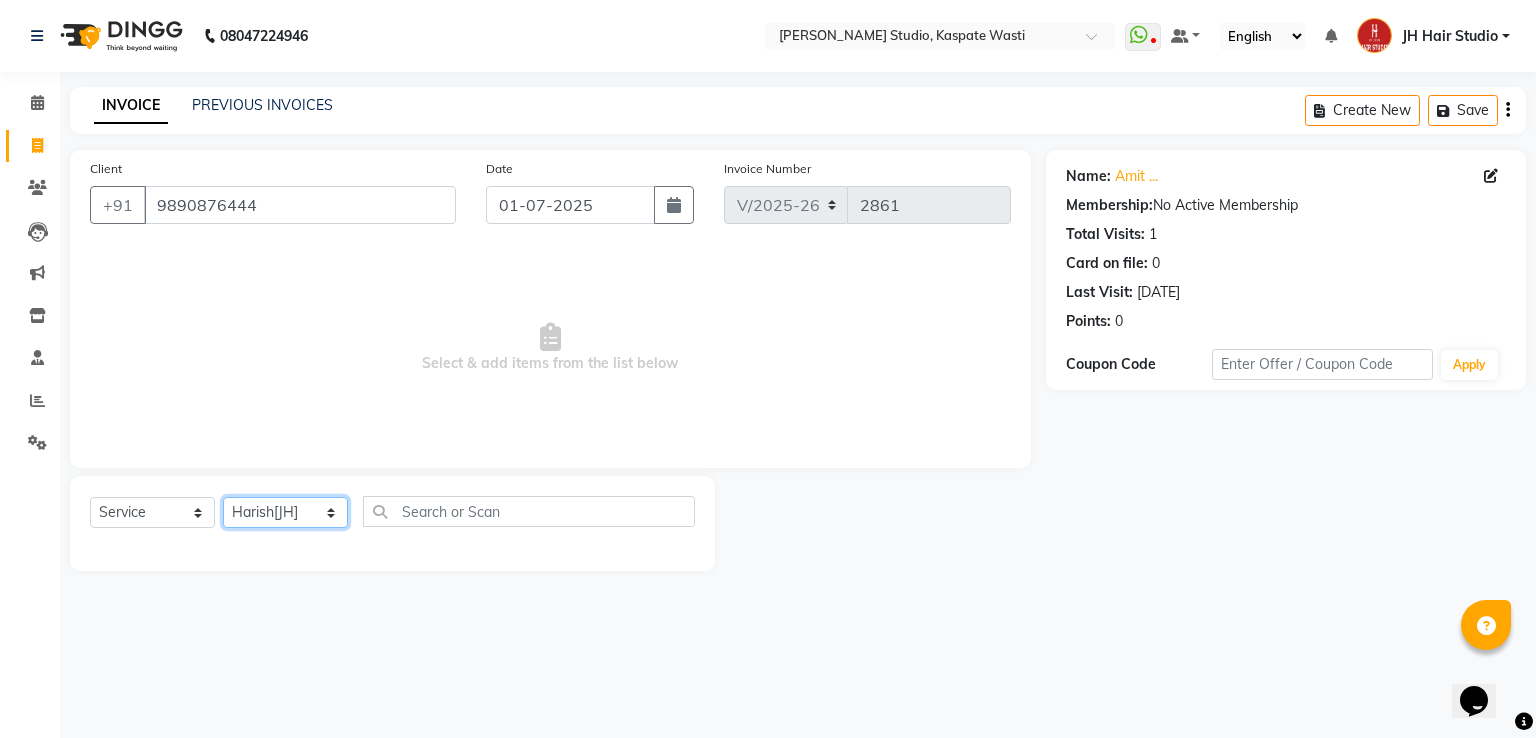 click on "Select Stylist [PERSON_NAME] [JH]  [PERSON_NAME][JH] [F1] GANESH [ F1] RAM [F1]Sanjay [F1][PERSON_NAME]  [F1][PERSON_NAME]  F1 Suraj  [F1] USHA [PERSON_NAME][JH] [PERSON_NAME][JH] JH Hair Studio [PERSON_NAME][JH] [PERSON_NAME][JH] [PERSON_NAME][JH] SID NEW [JH] [PERSON_NAME] [F3] [PERSON_NAME] [JH]" 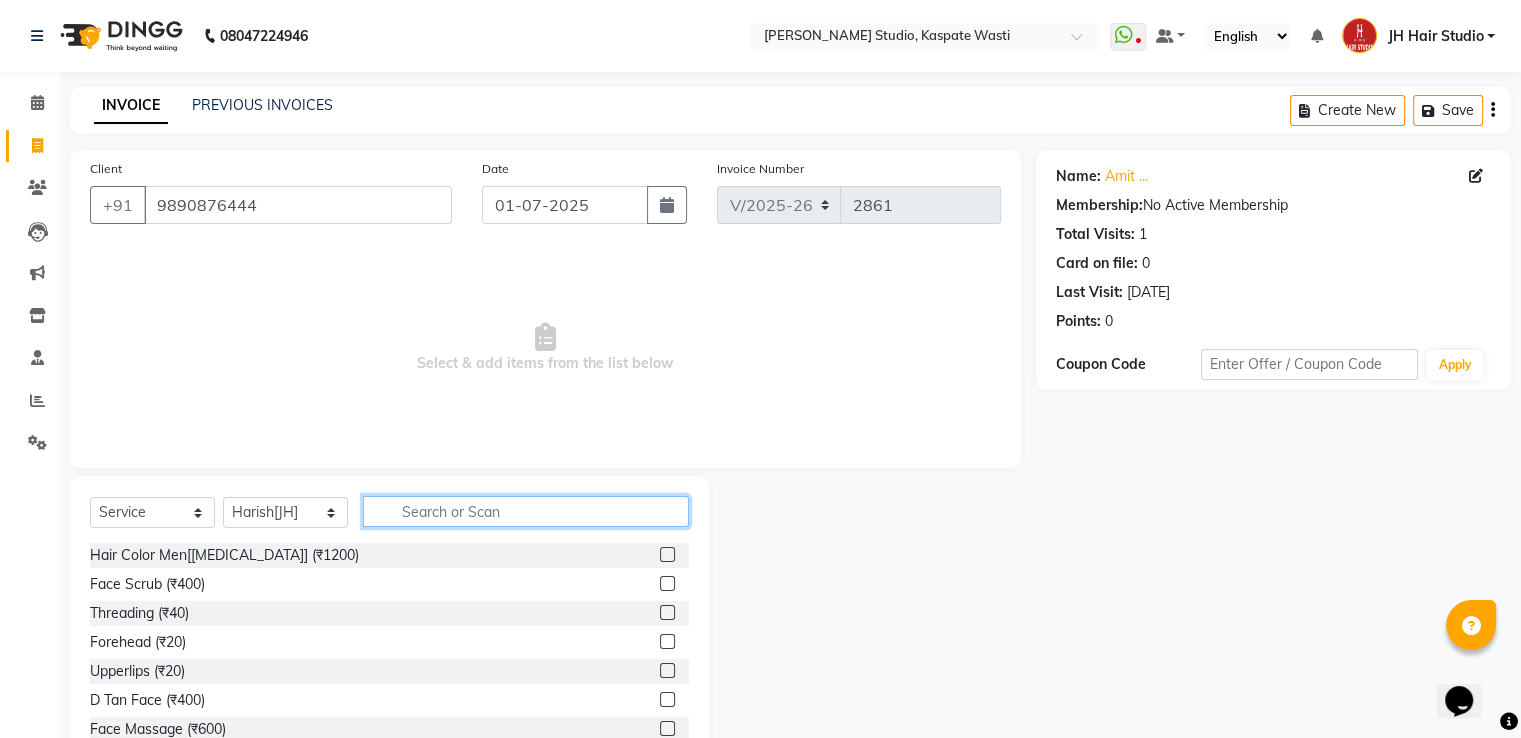 click 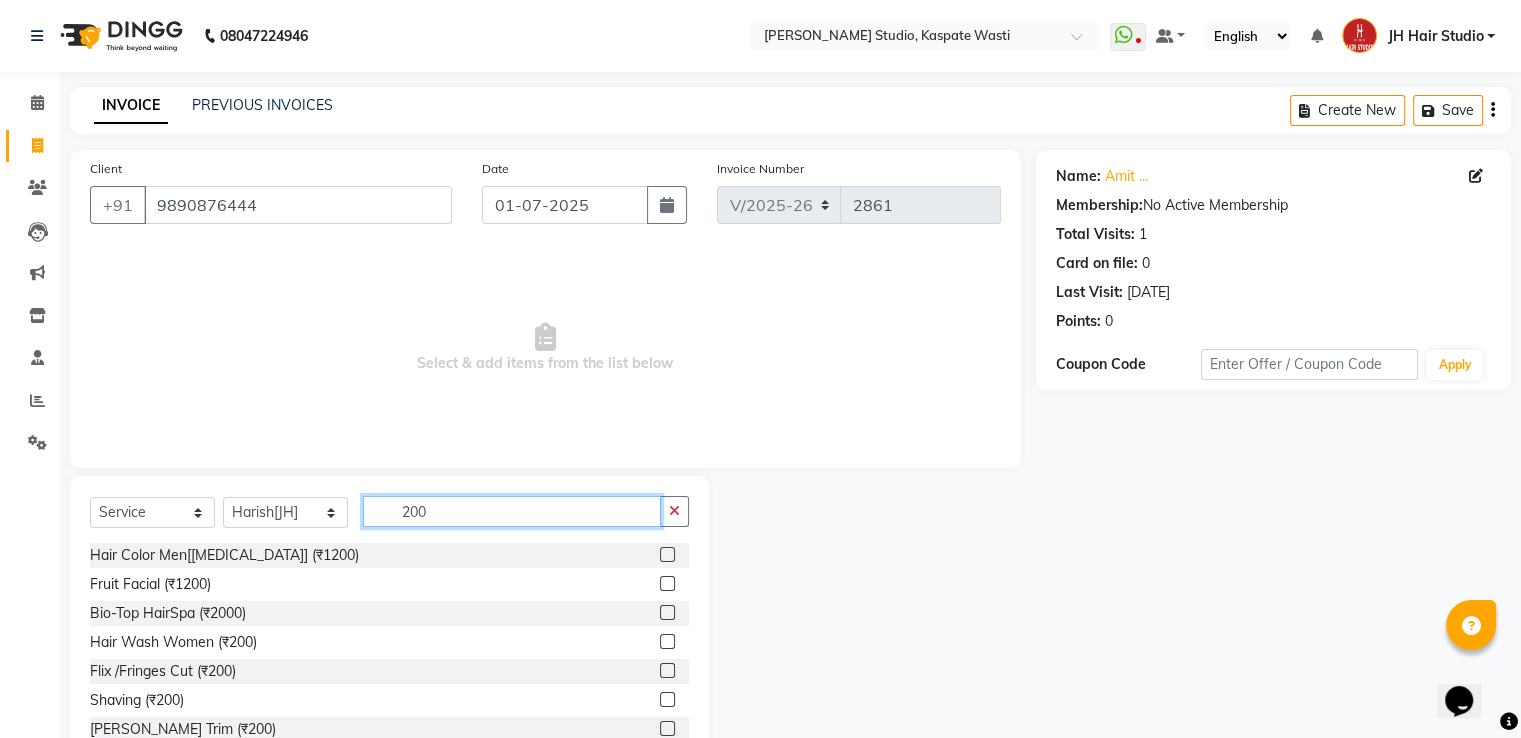 type on "200" 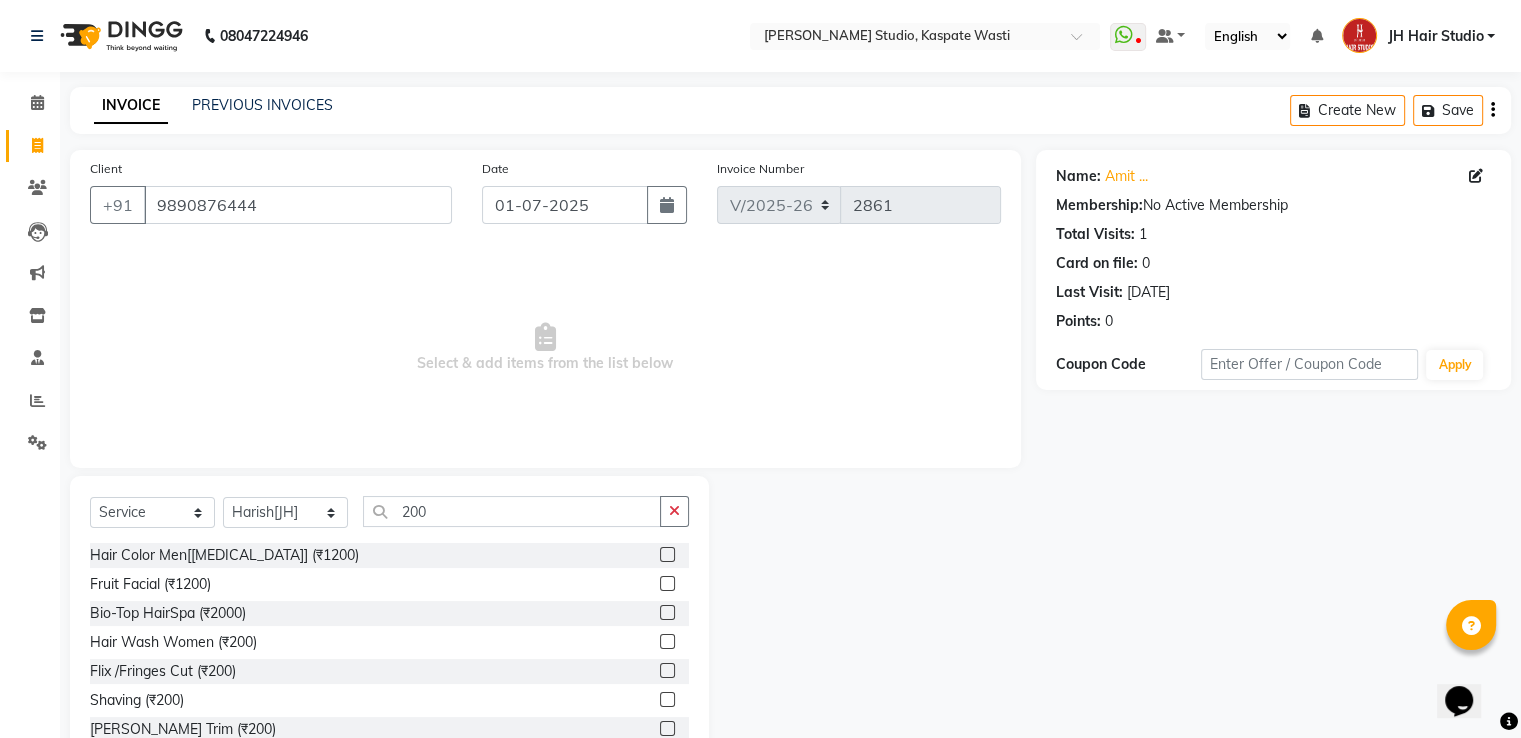 click 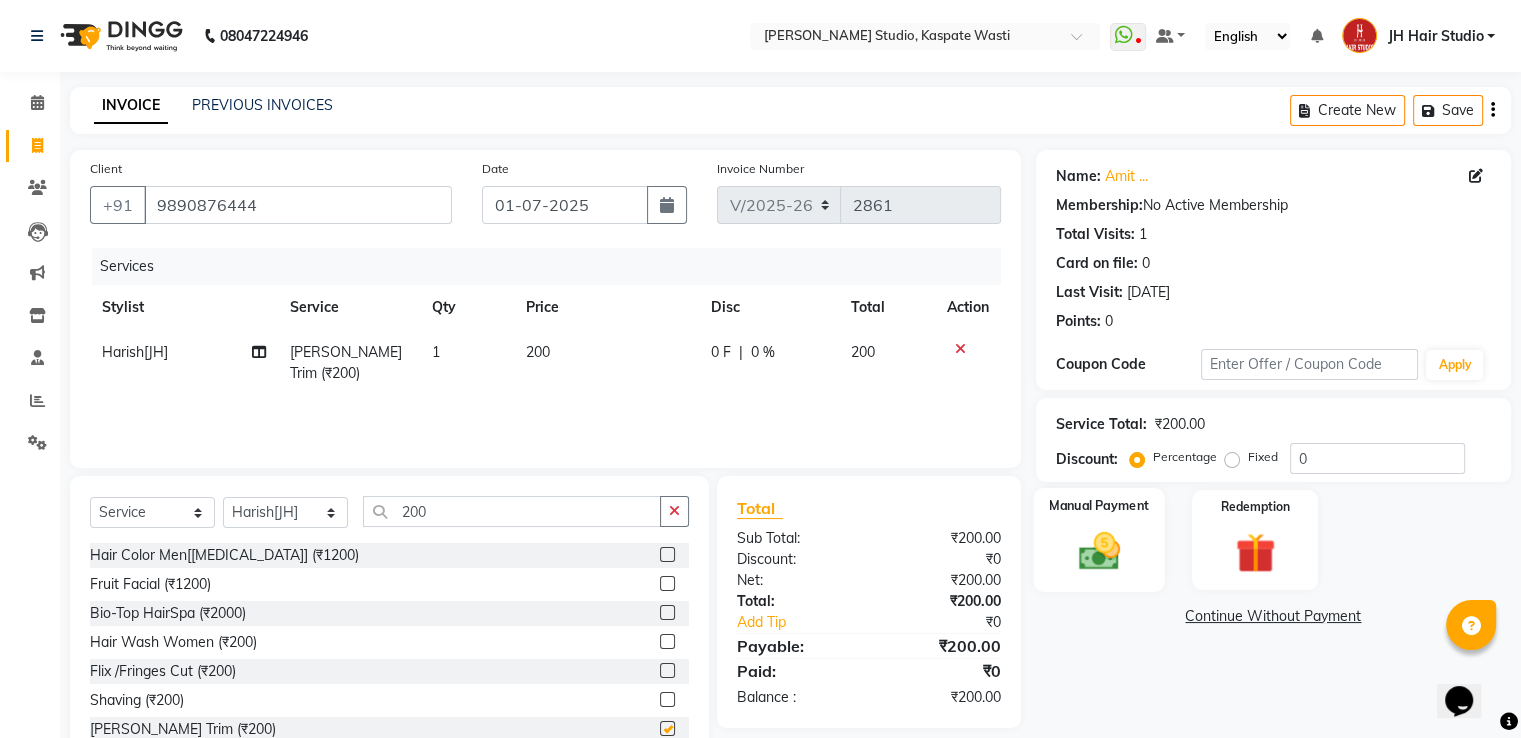checkbox on "false" 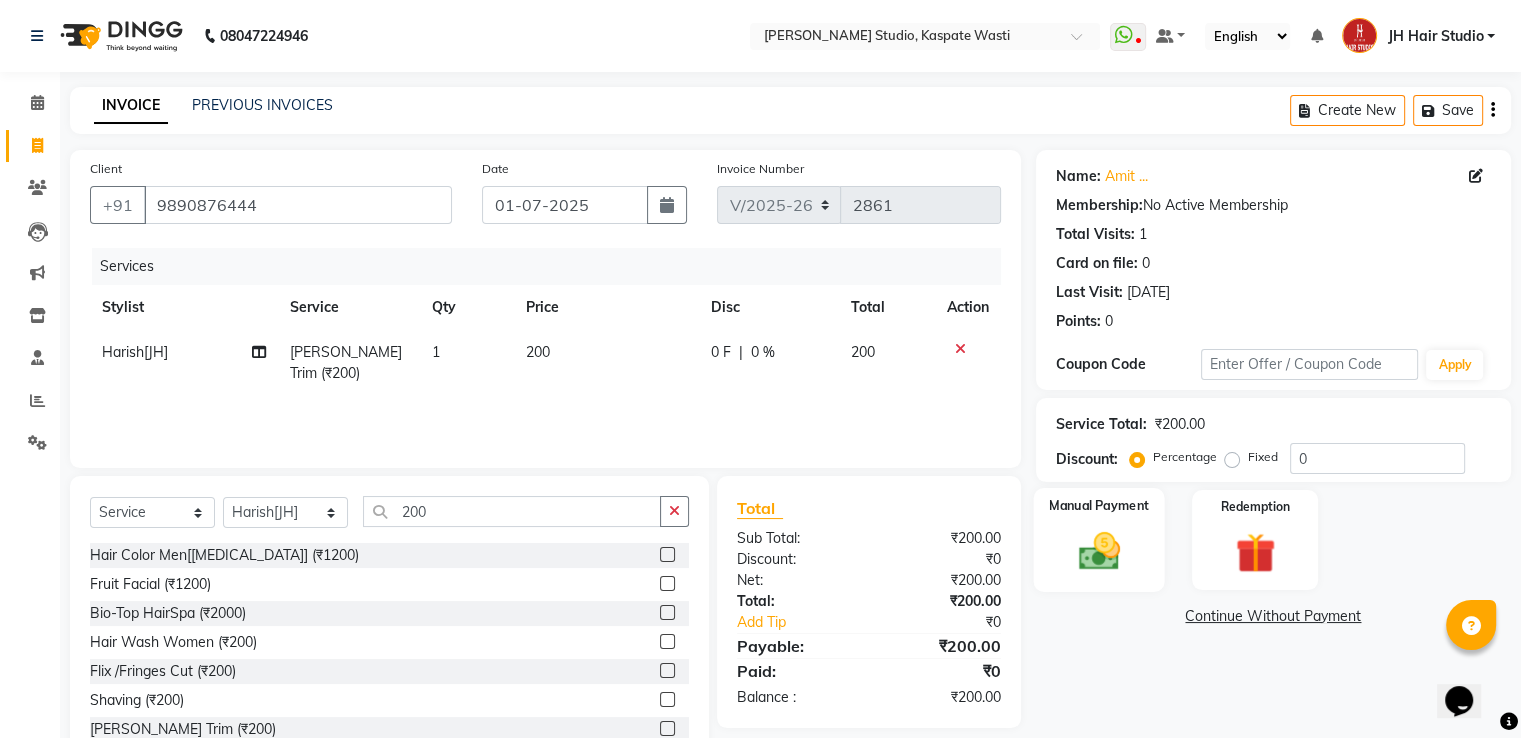 click 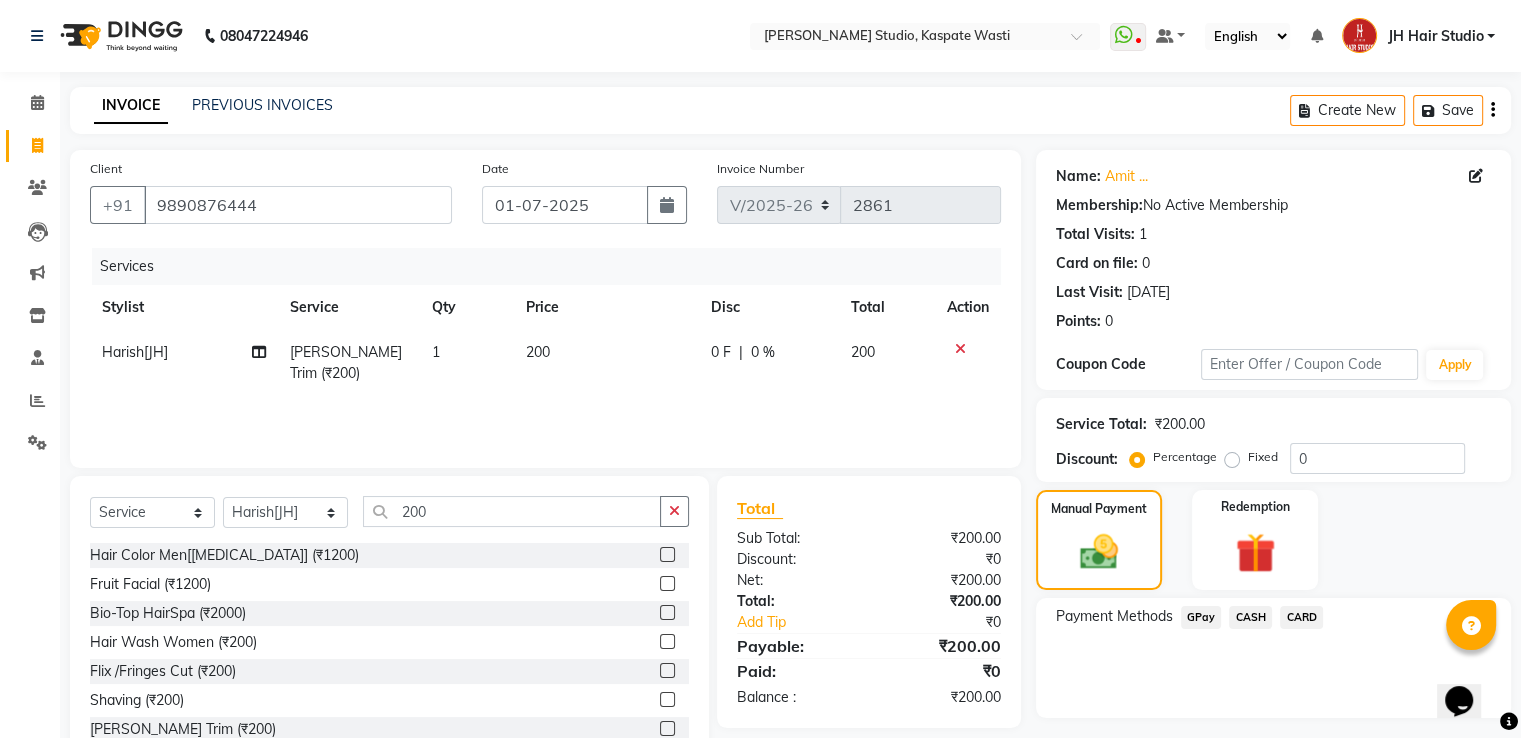 click on "CASH" 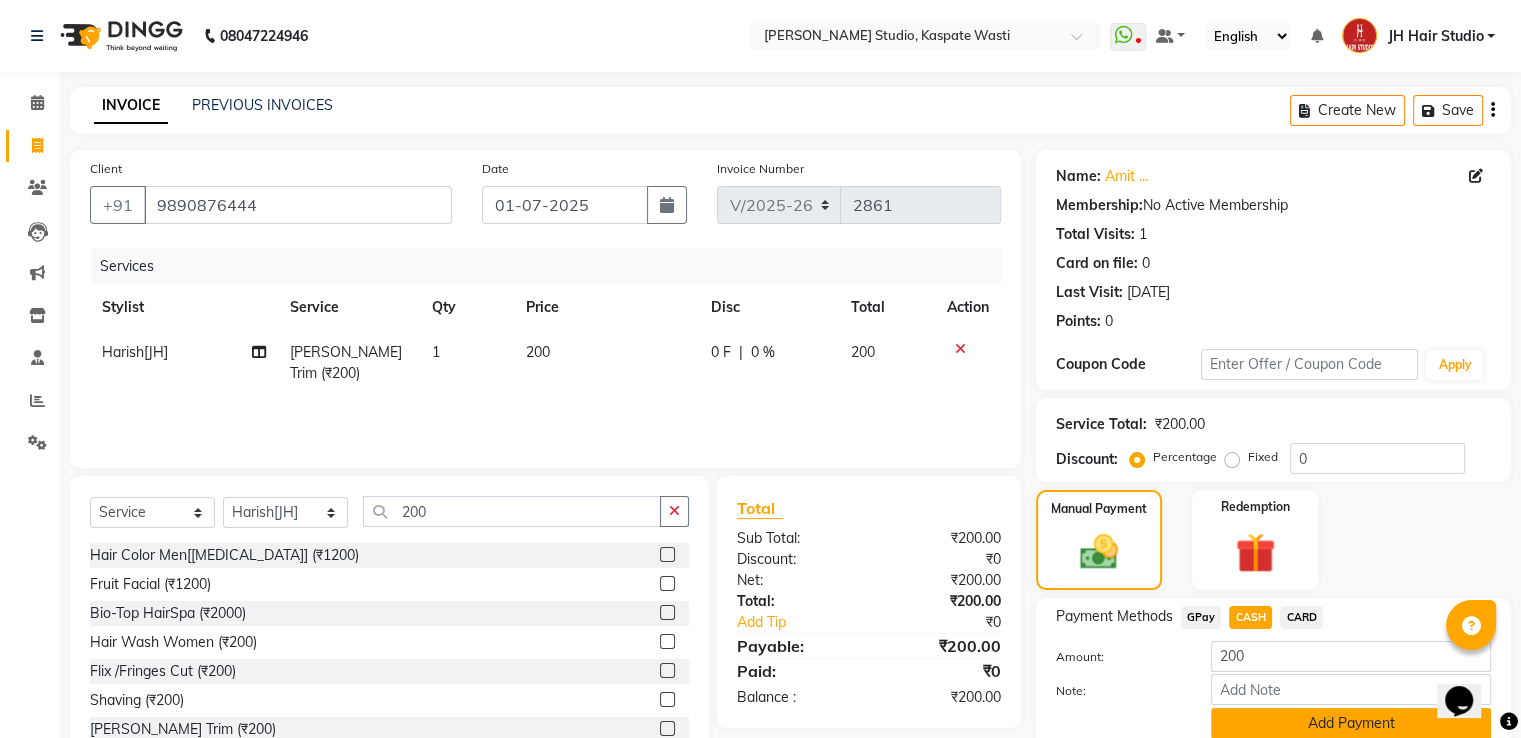click on "Add Payment" 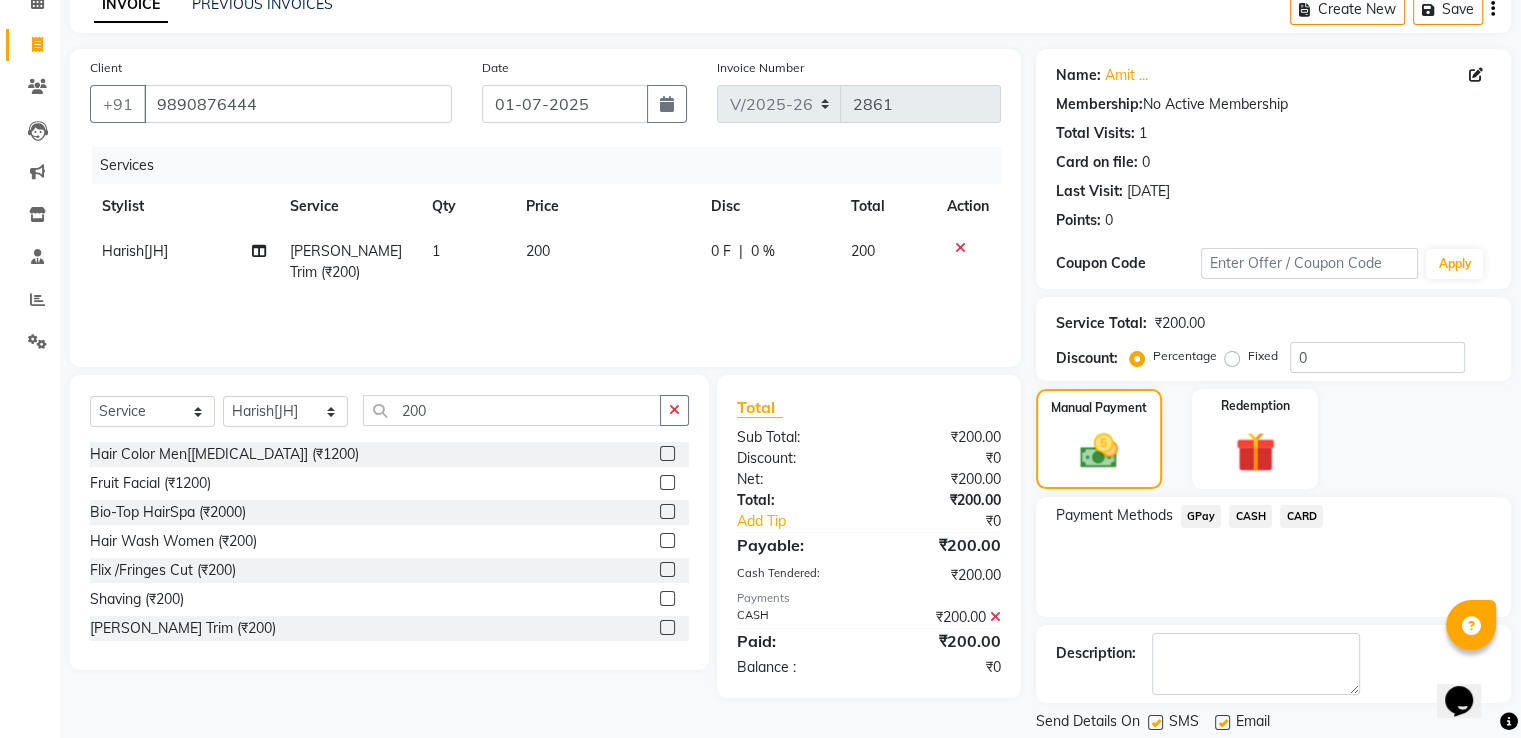 scroll, scrollTop: 163, scrollLeft: 0, axis: vertical 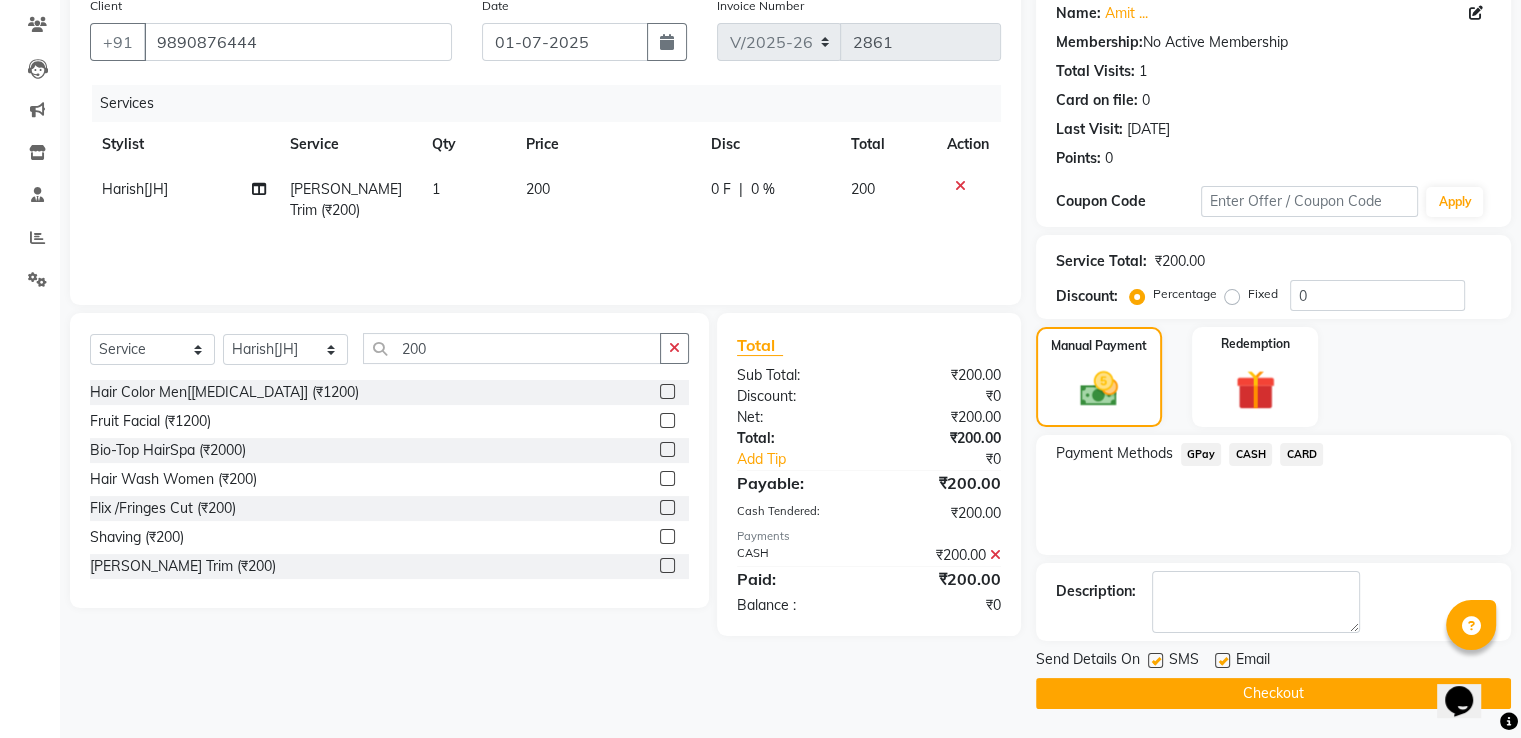 click on "Checkout" 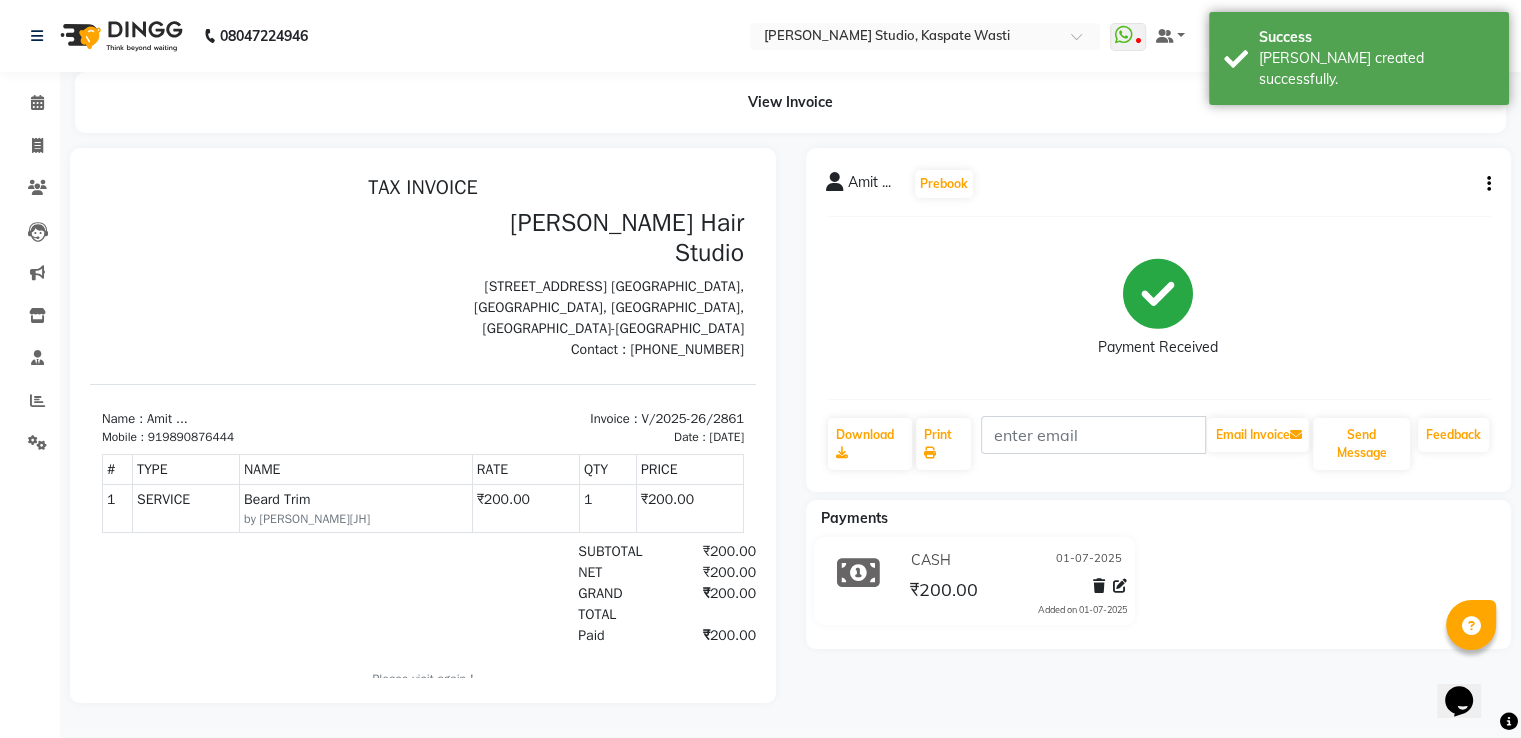 scroll, scrollTop: 0, scrollLeft: 0, axis: both 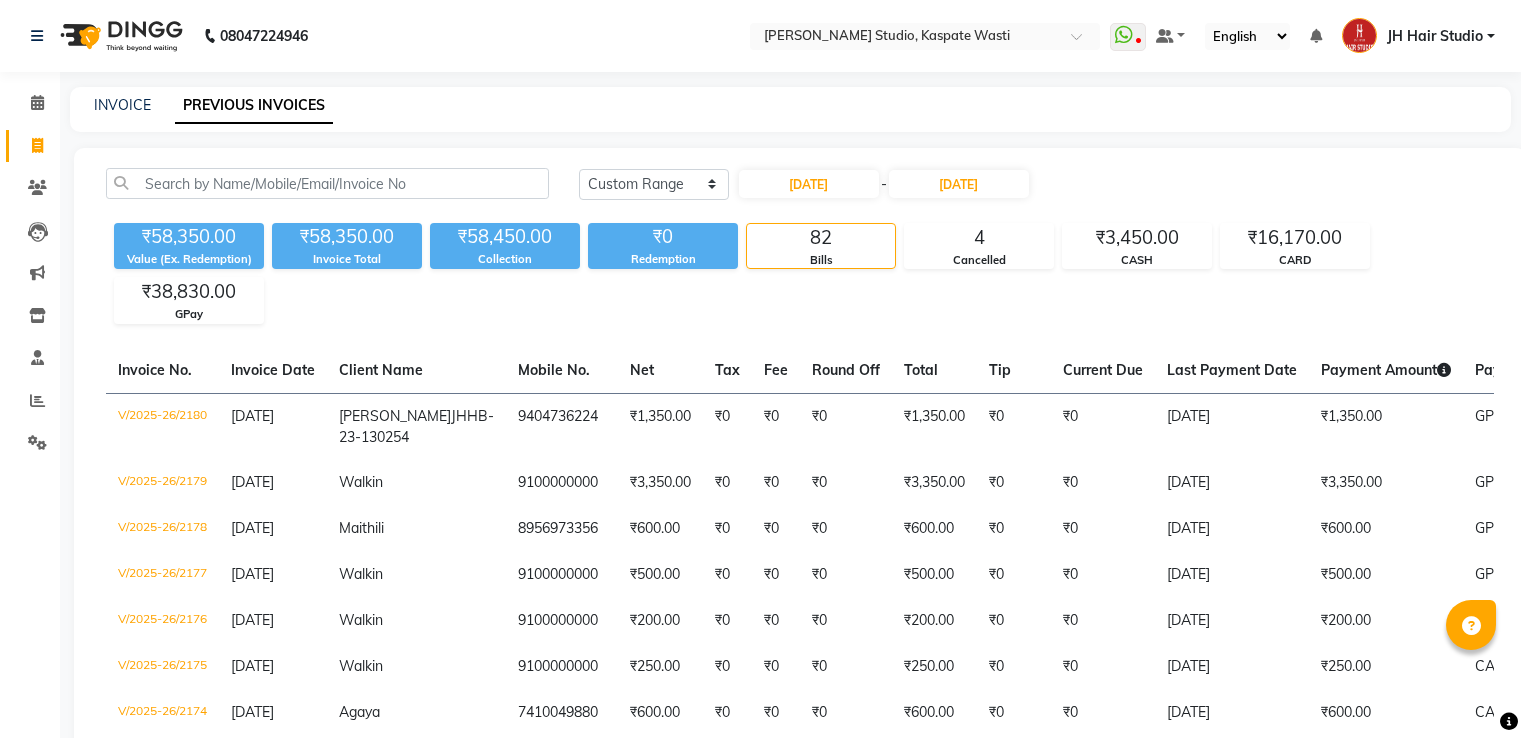 select on "range" 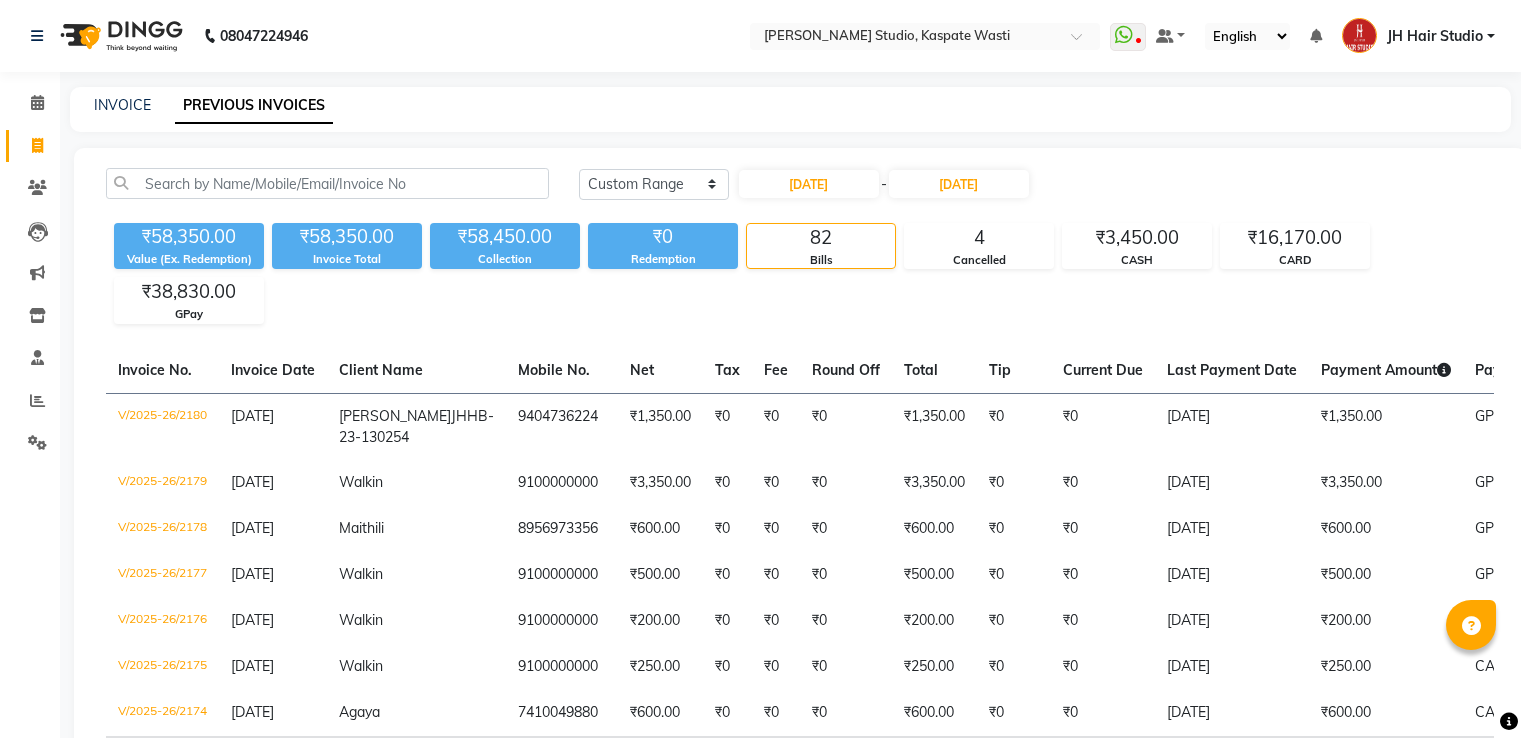 scroll, scrollTop: 644, scrollLeft: 0, axis: vertical 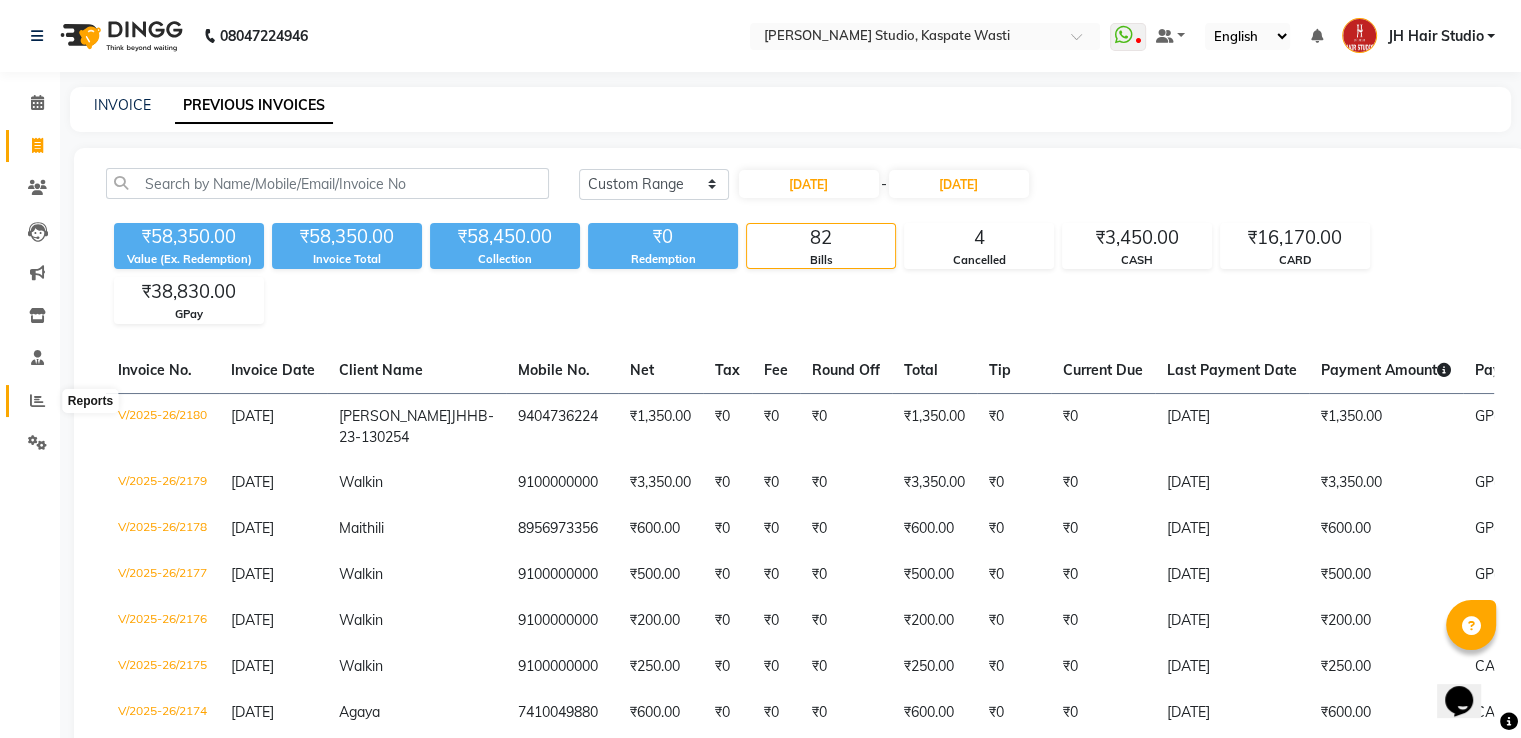 click 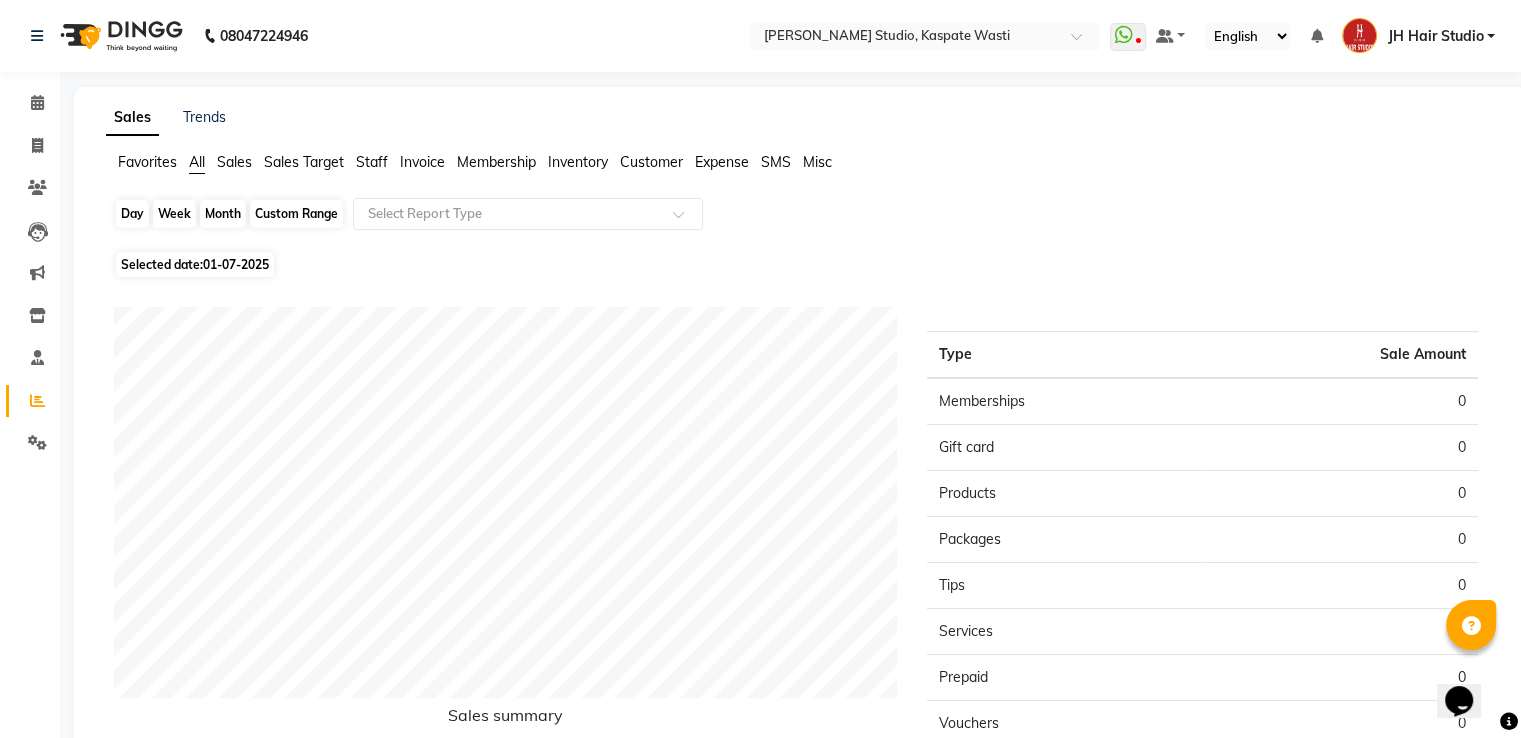 click on "Day" 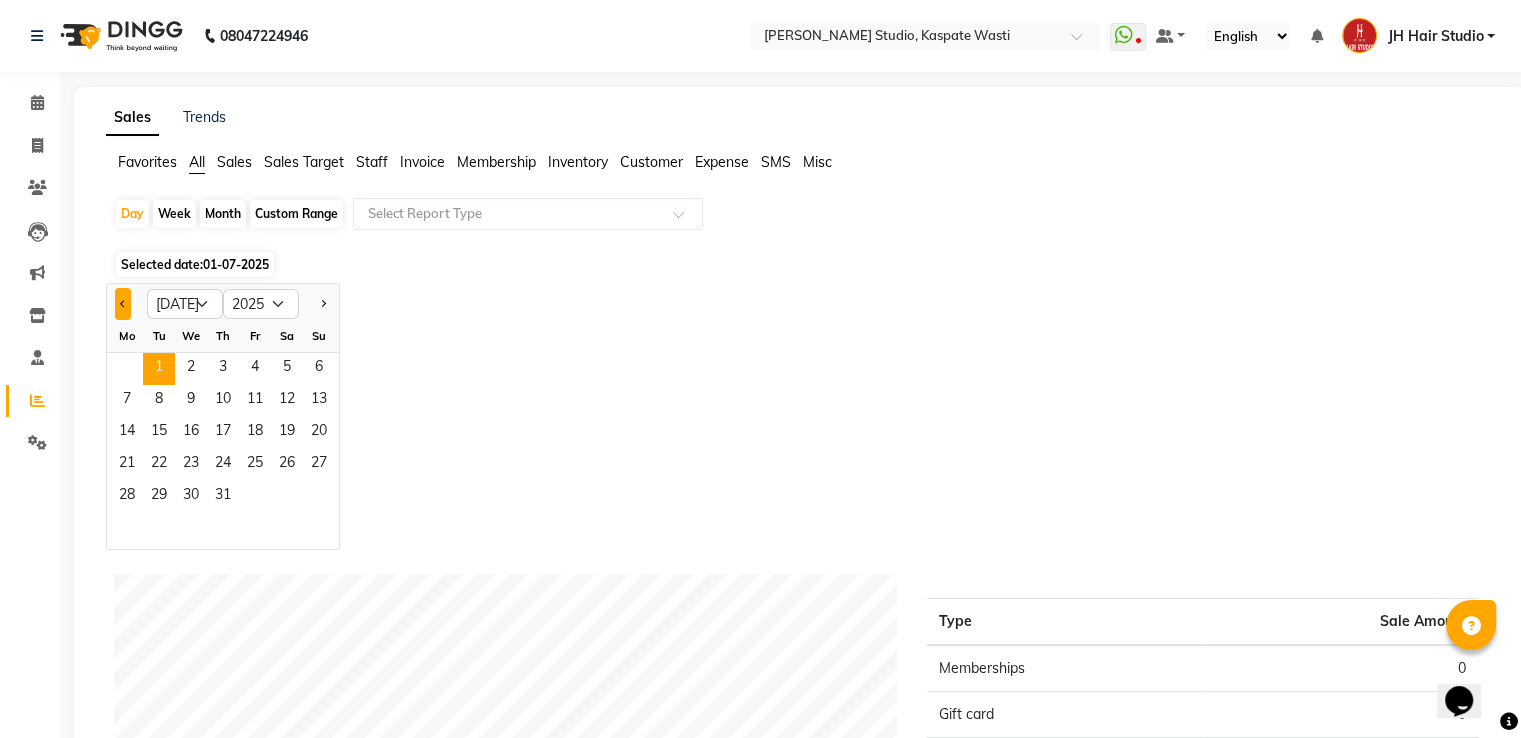 click 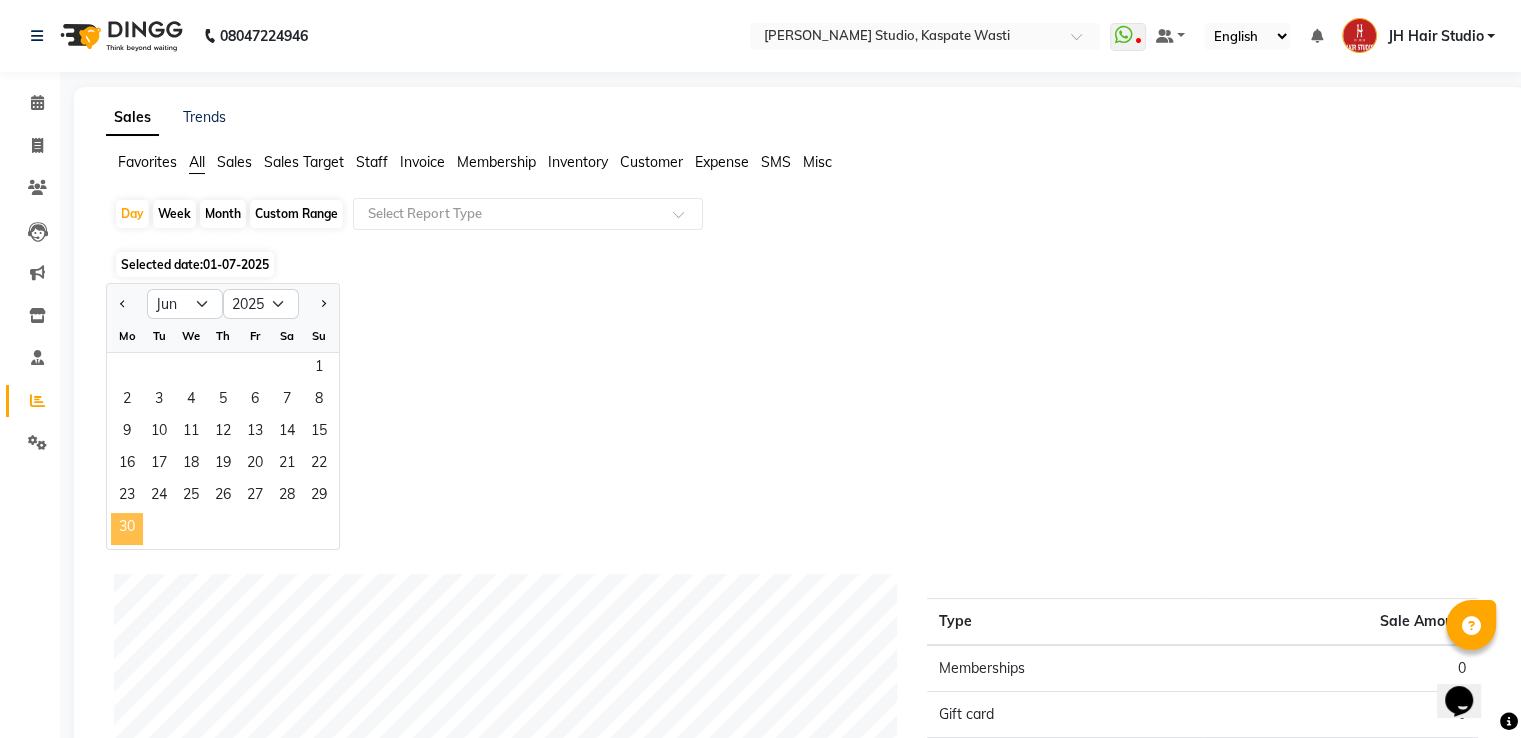 click on "30" 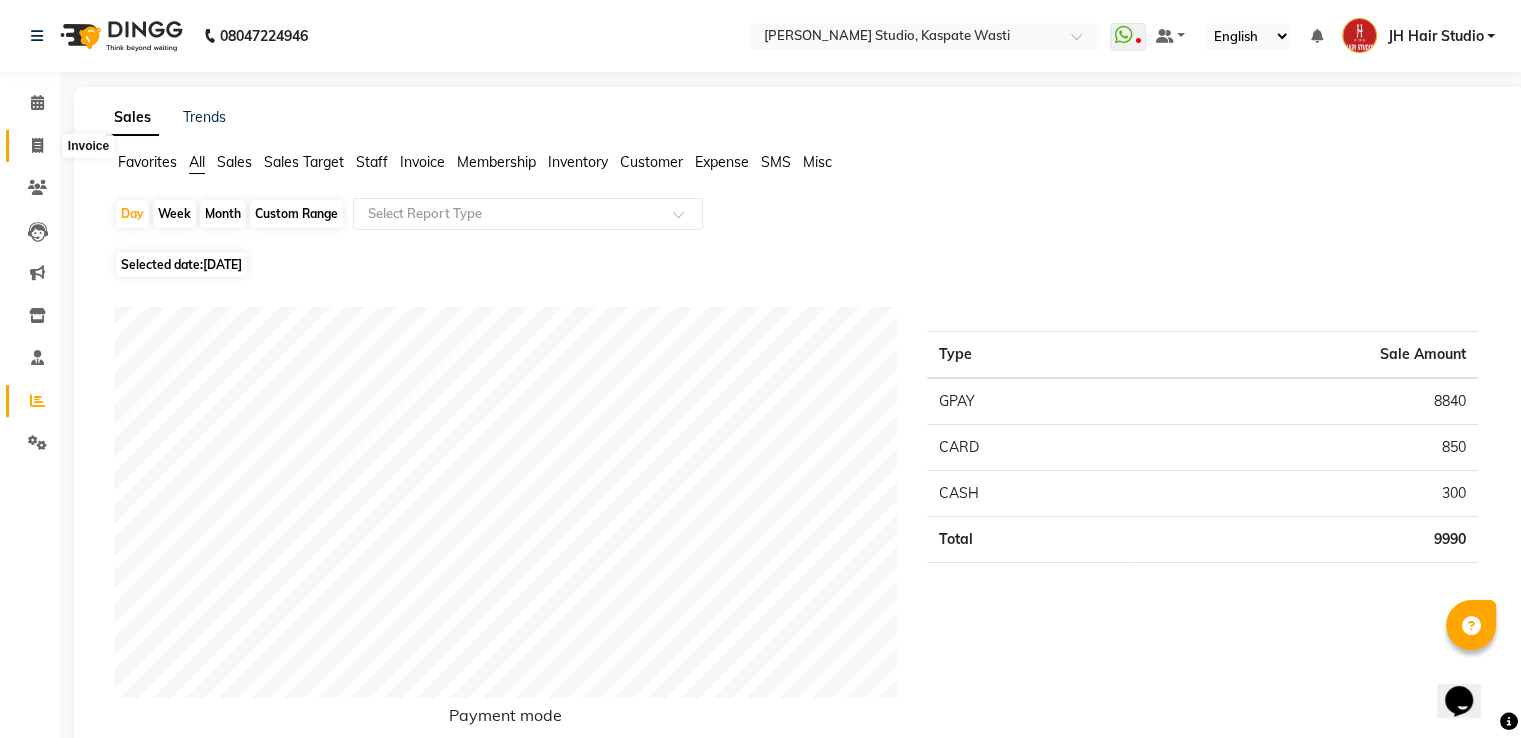 click 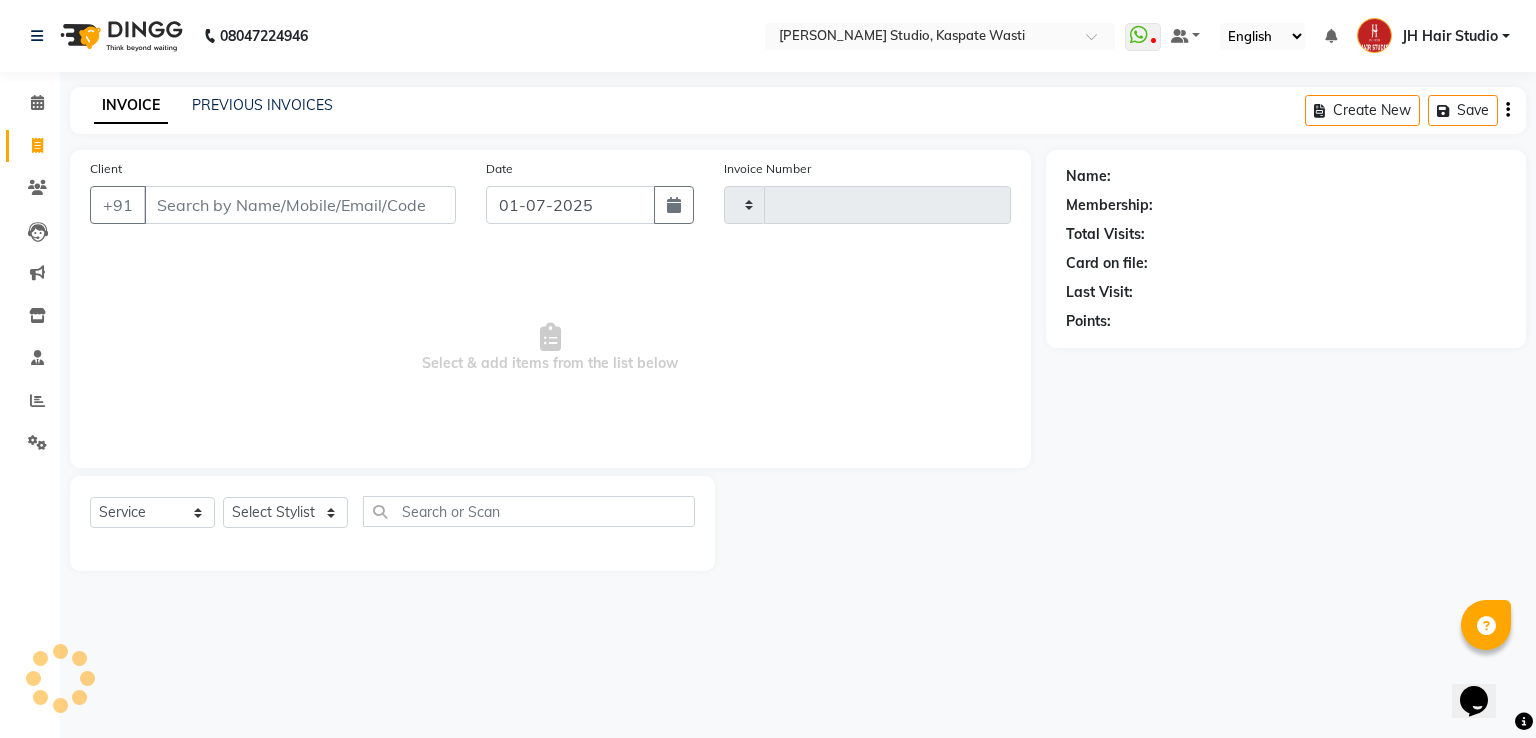 type on "2851" 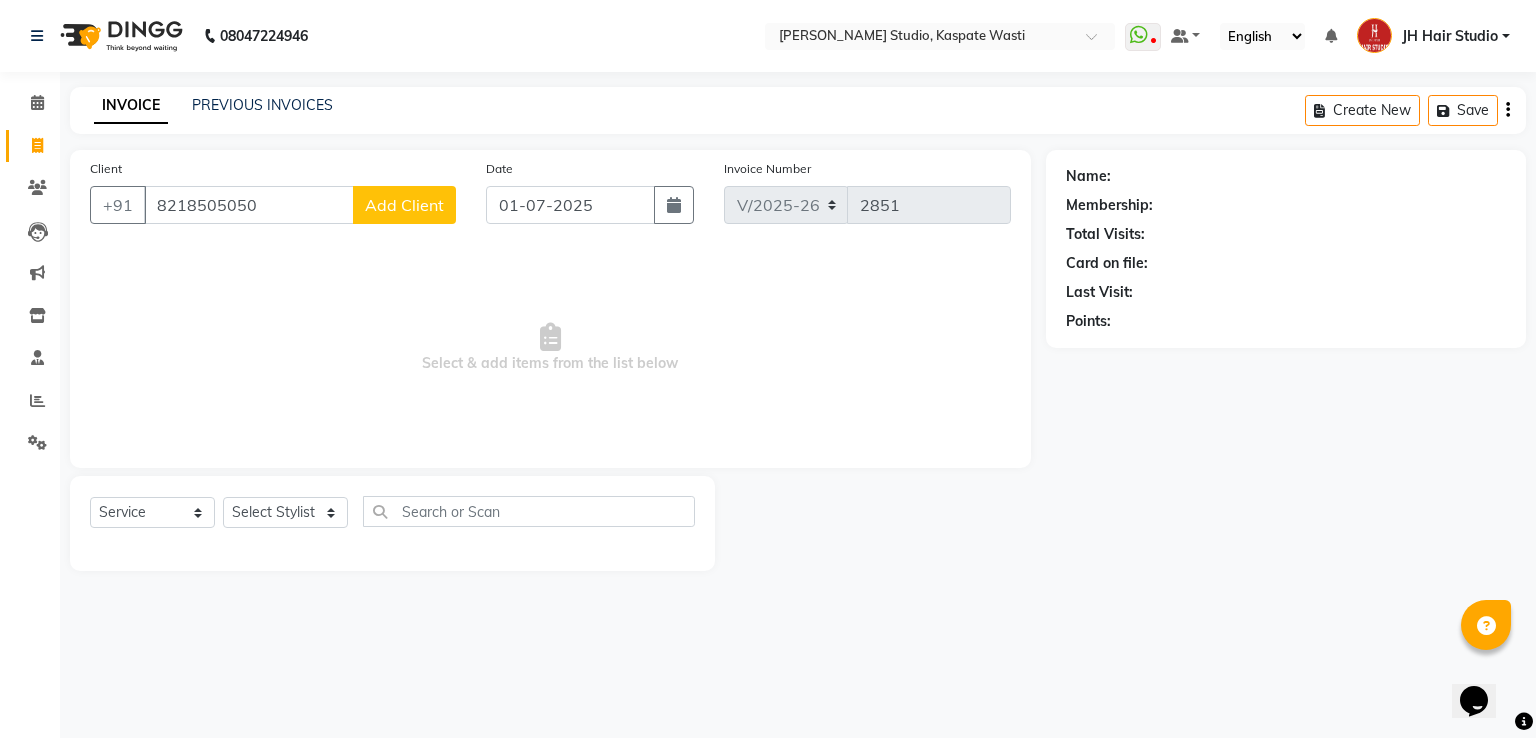 click on "8218505050" at bounding box center [249, 205] 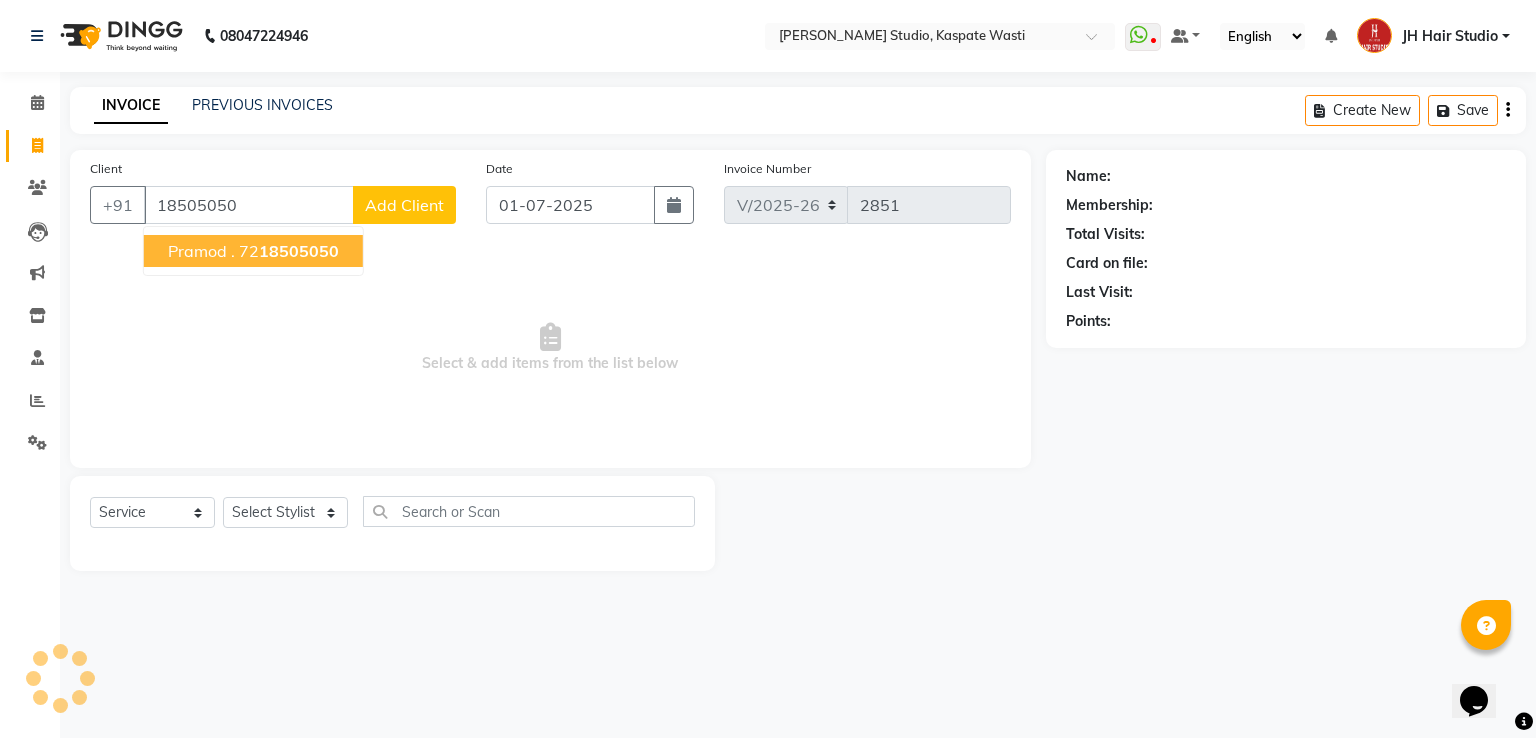 click on "Pramod ." at bounding box center (201, 251) 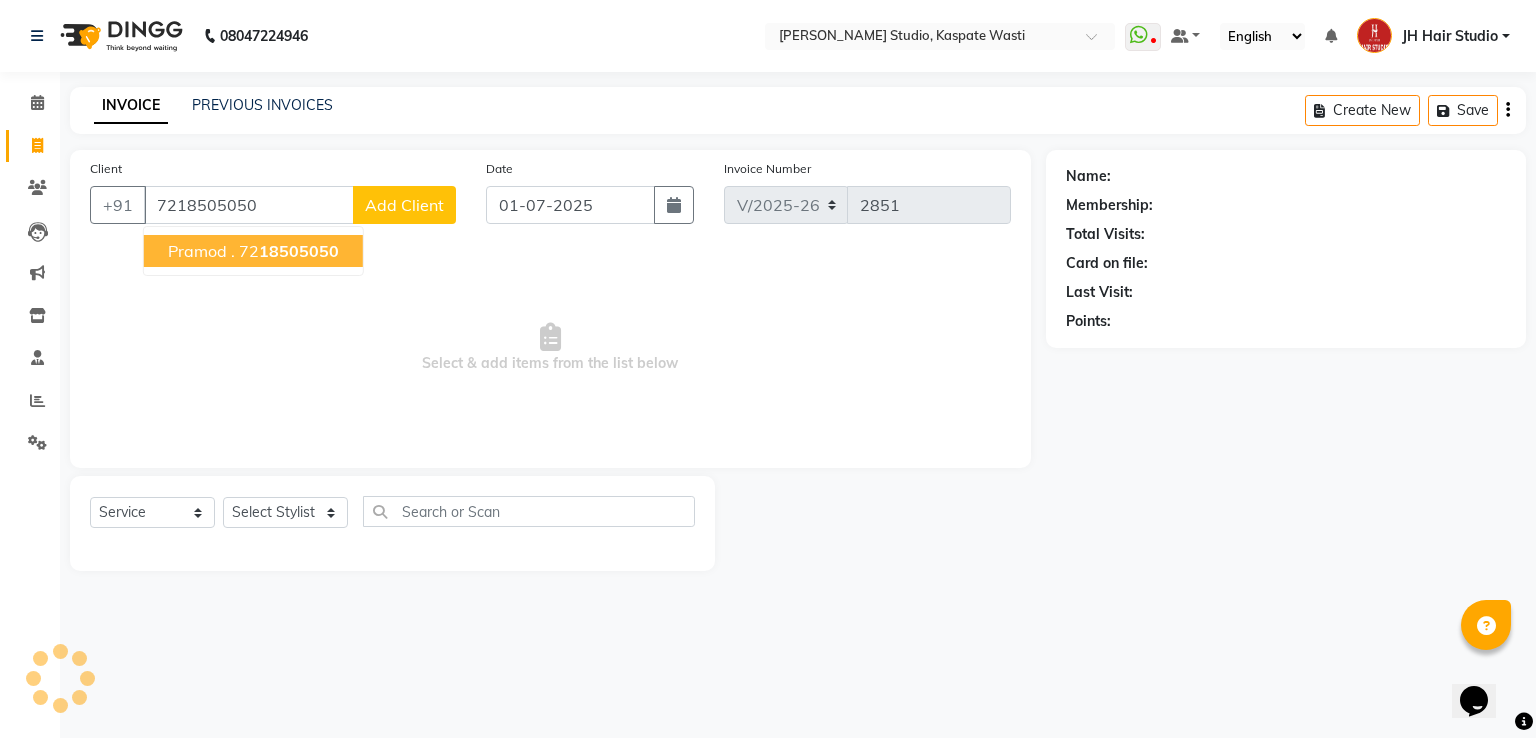 type on "7218505050" 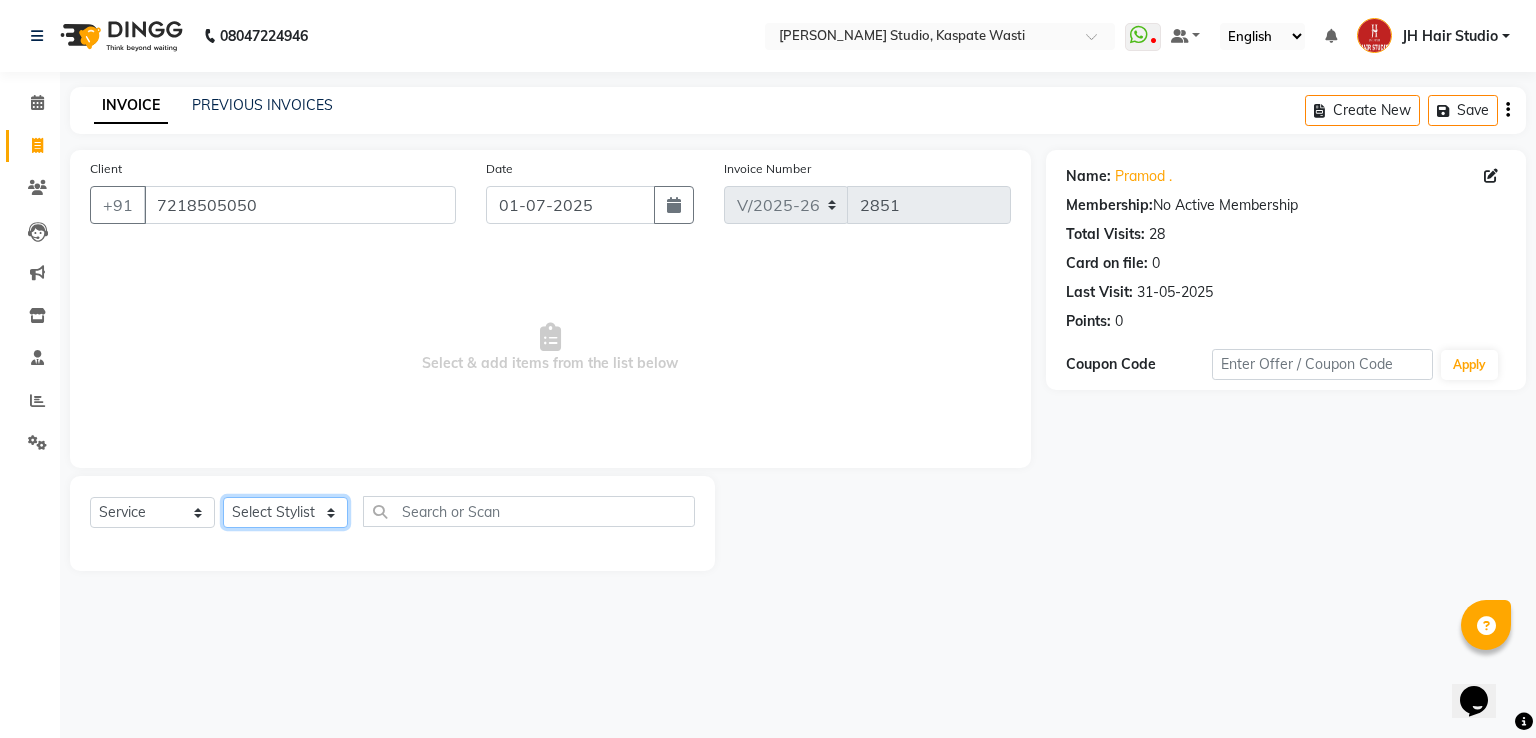 click on "Select Stylist [PERSON_NAME] [JH]  [PERSON_NAME][JH] [F1] GANESH [ F1] RAM [F1]Sanjay [F1][PERSON_NAME]  [F1][PERSON_NAME]  F1 Suraj  [F1] USHA [PERSON_NAME][JH] [PERSON_NAME][JH] JH Hair Studio [PERSON_NAME][JH] [PERSON_NAME][JH] [PERSON_NAME][JH] SID NEW [JH] [PERSON_NAME] [F3] [PERSON_NAME] [JH]" 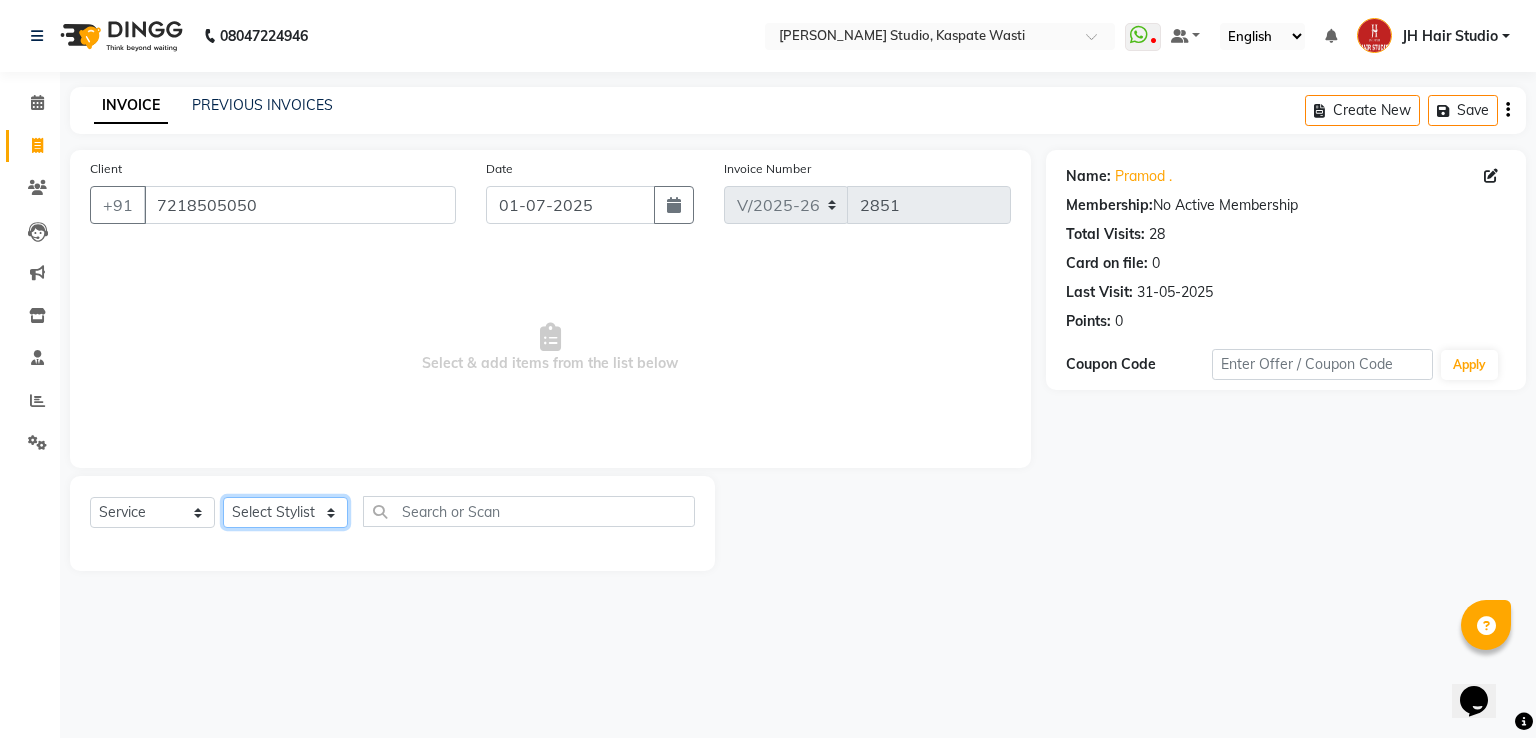 select on "68687" 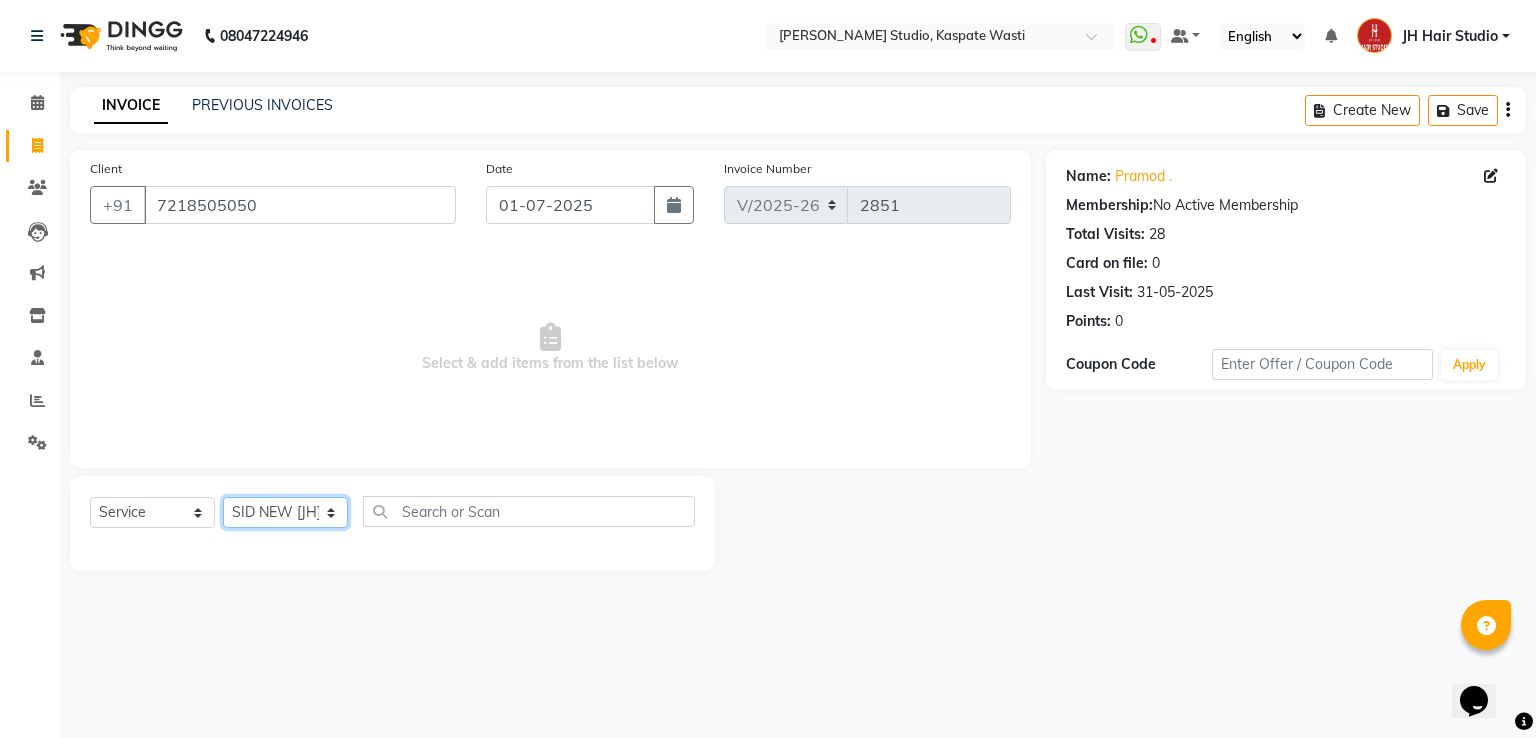 click on "Select Stylist [PERSON_NAME] [JH]  [PERSON_NAME][JH] [F1] GANESH [ F1] RAM [F1]Sanjay [F1][PERSON_NAME]  [F1][PERSON_NAME]  F1 Suraj  [F1] USHA [PERSON_NAME][JH] [PERSON_NAME][JH] JH Hair Studio [PERSON_NAME][JH] [PERSON_NAME][JH] [PERSON_NAME][JH] SID NEW [JH] [PERSON_NAME] [F3] [PERSON_NAME] [JH]" 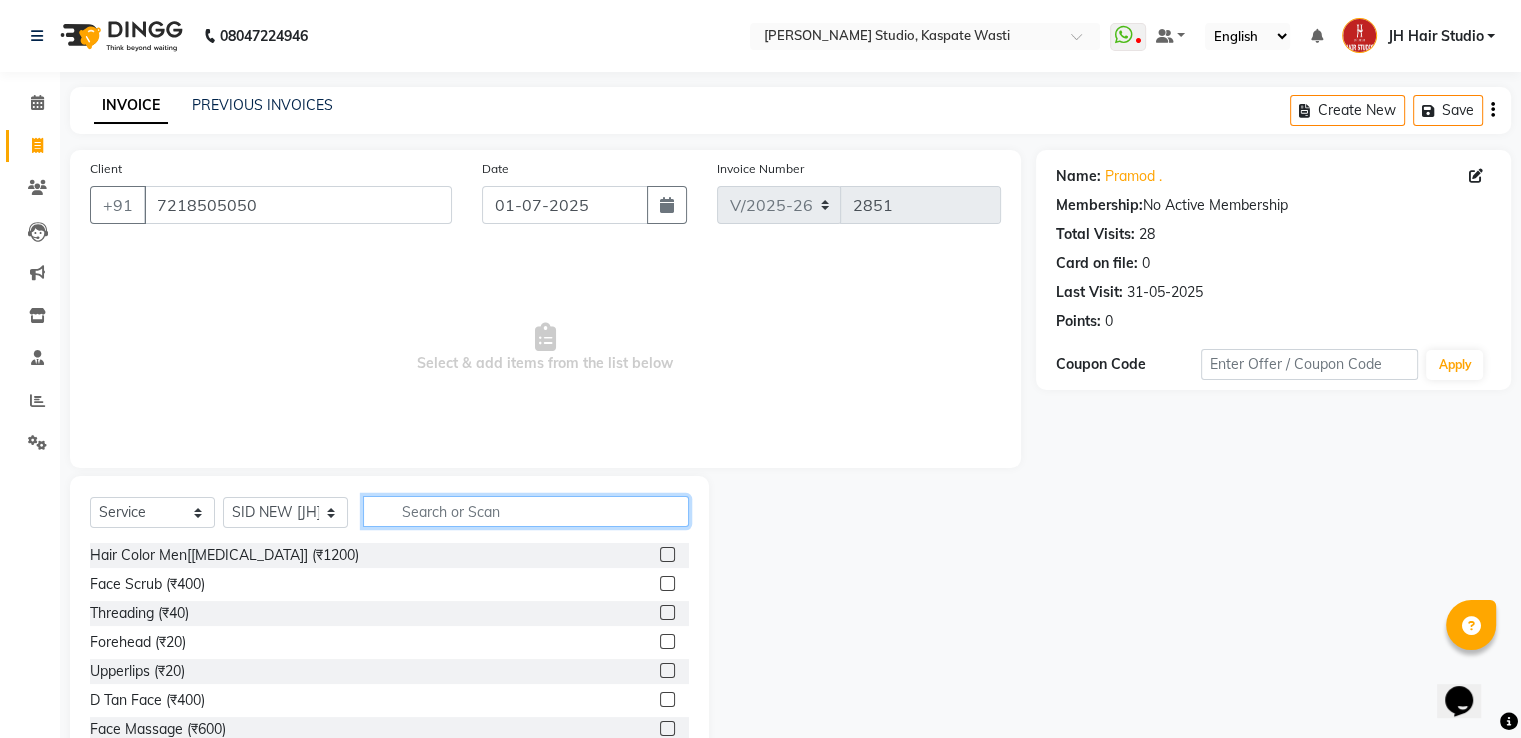 click 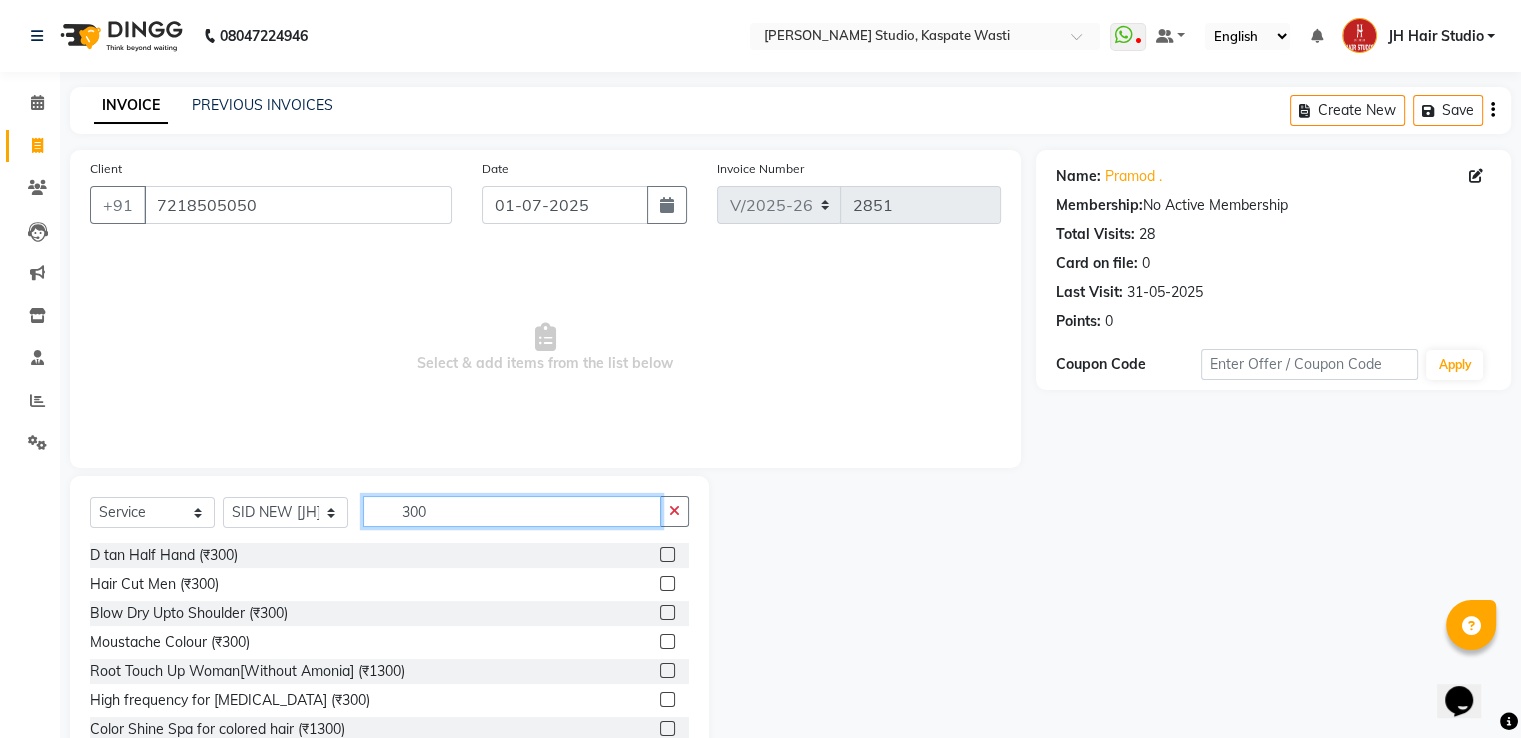 type on "300" 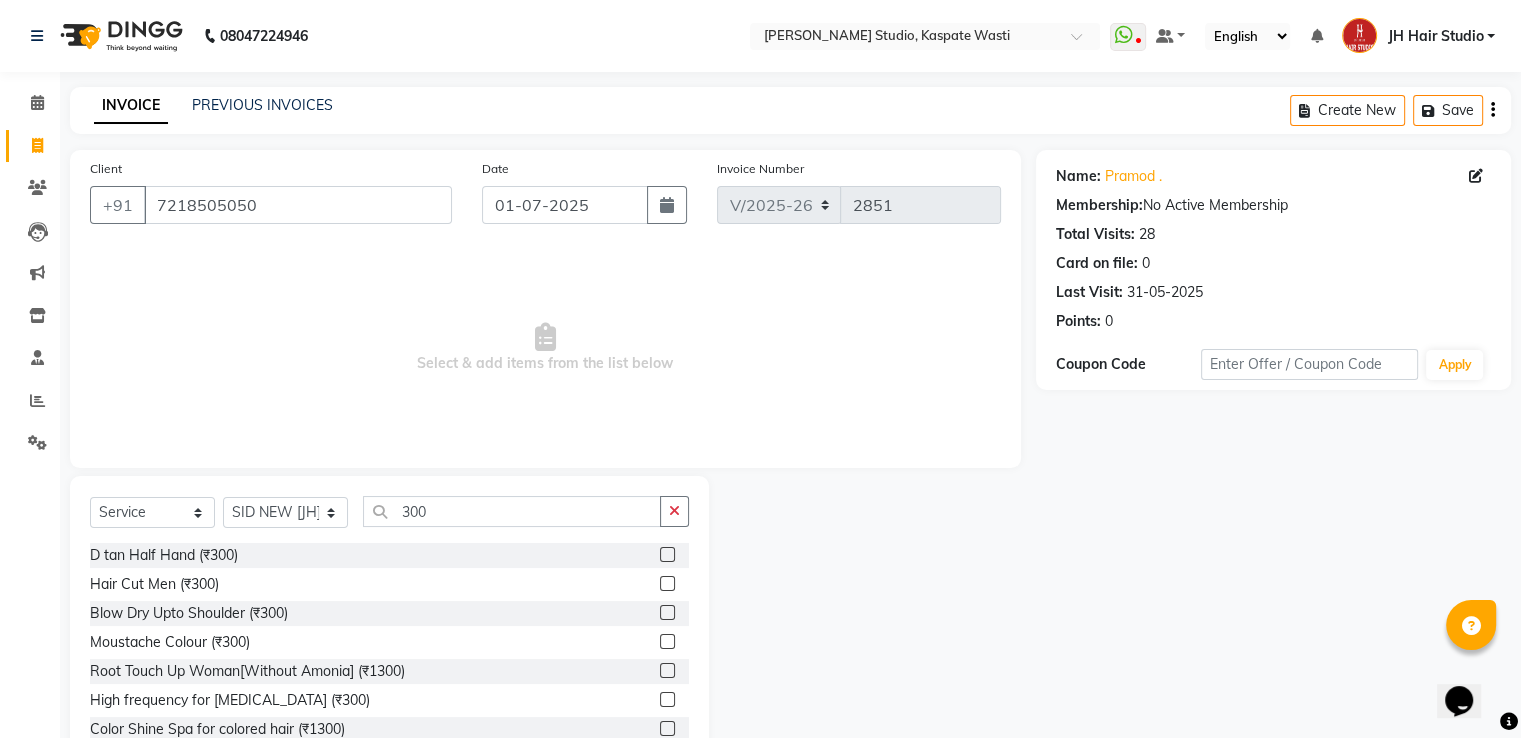 click 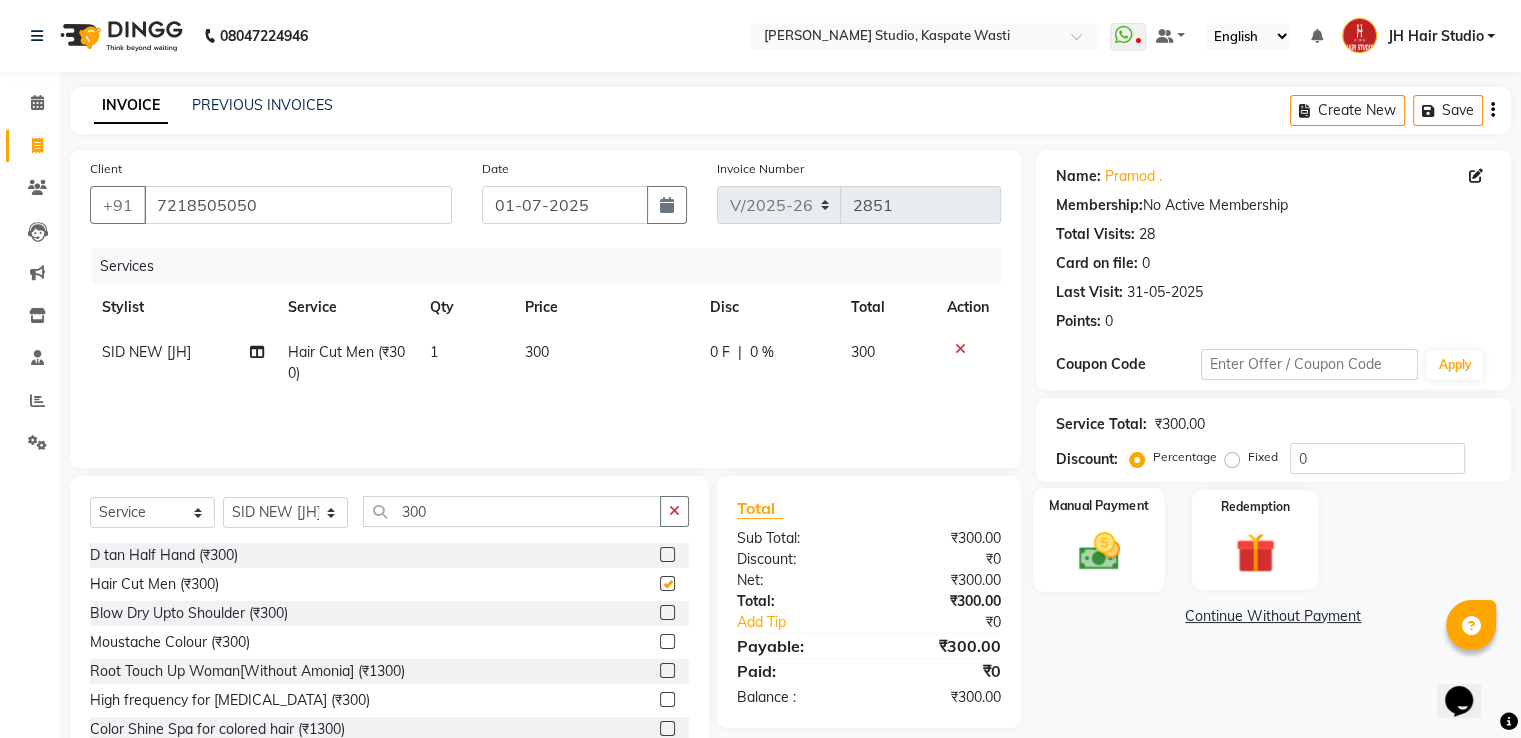 checkbox on "false" 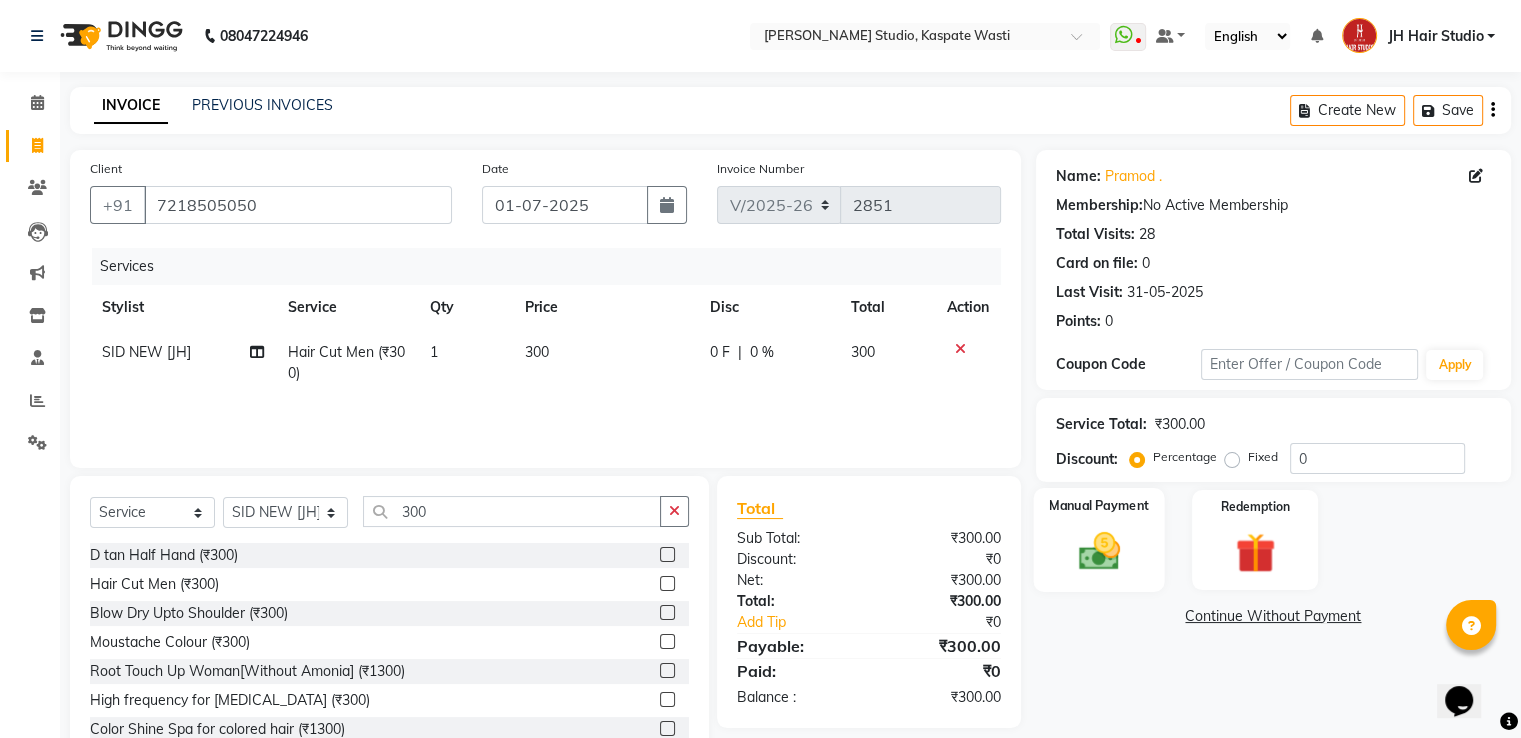 click on "Manual Payment" 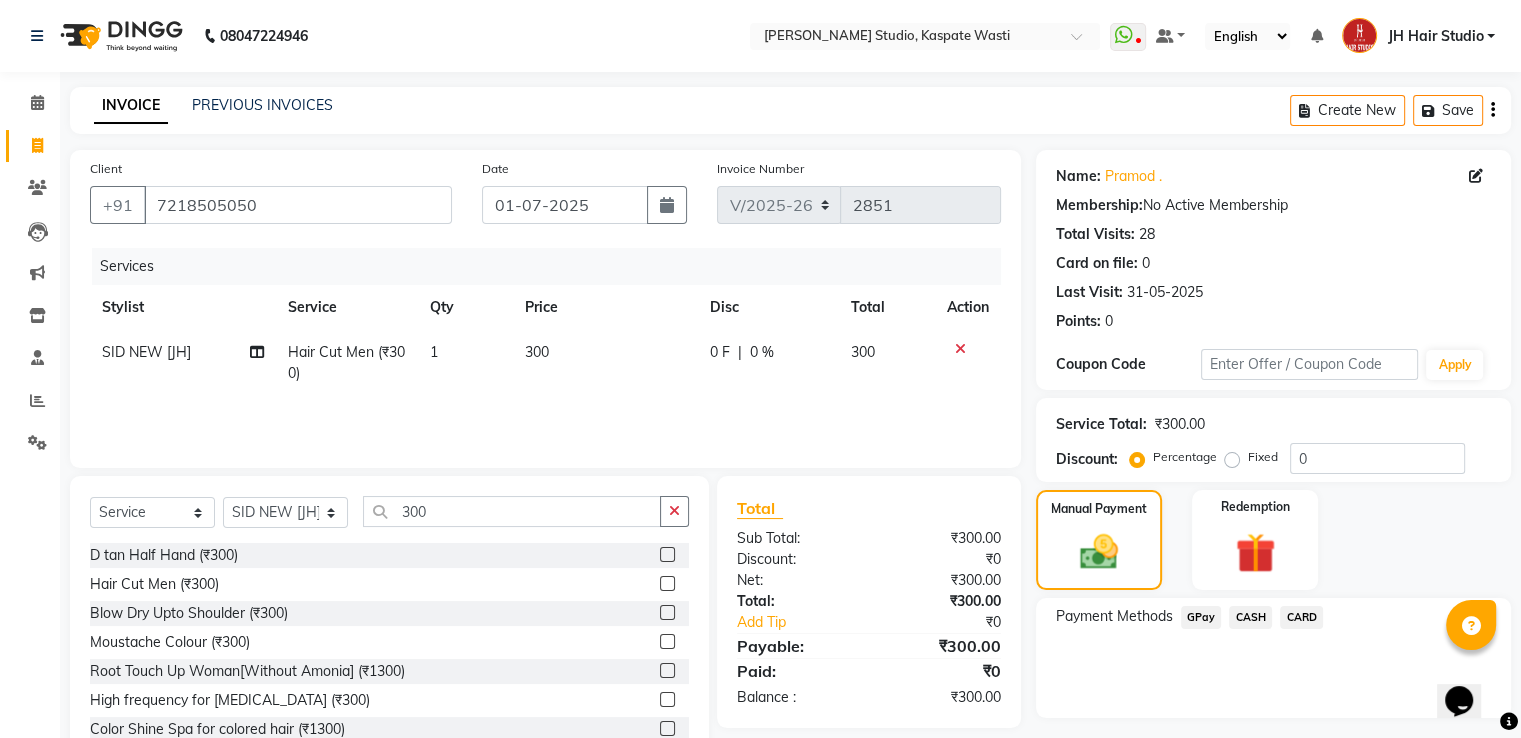 click on "GPay" 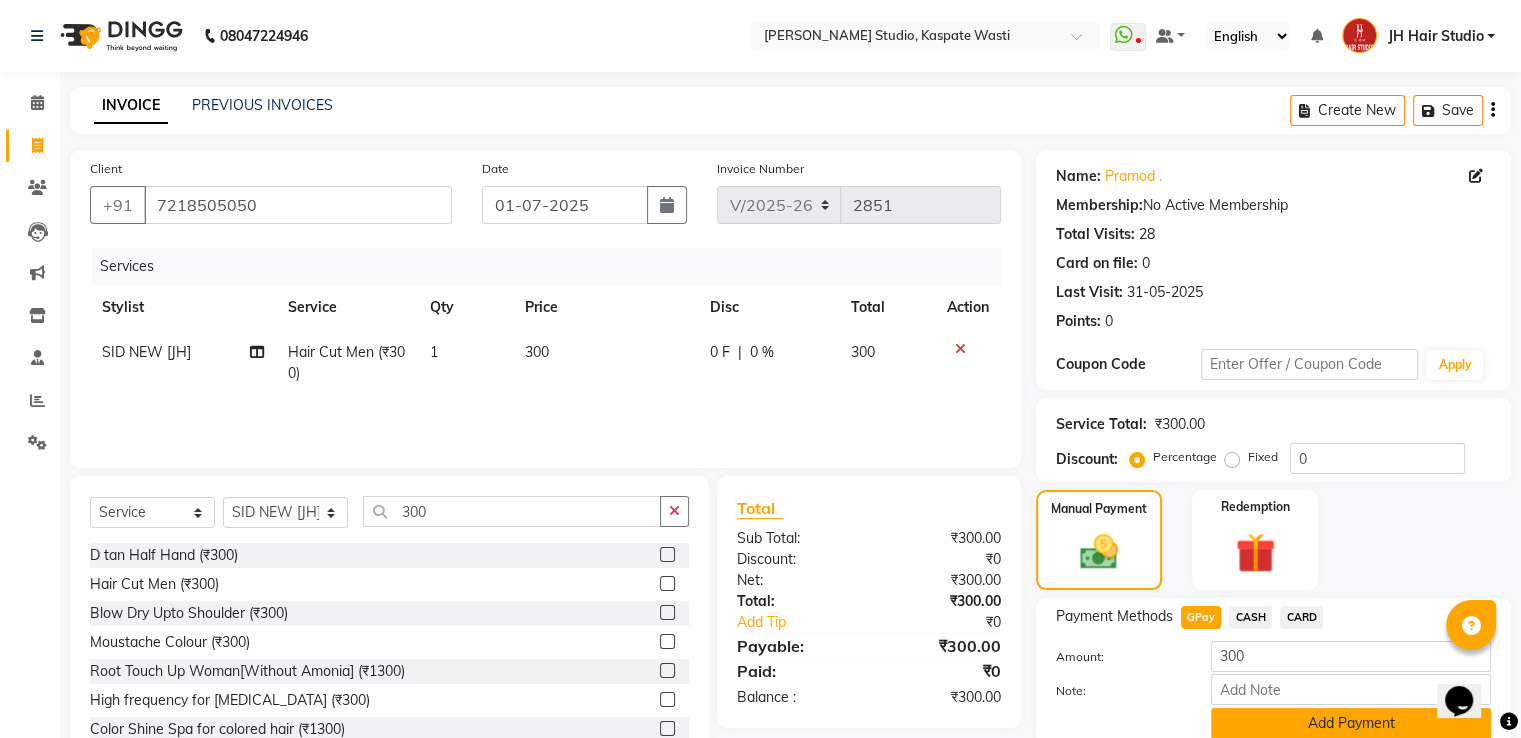 click on "Add Payment" 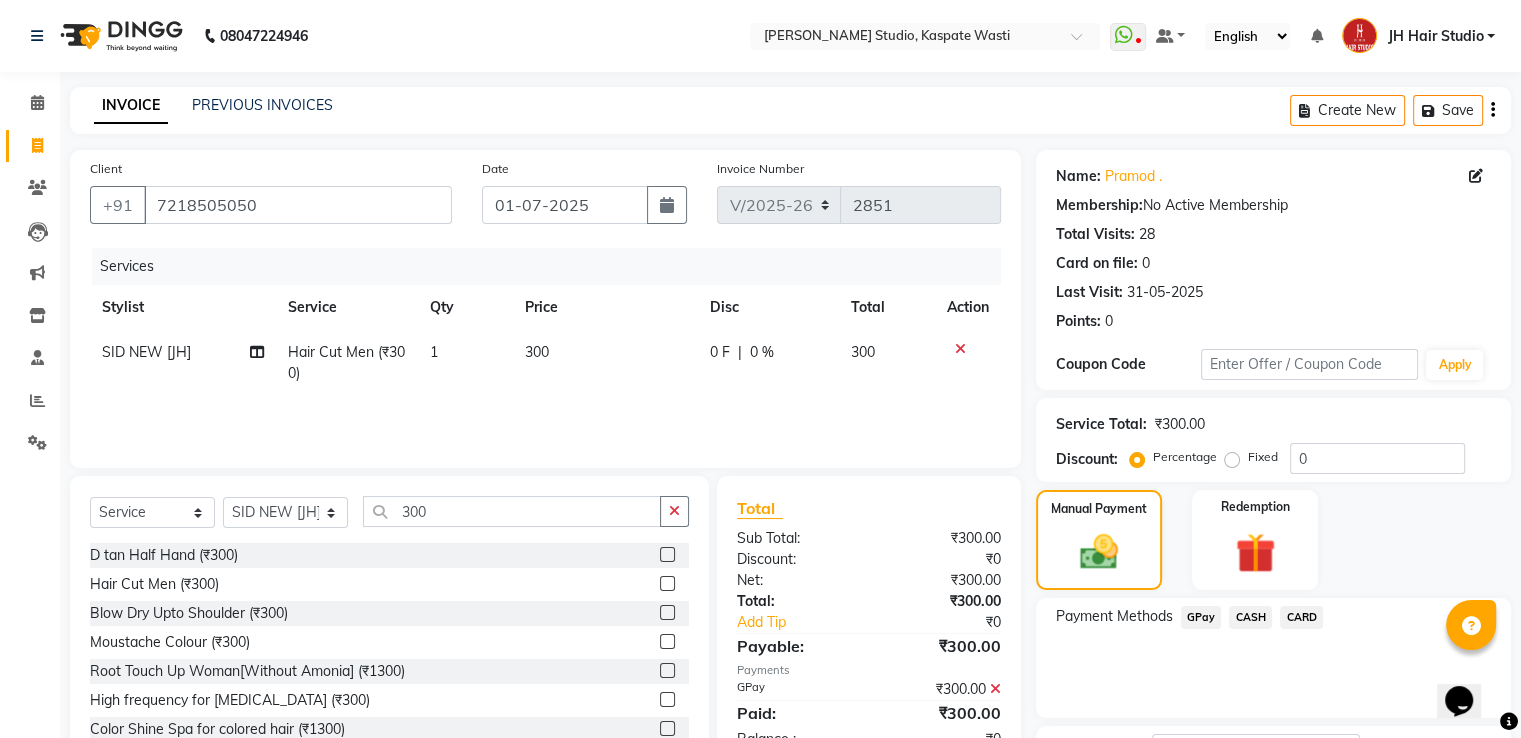 scroll, scrollTop: 163, scrollLeft: 0, axis: vertical 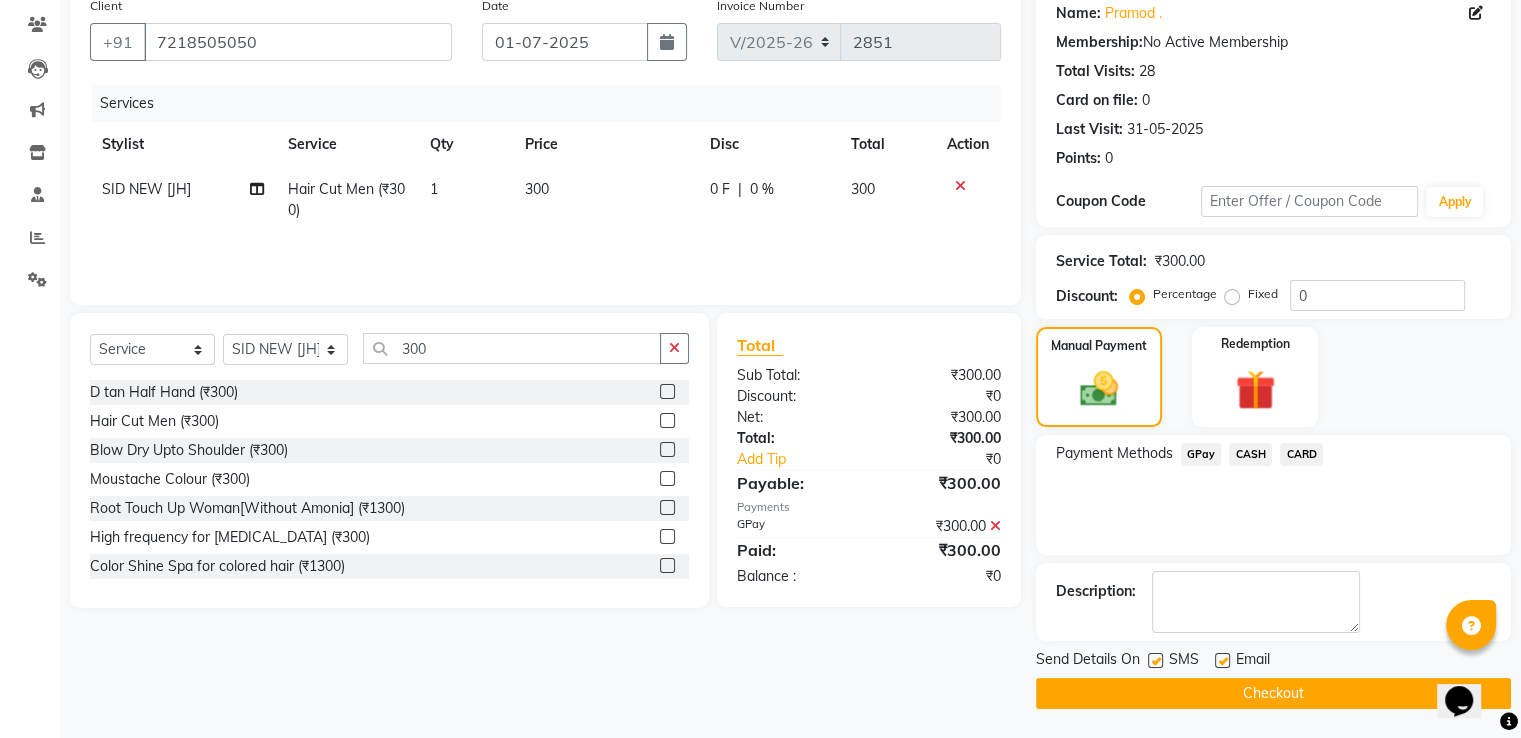 click on "Checkout" 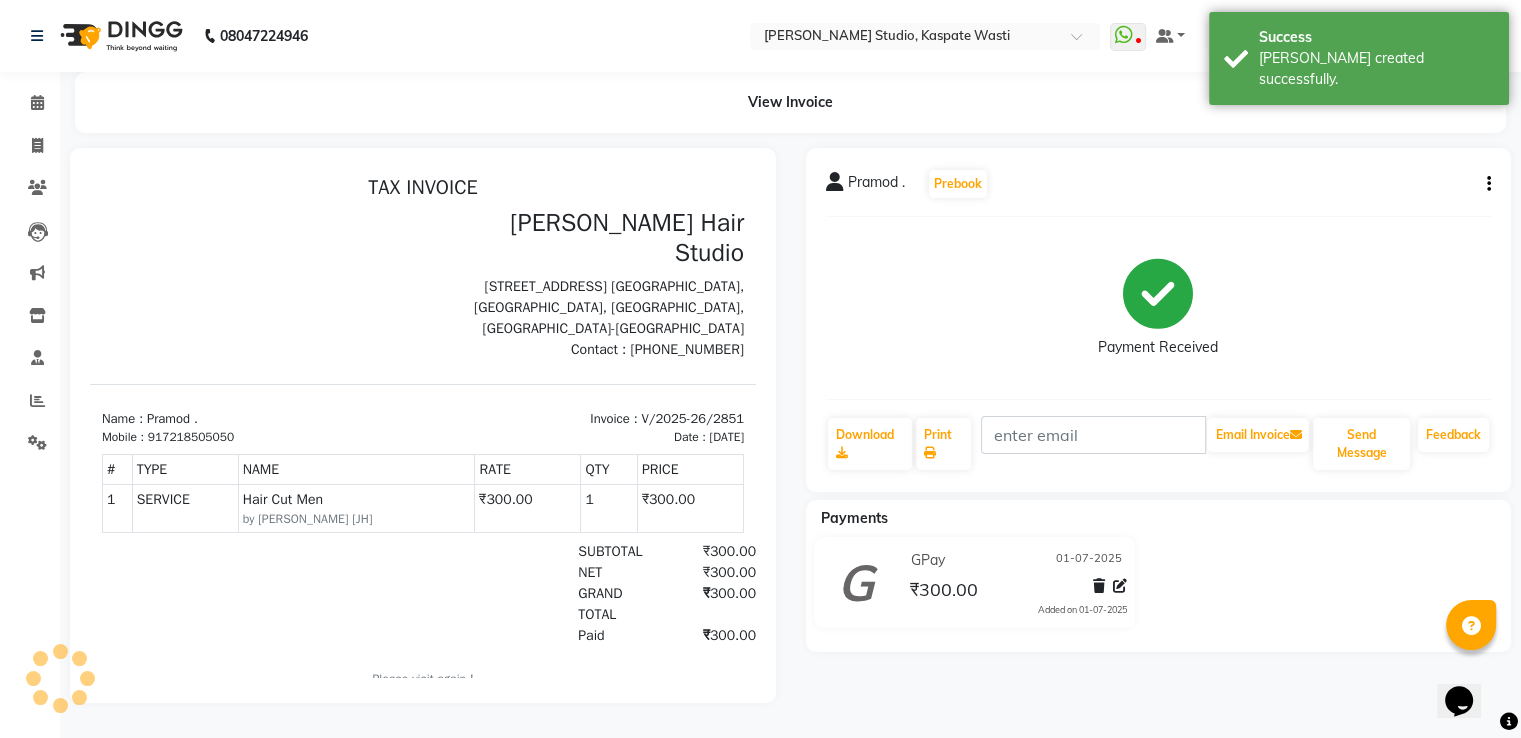 scroll, scrollTop: 0, scrollLeft: 0, axis: both 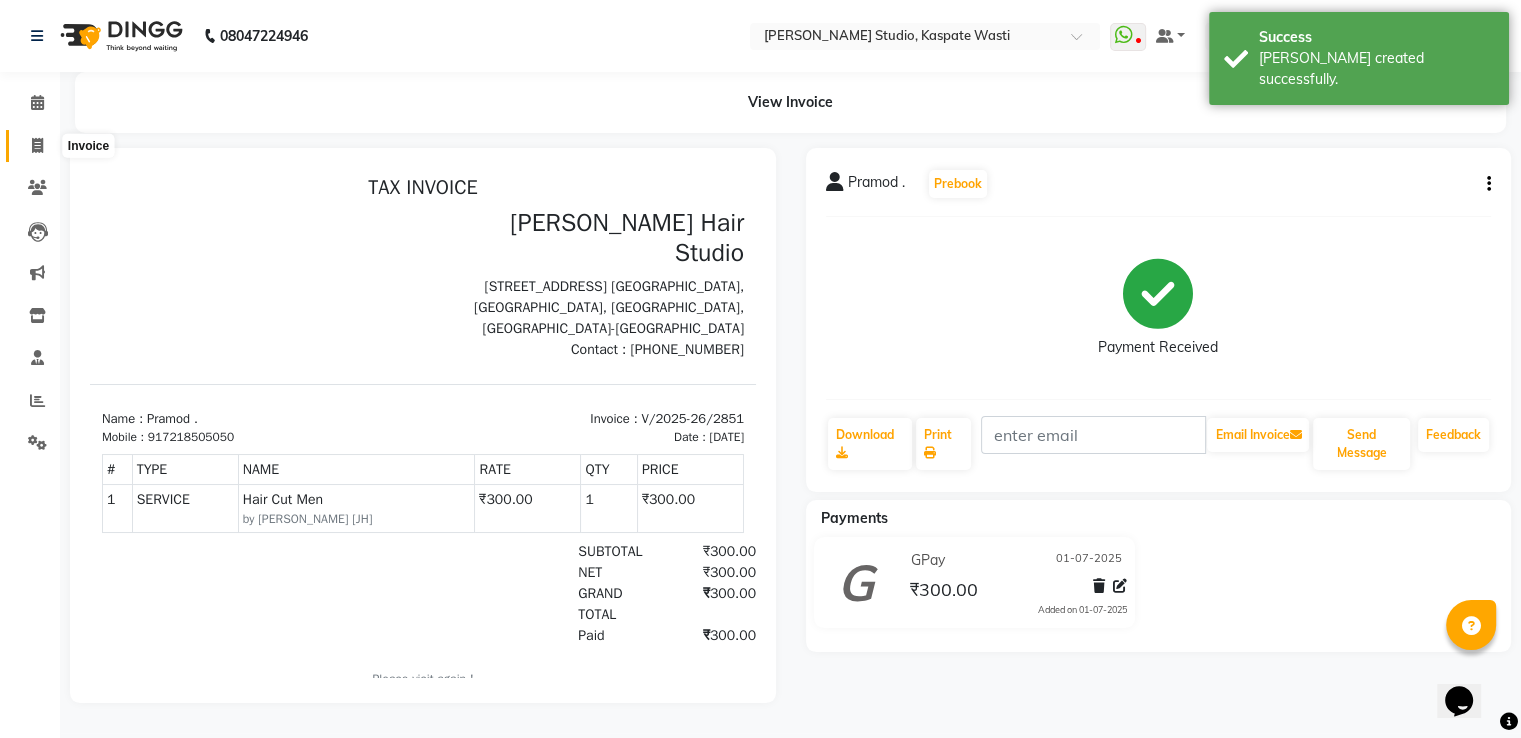 click 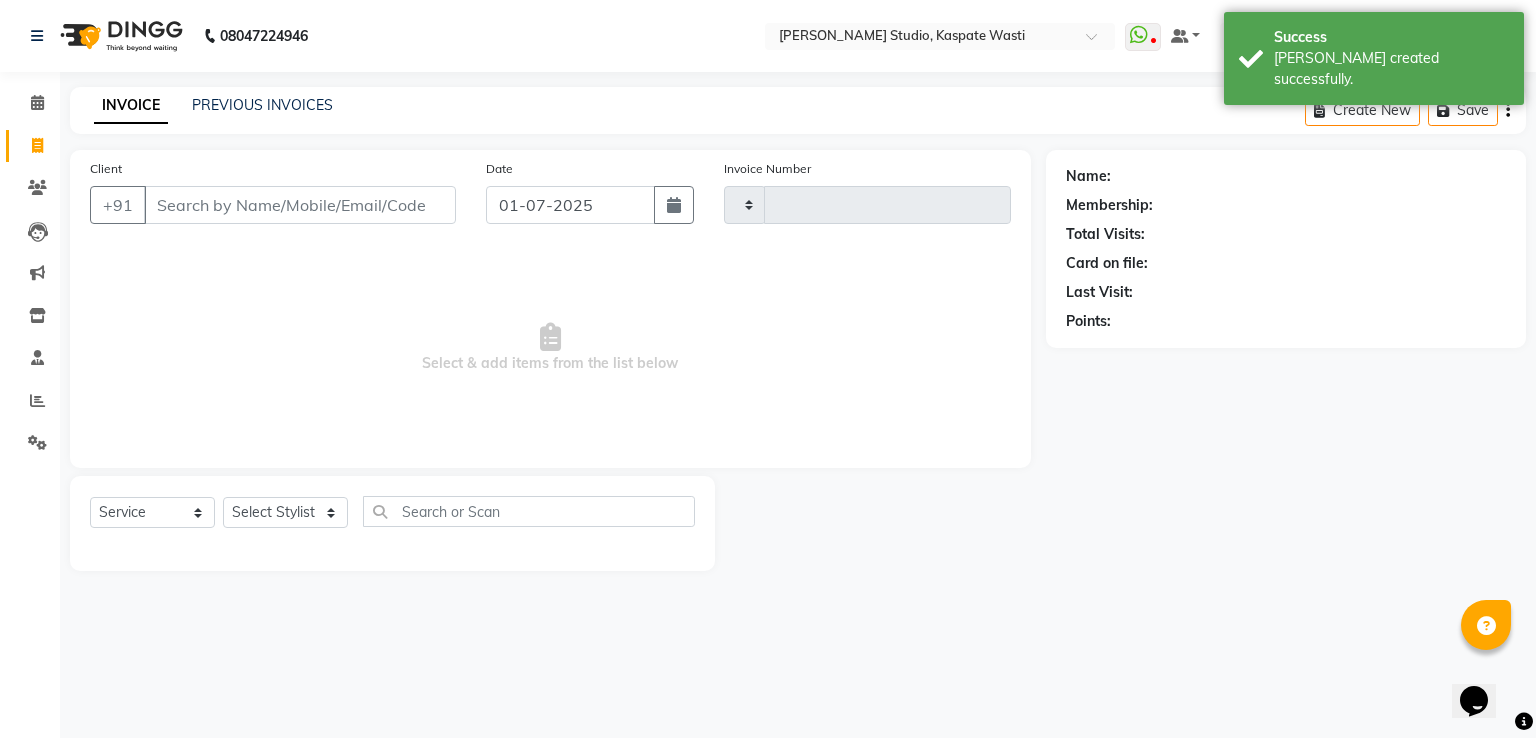 type on "2852" 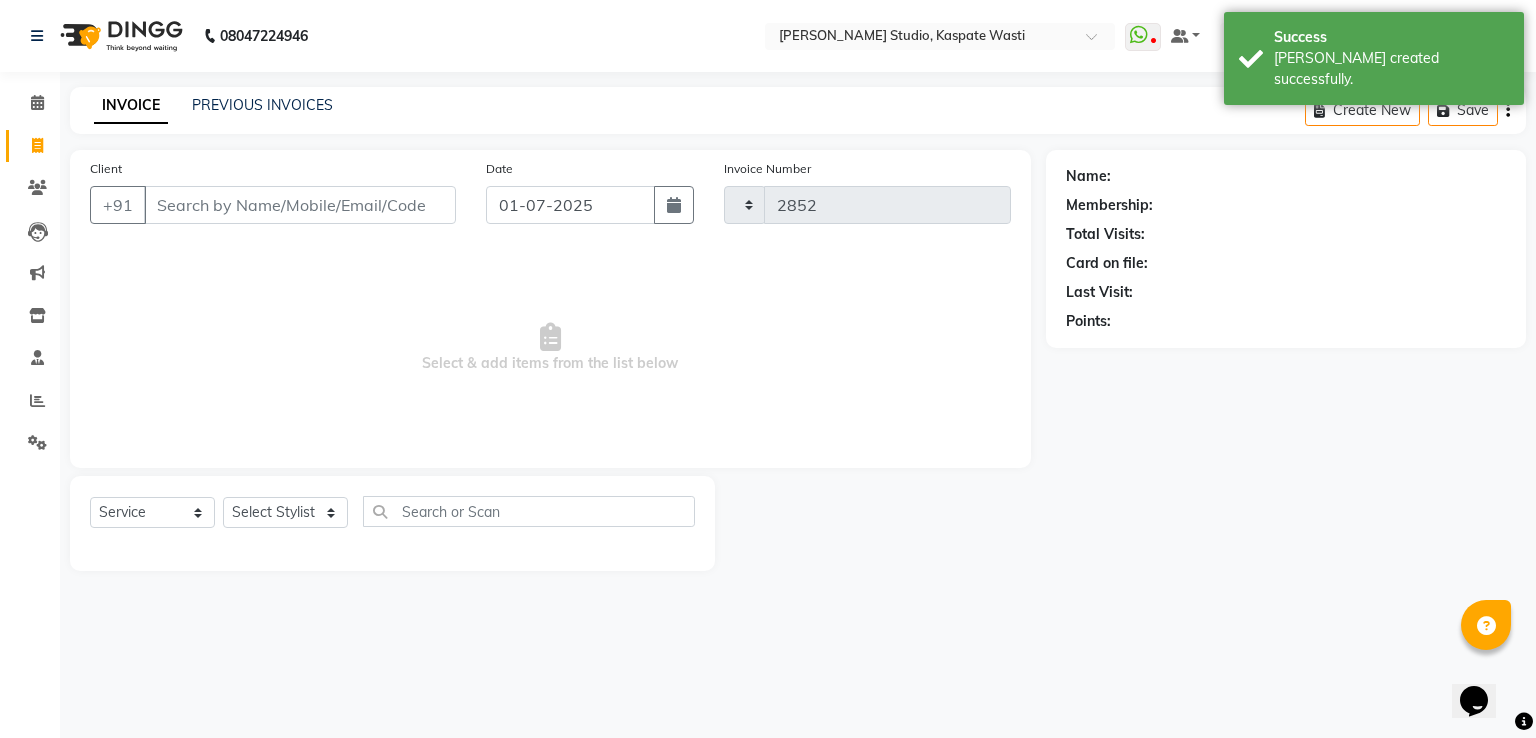 select on "130" 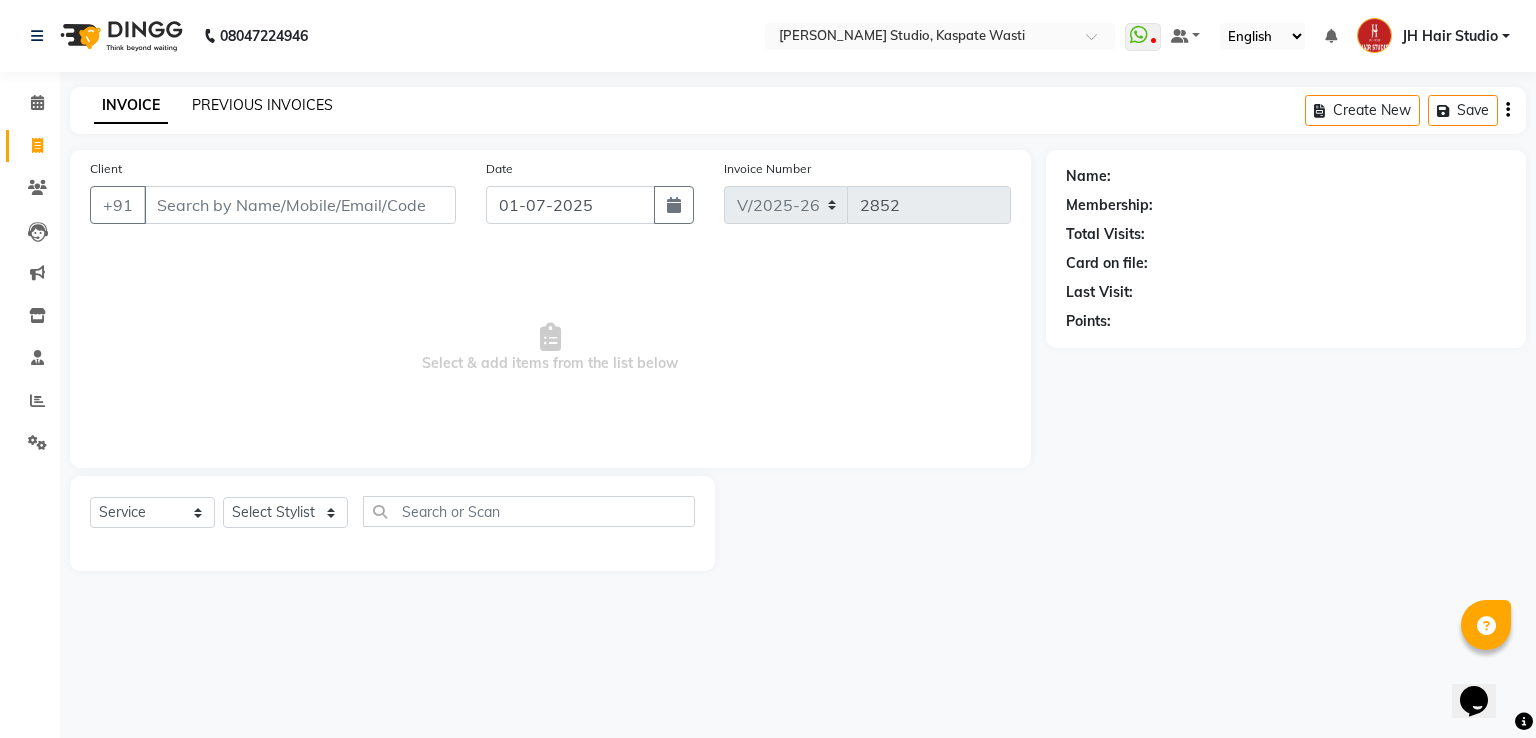 click on "PREVIOUS INVOICES" 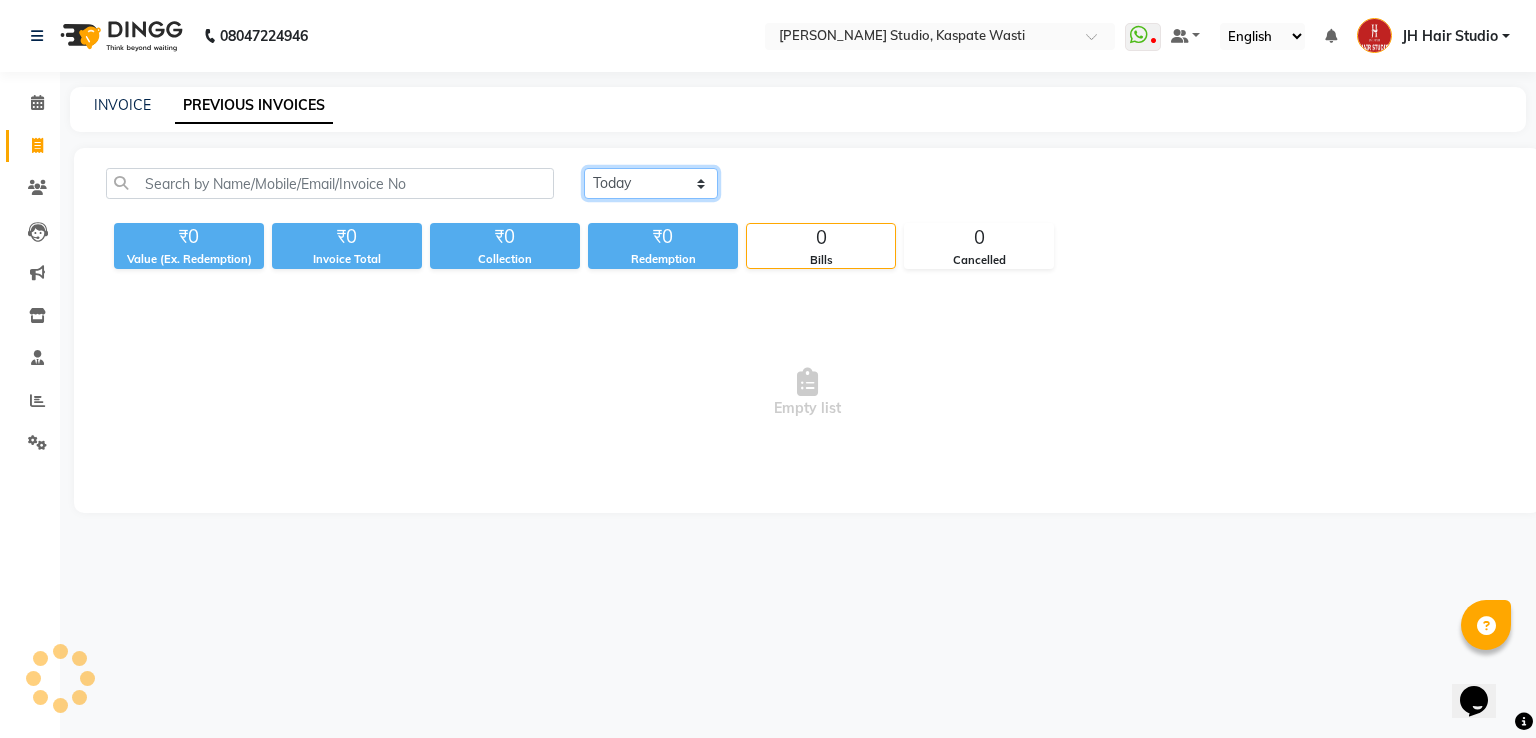 click on "Today Yesterday Custom Range" 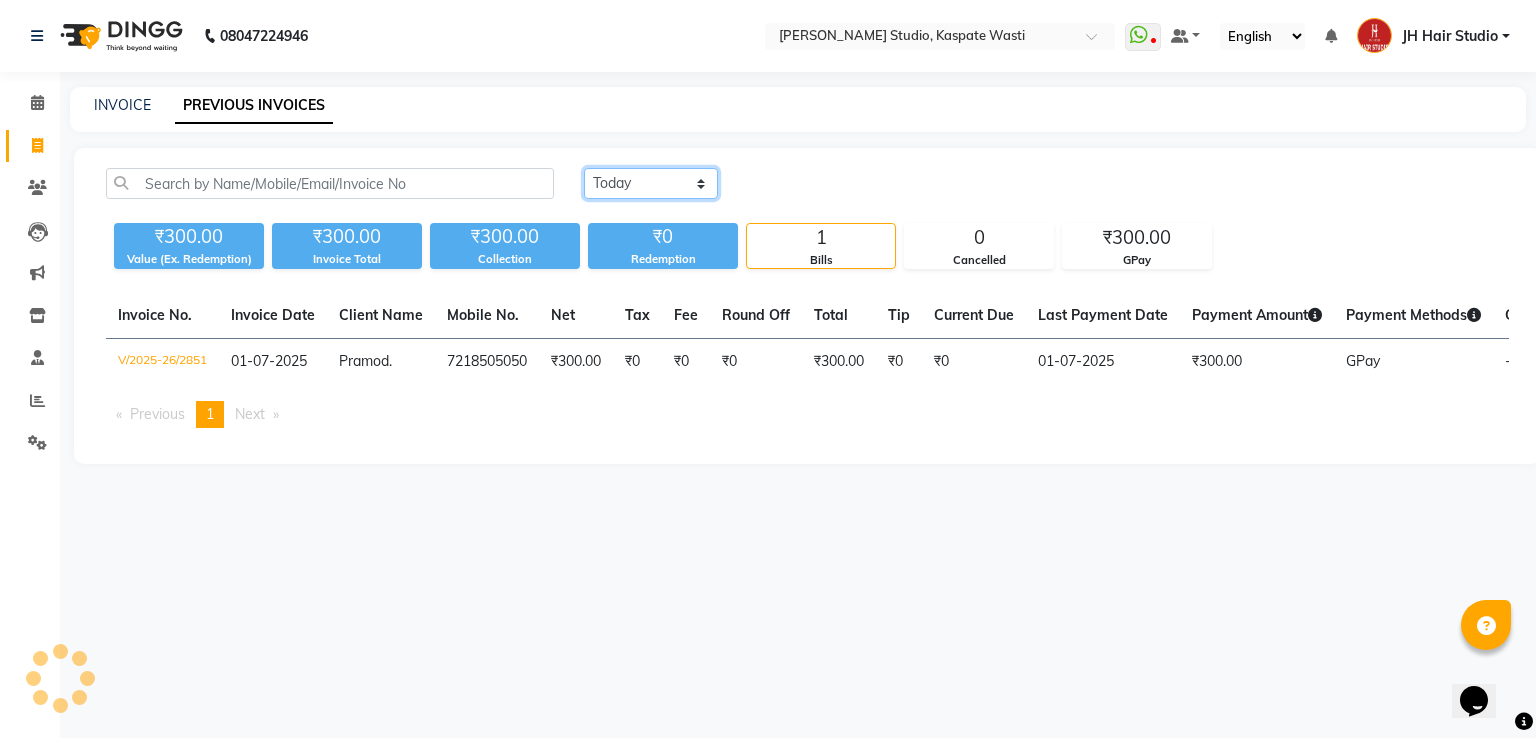 select on "range" 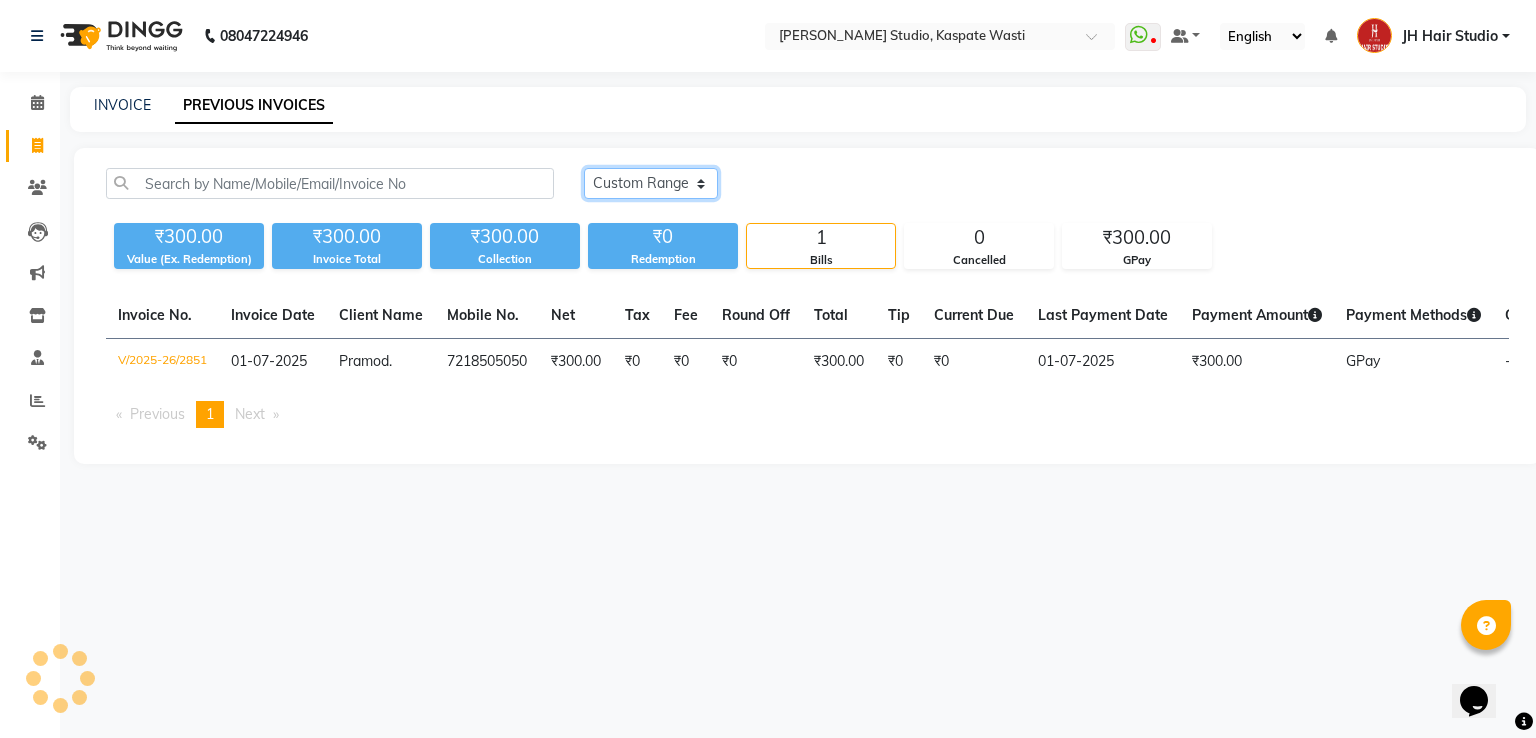 click on "Today Yesterday Custom Range" 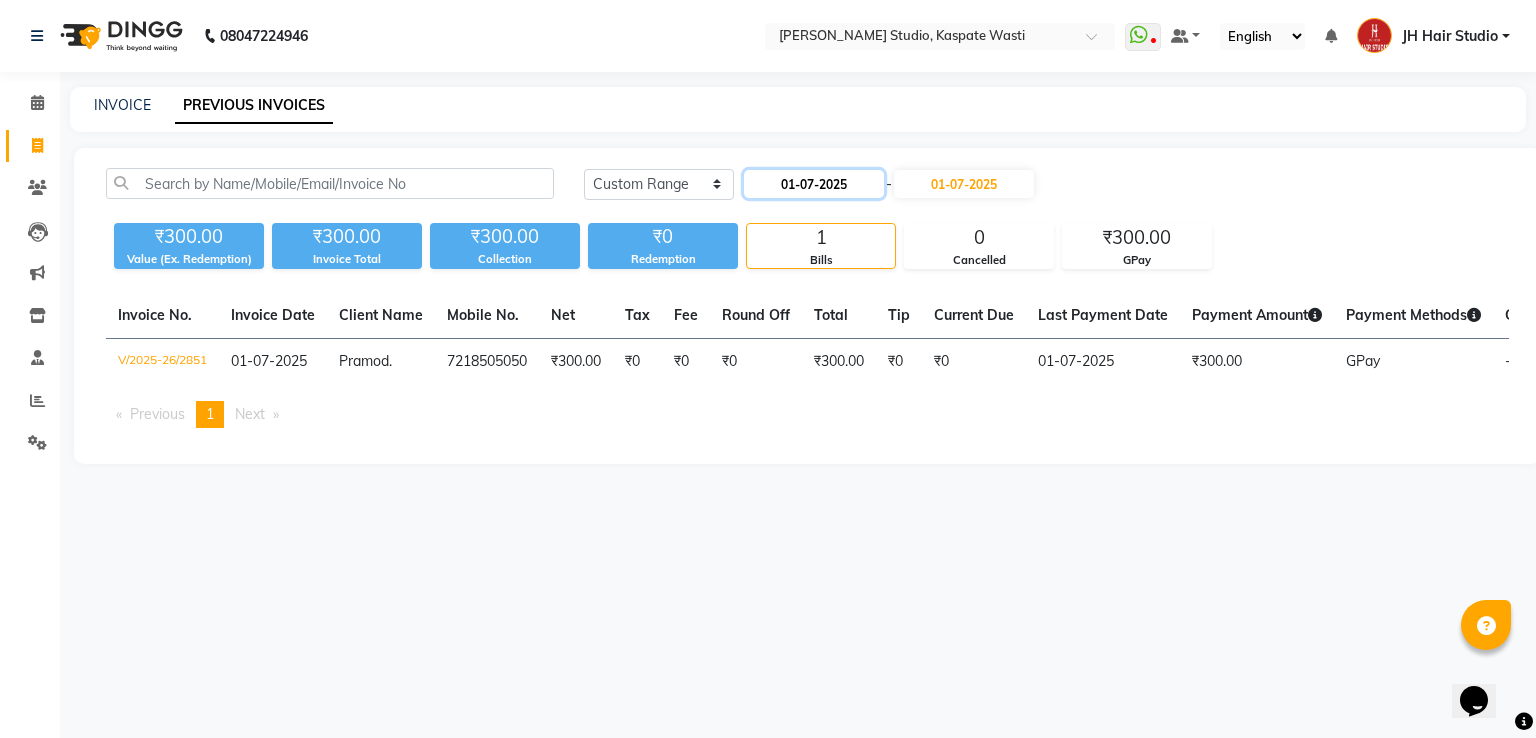 click on "01-07-2025" 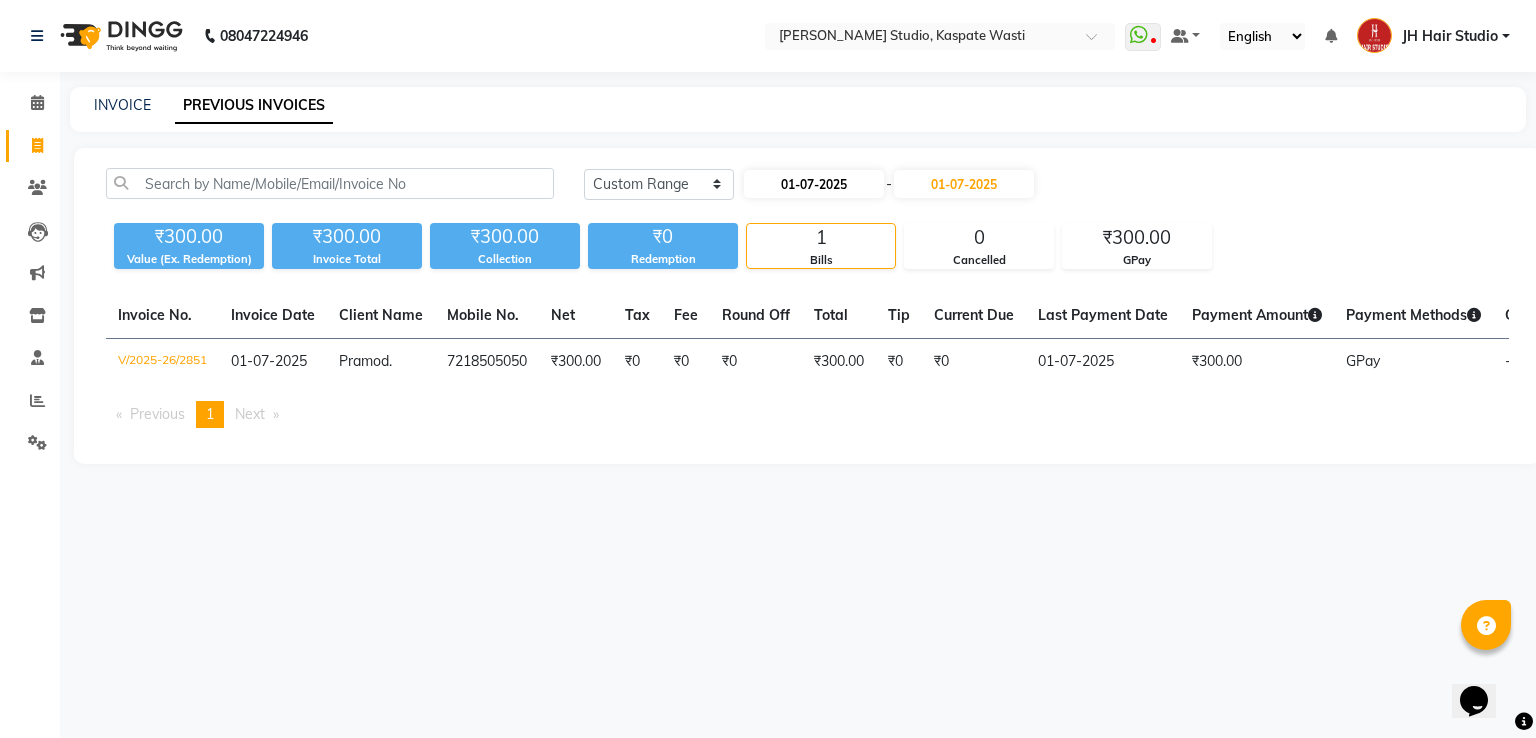 select on "7" 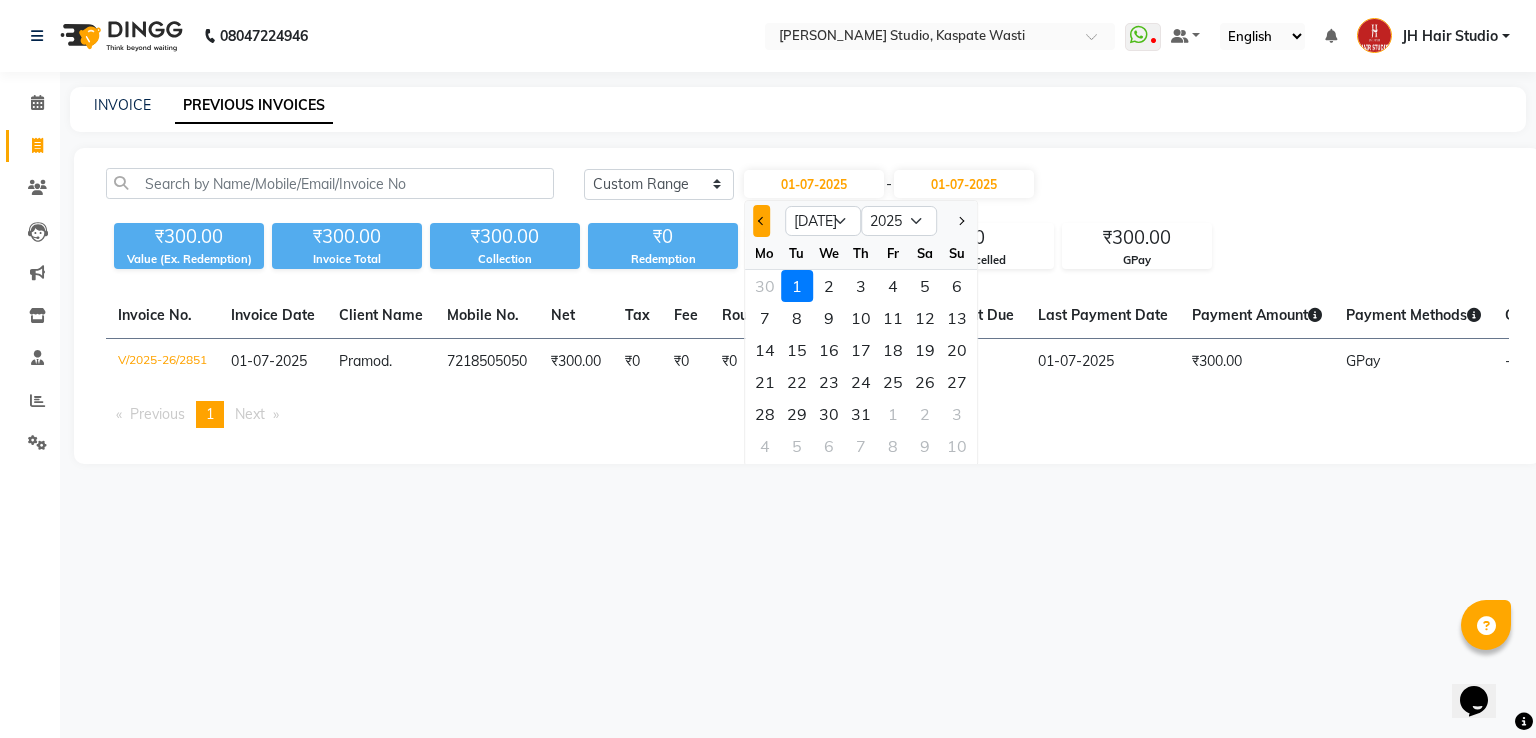 click 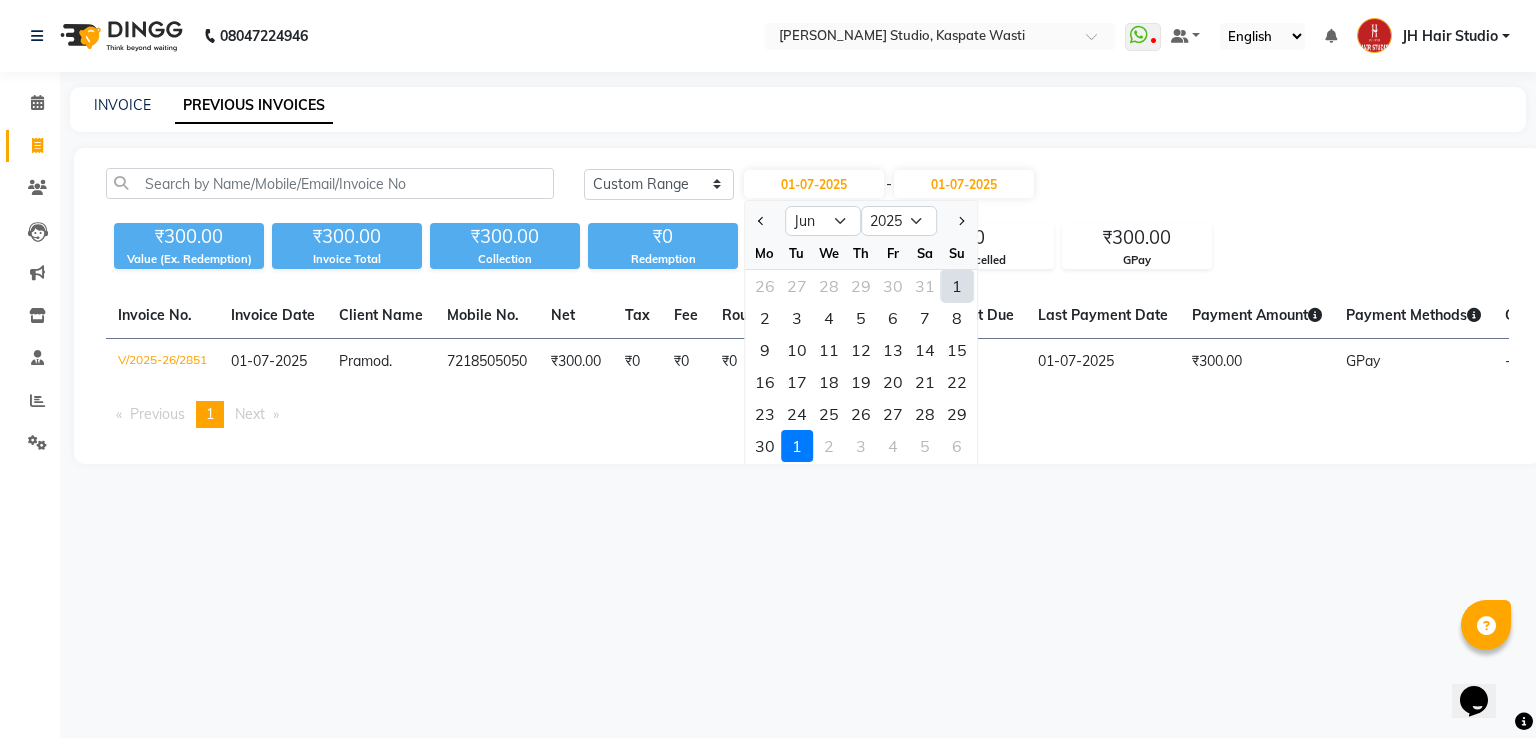 click on "1" 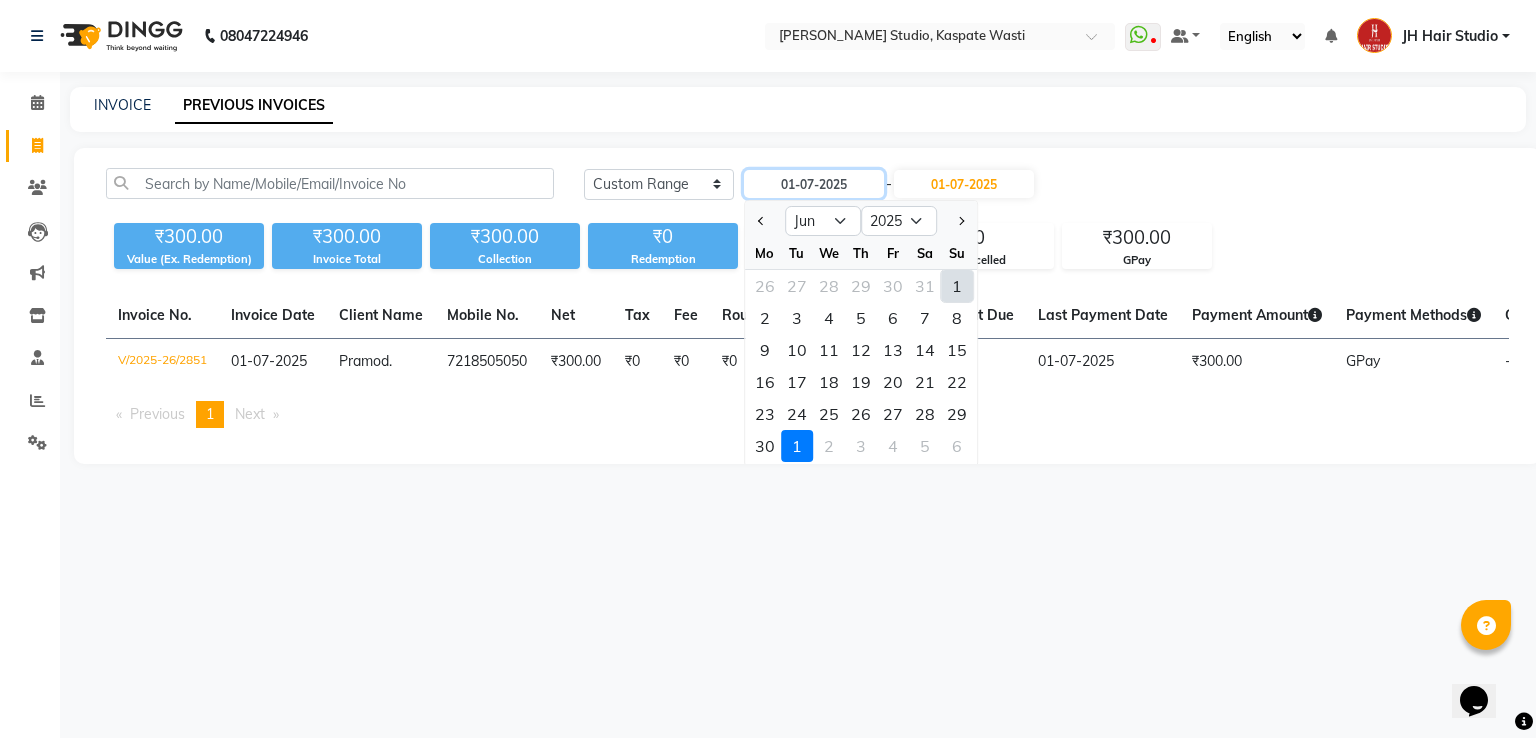 type on "01-06-2025" 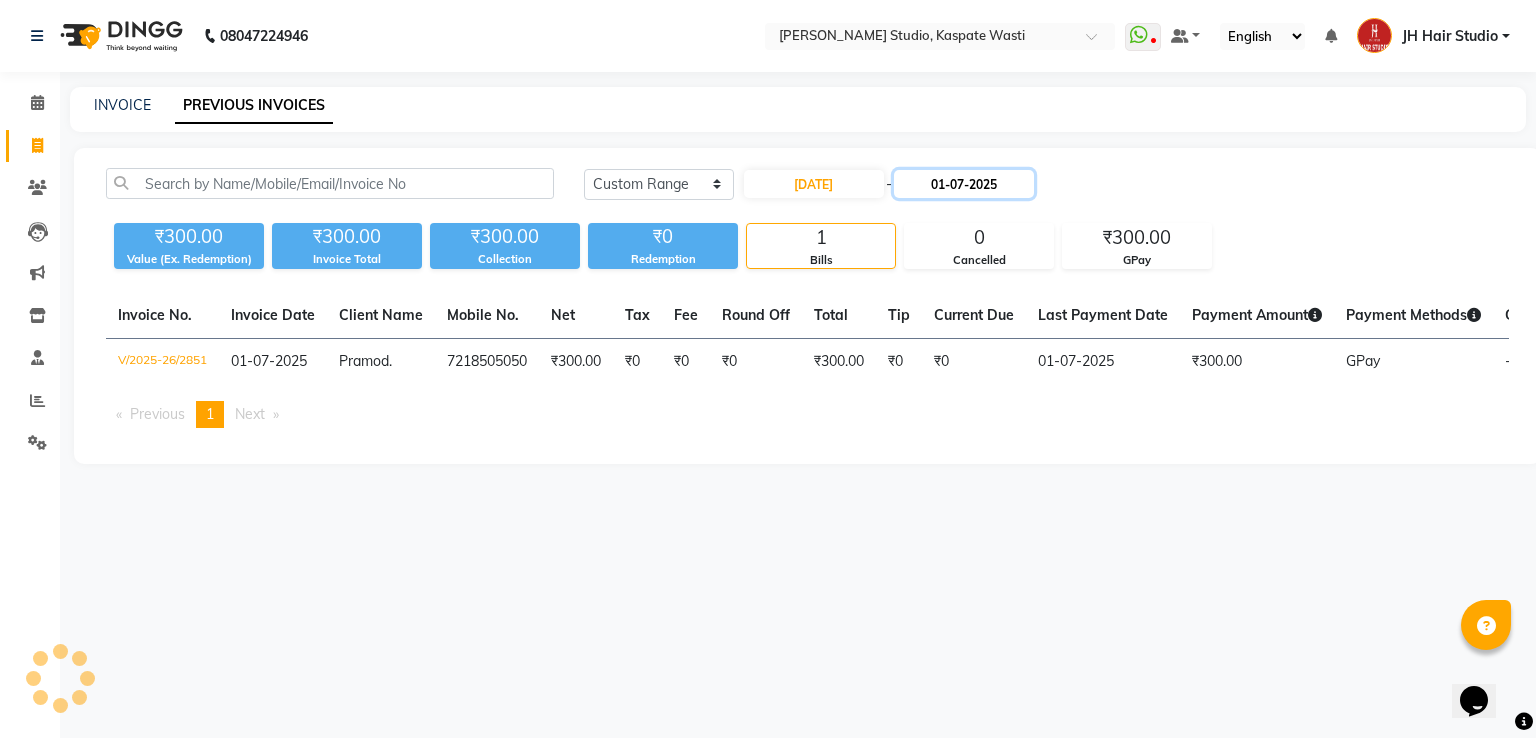 click on "01-07-2025" 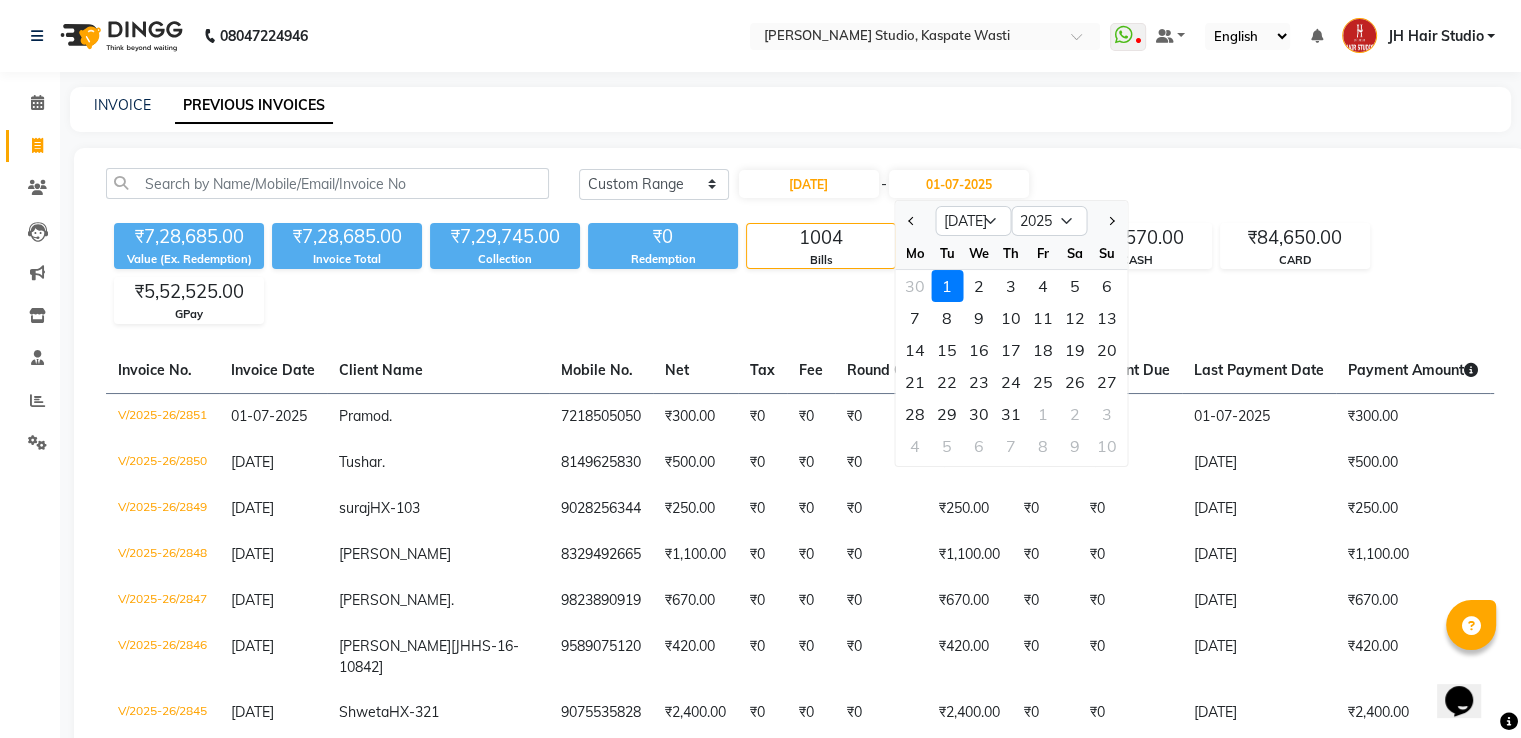 click 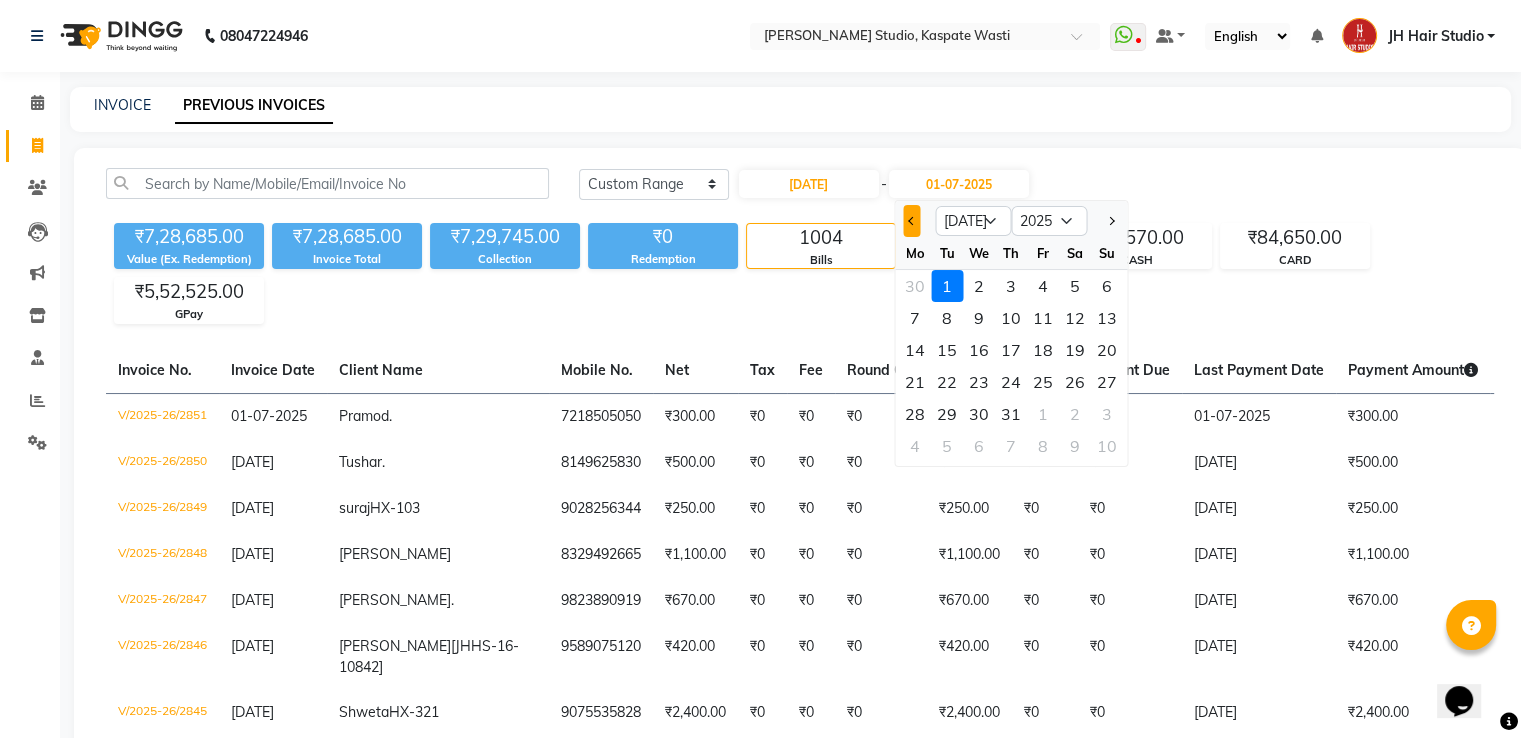 click 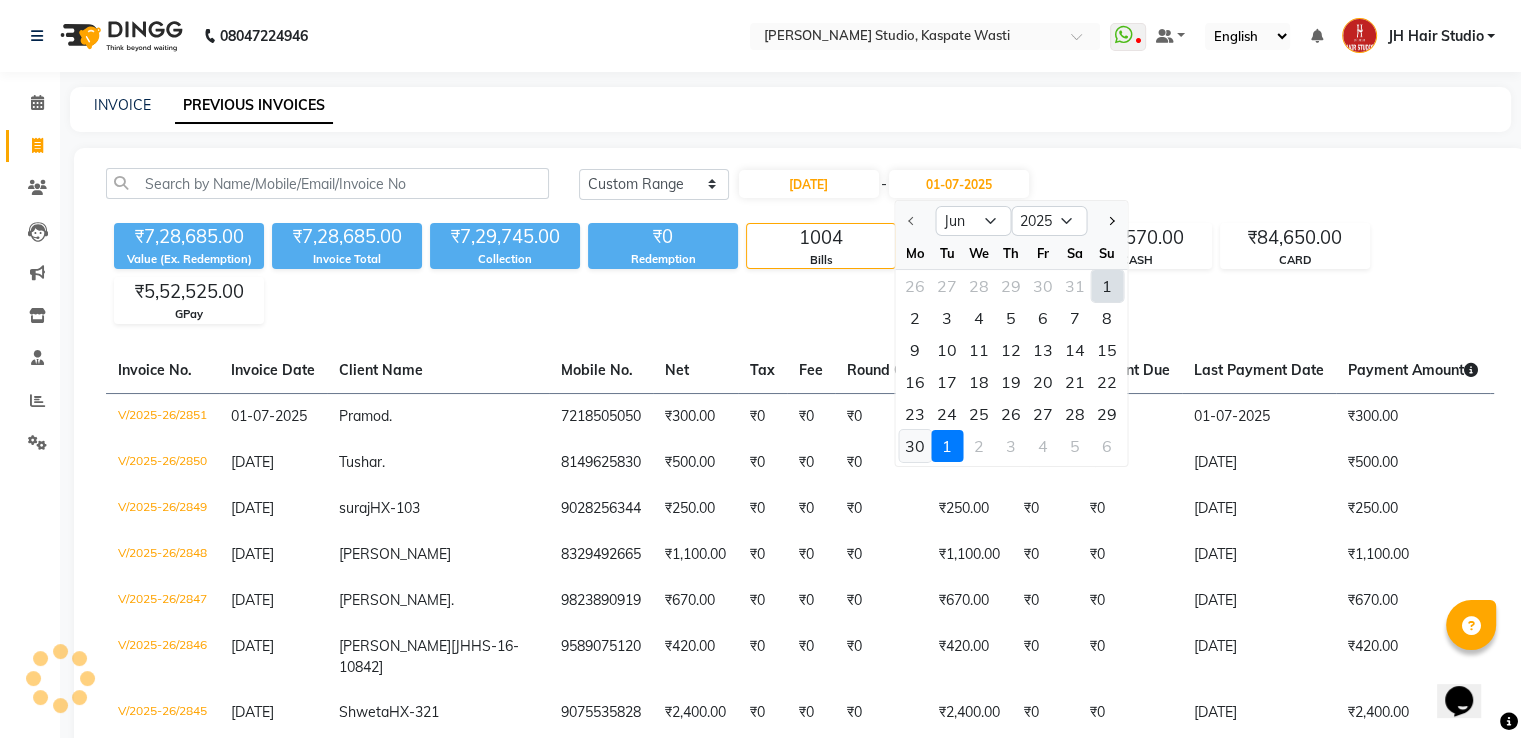 click on "30" 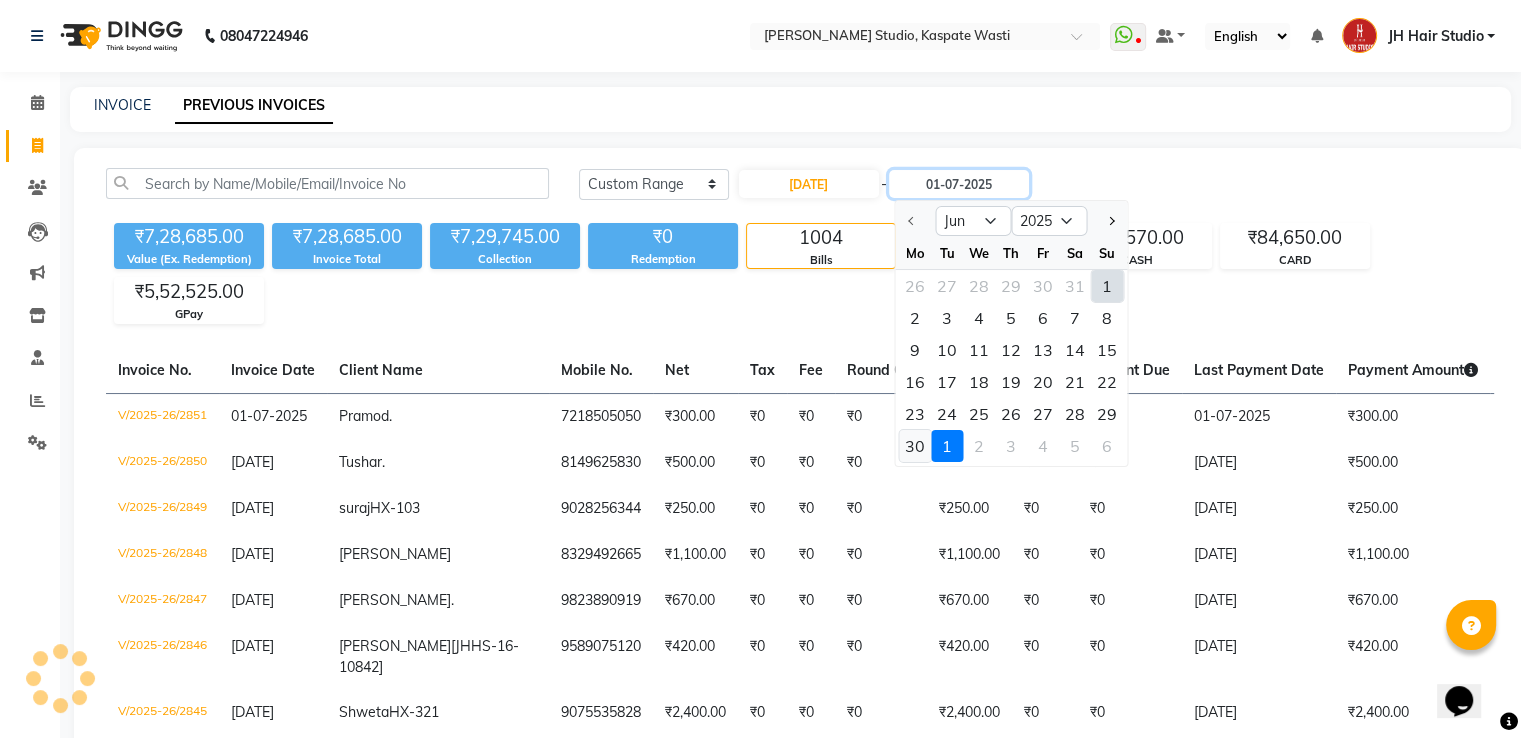 type on "[DATE]" 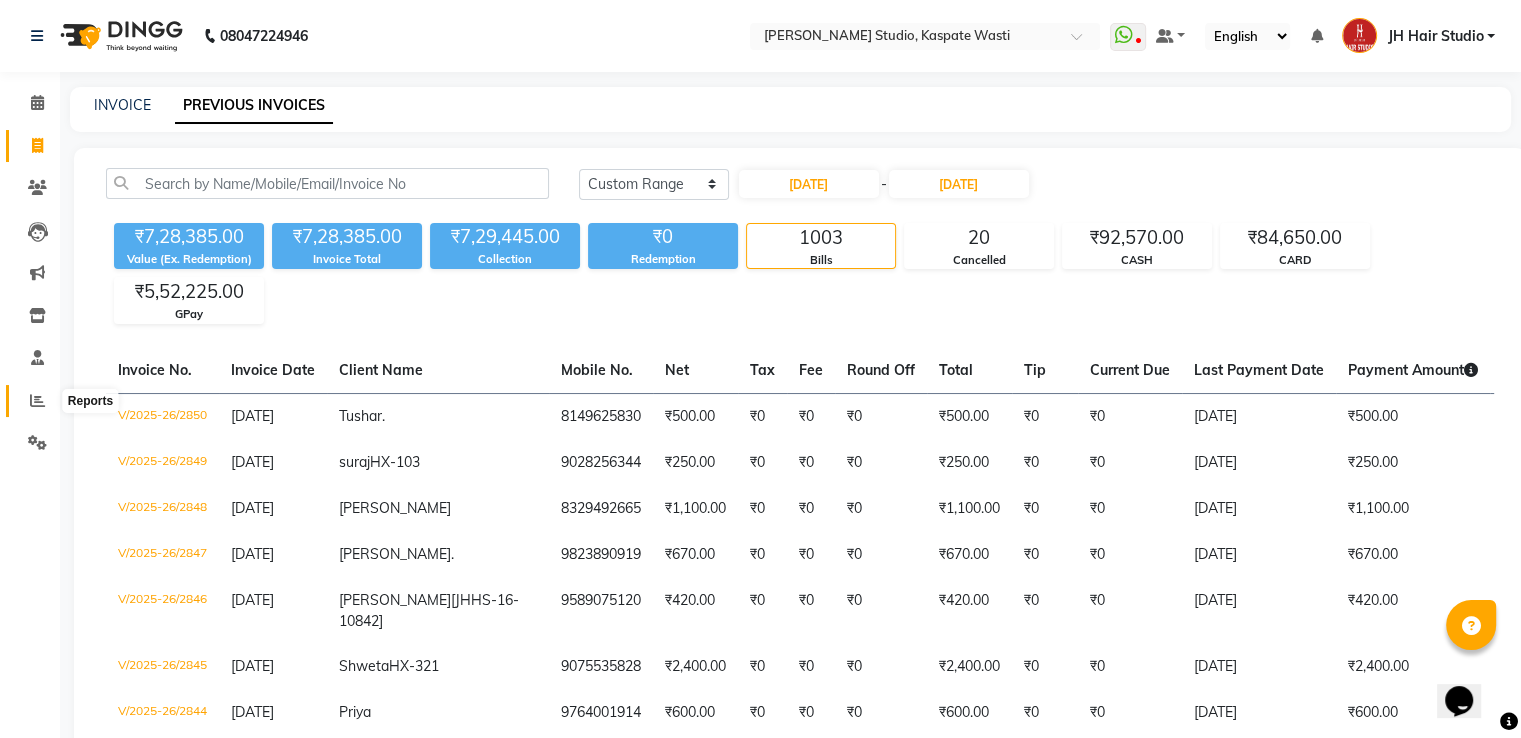 click 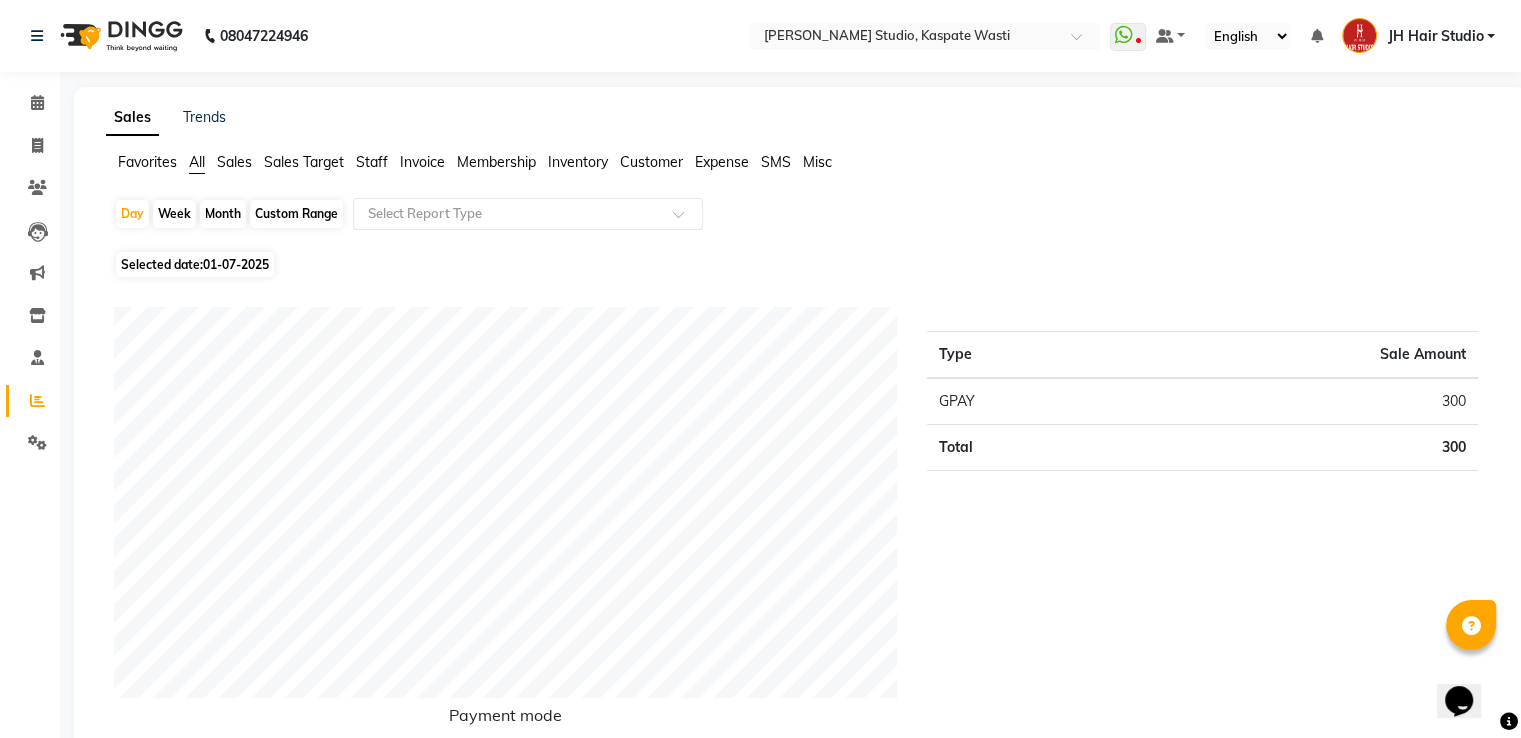 click on "Month" 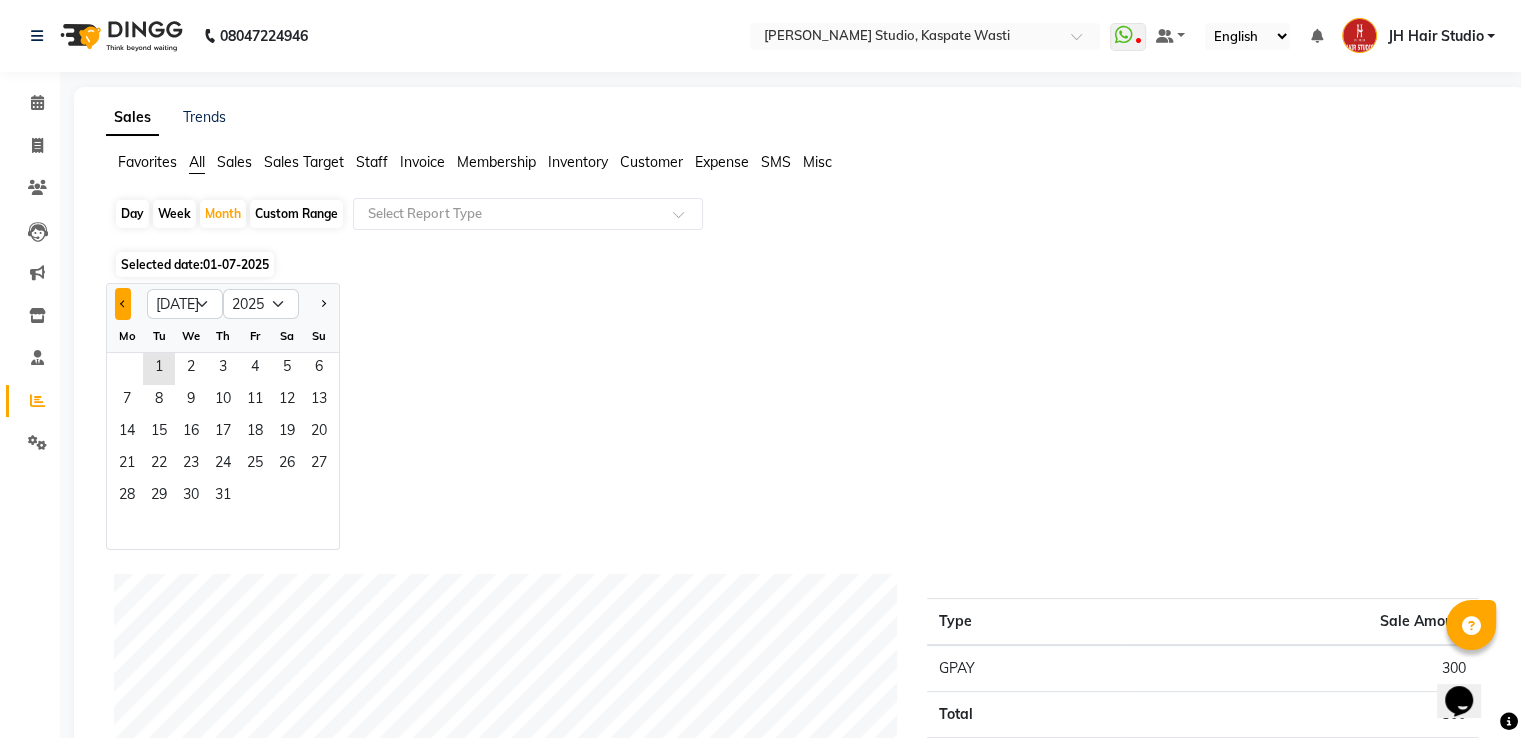 click 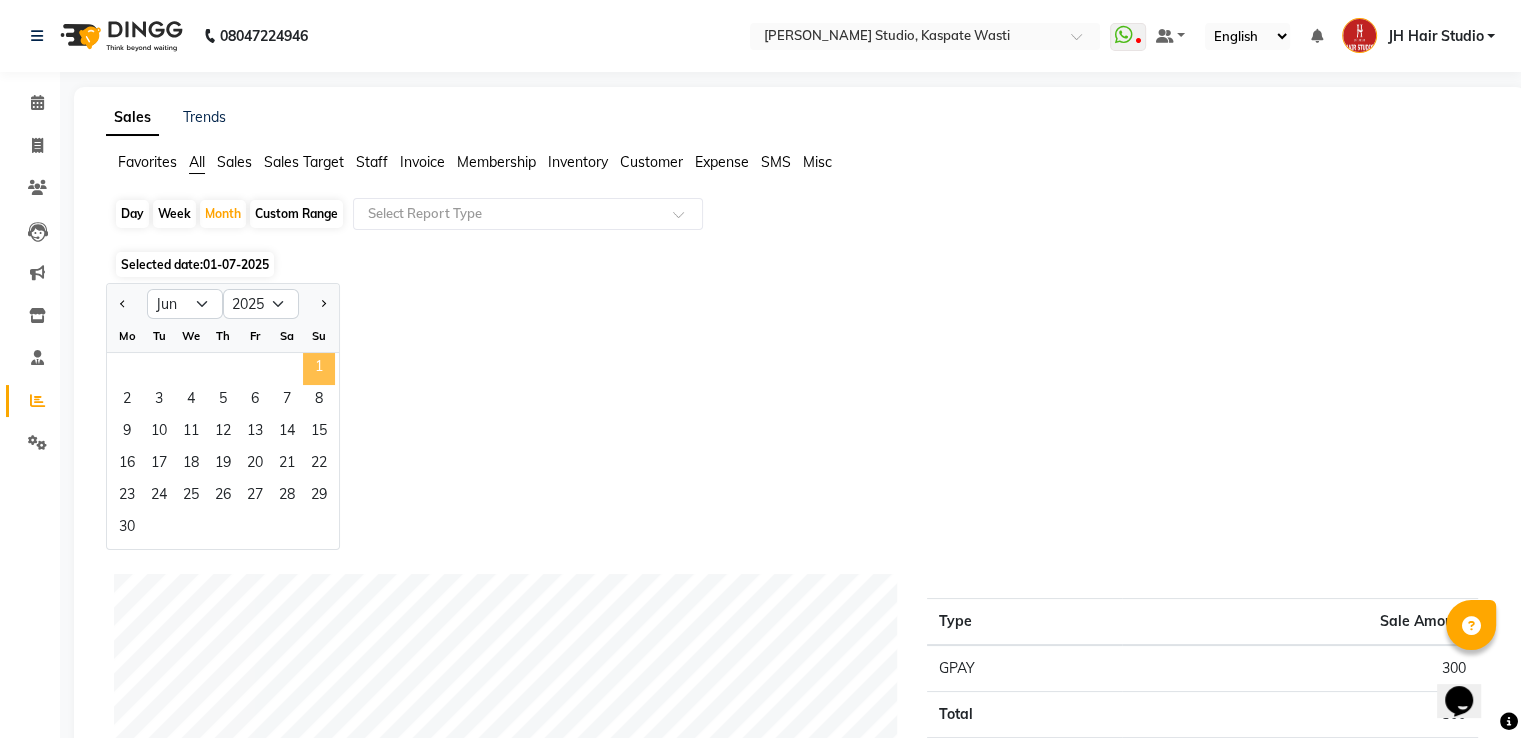 click on "1" 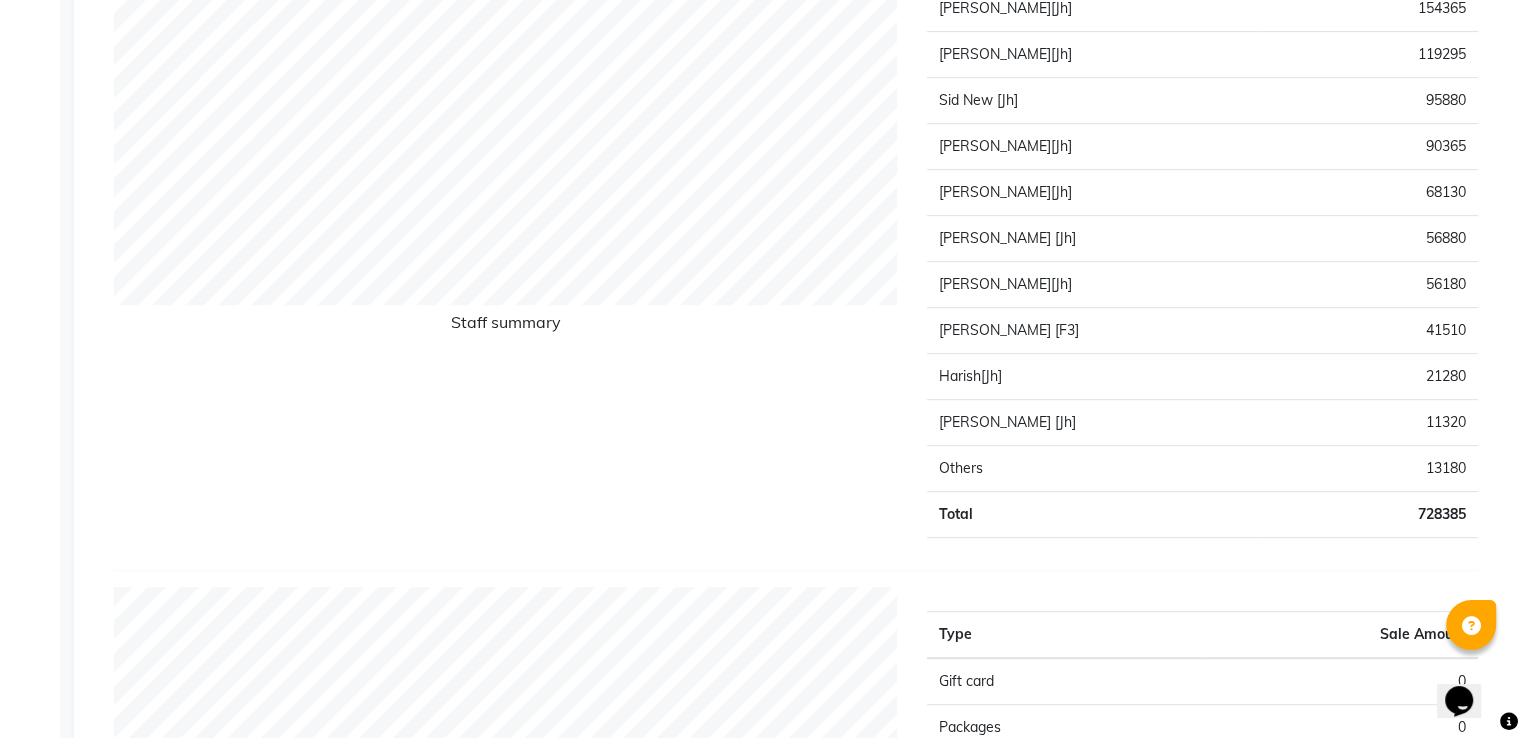 scroll, scrollTop: 888, scrollLeft: 0, axis: vertical 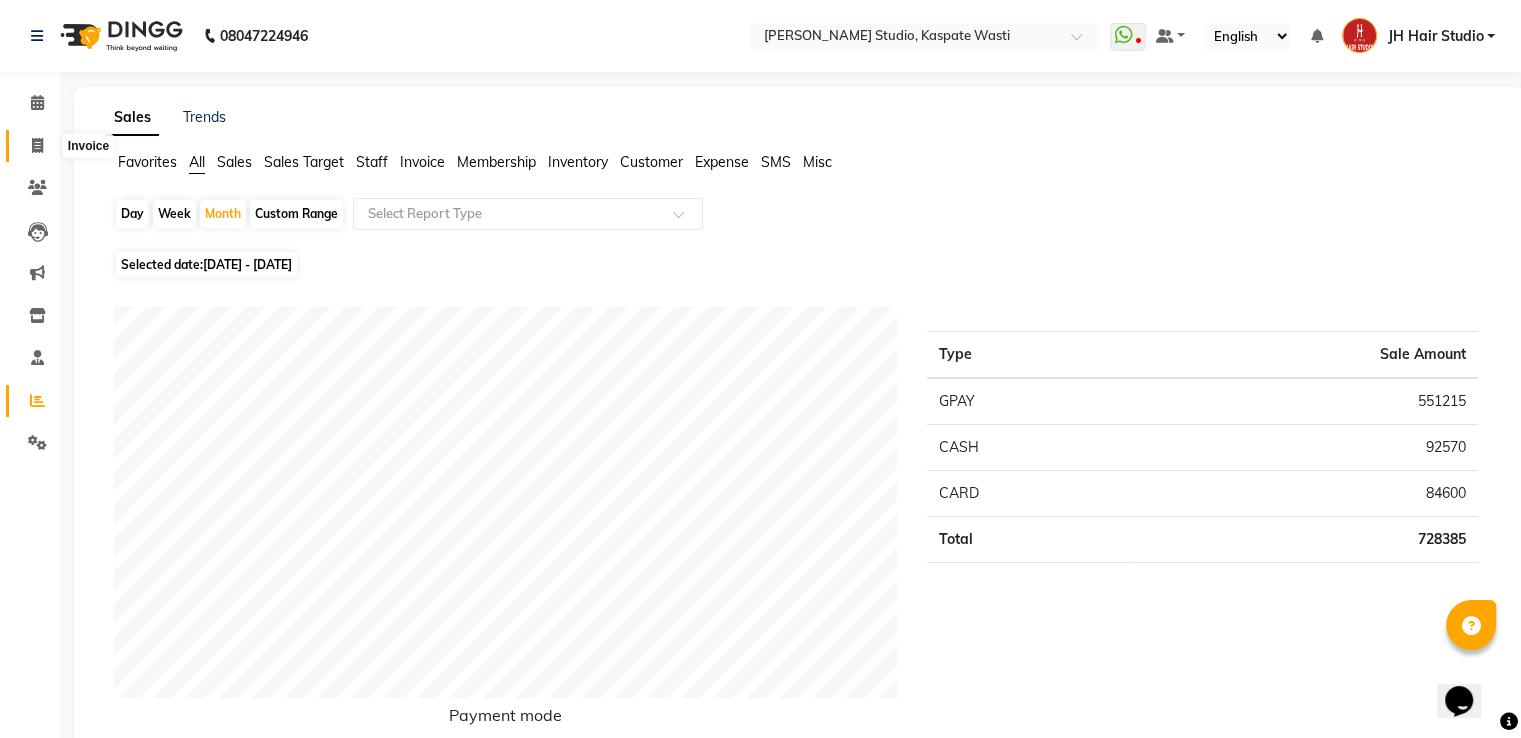 click 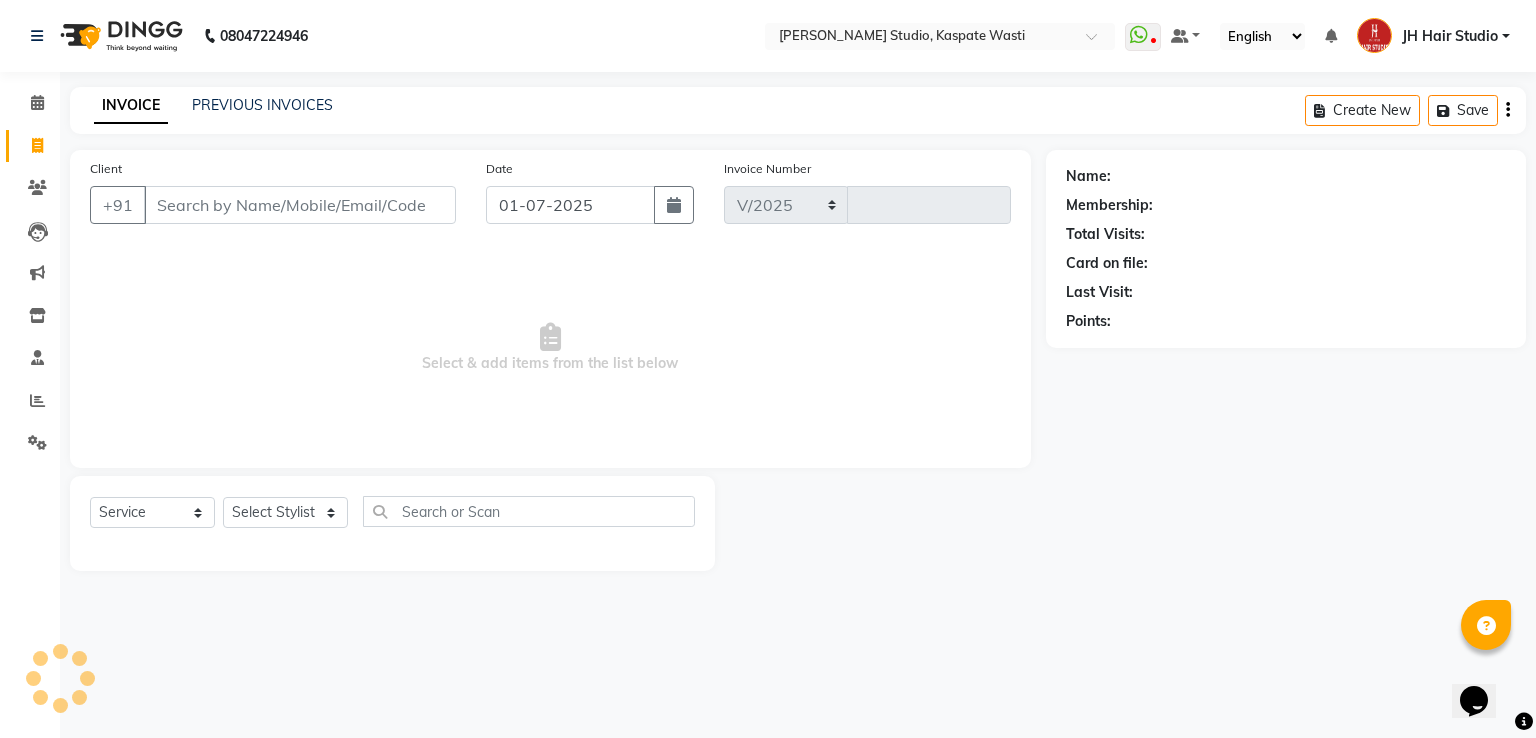 select on "130" 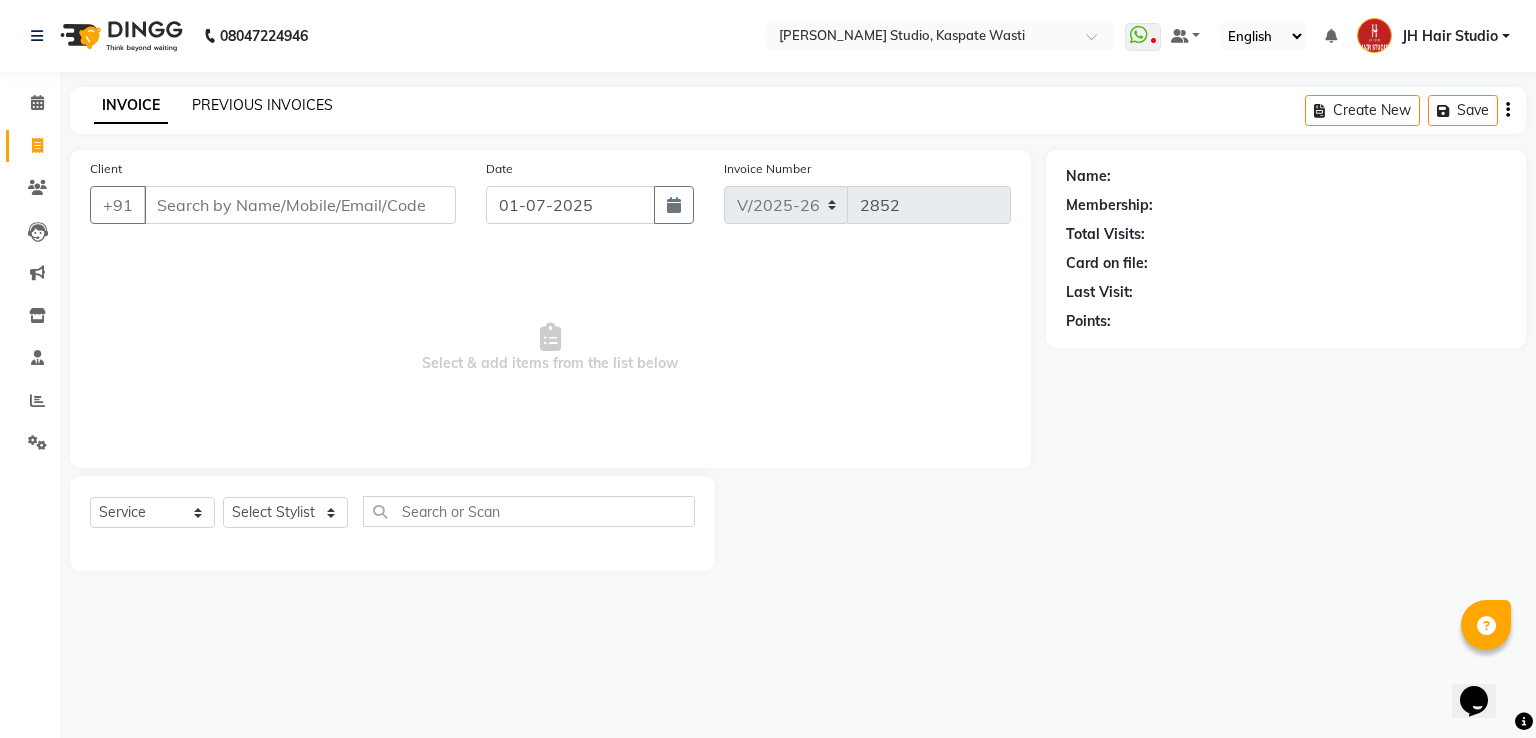 click on "PREVIOUS INVOICES" 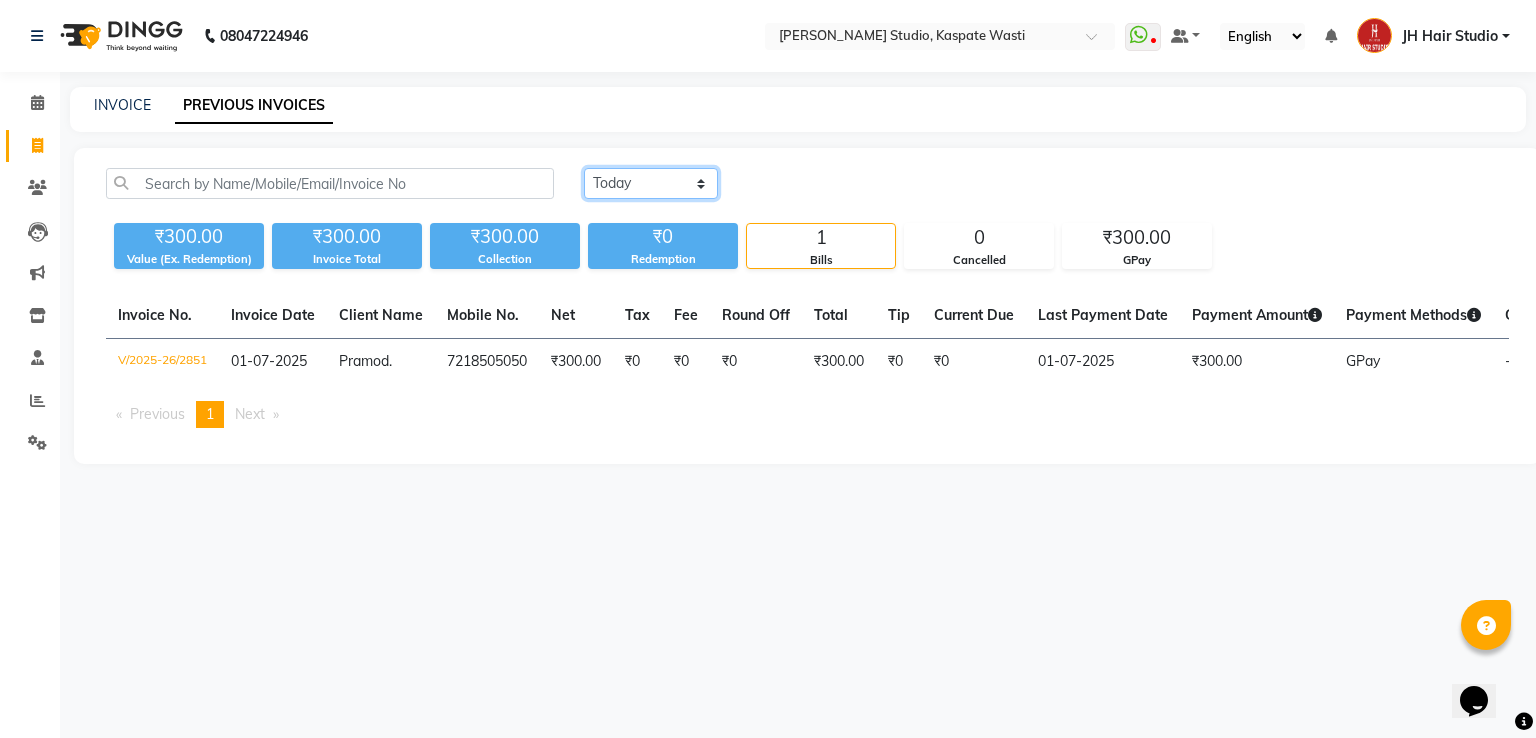 click on "Today Yesterday Custom Range" 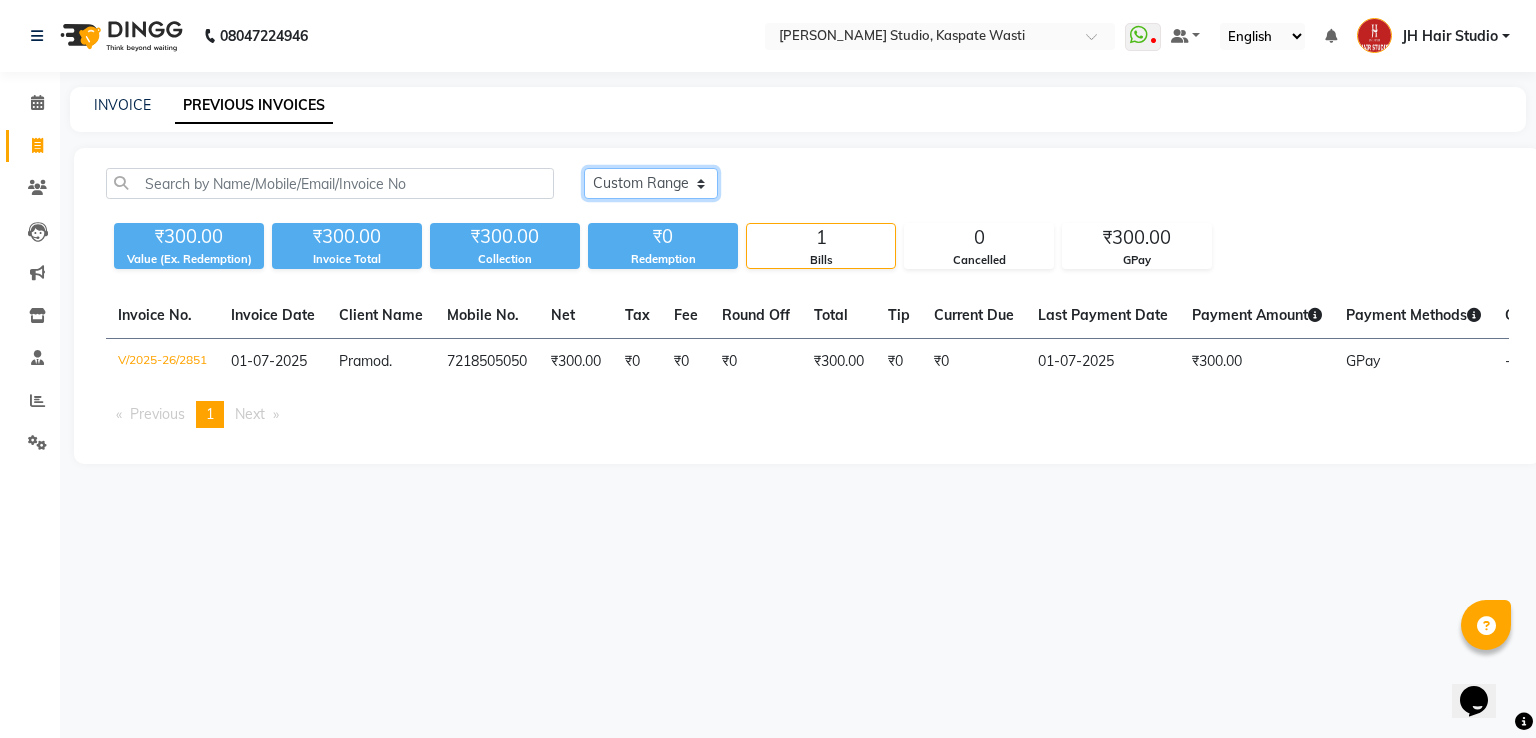 click on "Today Yesterday Custom Range" 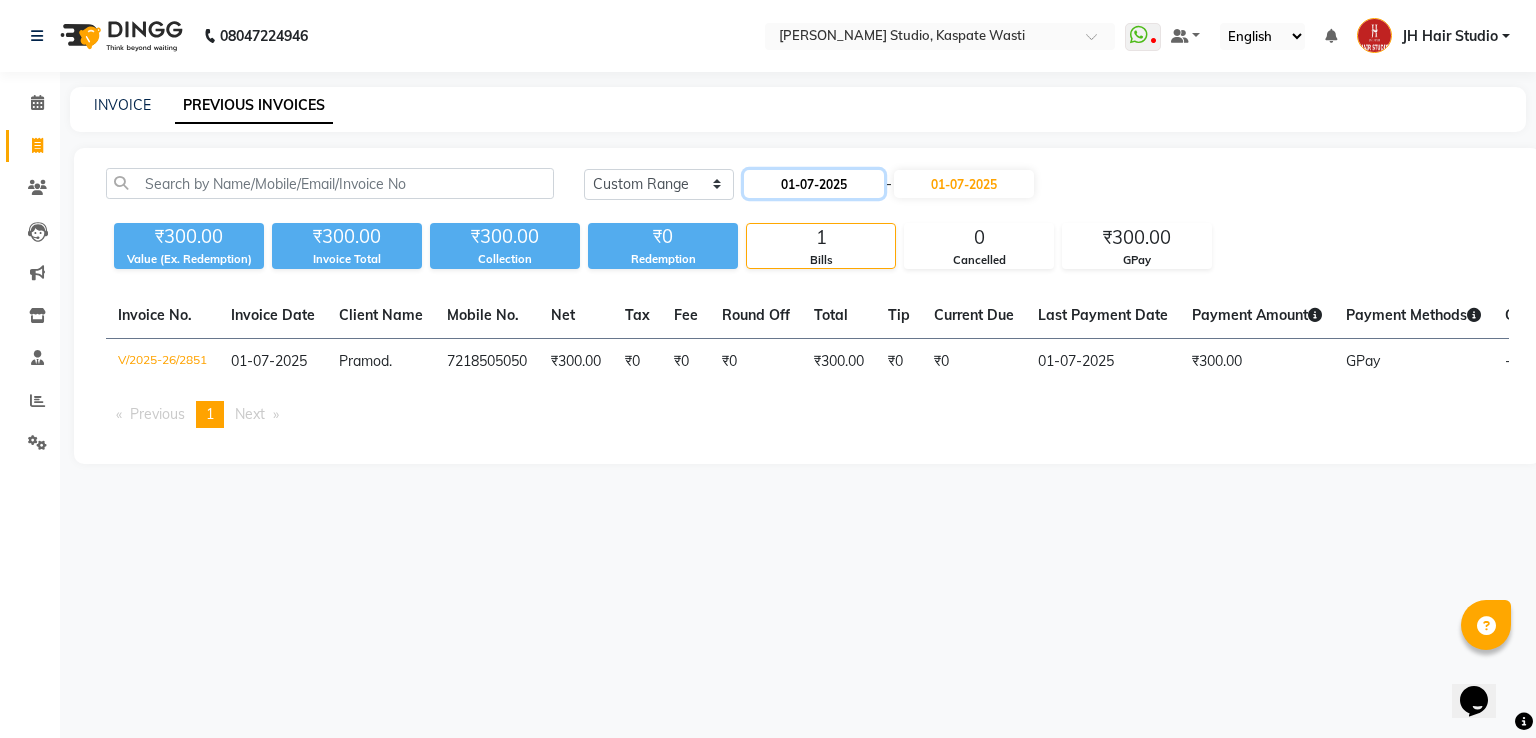 click on "01-07-2025" 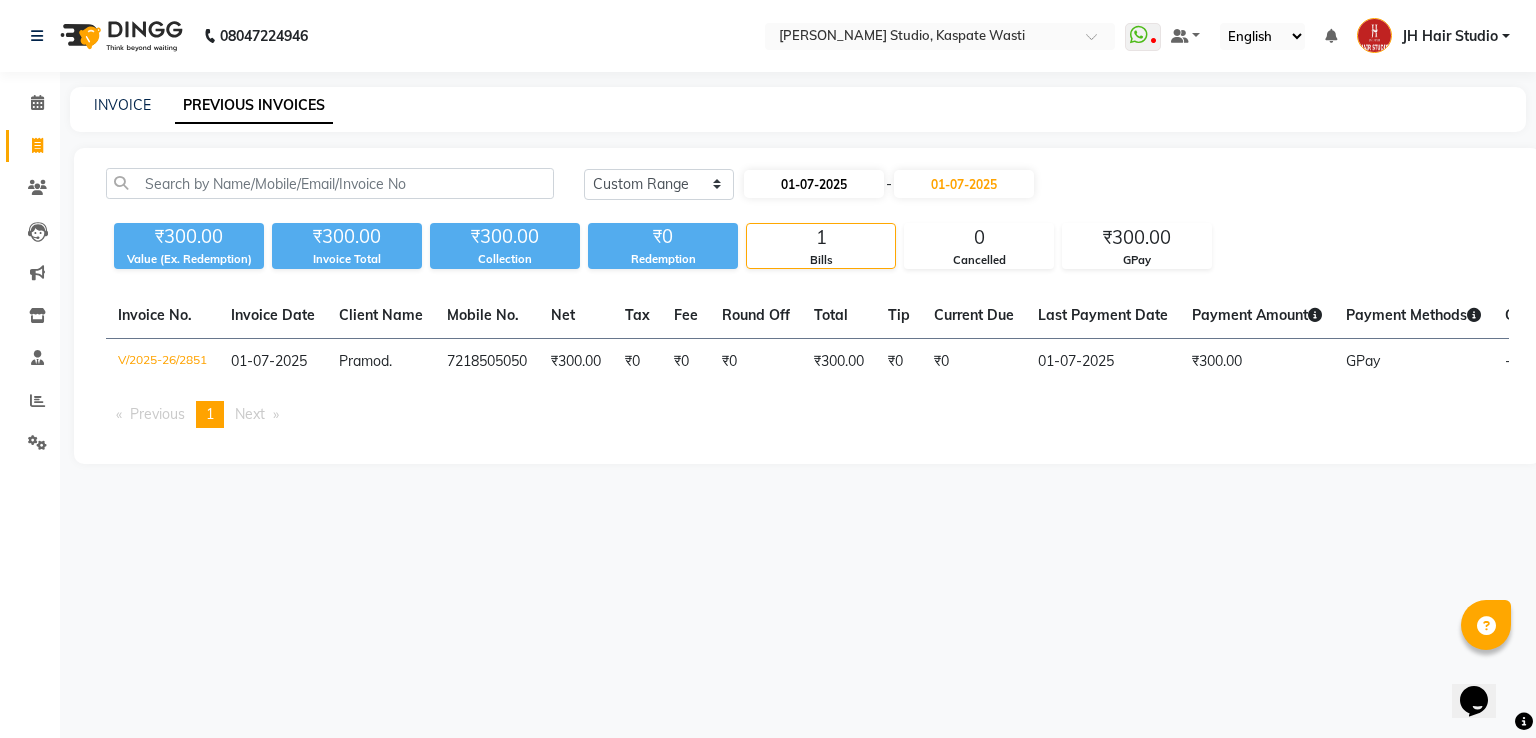 select on "7" 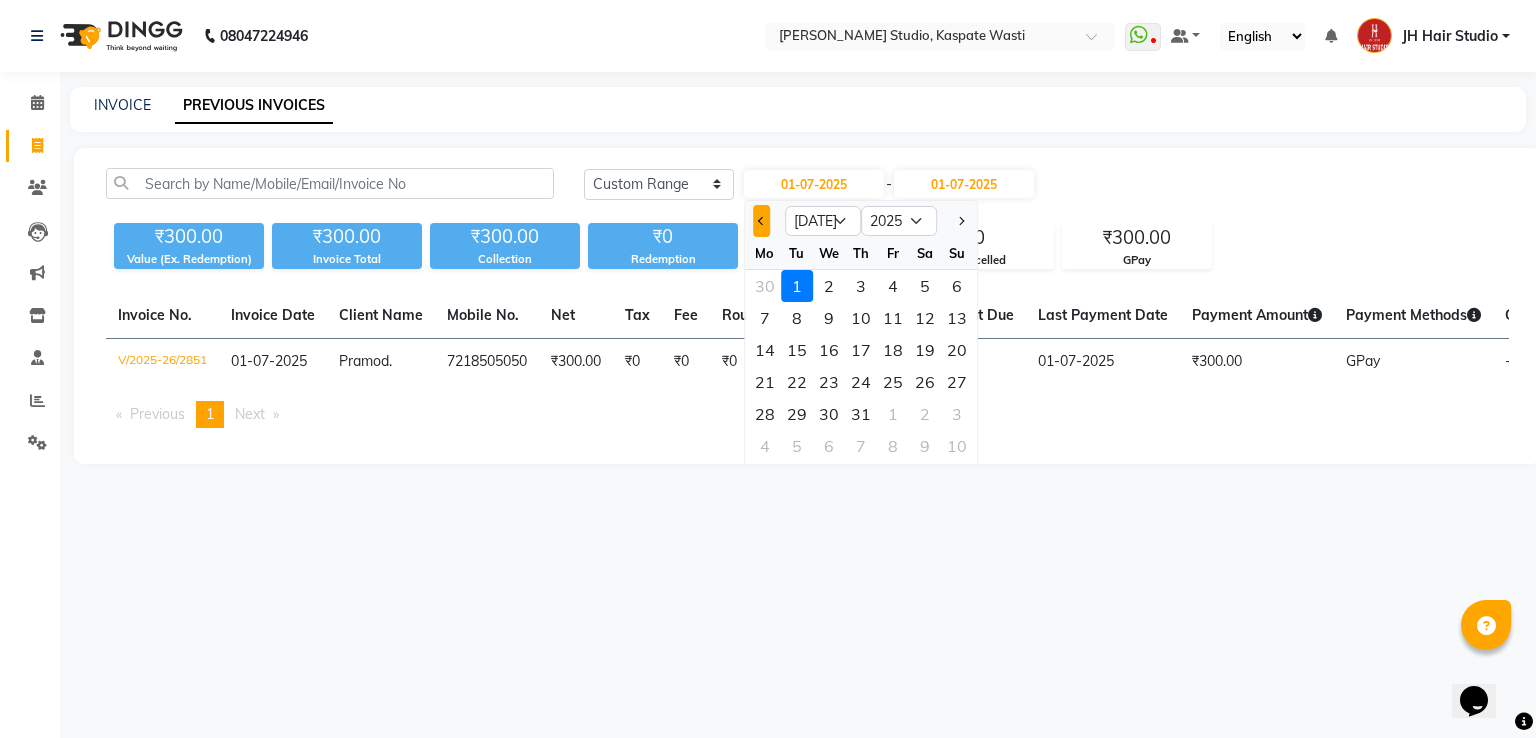 click 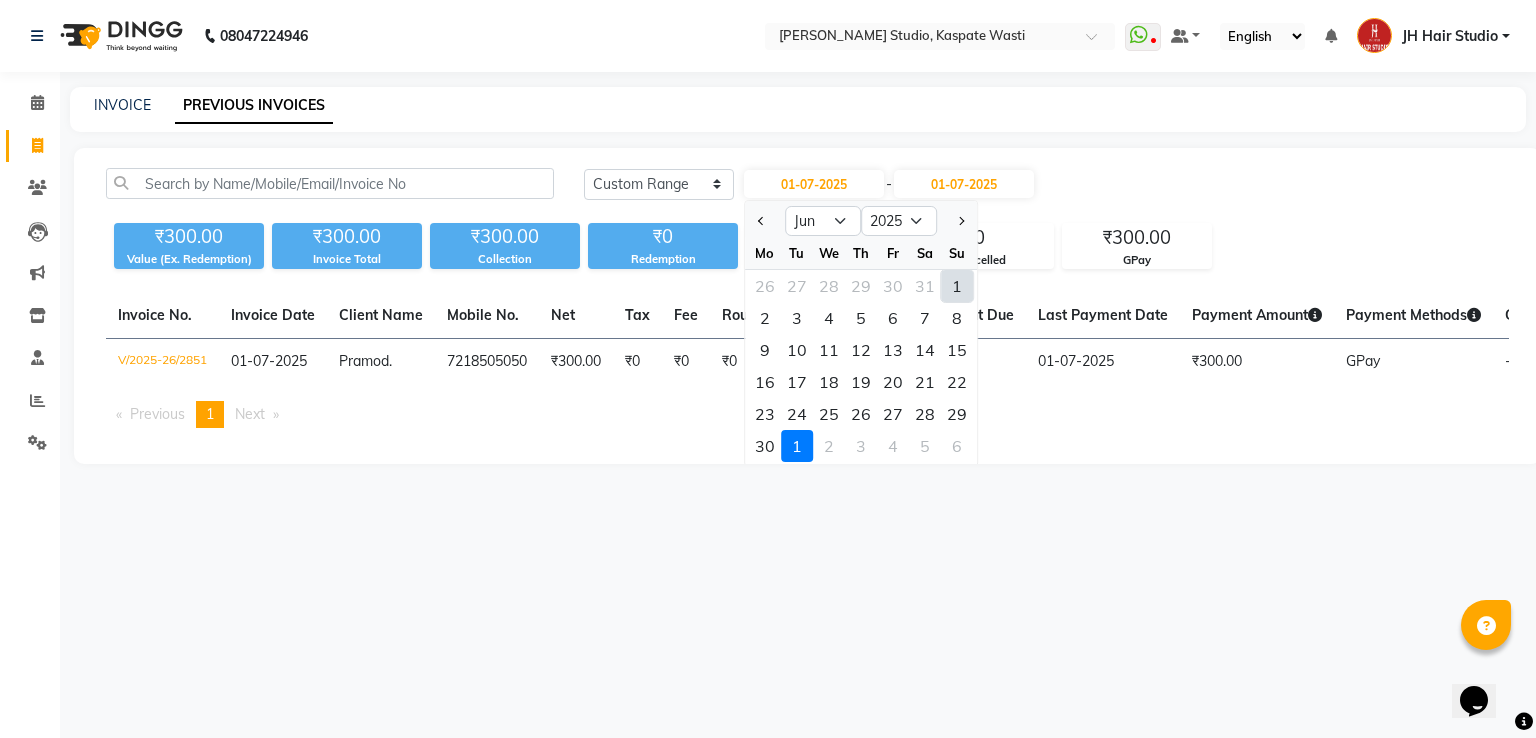click on "1" 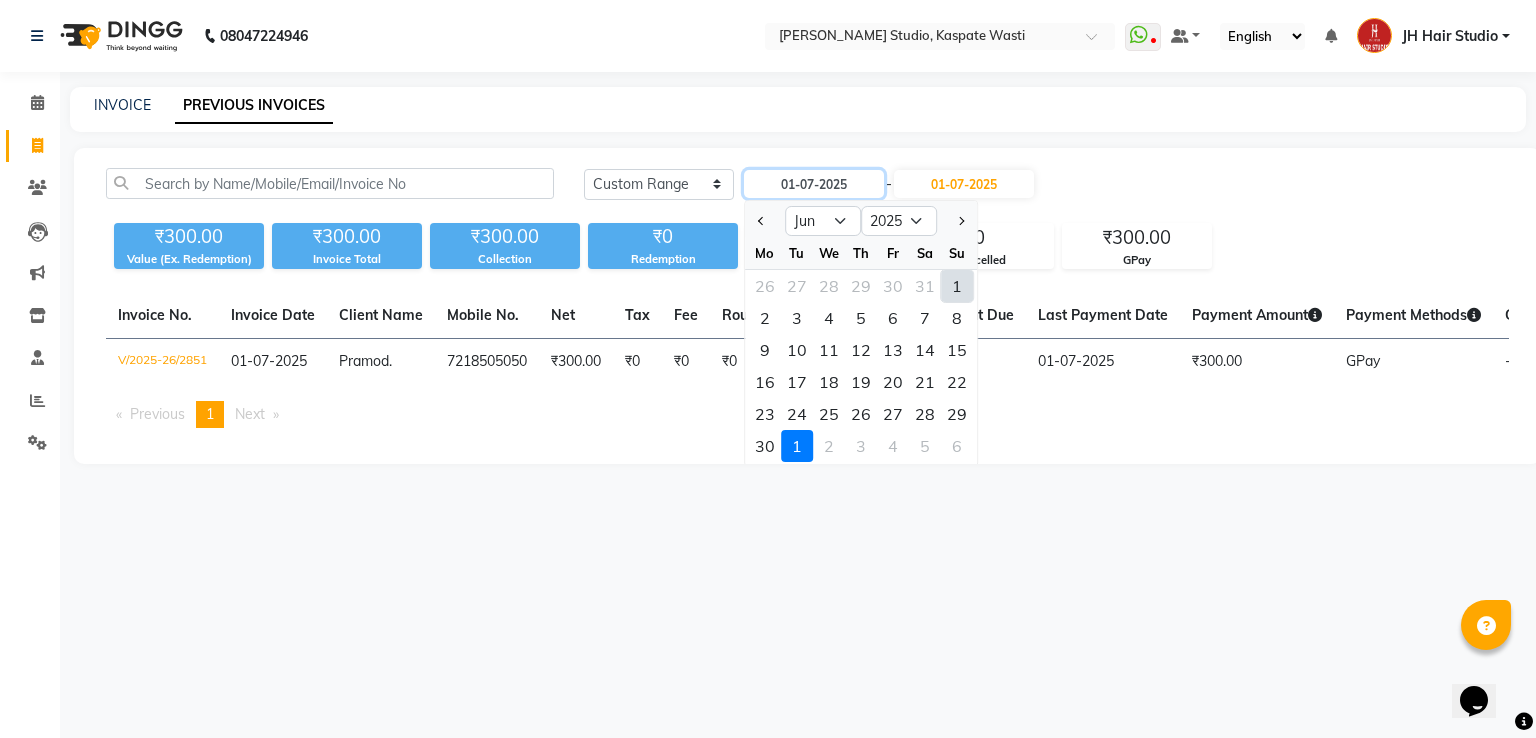type on "01-06-2025" 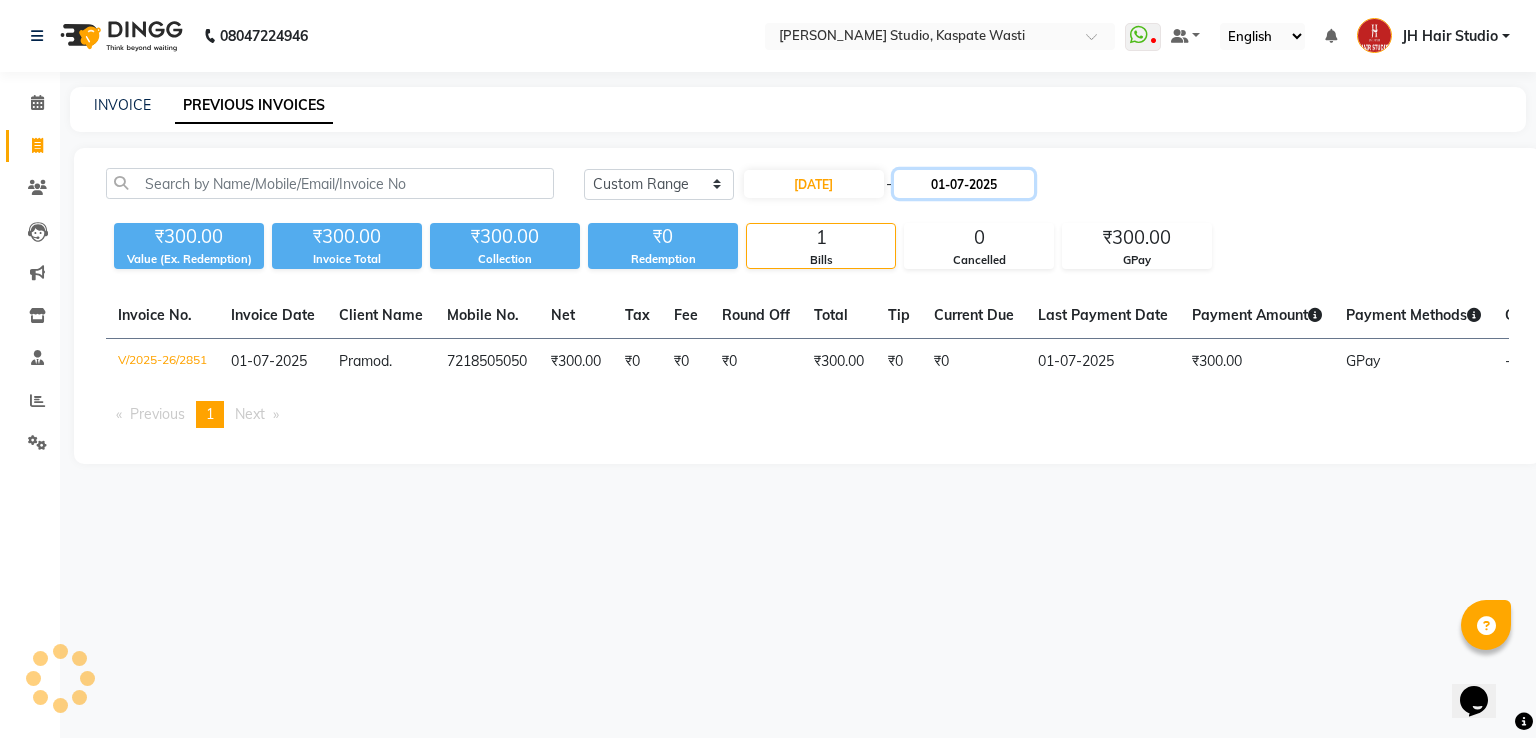 click on "01-07-2025" 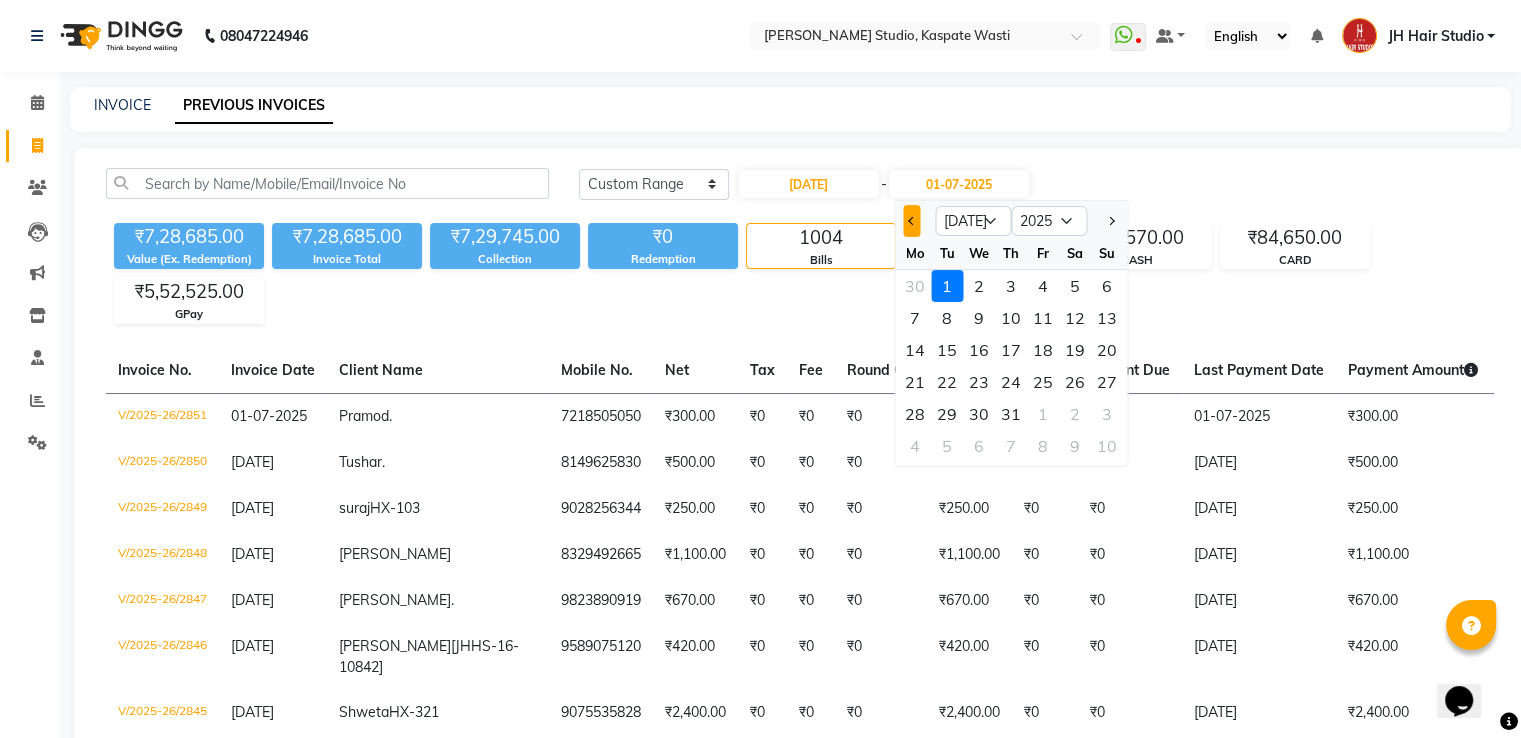 click 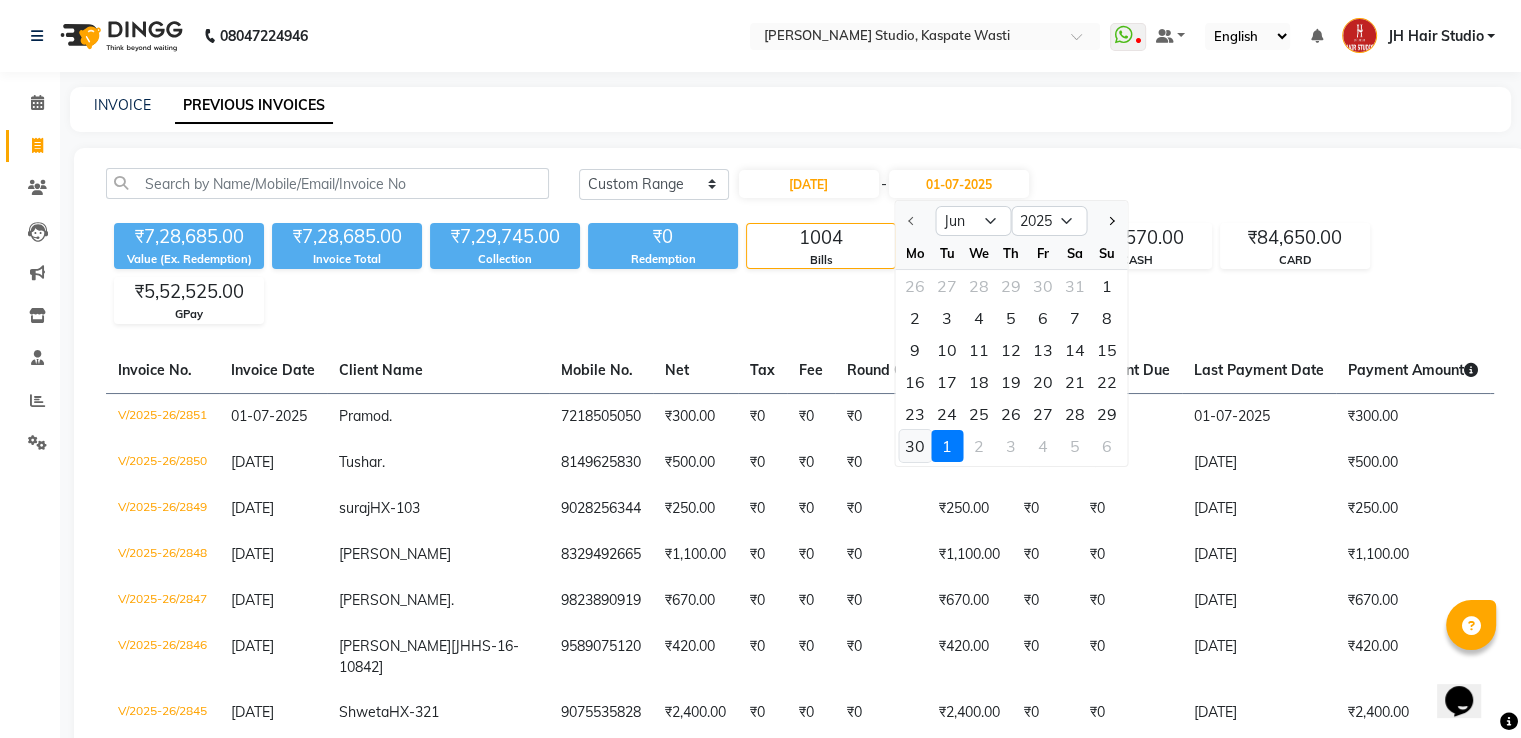 click on "30" 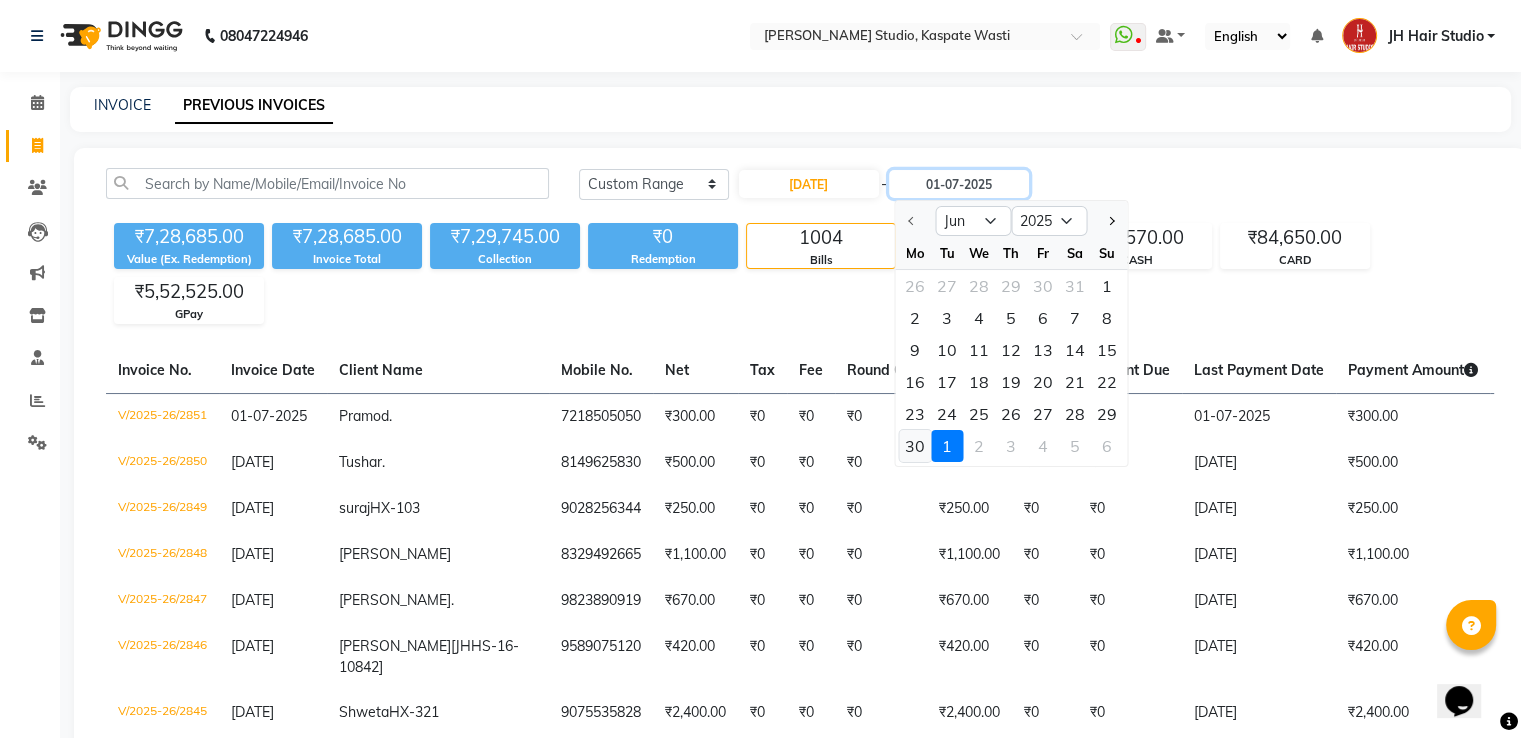 type on "[DATE]" 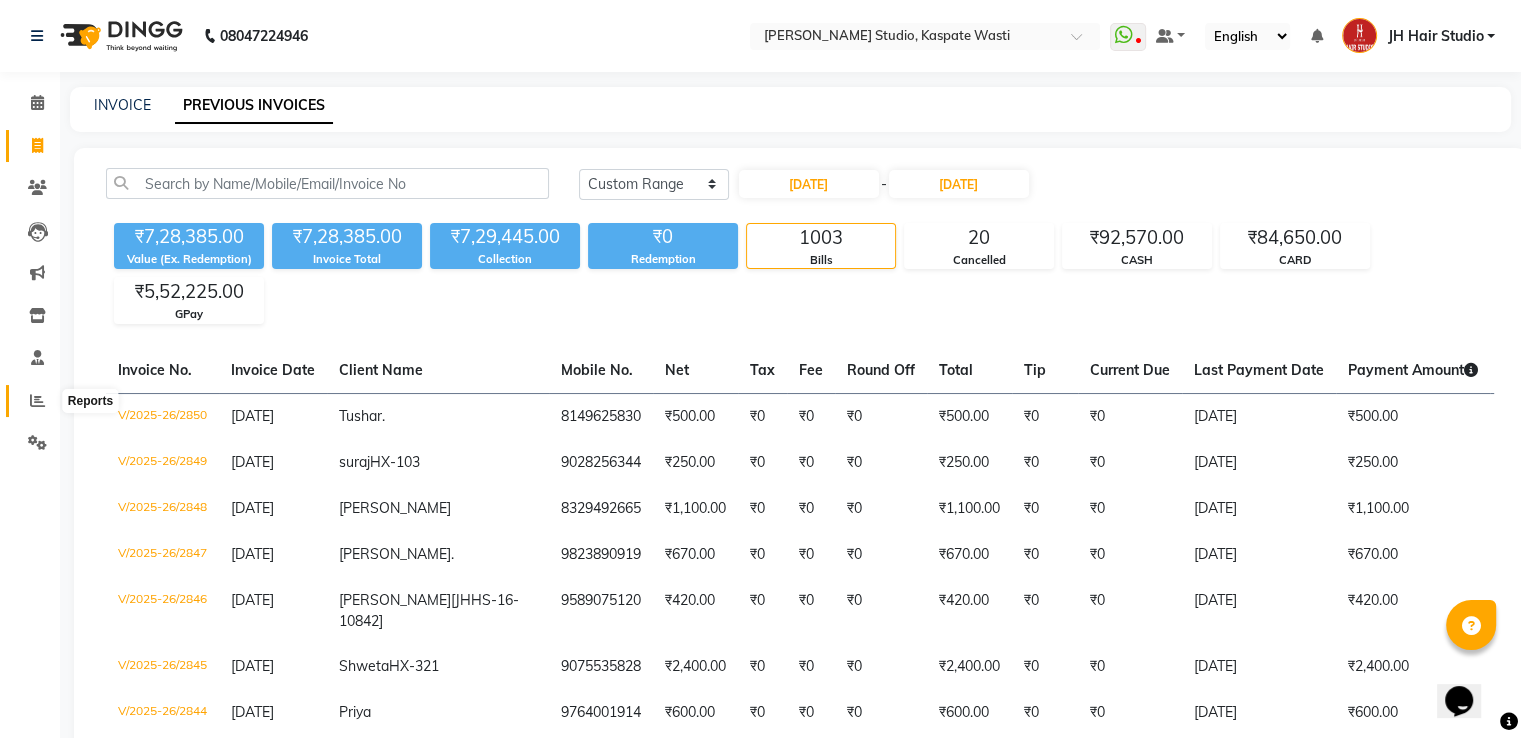 click 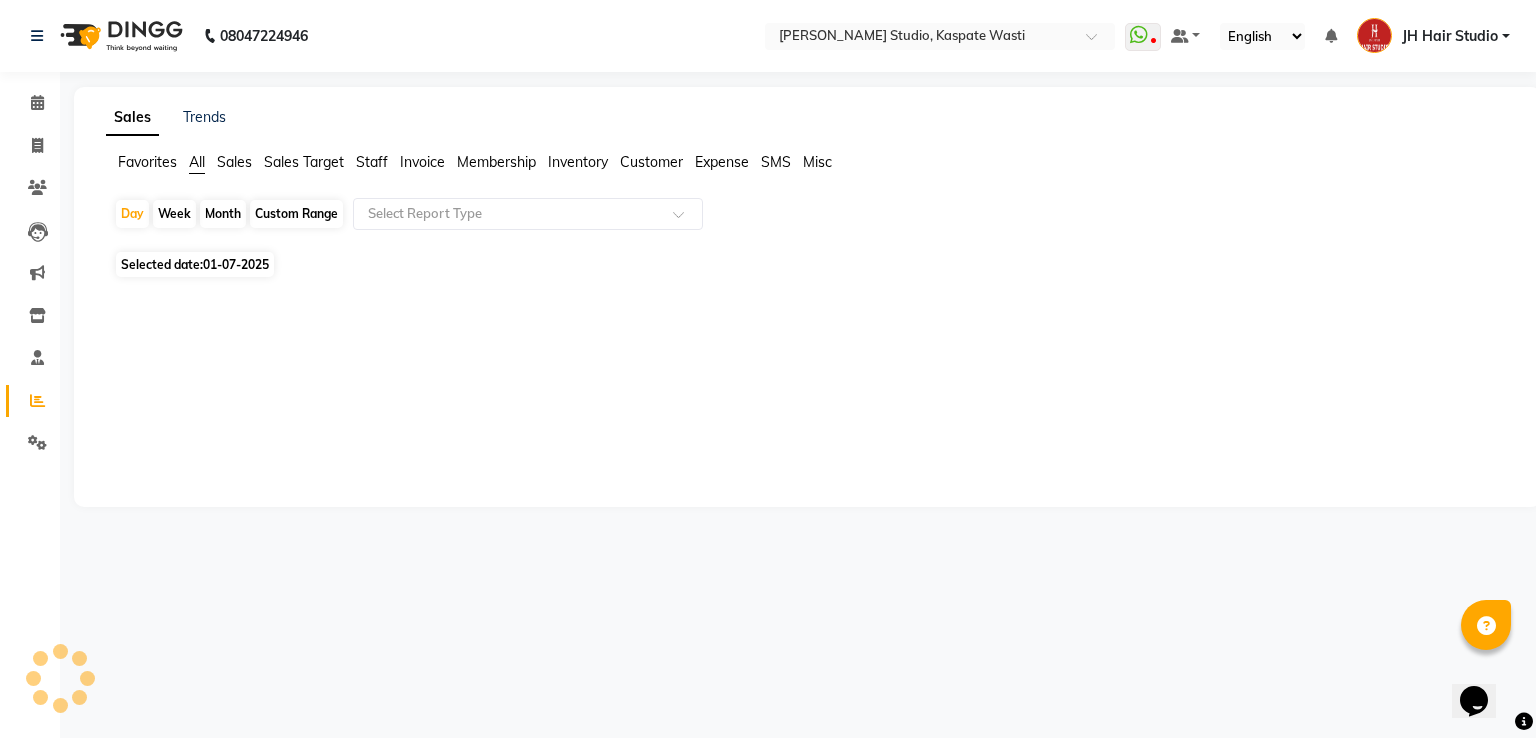 click on "Month" 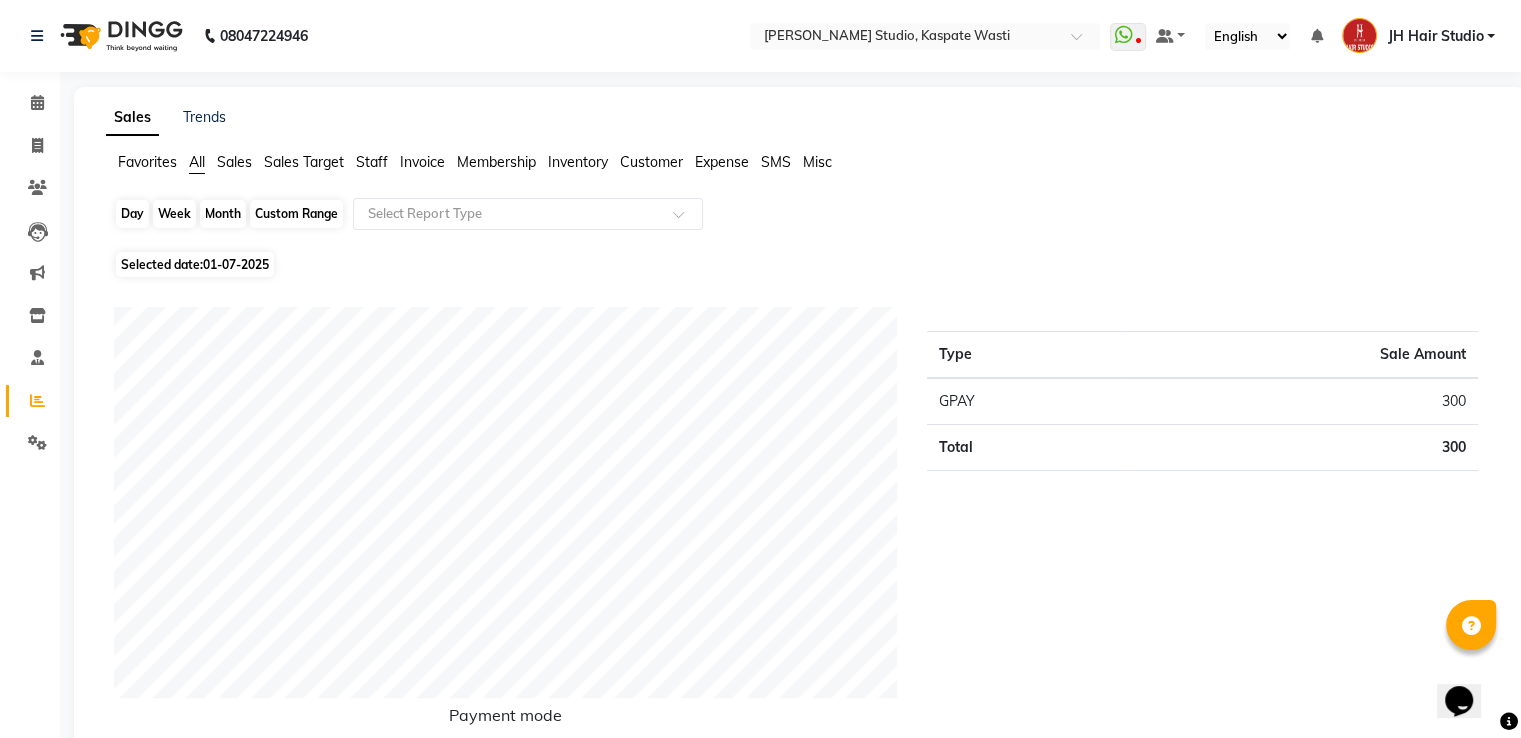 click on "Month" 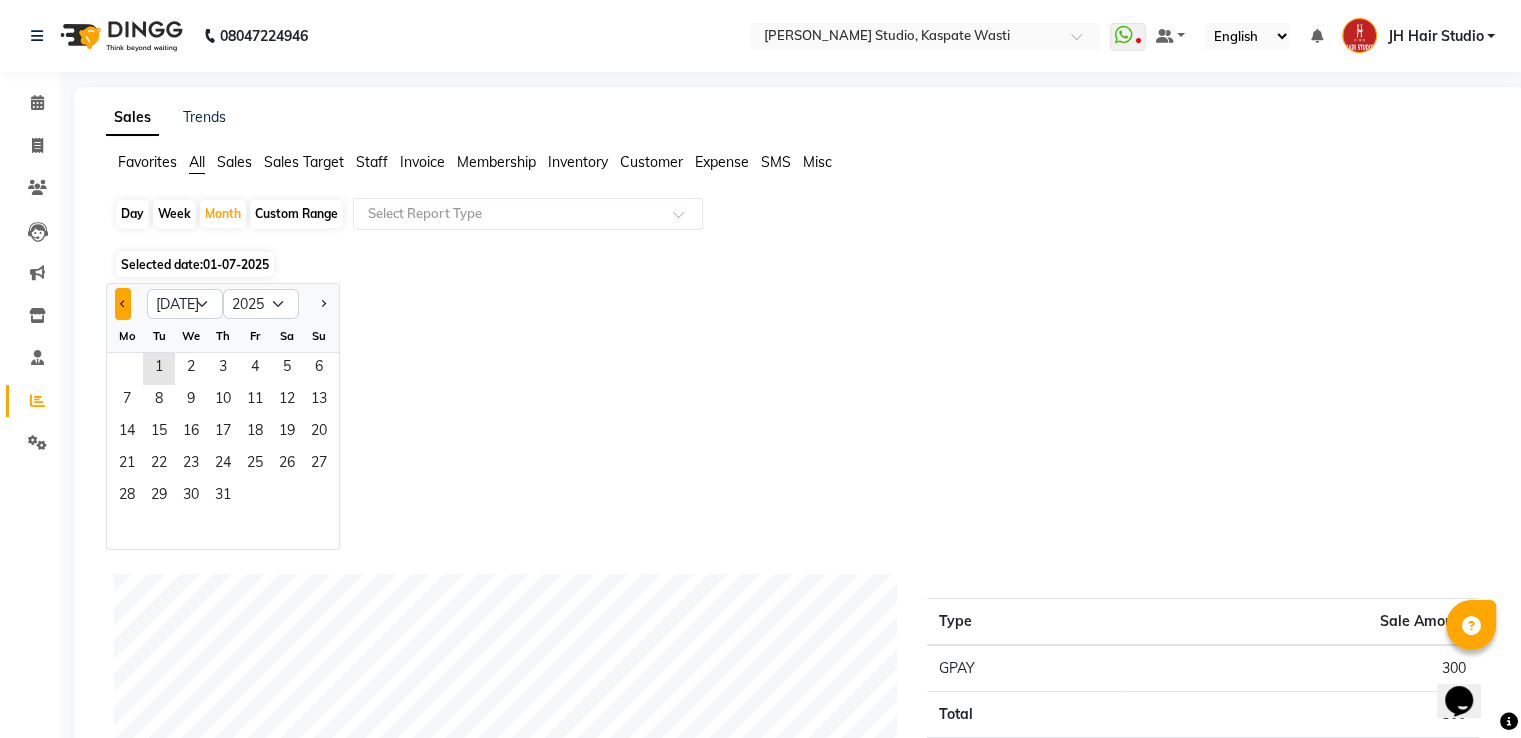 click 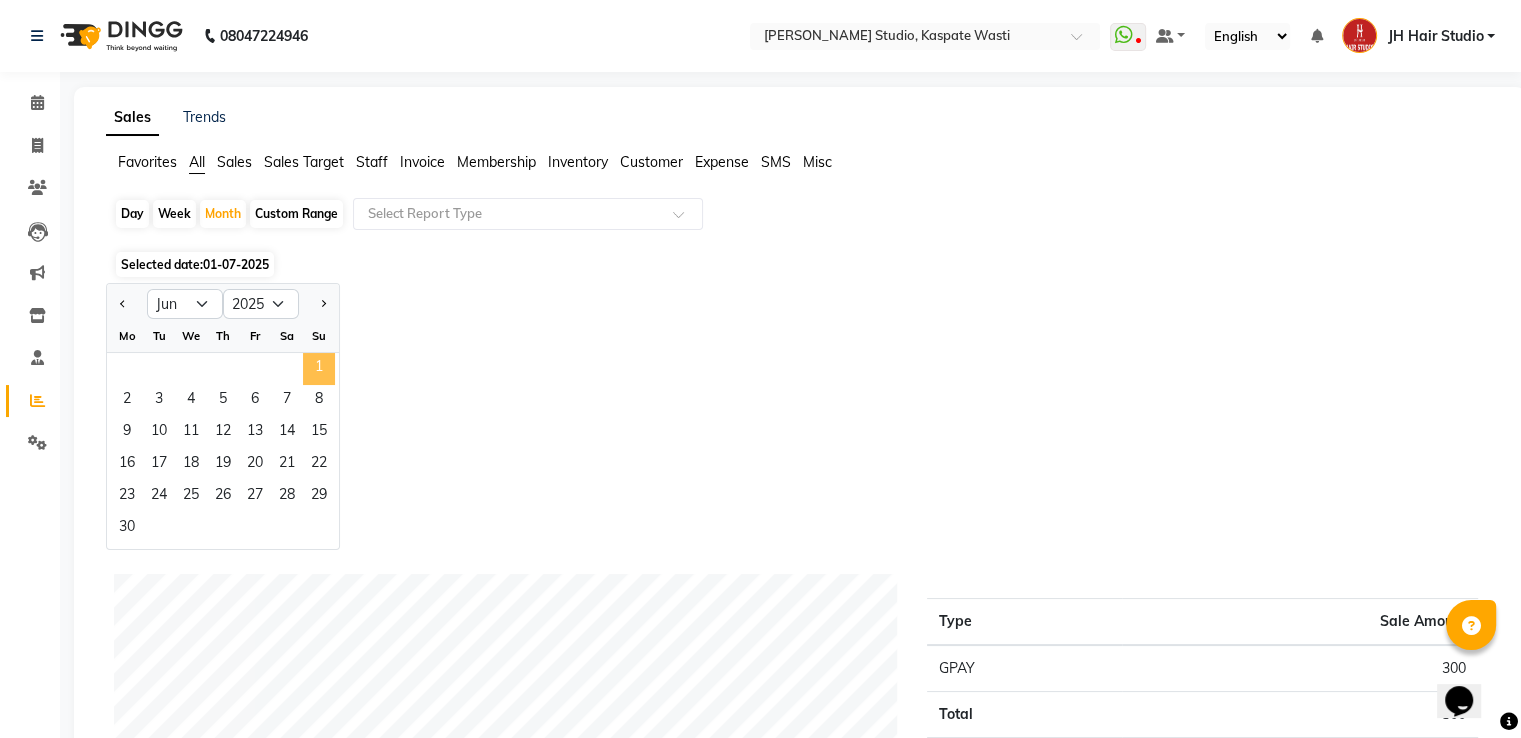 click on "1" 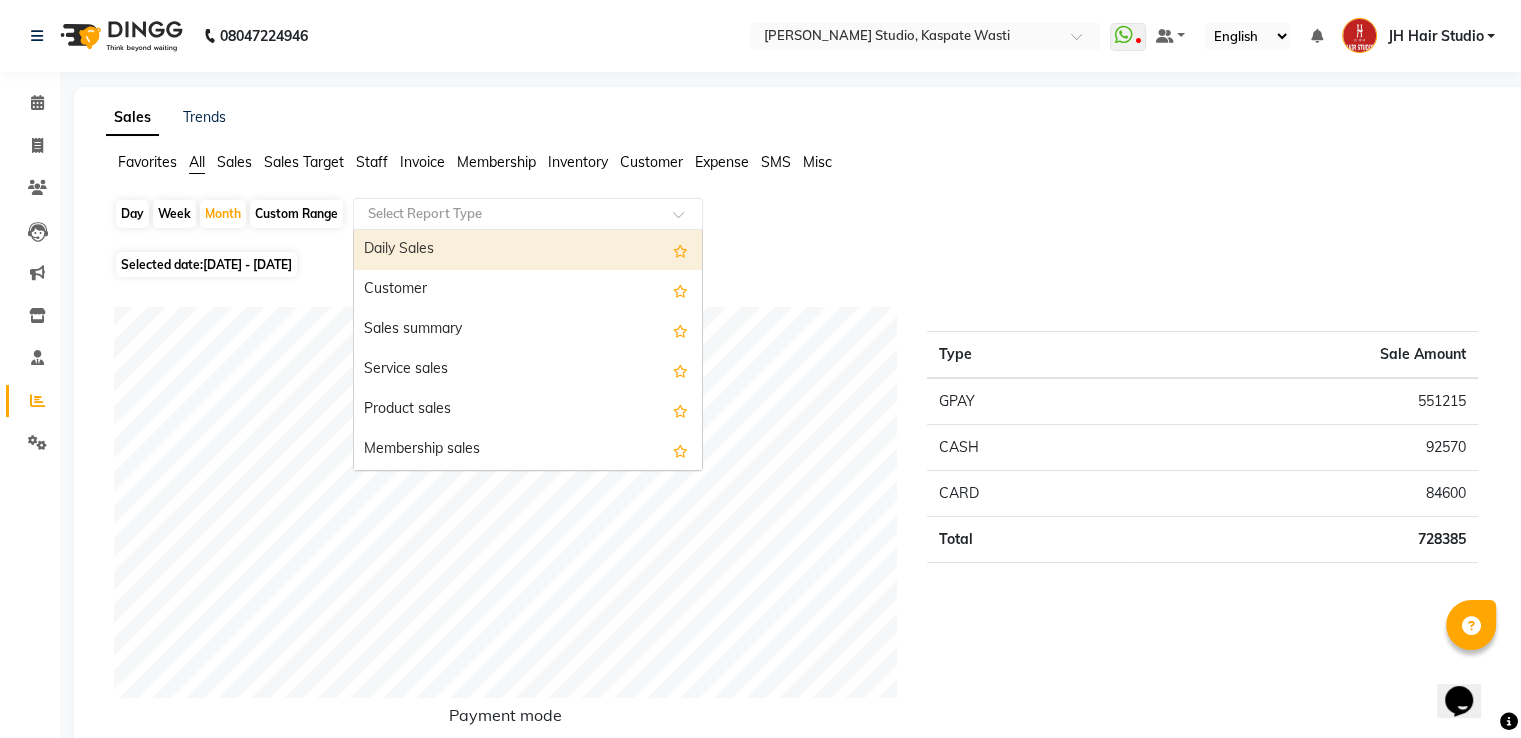 click 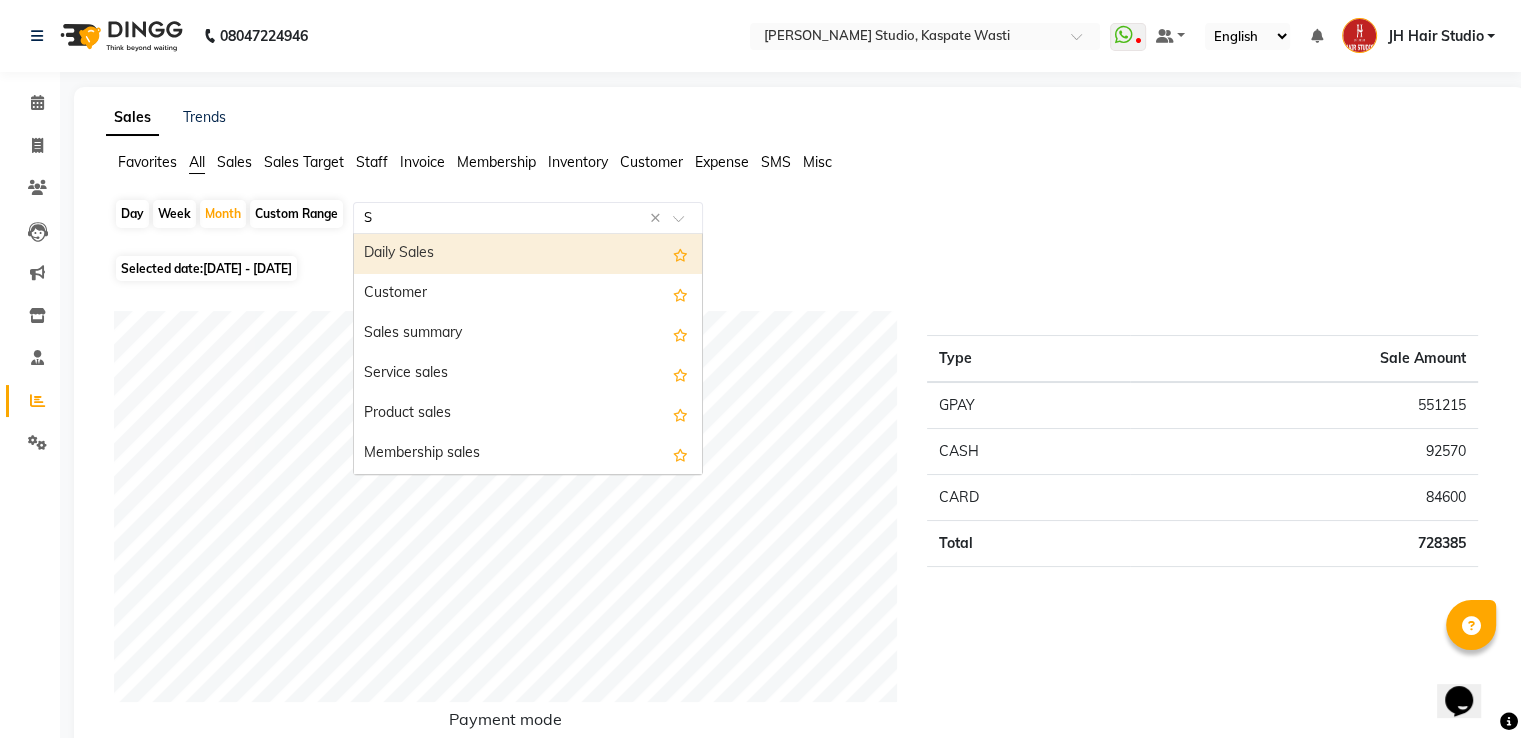 type on "ST" 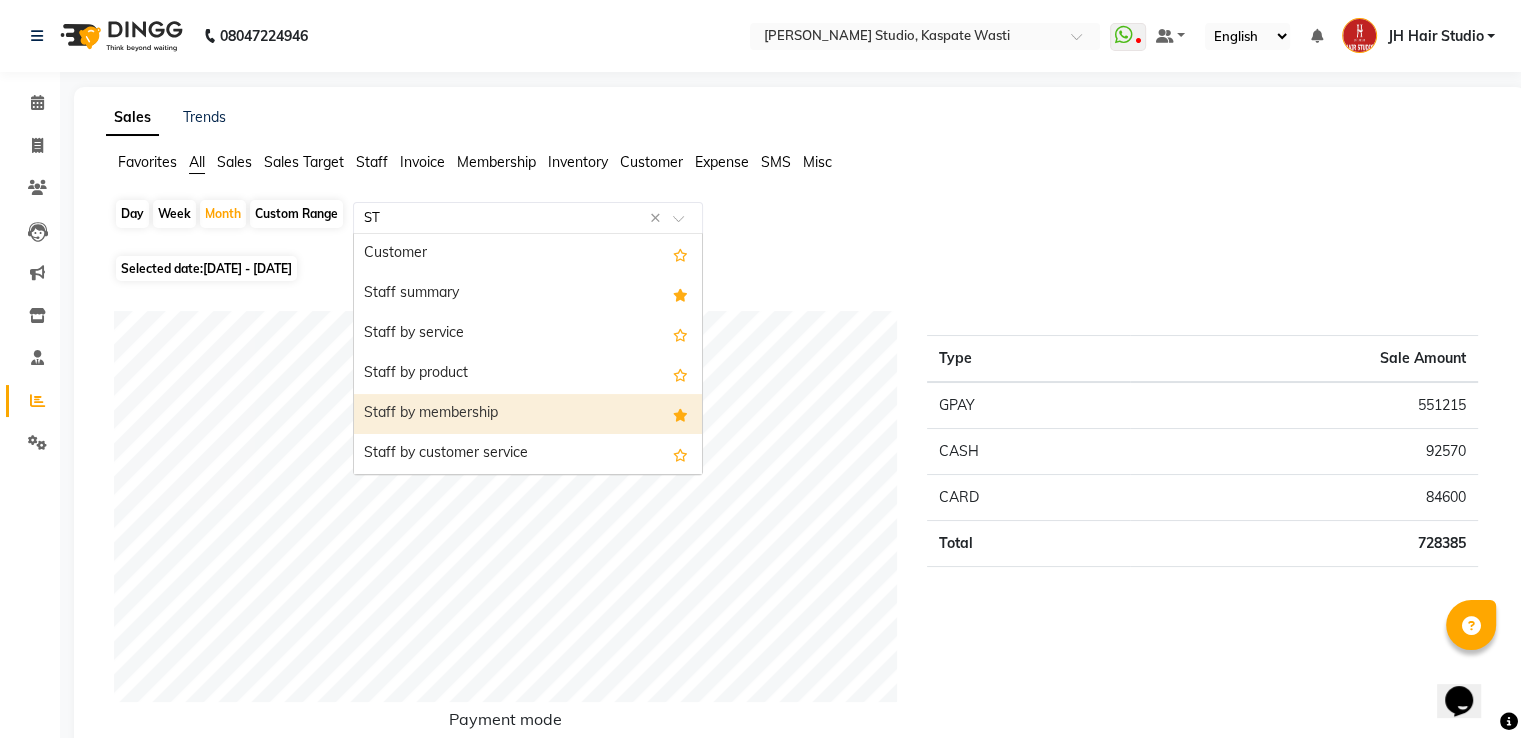 click on "Staff by membership" at bounding box center [528, 414] 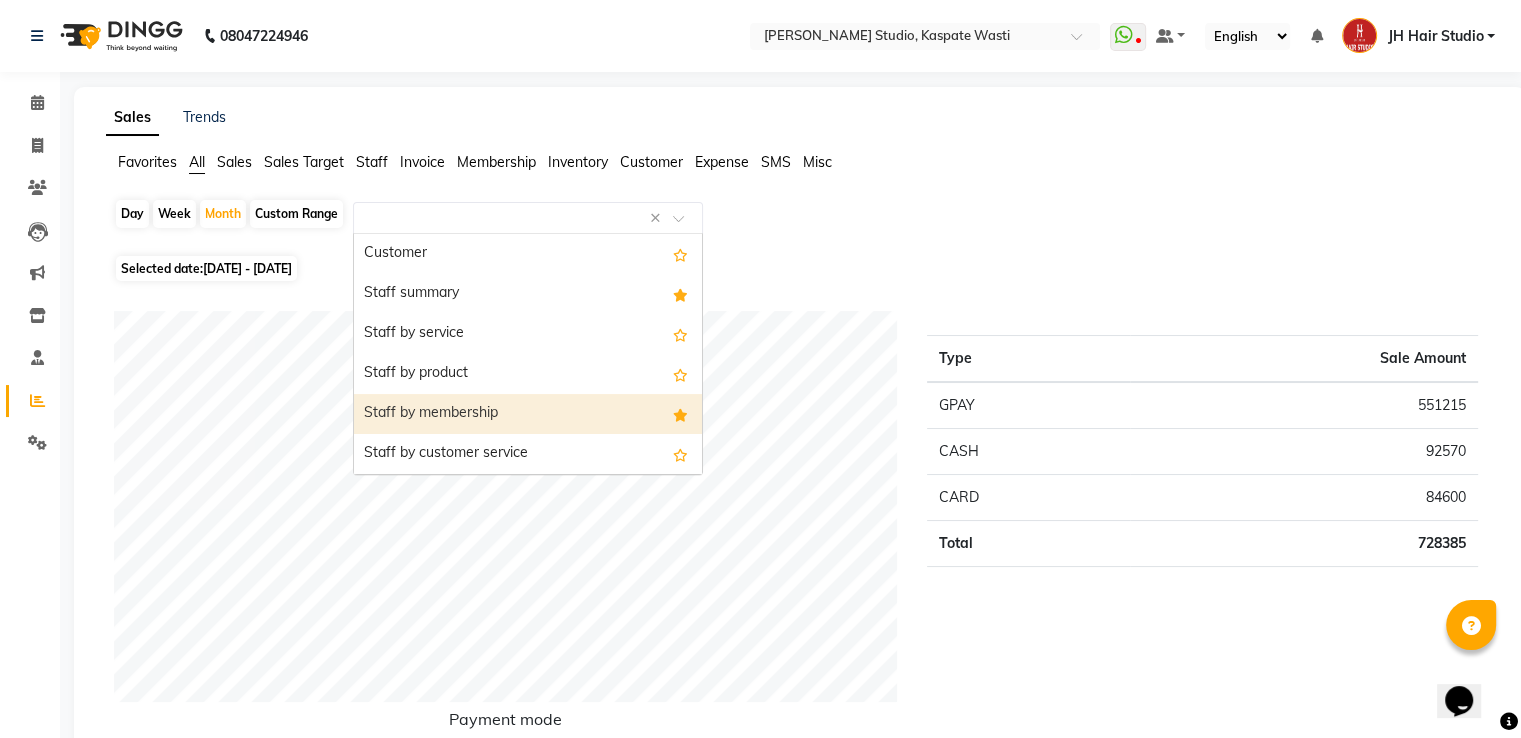 select on "pdf" 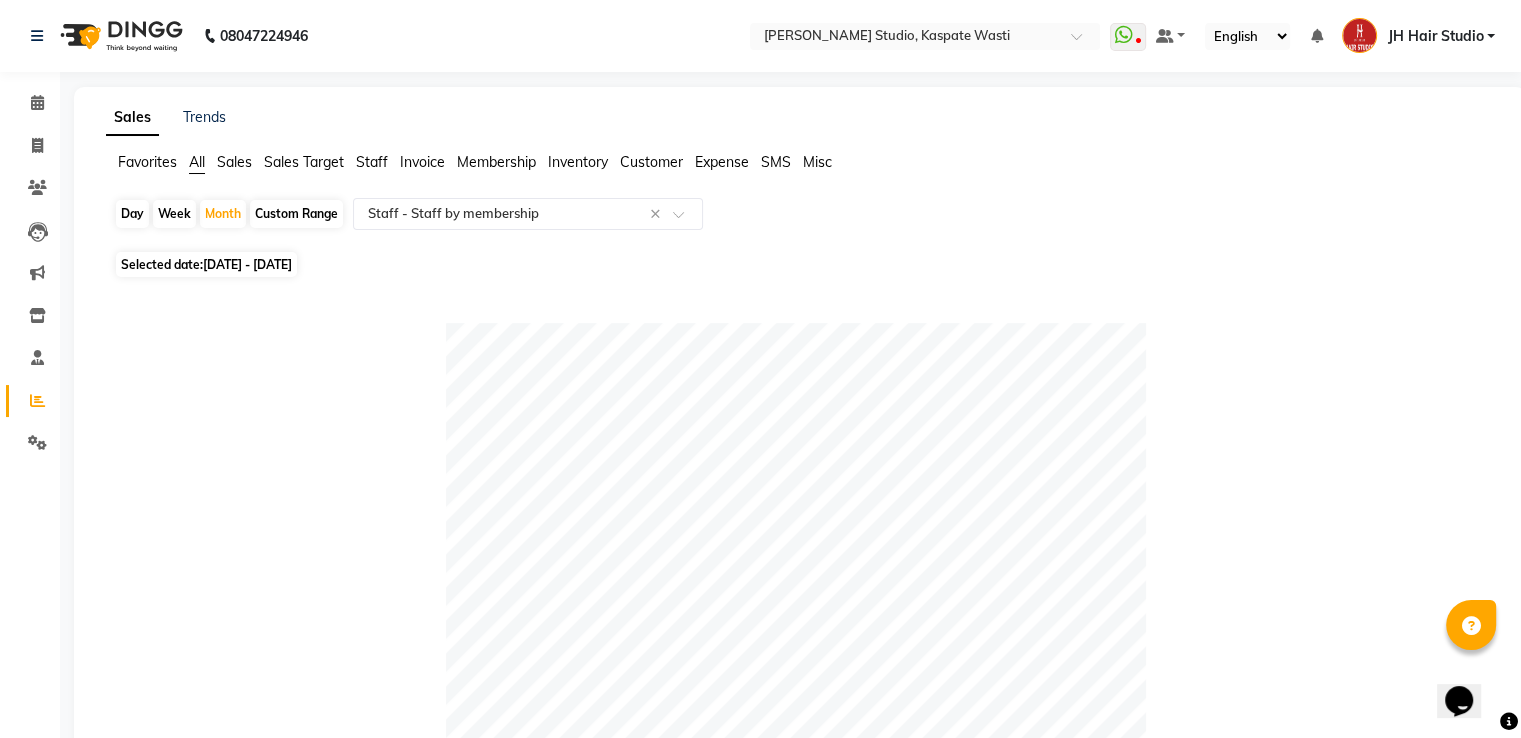 click on "Sales Trends Favorites All Sales Sales Target Staff Invoice Membership Inventory Customer Expense SMS Misc  Day   Week   Month   Custom Range  Select Report Type × Staff -  Staff by membership × Selected date:  01-06-2025 - 30-06-2025   Table View   Pivot View  Pie Chart Bar Chart Select Select CSV PDF  Export  Show  10 25 50 100  entries Search: Location Stylist Membership Count Price Qty Discount Tax Total Location Stylist Membership Count Price Qty Discount Tax Total Total 41 ₹20,380.00 41 ₹0 ₹0 ₹20,380.00 Habib Xclusive Studio, Kaspate Wasti  Tushaar [JH] 22 ₹11,000.00 22.00 ₹0 ₹0 ₹11,000.00 Habib Xclusive Studio, Kaspate Wasti  Smital 8 ₹4,000.00 8.00 ₹0 ₹0 ₹4,000.00 Habib Xclusive Studio, Kaspate Wasti  TAPAN  6 ₹2,880.00 6.00 ₹0 ₹0 ₹2,880.00 Habib Xclusive Studio, Kaspate Wasti  Gopal Wagh[JH] 3 ₹1,500.00 3.00 ₹0 ₹0 ₹1,500.00 Habib Xclusive Studio, Kaspate Wasti   DUBALE  GANESH[JH] 1 ₹500.00 1.00 ₹0 ₹0 ₹500.00 Habib Xclusive Studio, Kaspate Wasti  1" 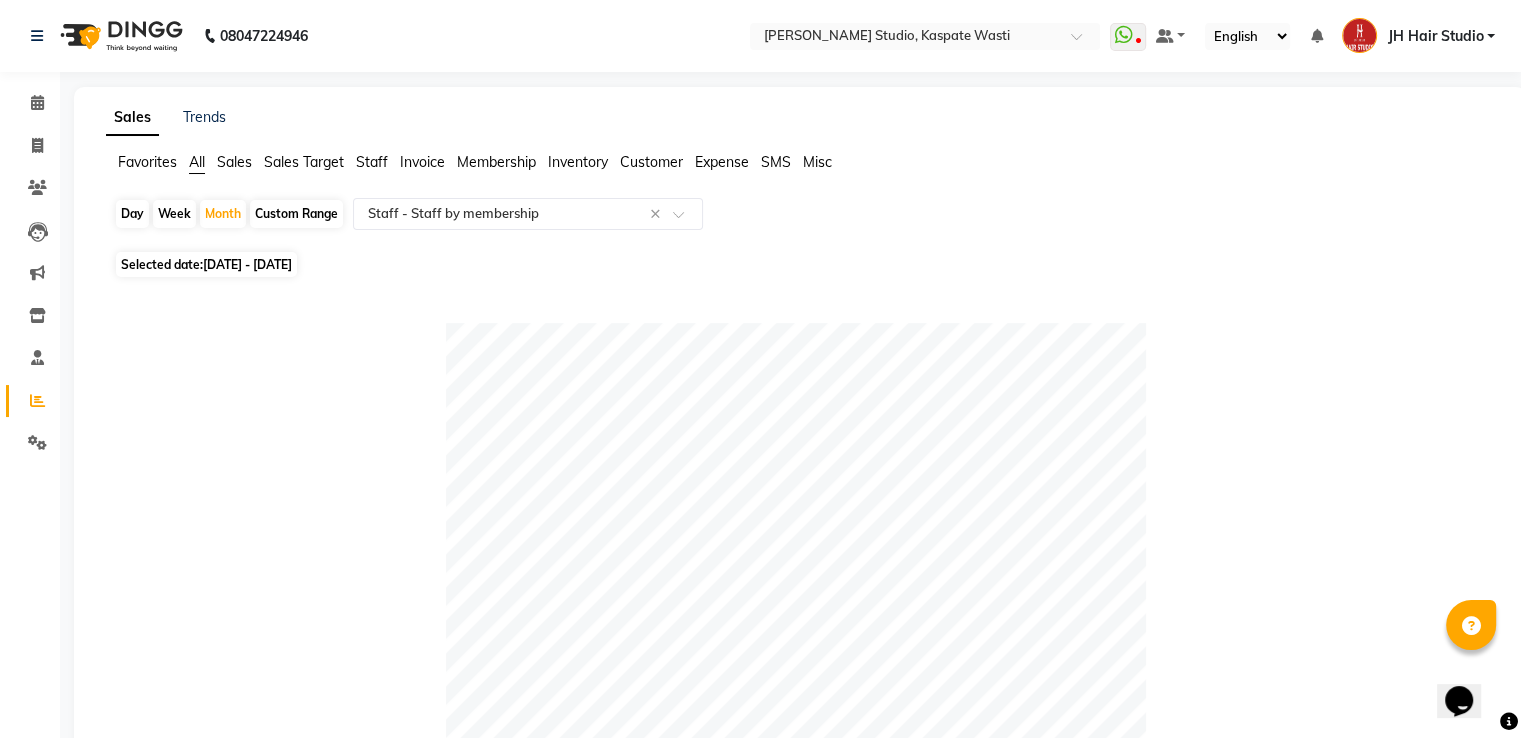 scroll, scrollTop: 644, scrollLeft: 0, axis: vertical 